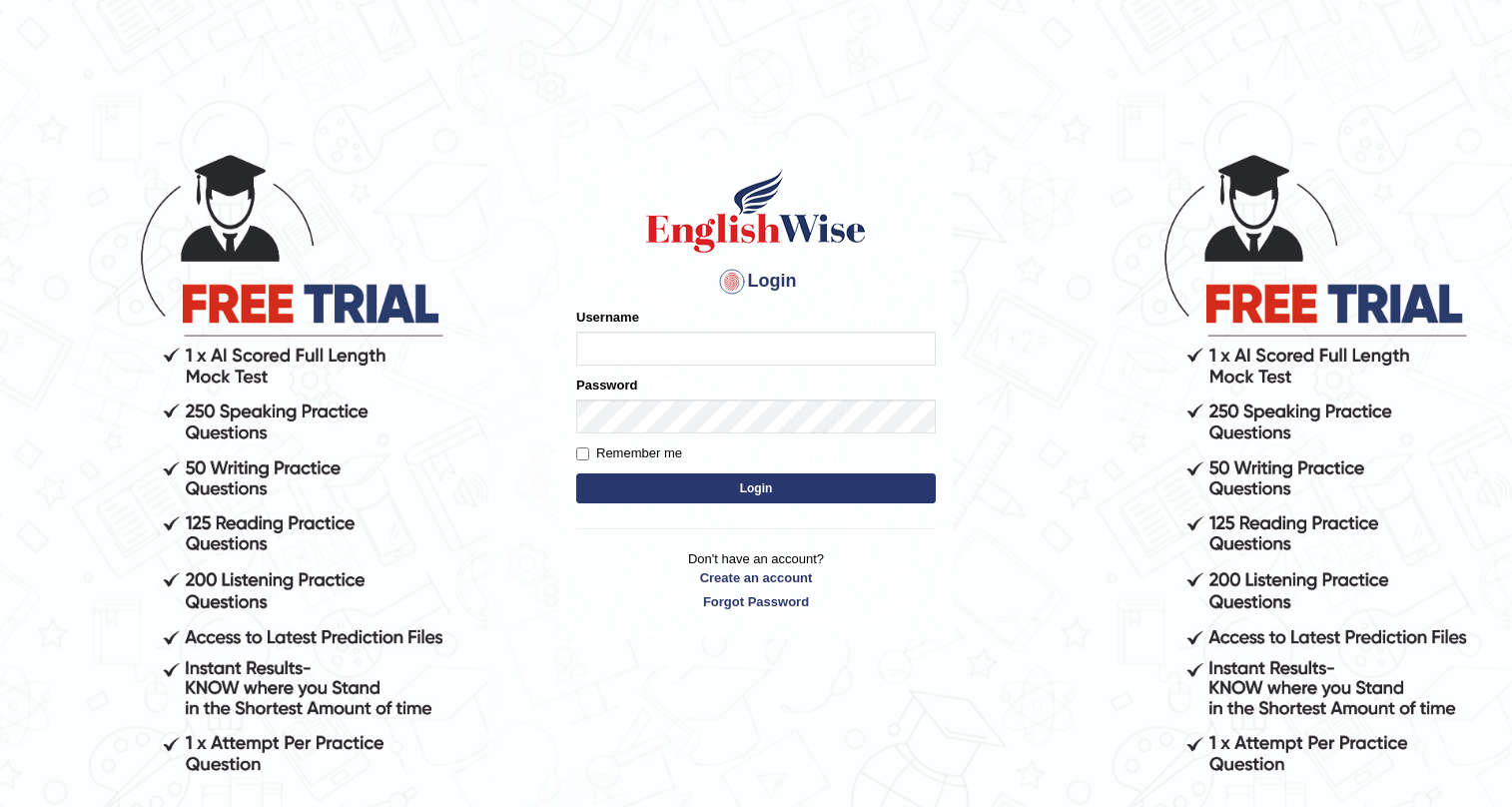 scroll, scrollTop: 0, scrollLeft: 0, axis: both 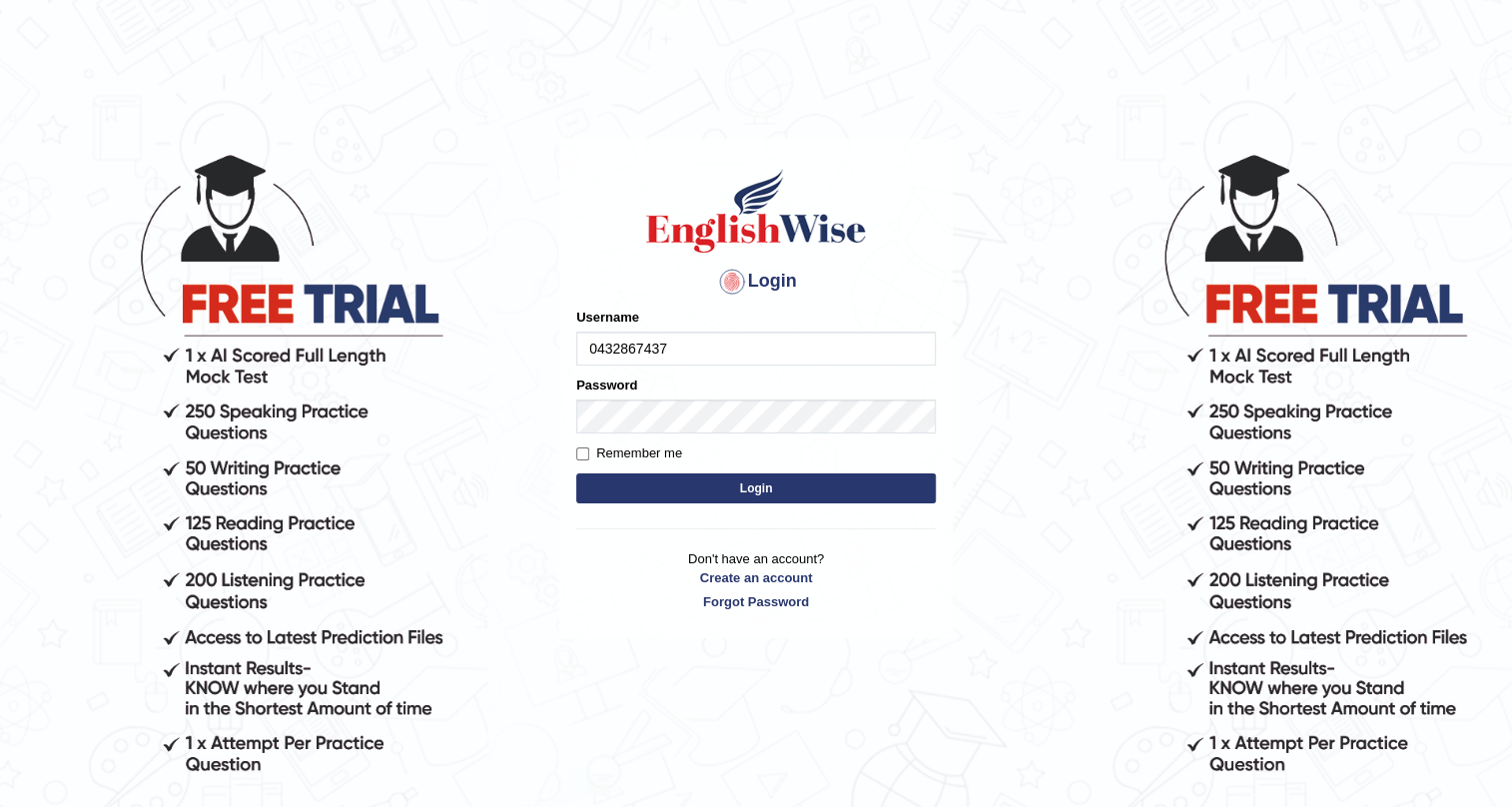 type on "0432867437" 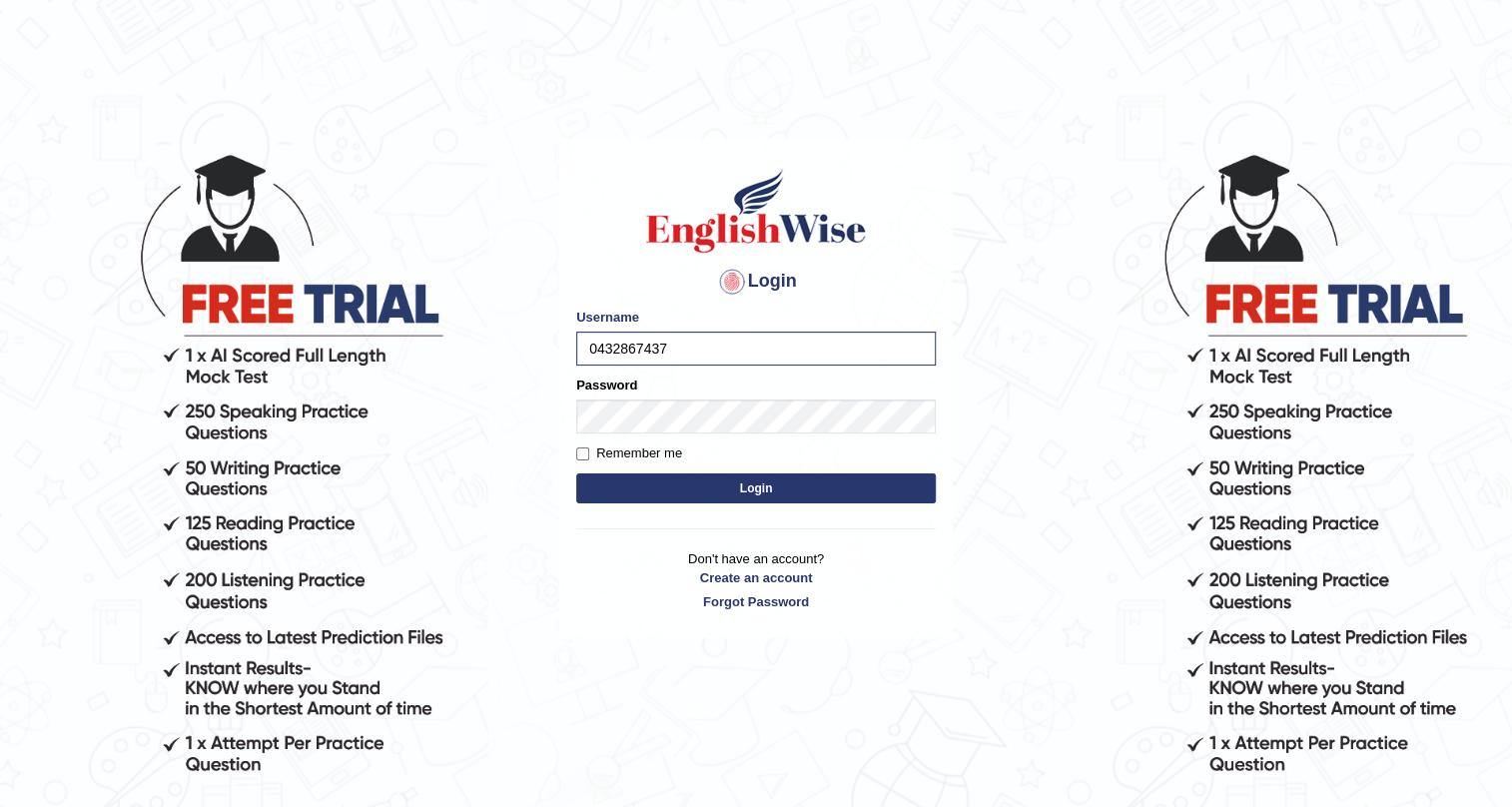 click on "Login" at bounding box center [756, 488] 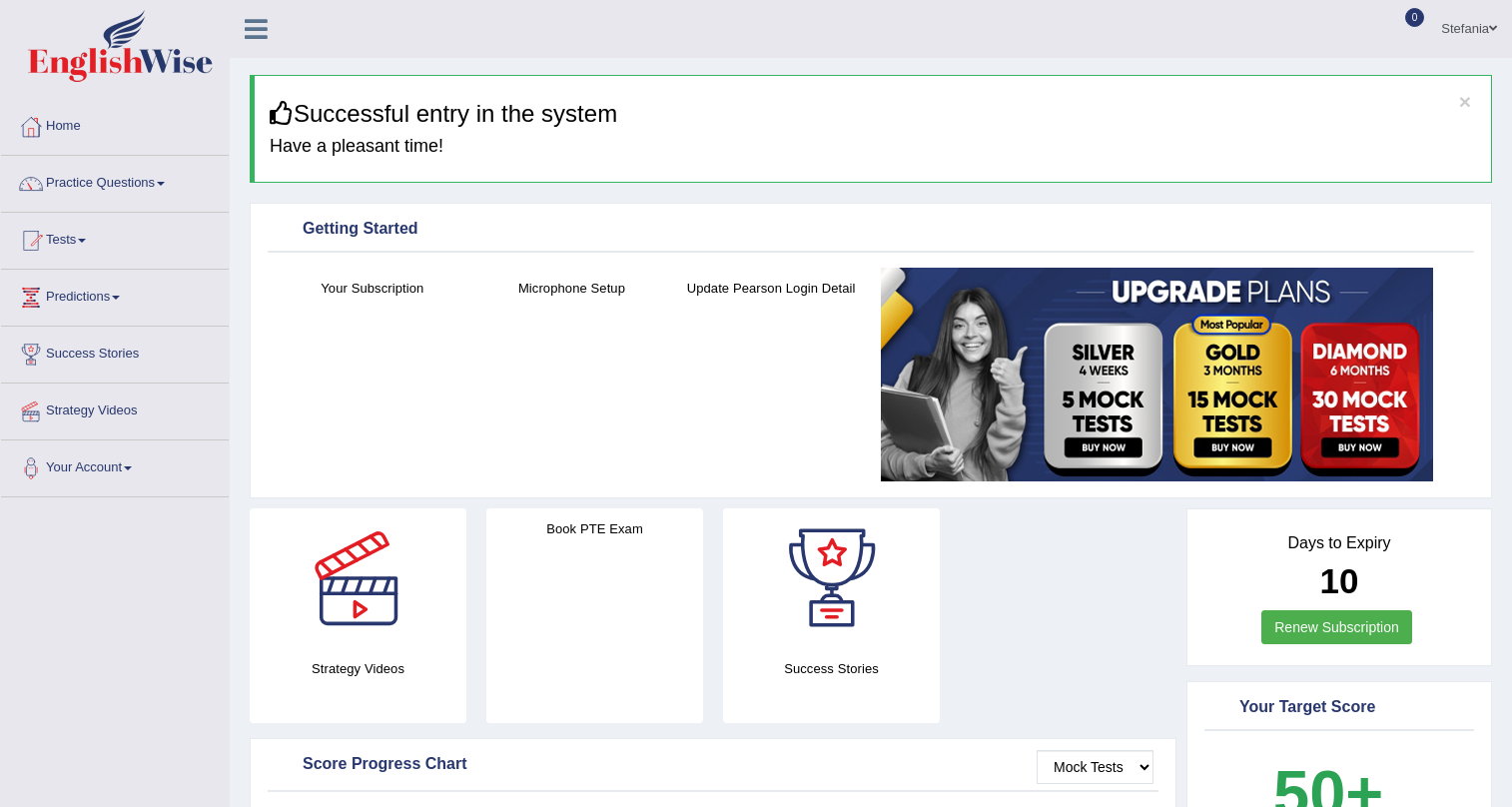scroll, scrollTop: 0, scrollLeft: 0, axis: both 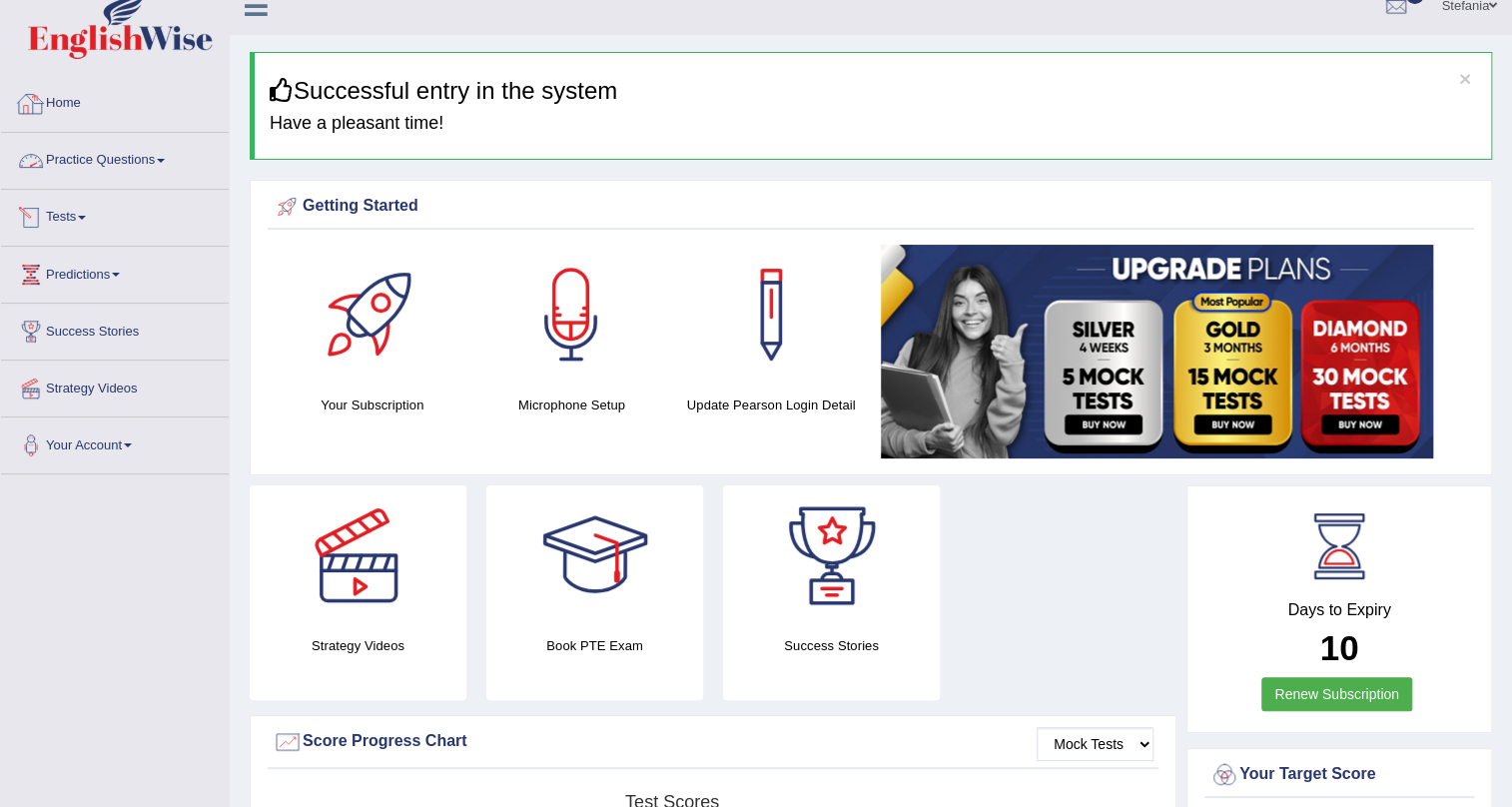 click on "Practice Questions" at bounding box center [115, 158] 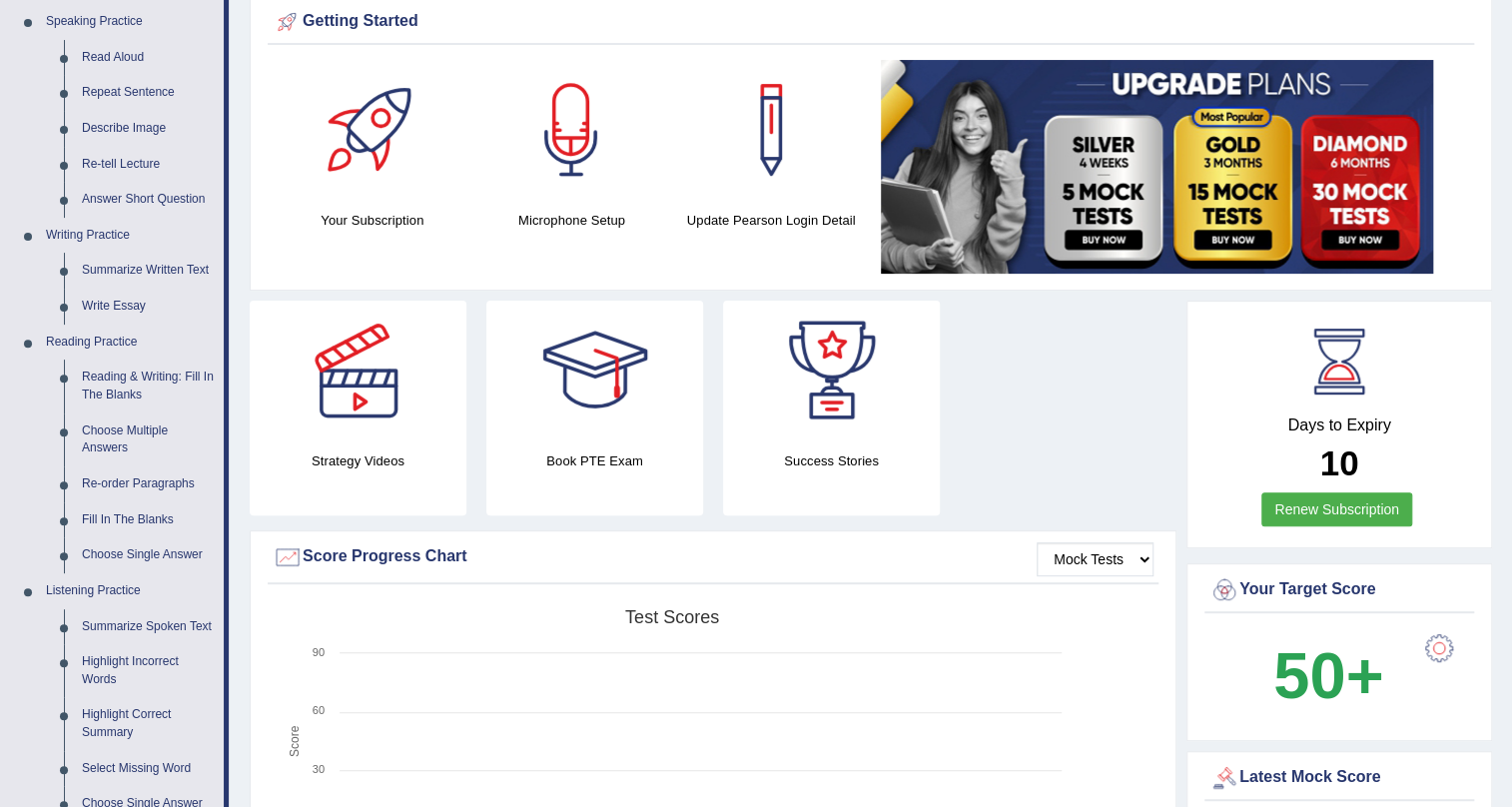 scroll, scrollTop: 214, scrollLeft: 0, axis: vertical 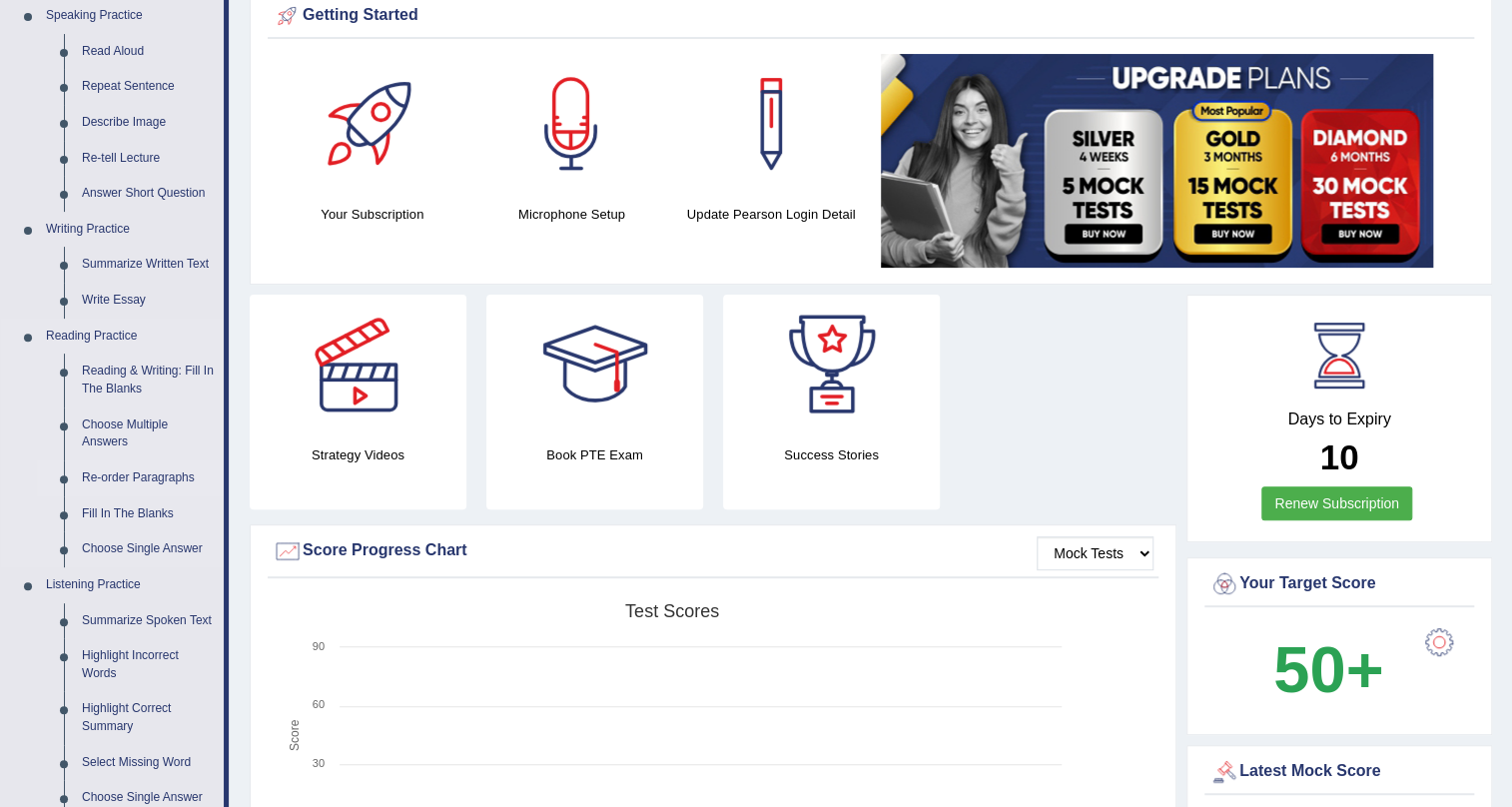 click on "Re-order Paragraphs" at bounding box center (148, 478) 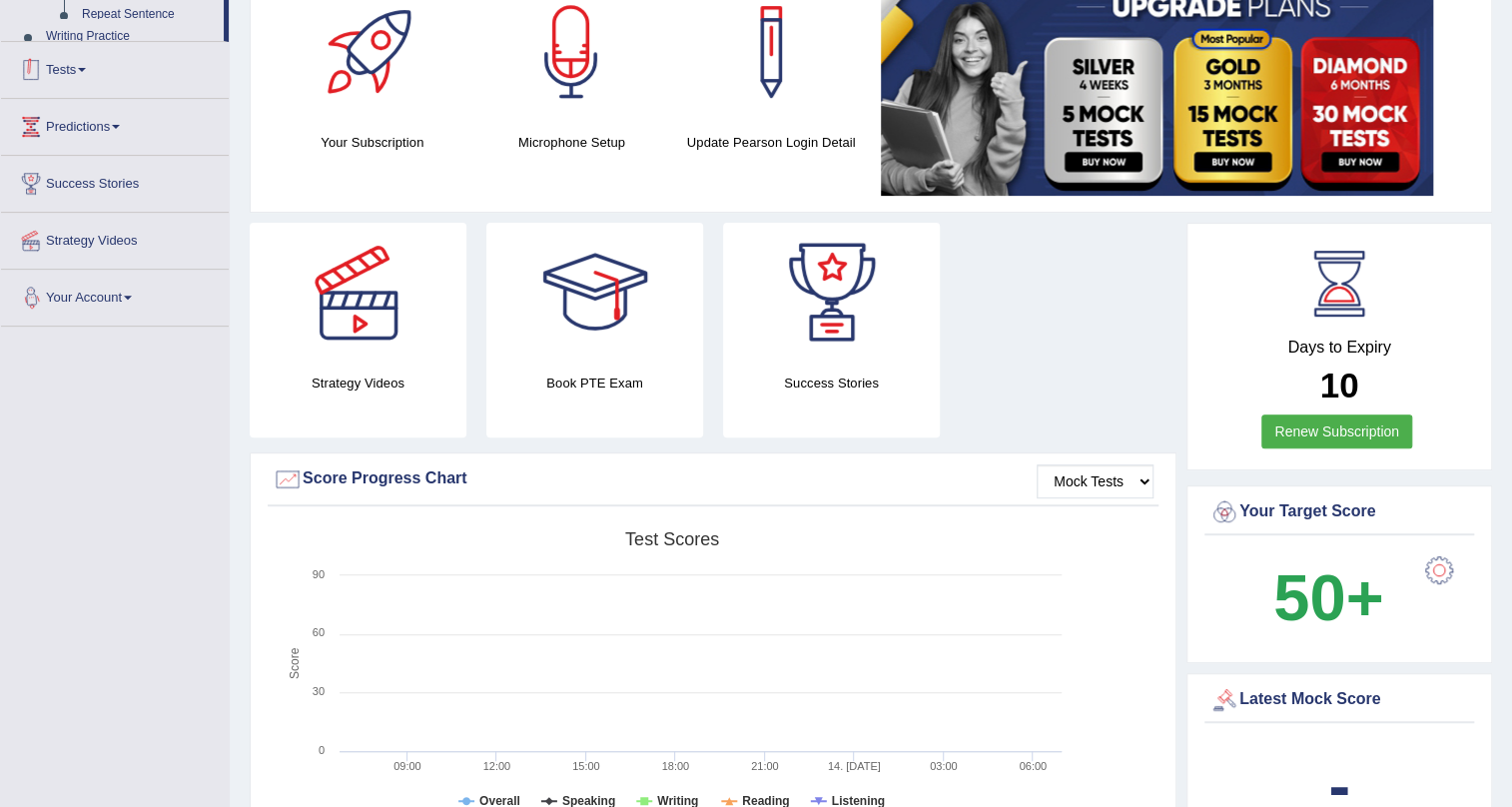 scroll, scrollTop: 402, scrollLeft: 0, axis: vertical 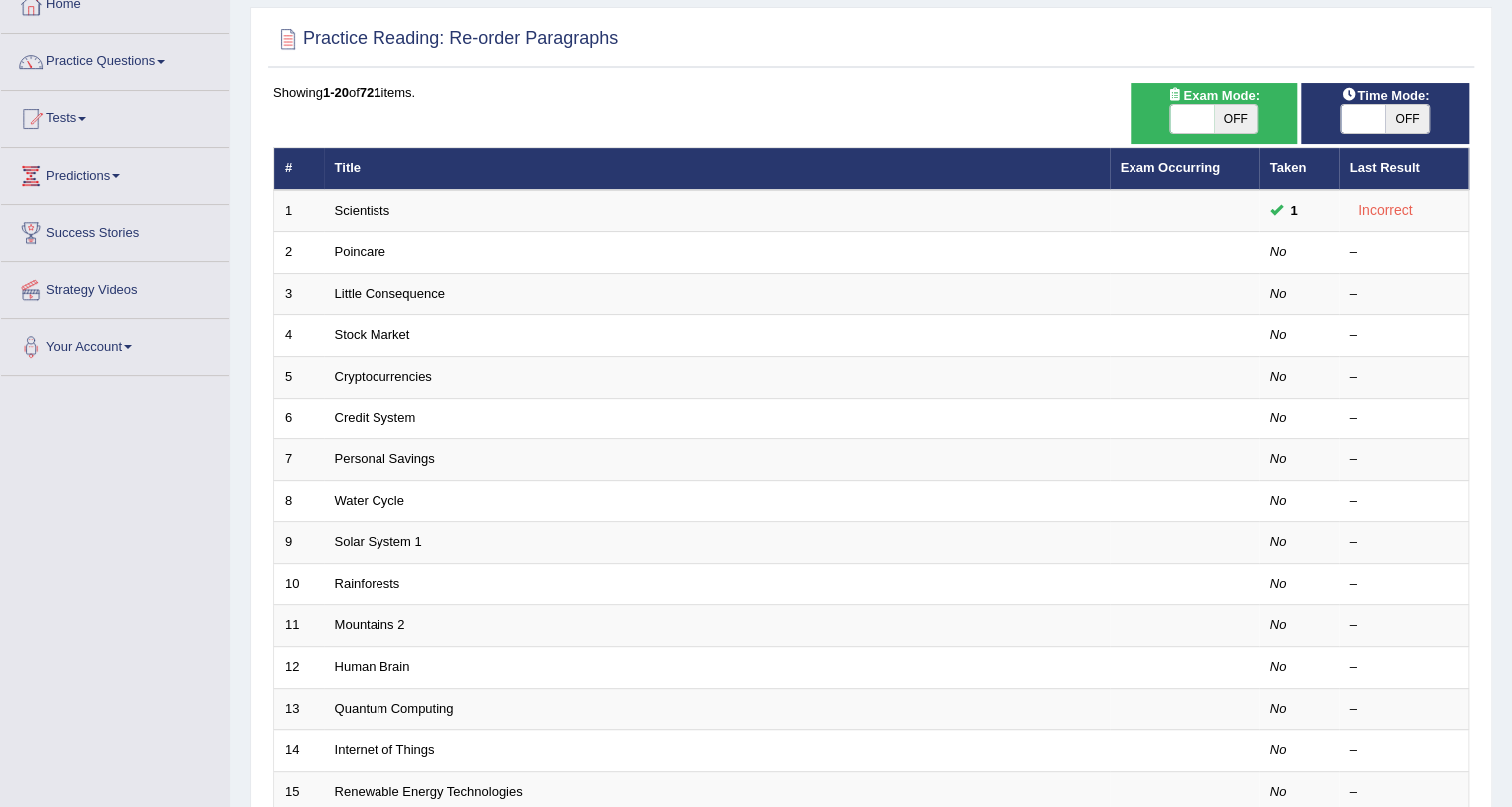 click on "OFF" at bounding box center (1236, 119) 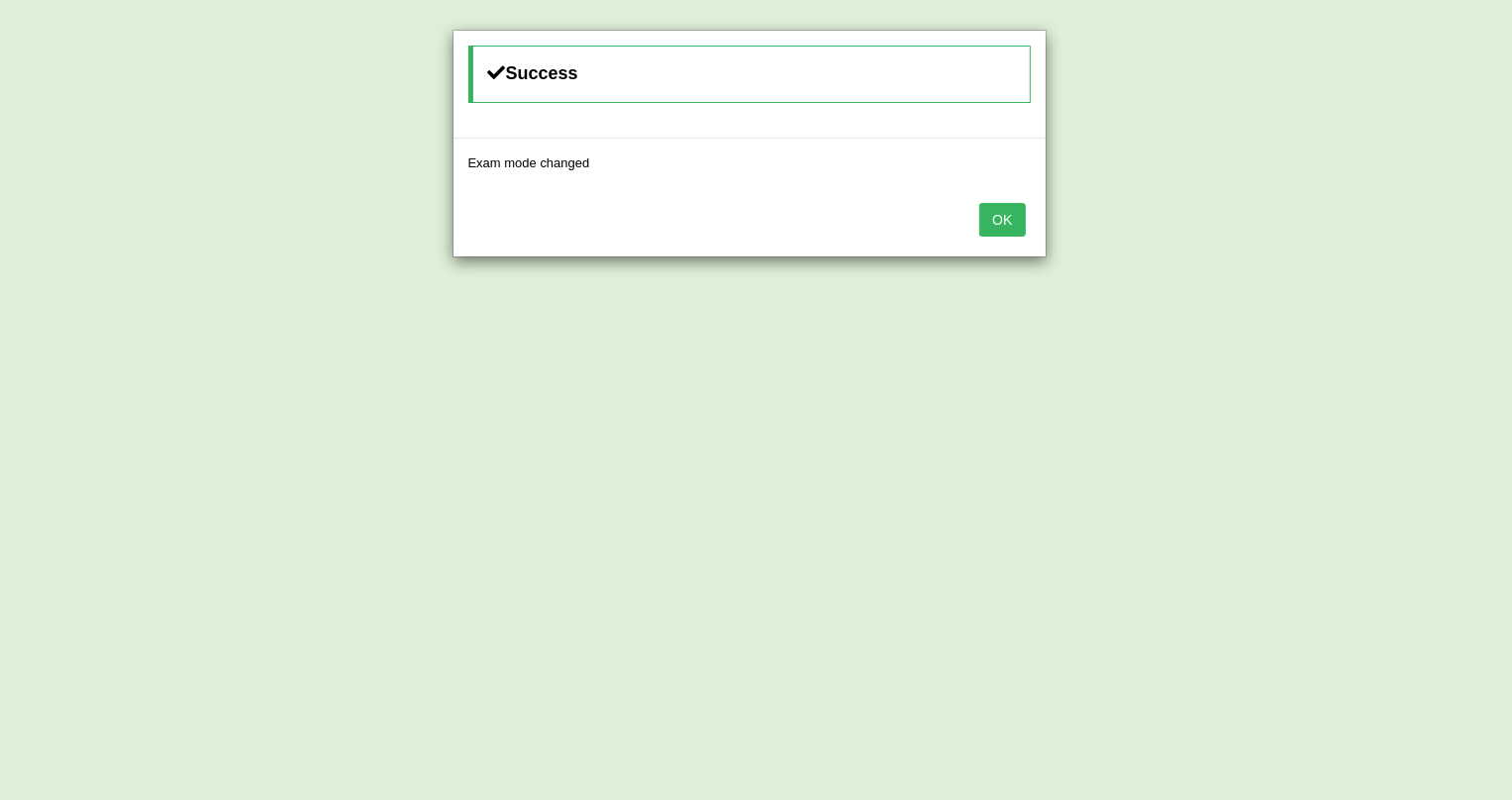 click on "OK" at bounding box center [1002, 220] 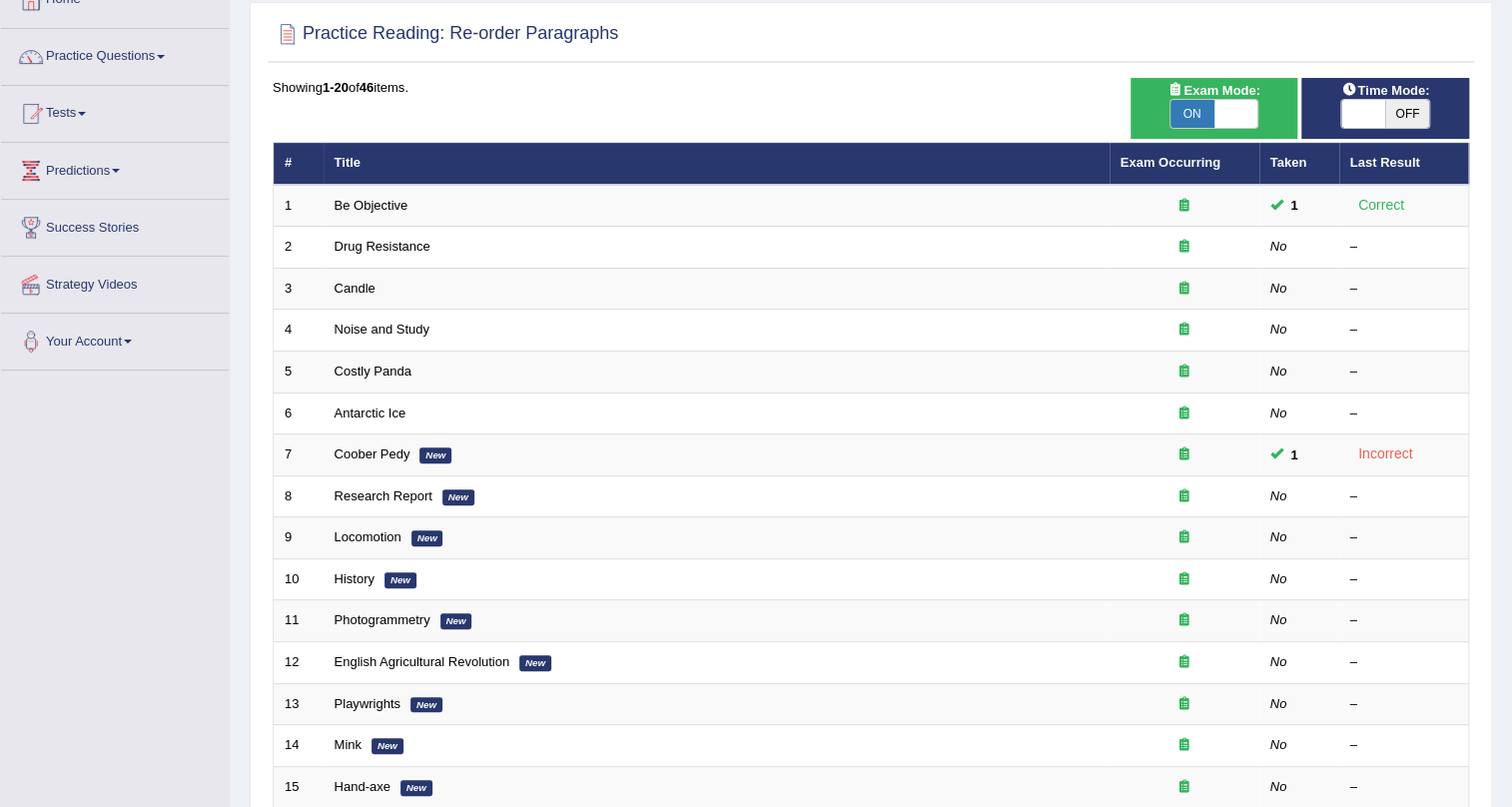 scroll, scrollTop: 122, scrollLeft: 0, axis: vertical 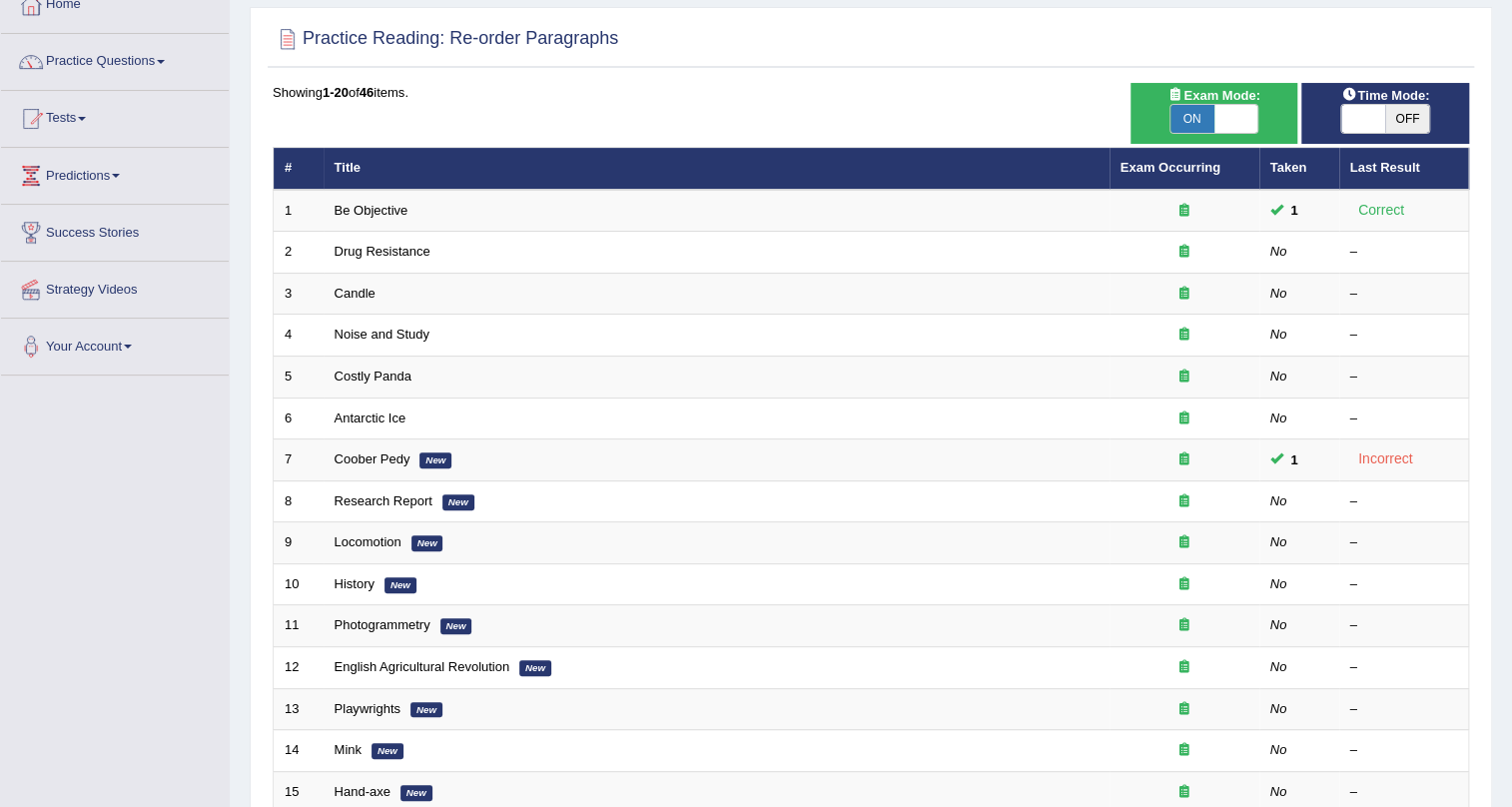 click on "OFF" at bounding box center (1407, 119) 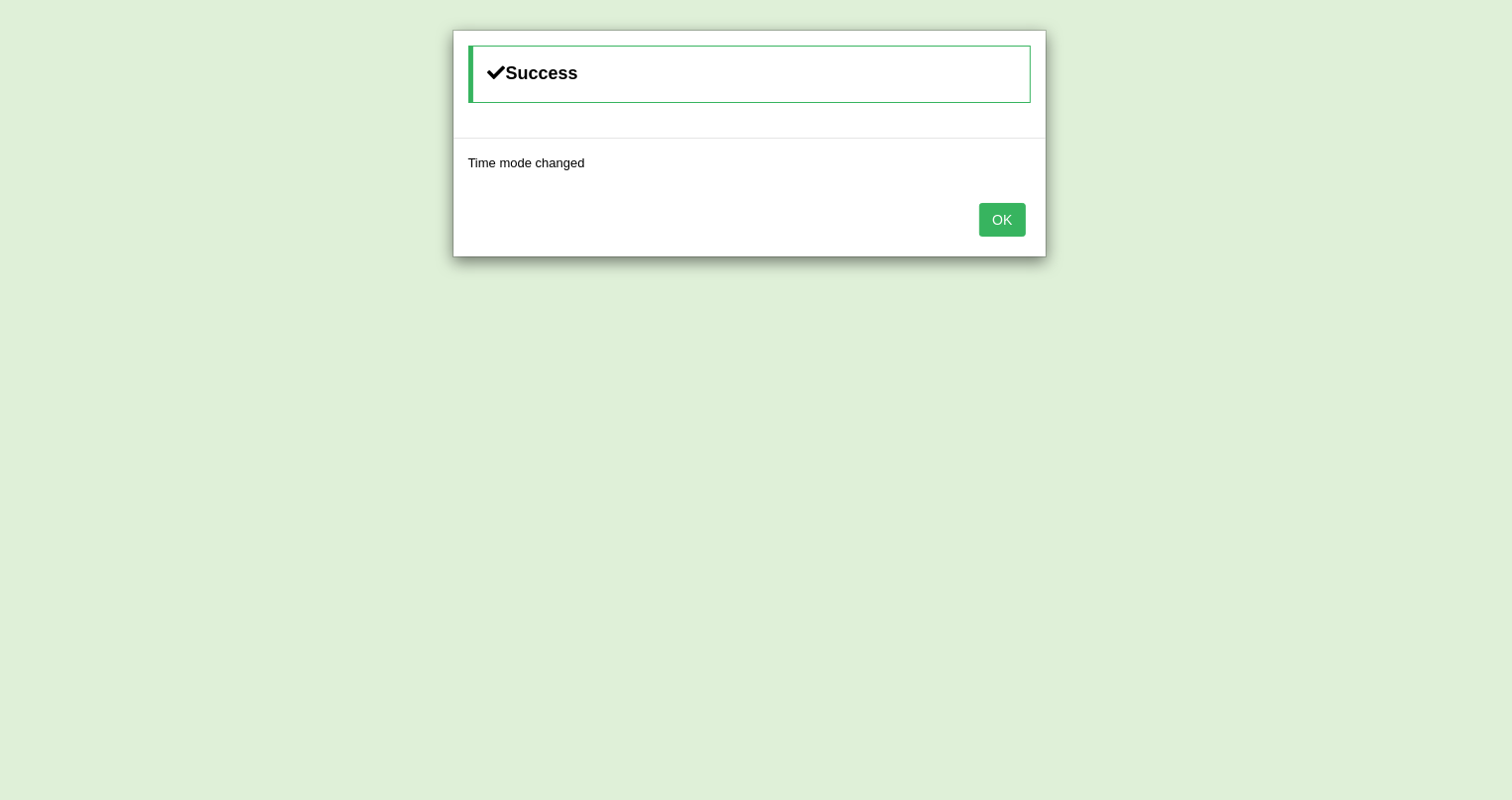 click on "OK" at bounding box center (1002, 220) 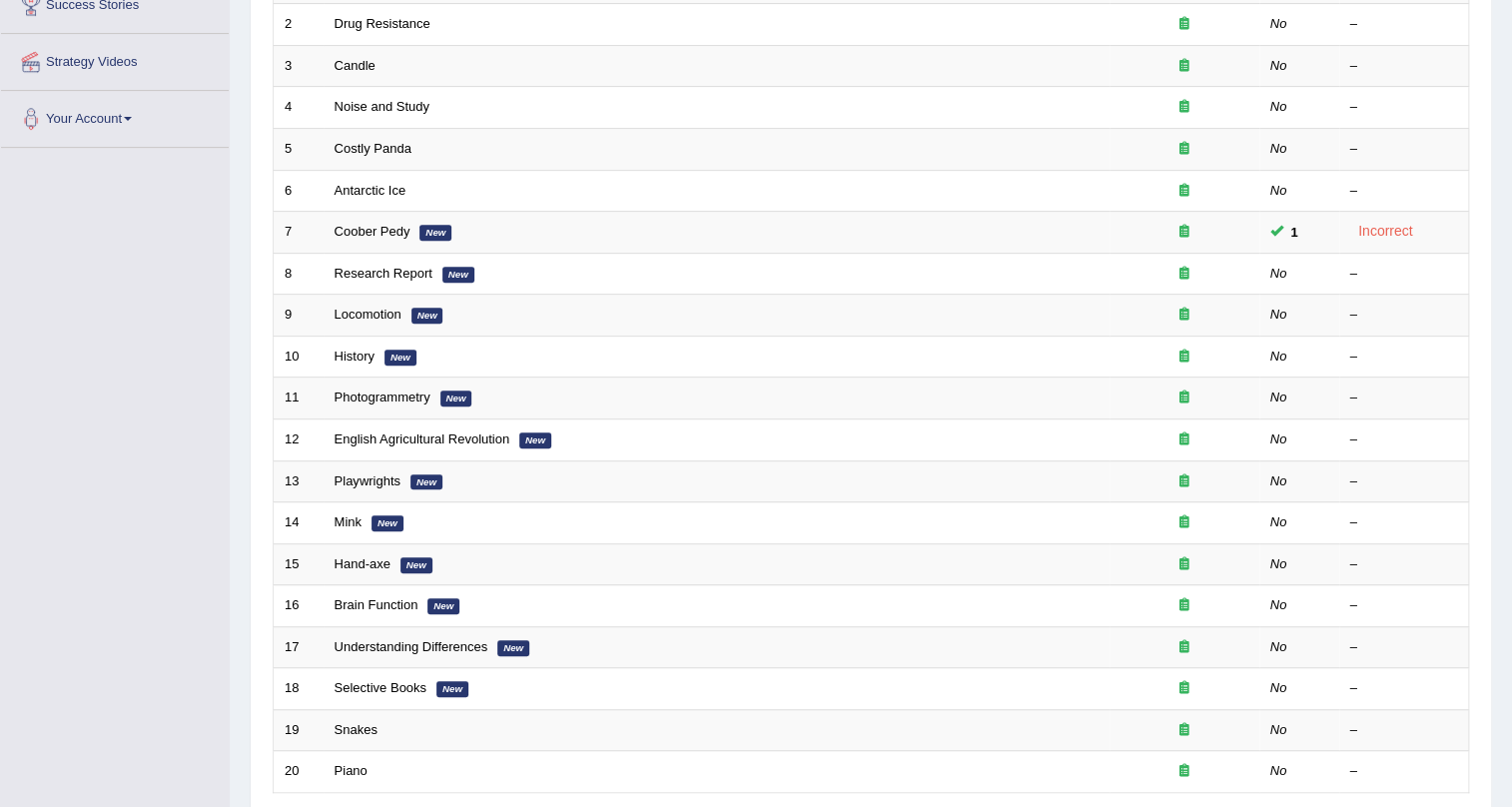 scroll, scrollTop: 353, scrollLeft: 0, axis: vertical 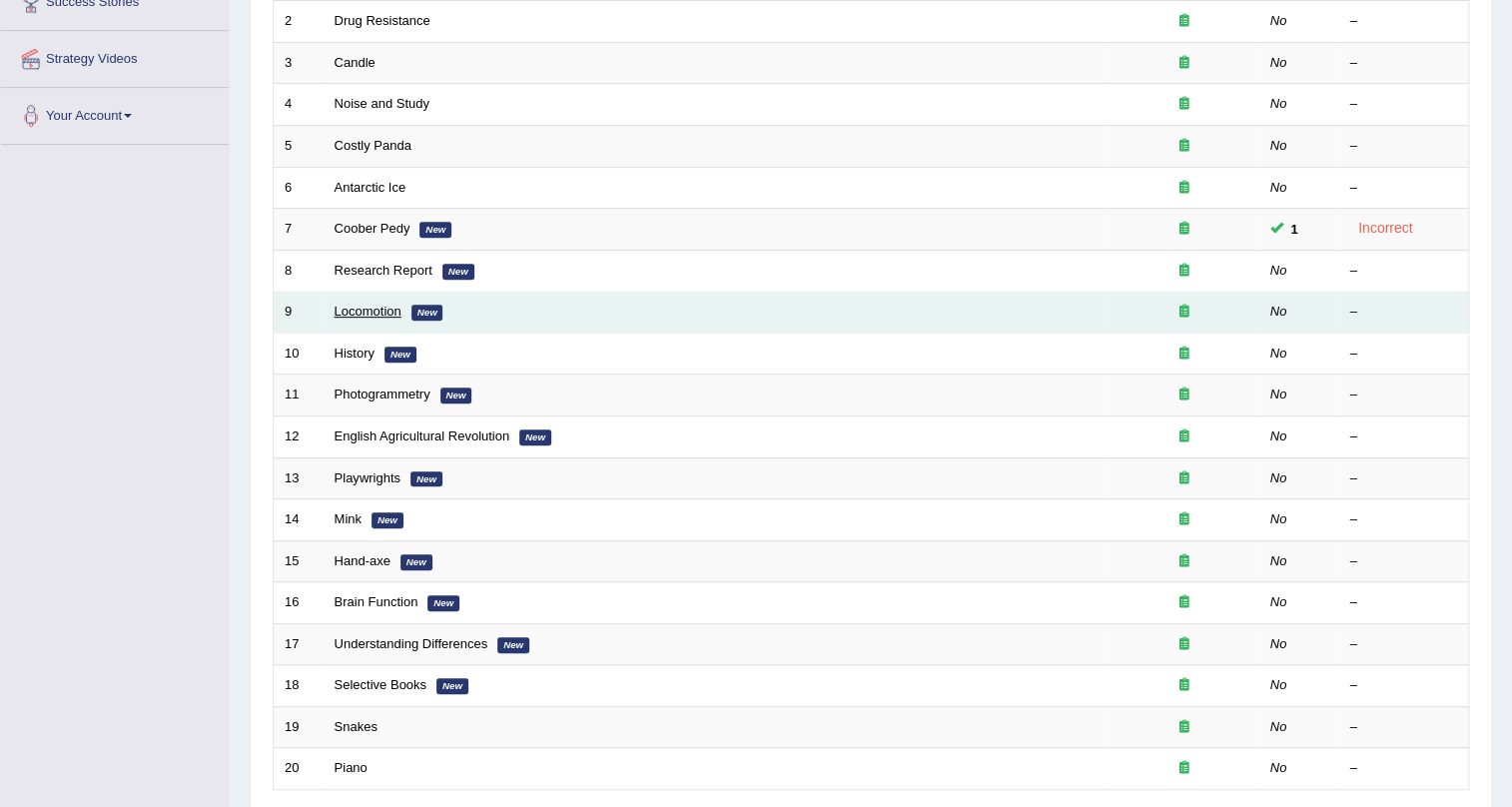 click on "Locomotion" at bounding box center (368, 311) 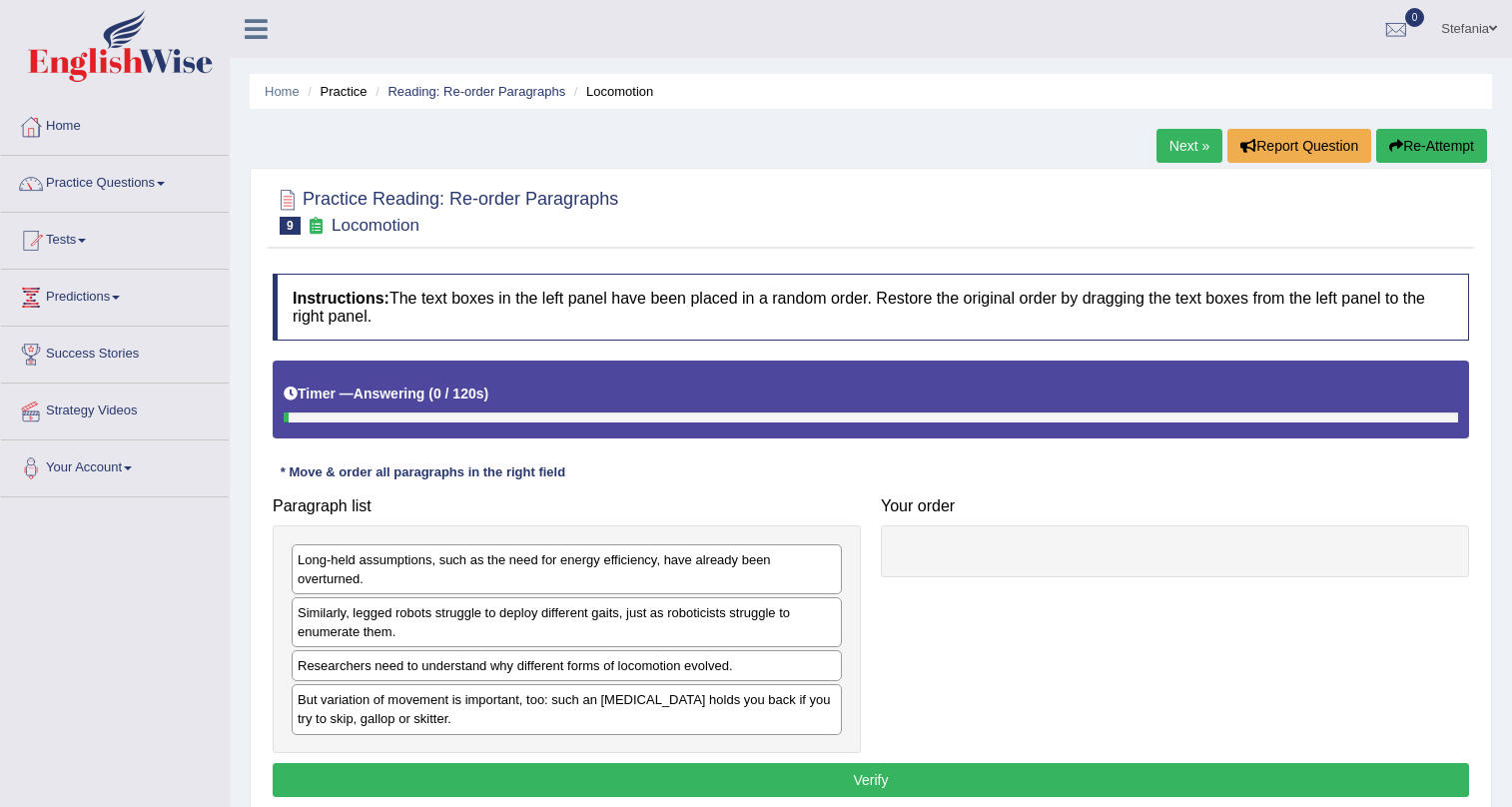scroll, scrollTop: 0, scrollLeft: 0, axis: both 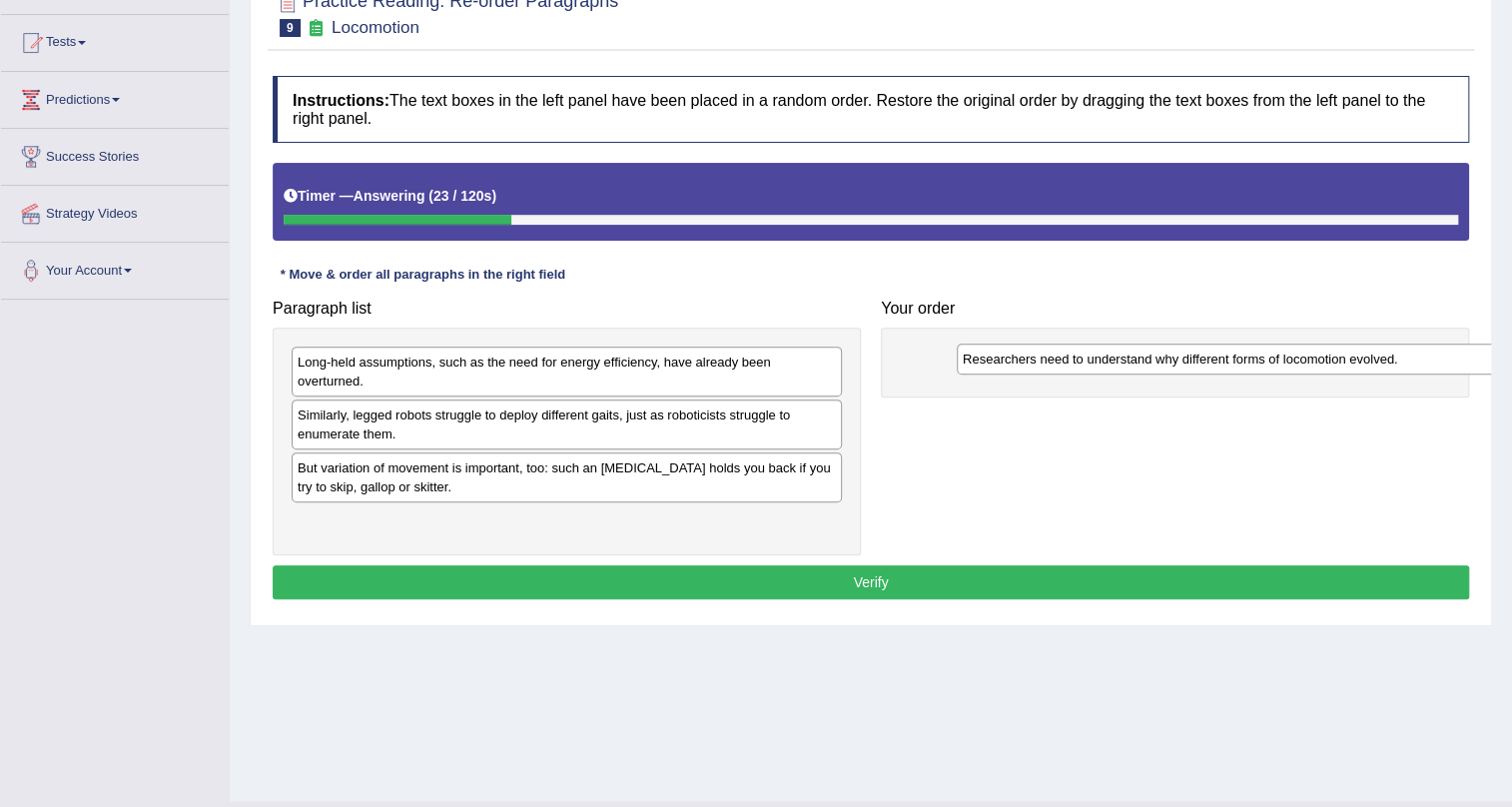 drag, startPoint x: 530, startPoint y: 479, endPoint x: 1195, endPoint y: 372, distance: 673.55326 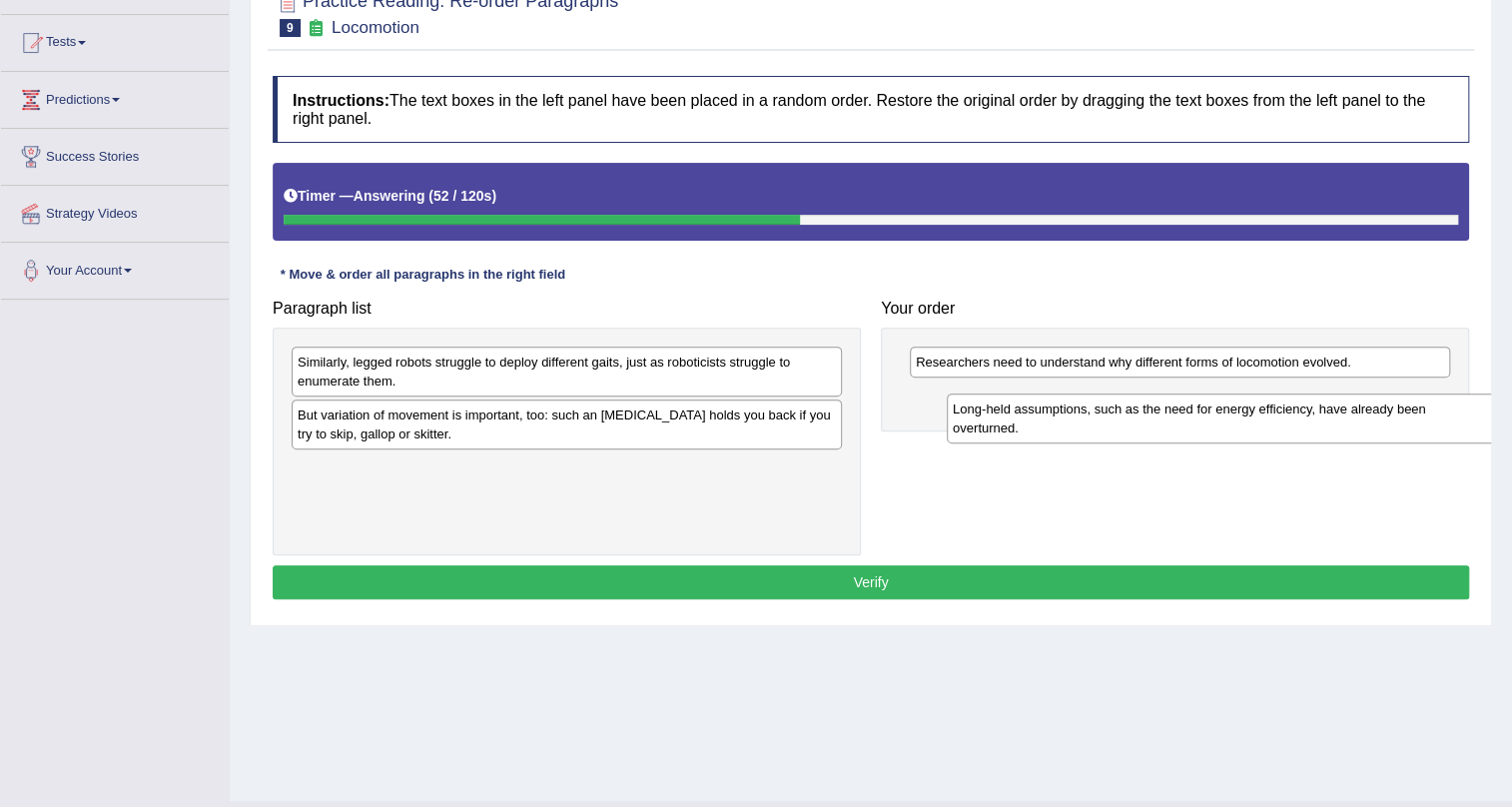 drag, startPoint x: 463, startPoint y: 385, endPoint x: 1119, endPoint y: 431, distance: 657.6108 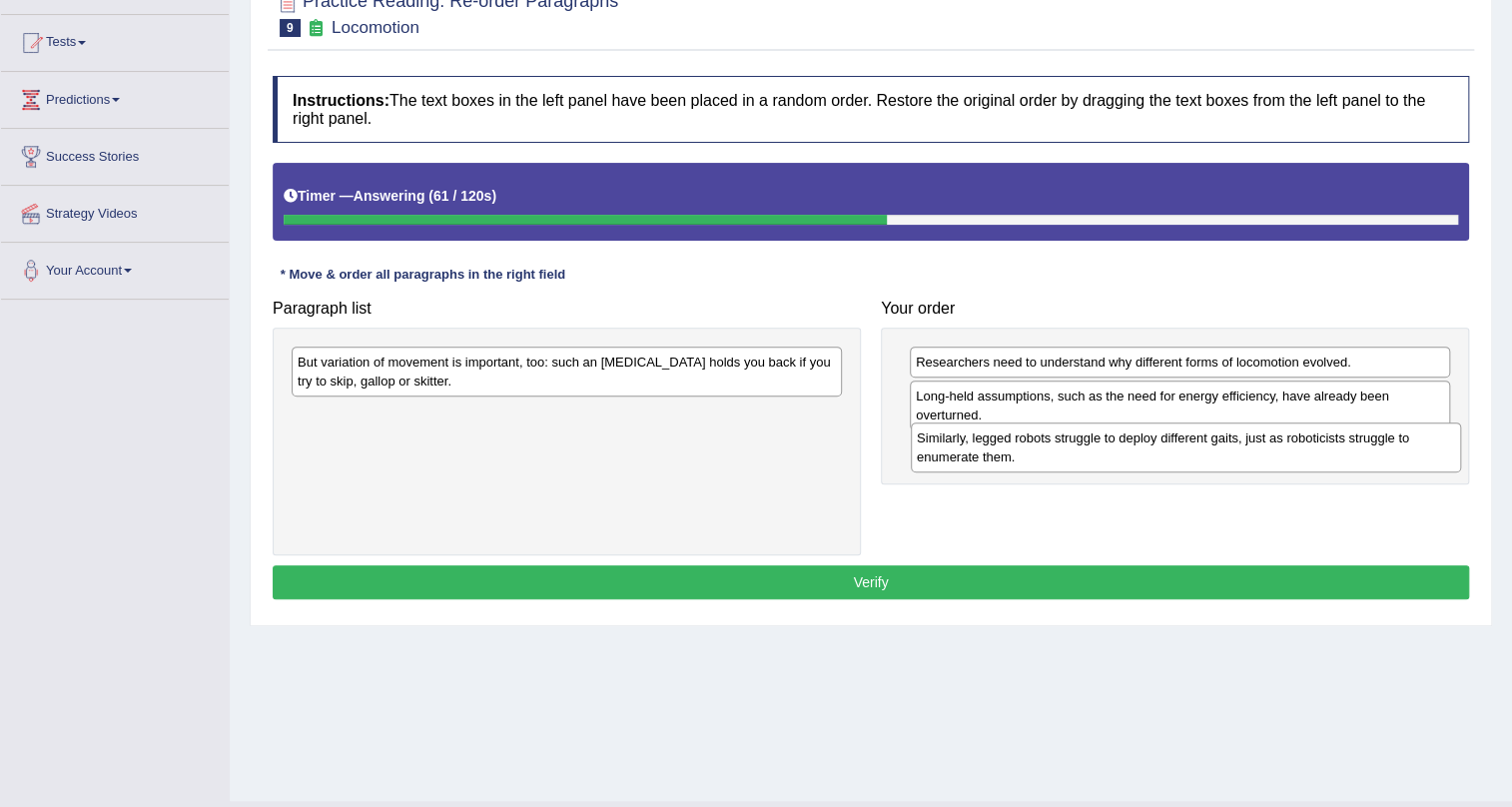 drag, startPoint x: 483, startPoint y: 385, endPoint x: 1103, endPoint y: 460, distance: 624.5198 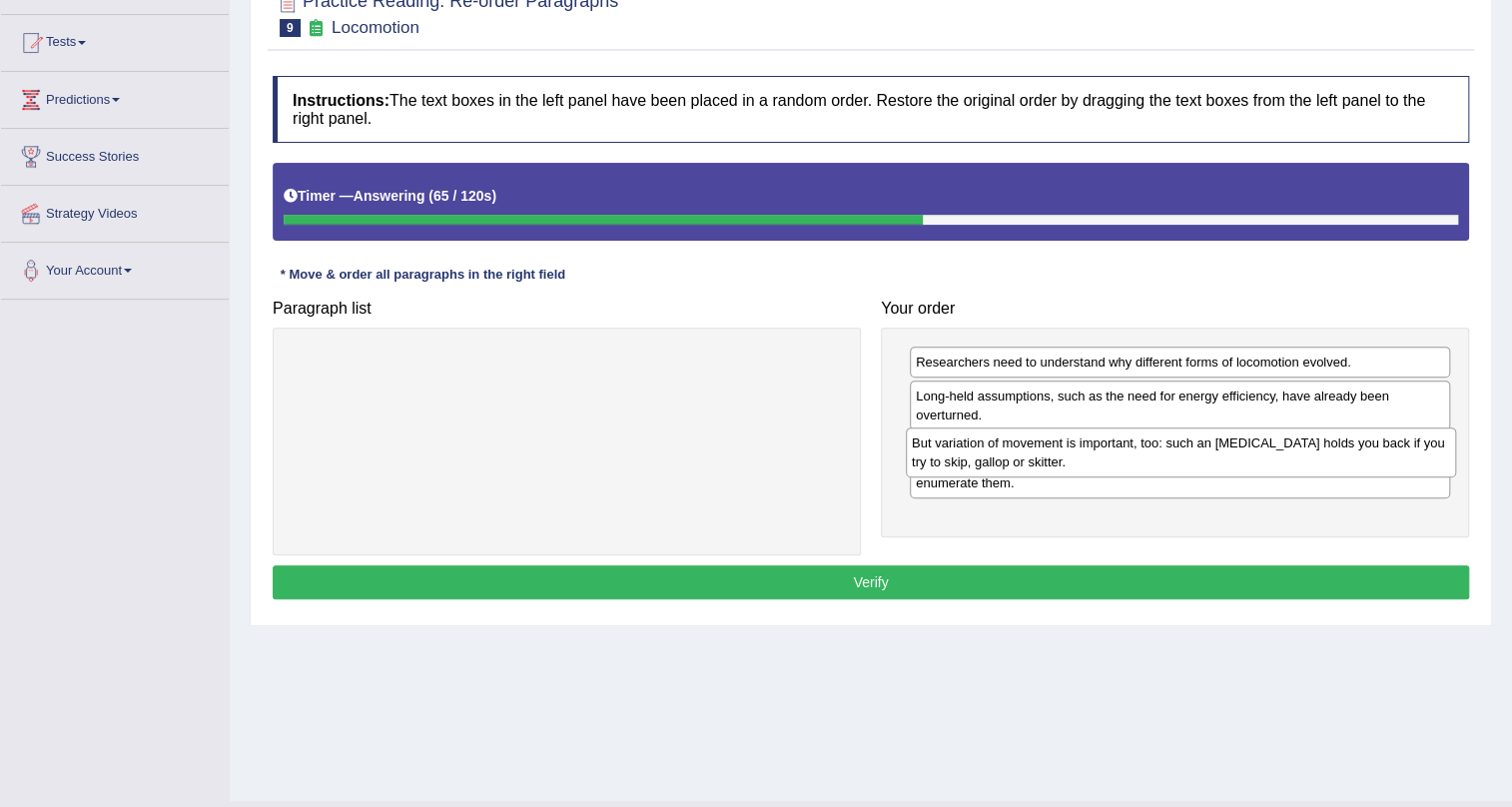 drag, startPoint x: 580, startPoint y: 373, endPoint x: 1194, endPoint y: 453, distance: 619.1898 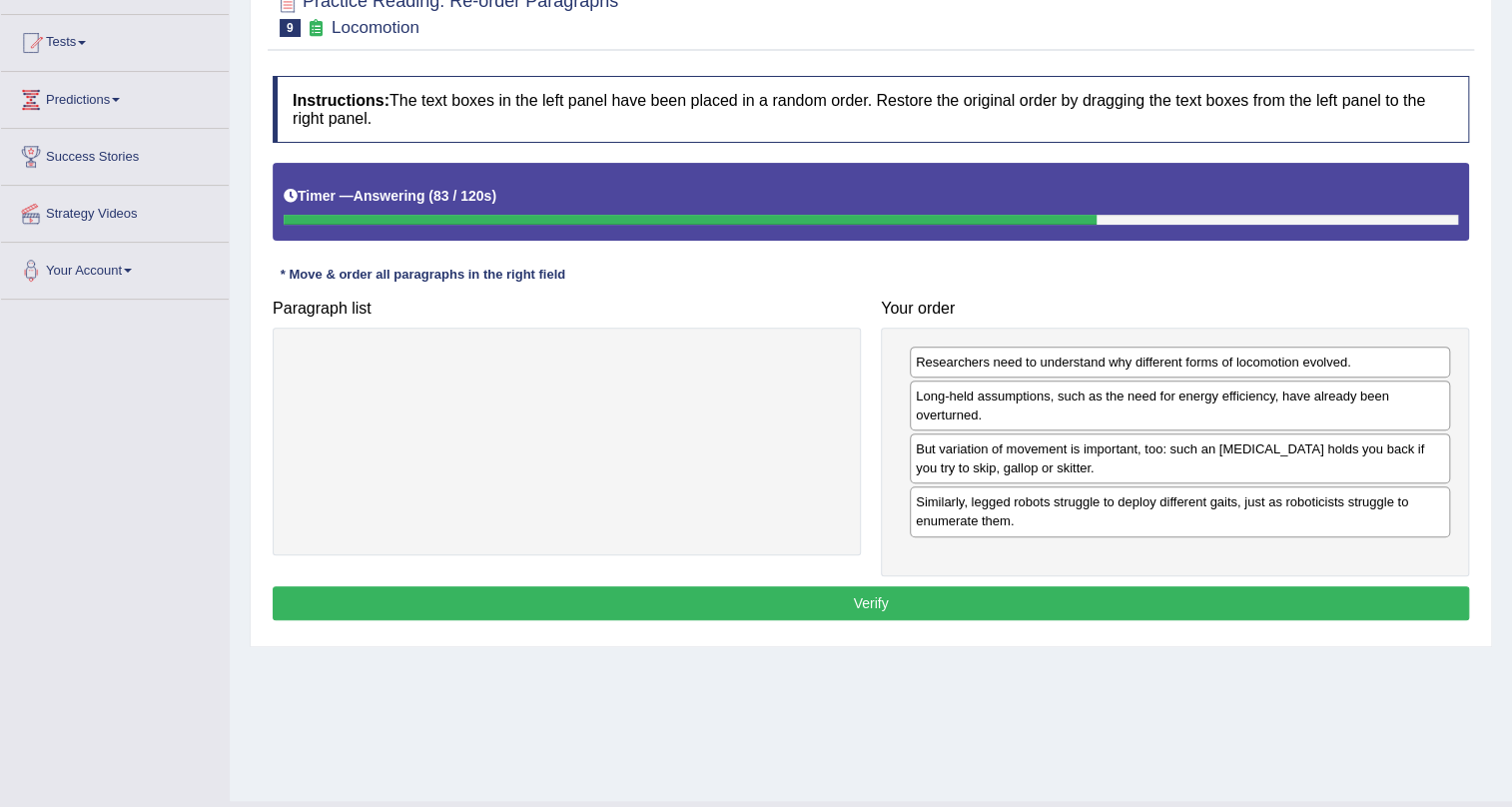 click on "Verify" at bounding box center (871, 603) 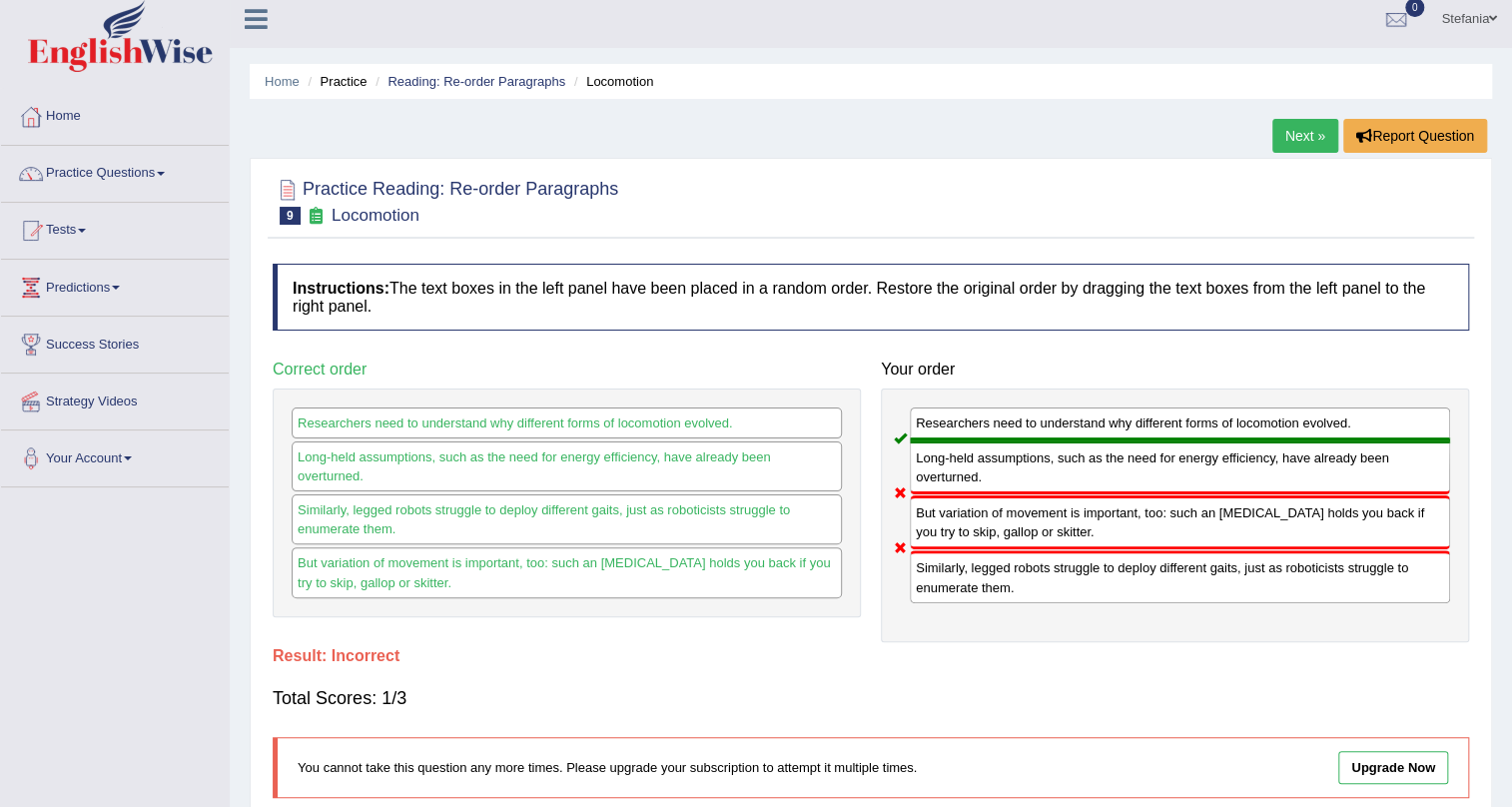 scroll, scrollTop: 0, scrollLeft: 0, axis: both 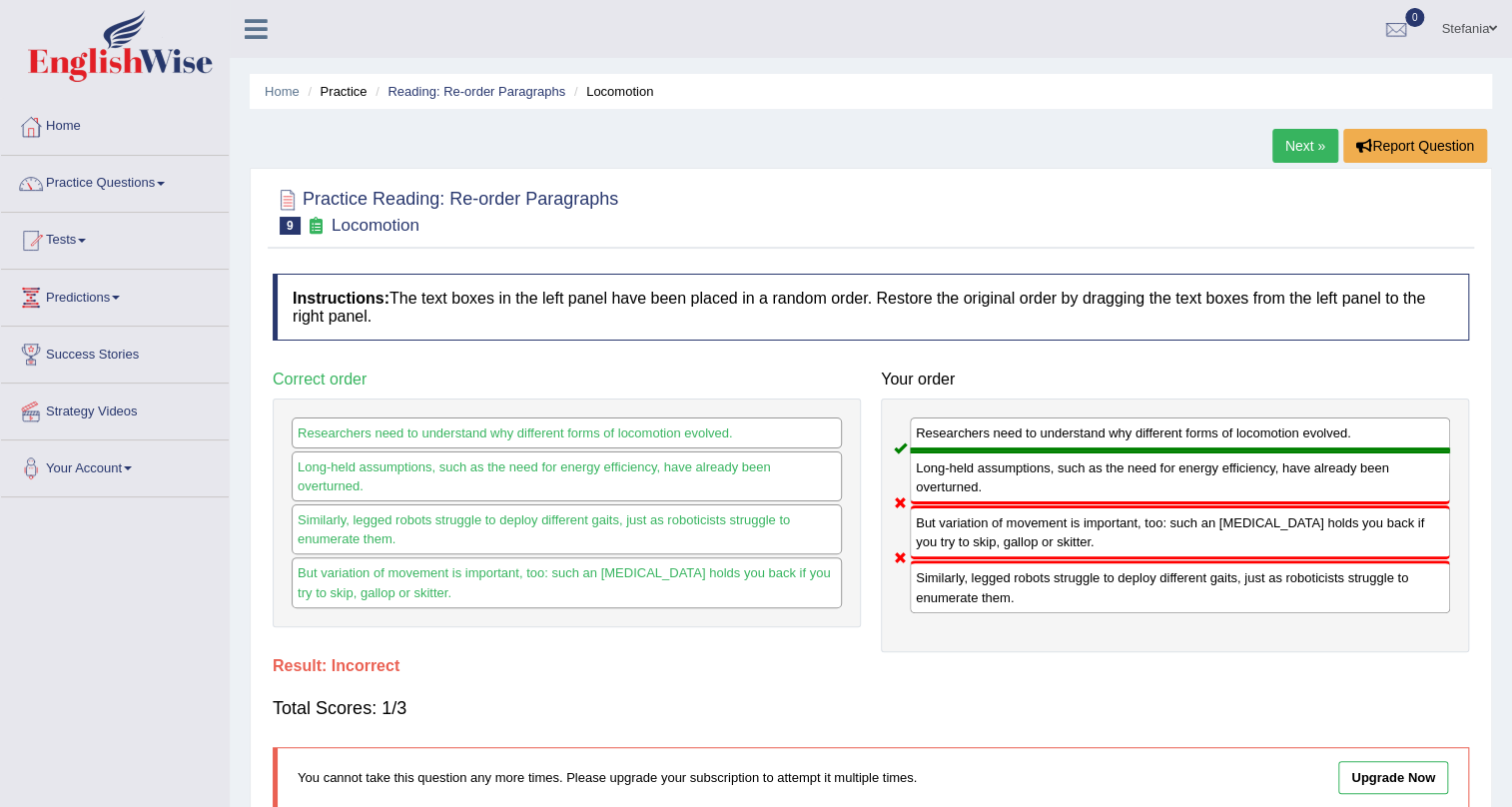 click on "Next »" at bounding box center (1305, 146) 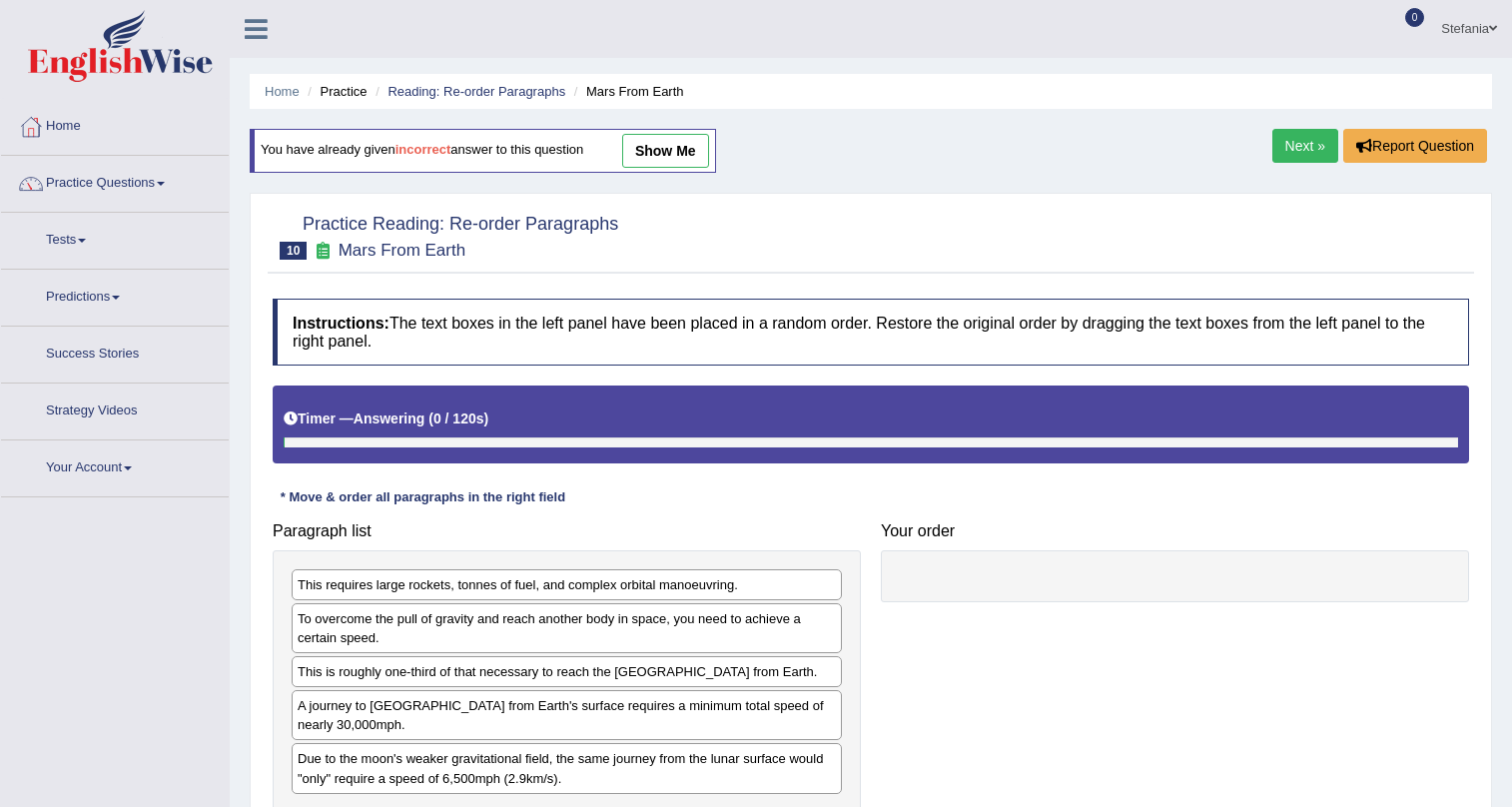 scroll, scrollTop: 0, scrollLeft: 0, axis: both 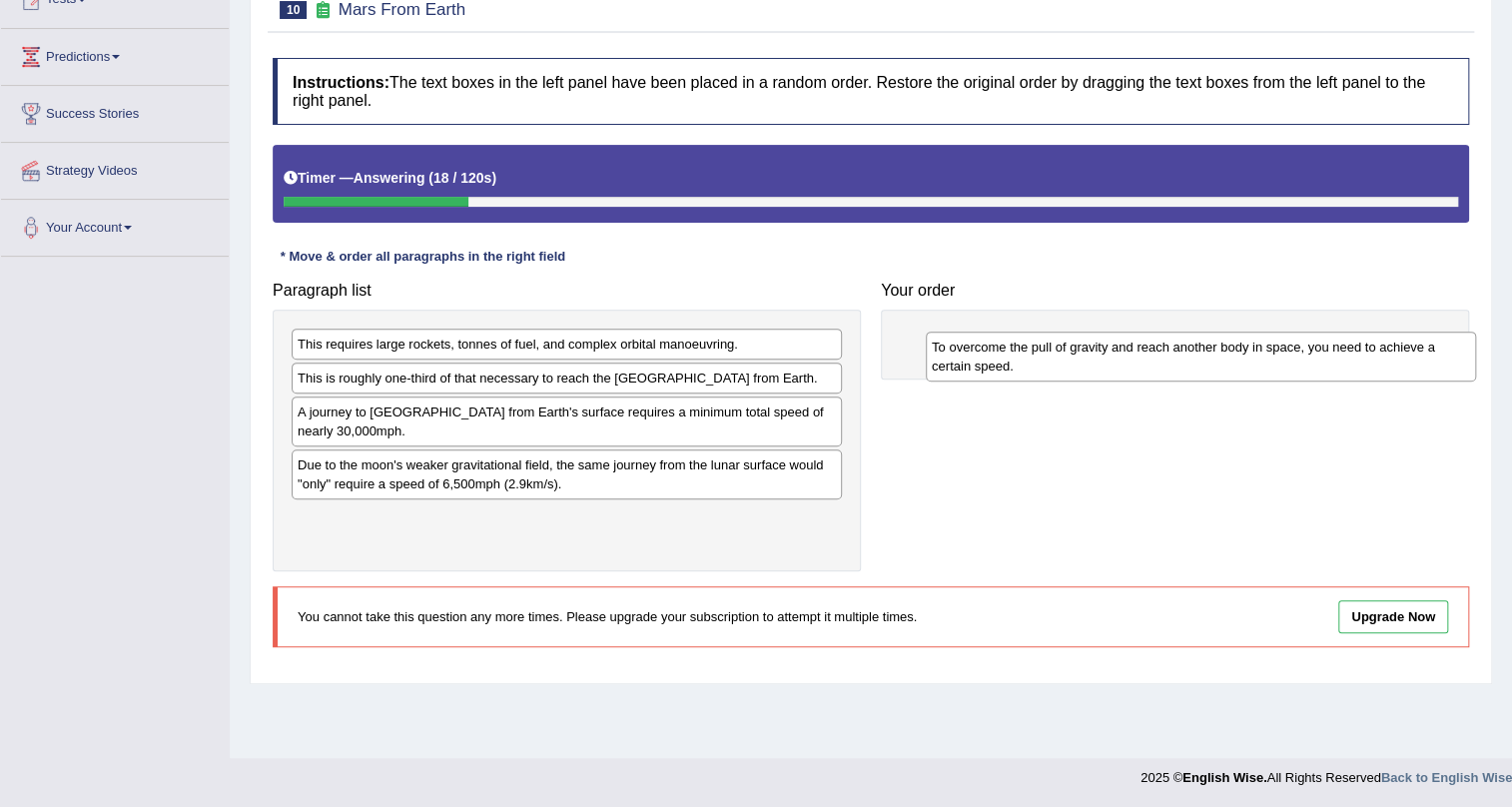 drag, startPoint x: 466, startPoint y: 387, endPoint x: 1079, endPoint y: 355, distance: 613.83467 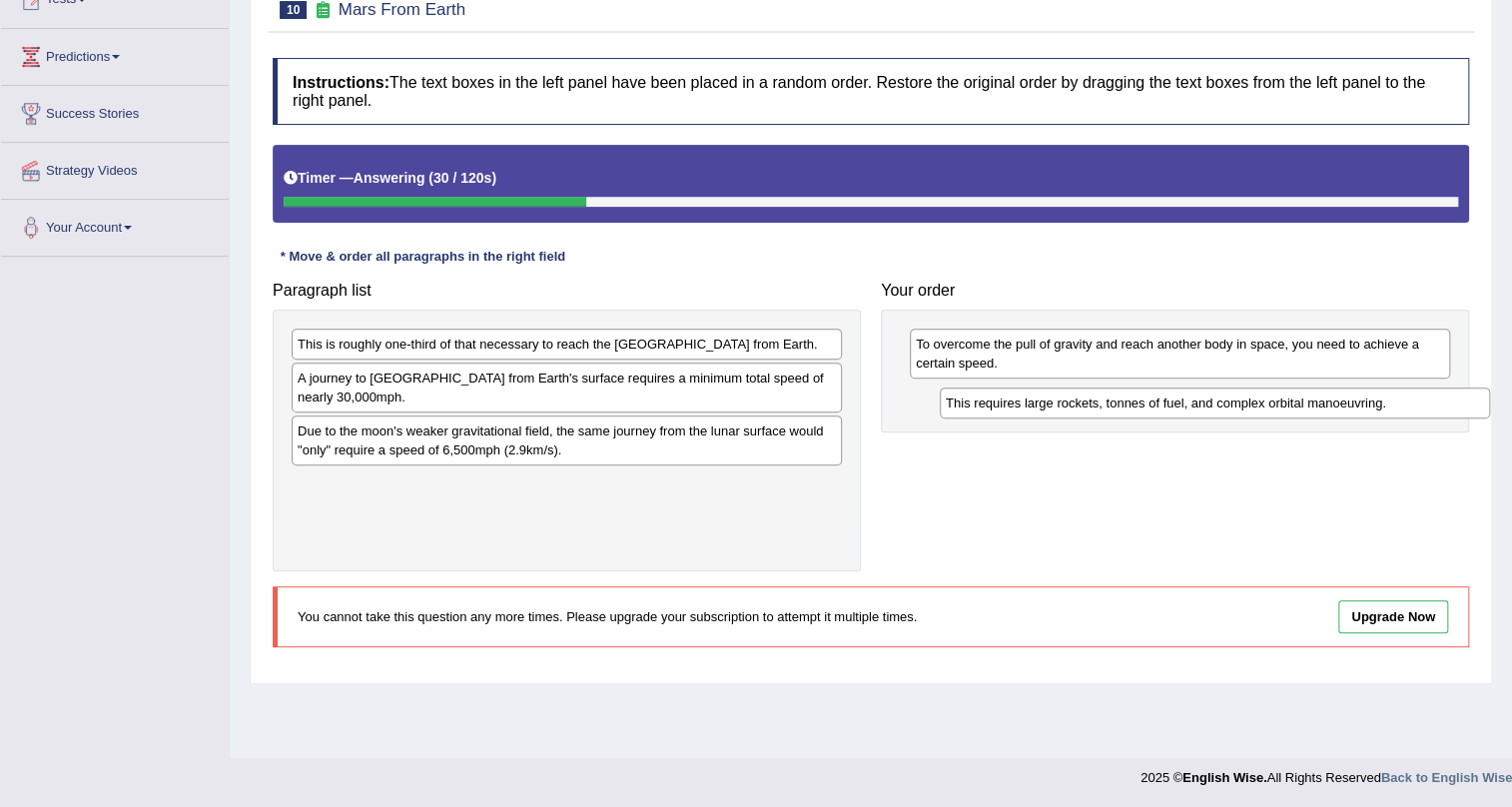drag, startPoint x: 390, startPoint y: 351, endPoint x: 1039, endPoint y: 409, distance: 651.5865 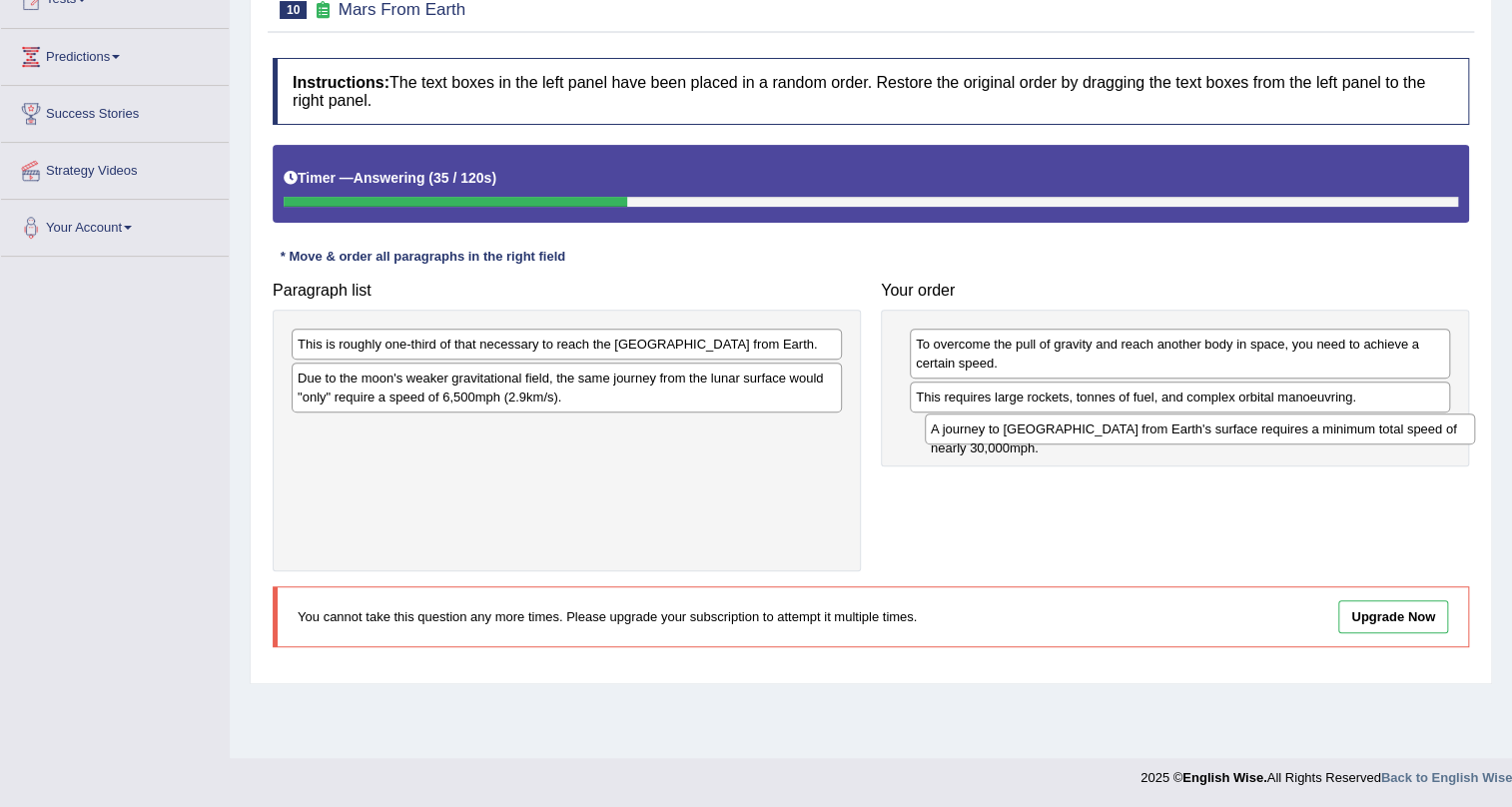 drag, startPoint x: 639, startPoint y: 402, endPoint x: 1272, endPoint y: 433, distance: 633.75863 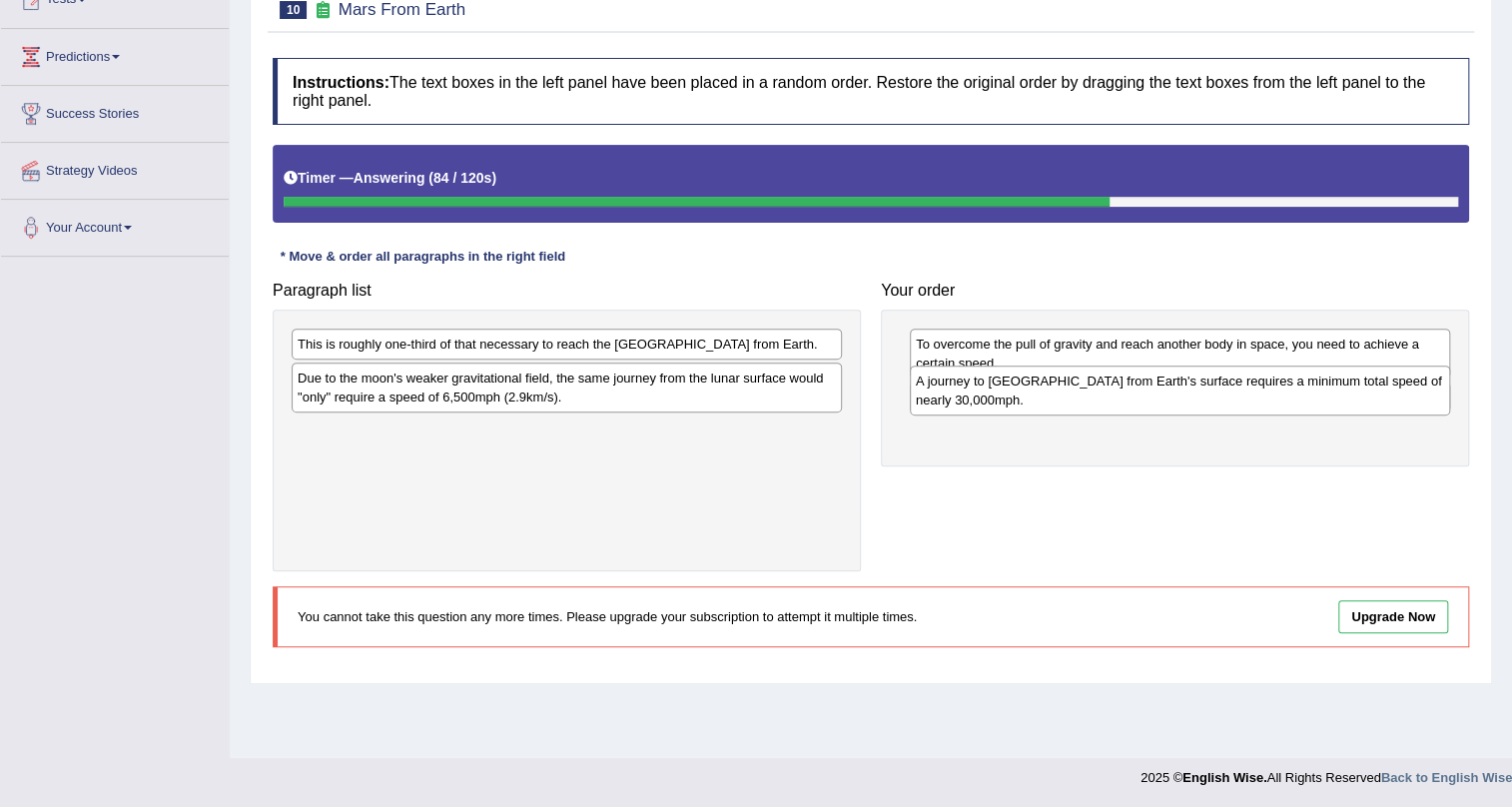 drag, startPoint x: 958, startPoint y: 447, endPoint x: 958, endPoint y: 397, distance: 50 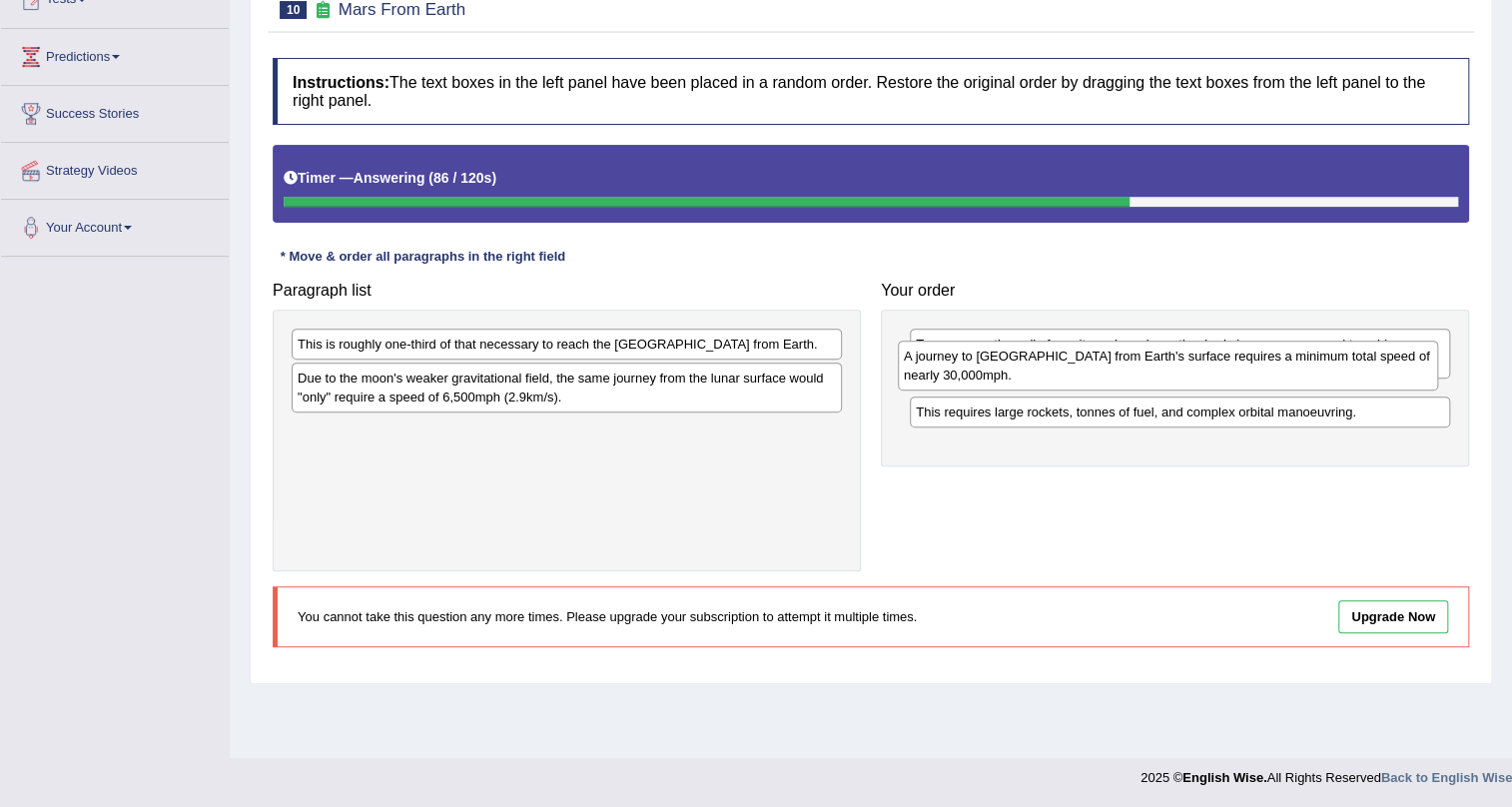 drag, startPoint x: 981, startPoint y: 441, endPoint x: 970, endPoint y: 367, distance: 74.8131 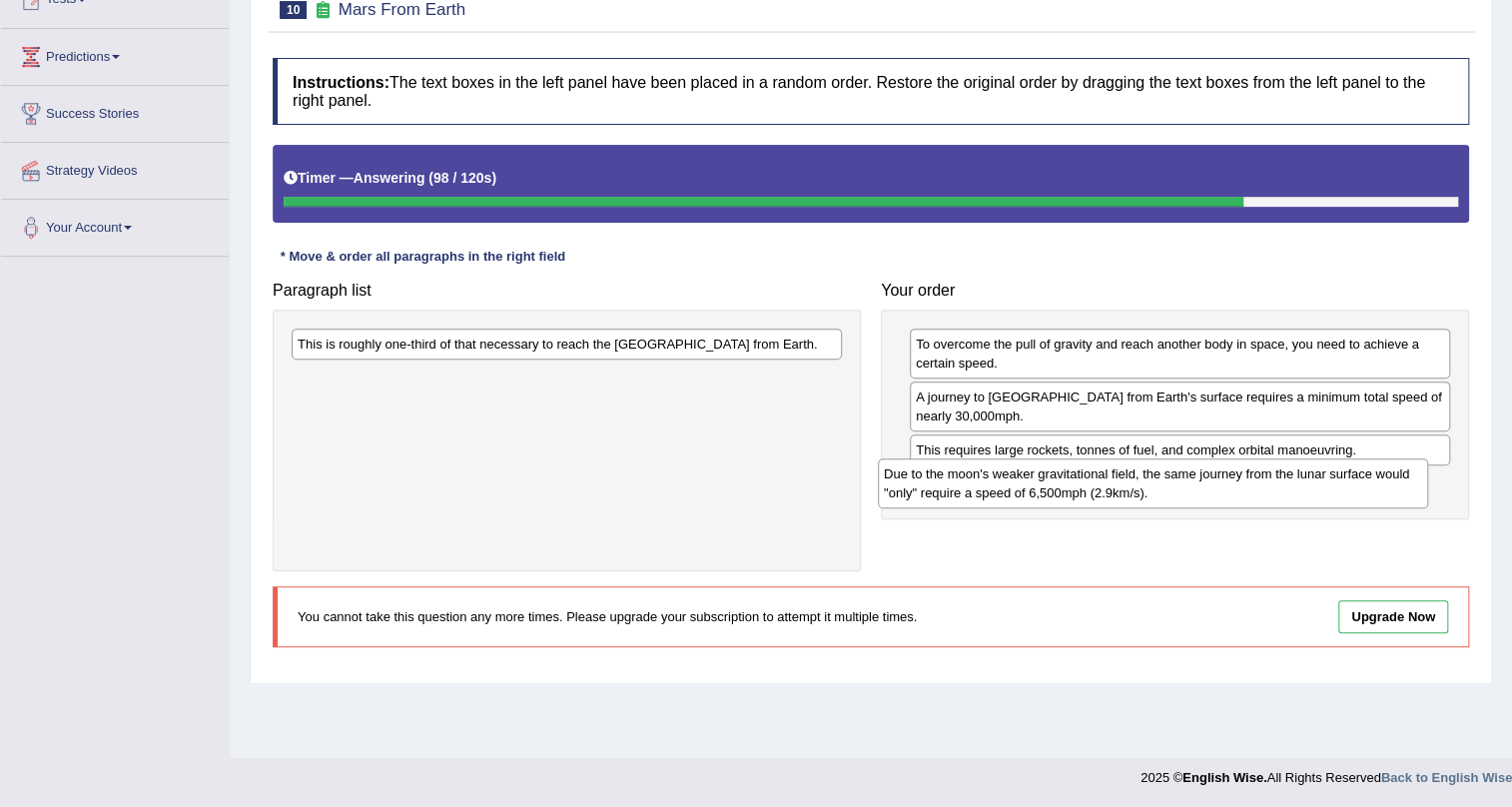 drag, startPoint x: 534, startPoint y: 412, endPoint x: 1121, endPoint y: 489, distance: 592.0287 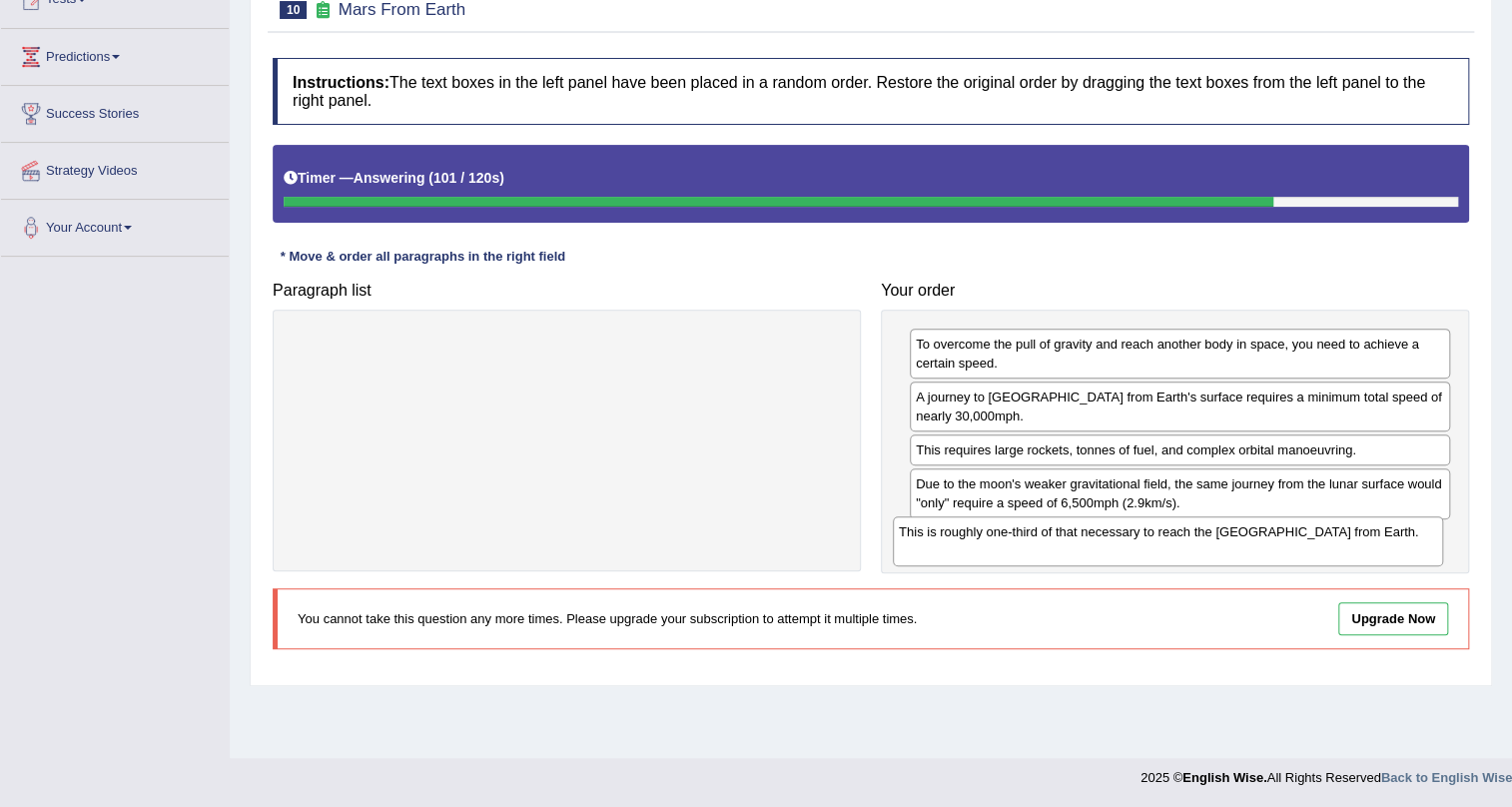 drag, startPoint x: 692, startPoint y: 357, endPoint x: 1293, endPoint y: 544, distance: 629.42037 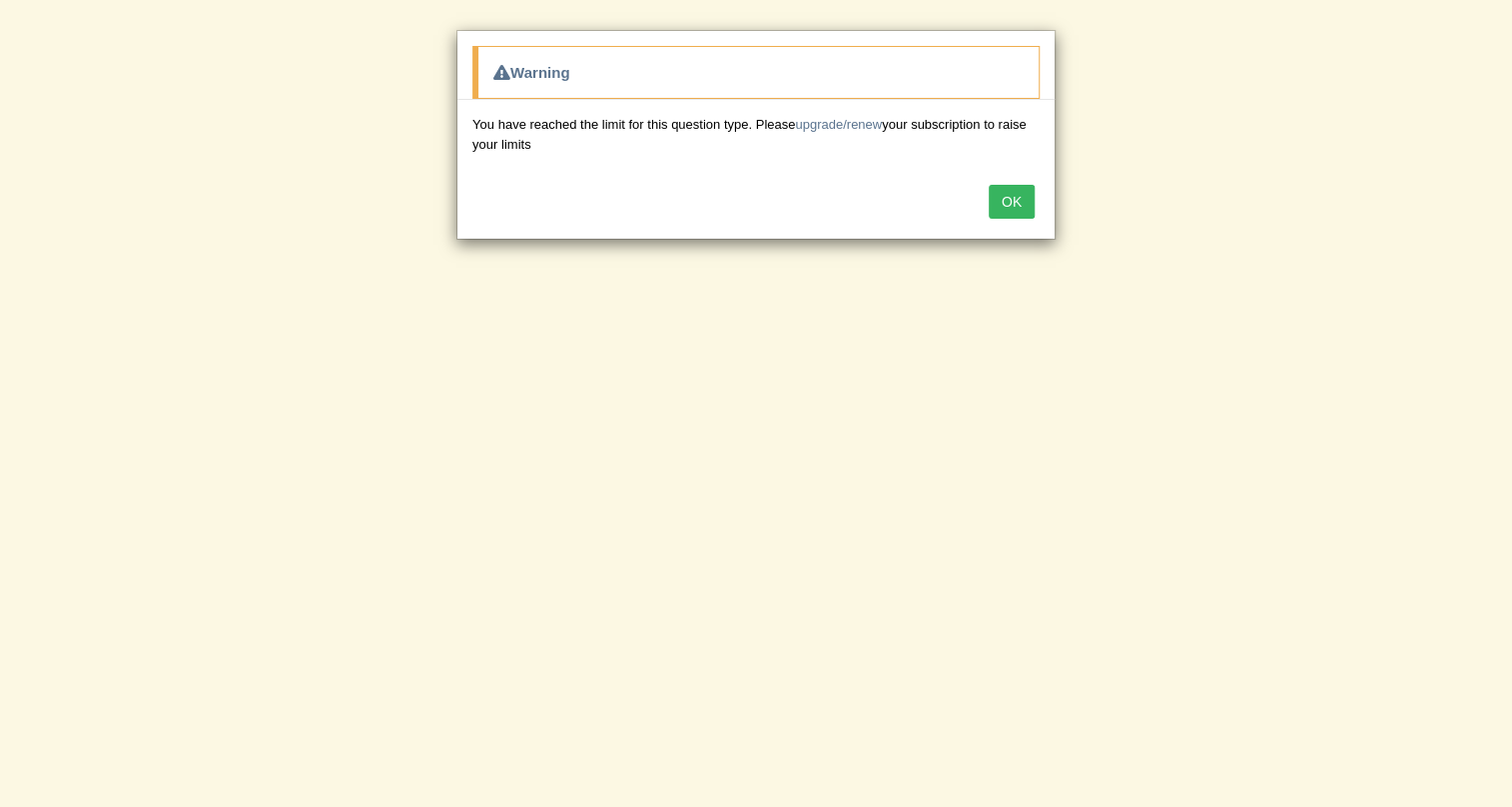 click on "OK" at bounding box center (1012, 202) 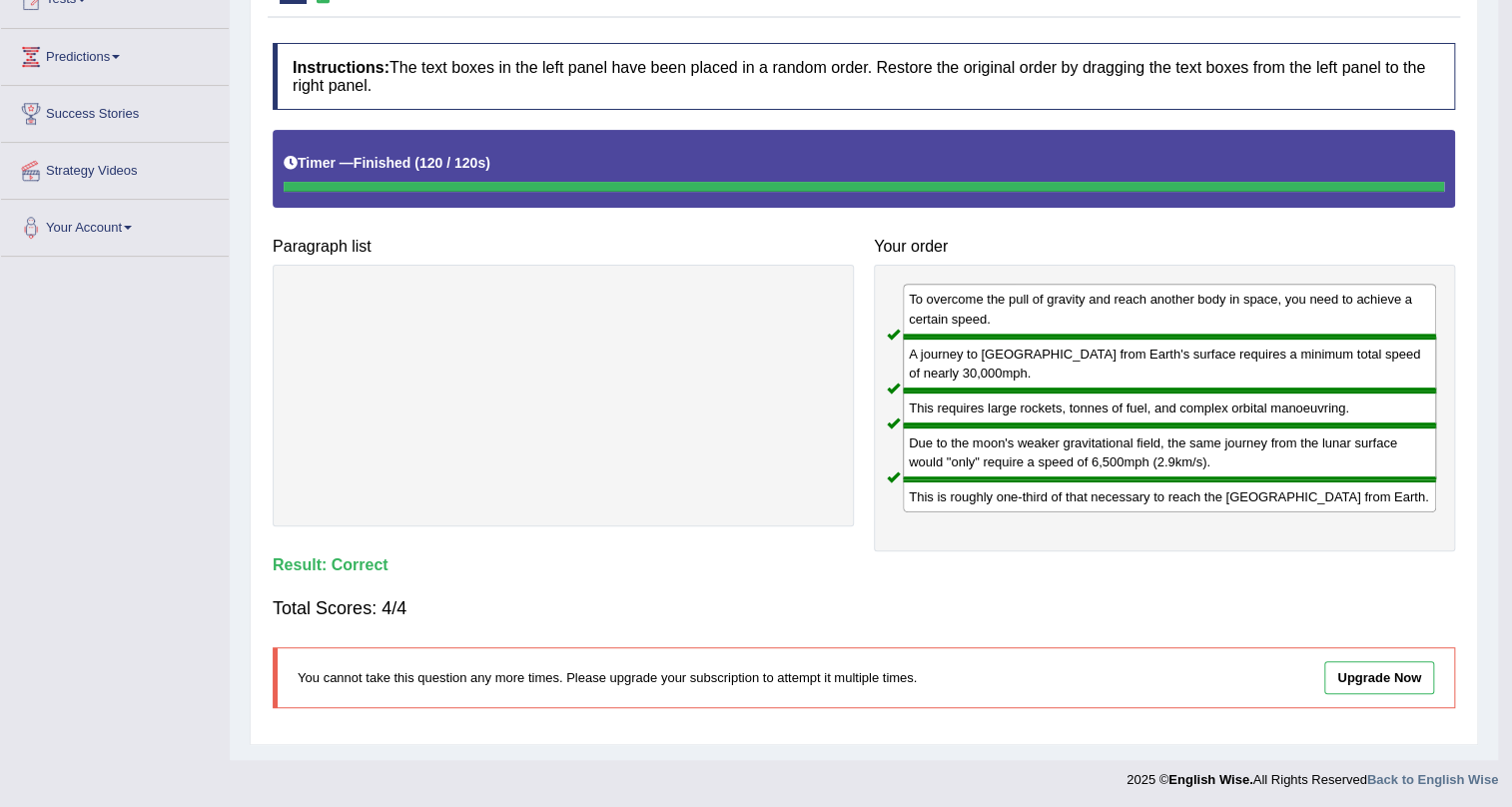 scroll, scrollTop: 260, scrollLeft: 0, axis: vertical 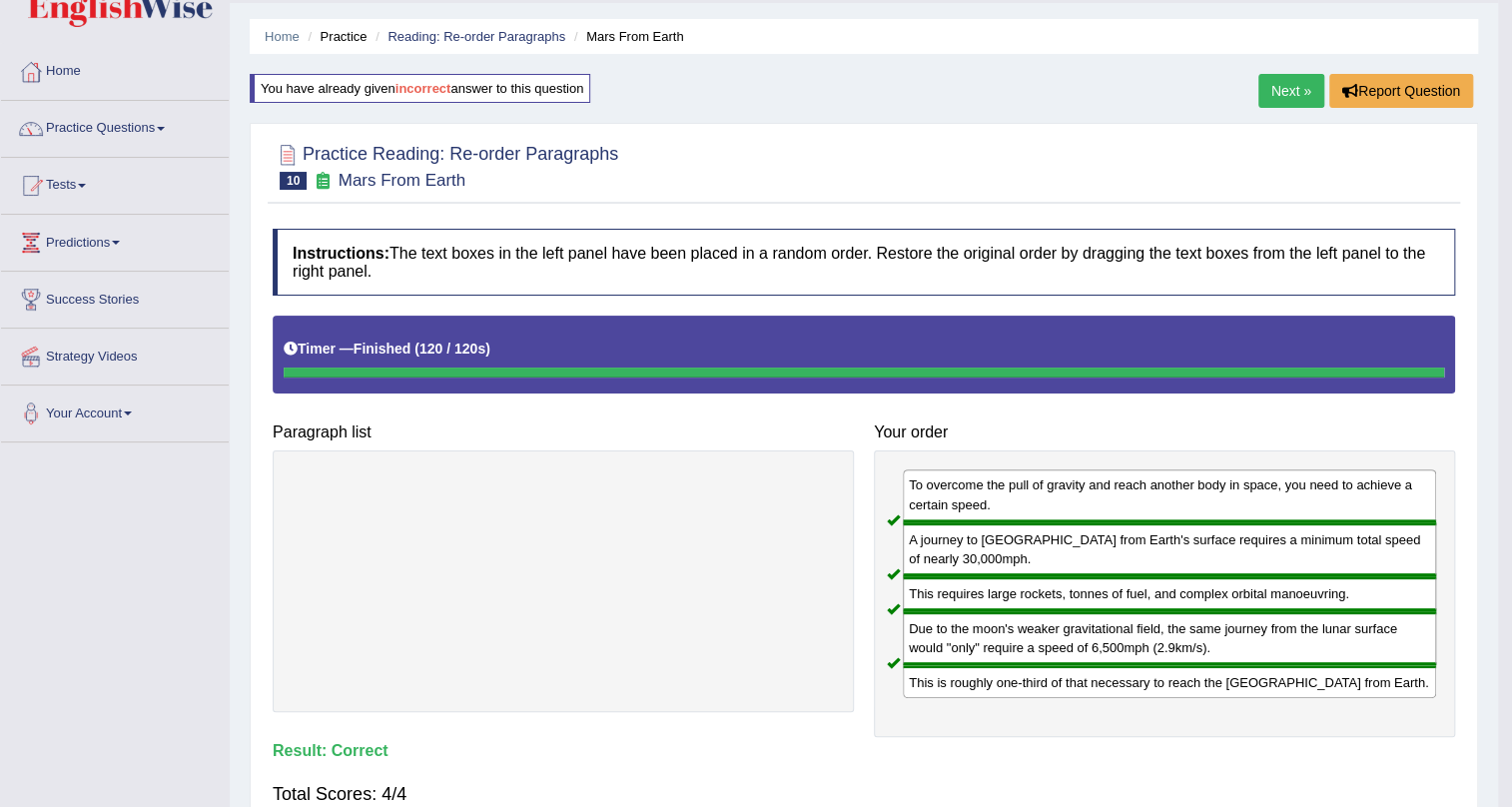 click on "Next »" at bounding box center [1291, 91] 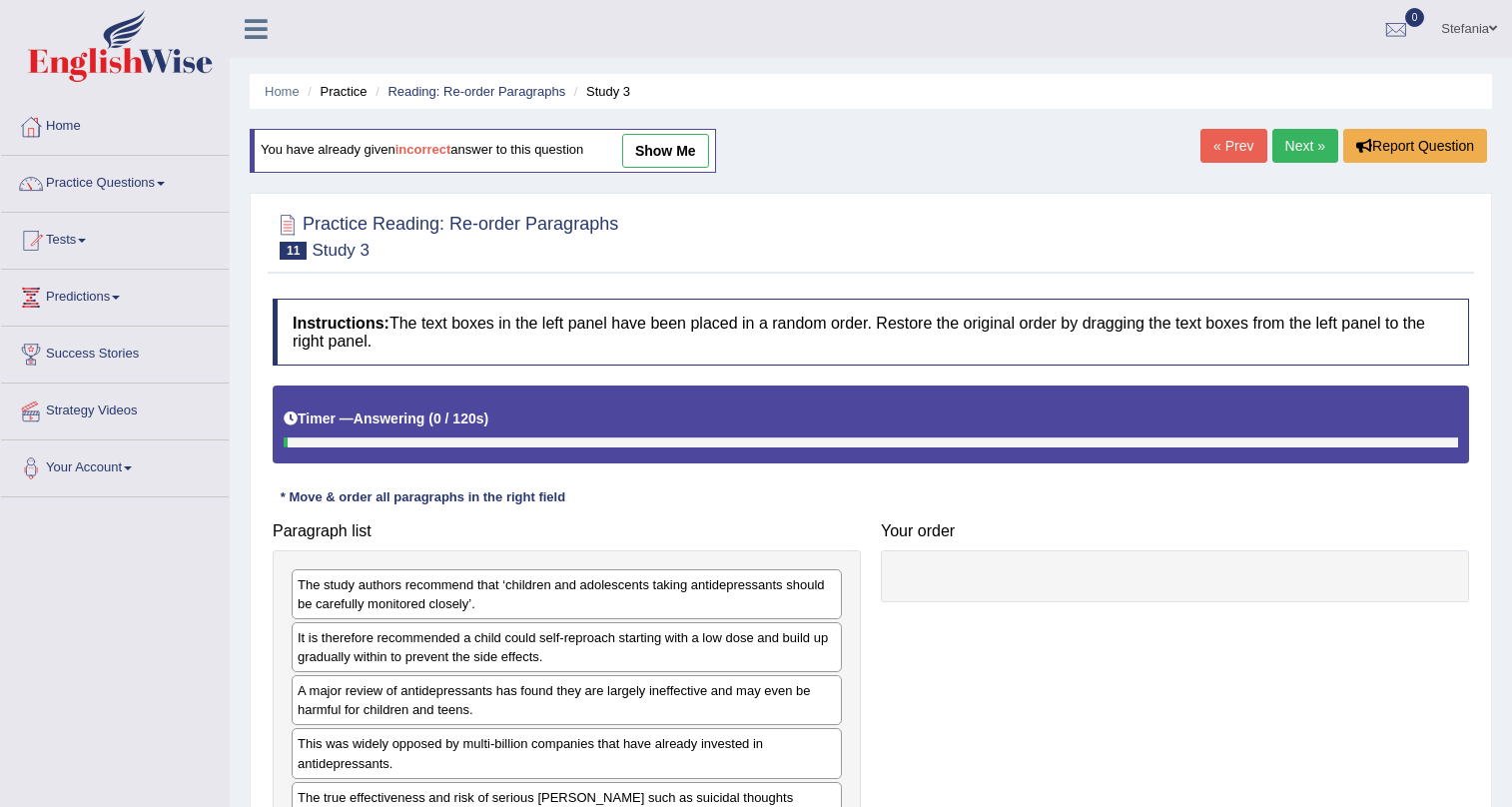 scroll, scrollTop: 0, scrollLeft: 0, axis: both 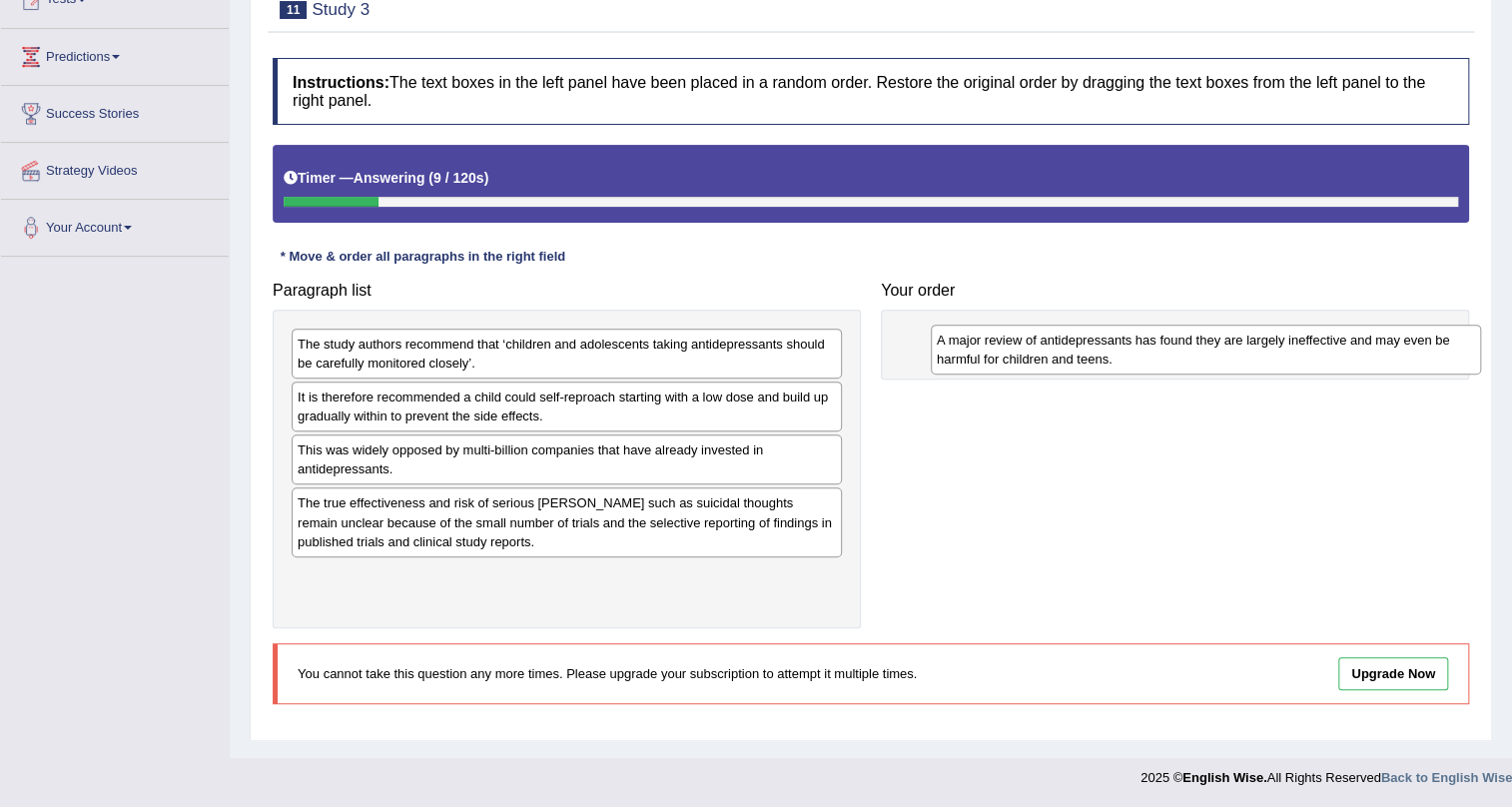 drag, startPoint x: 586, startPoint y: 472, endPoint x: 1225, endPoint y: 363, distance: 648.2299 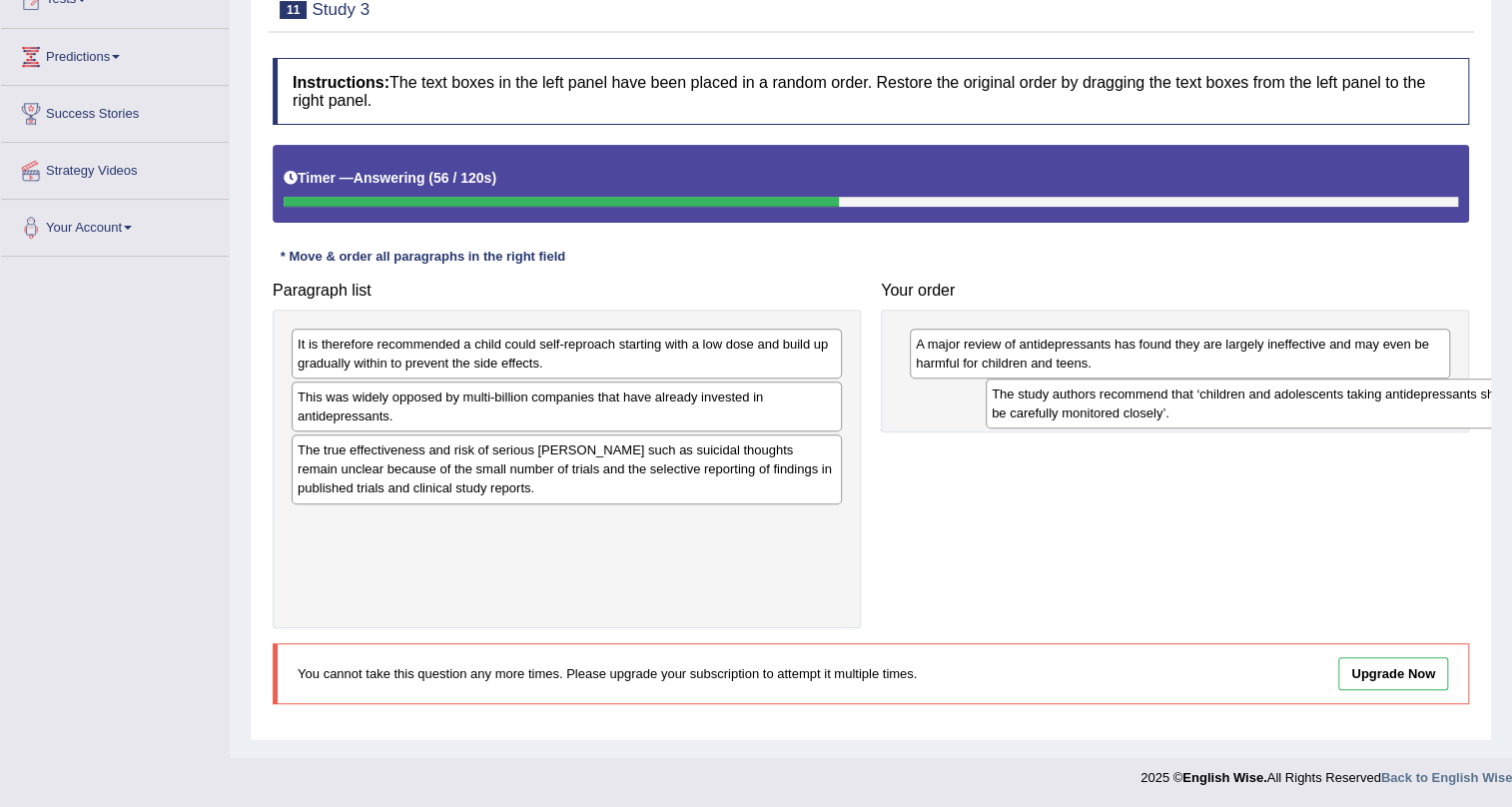 drag, startPoint x: 422, startPoint y: 358, endPoint x: 1116, endPoint y: 407, distance: 695.7277 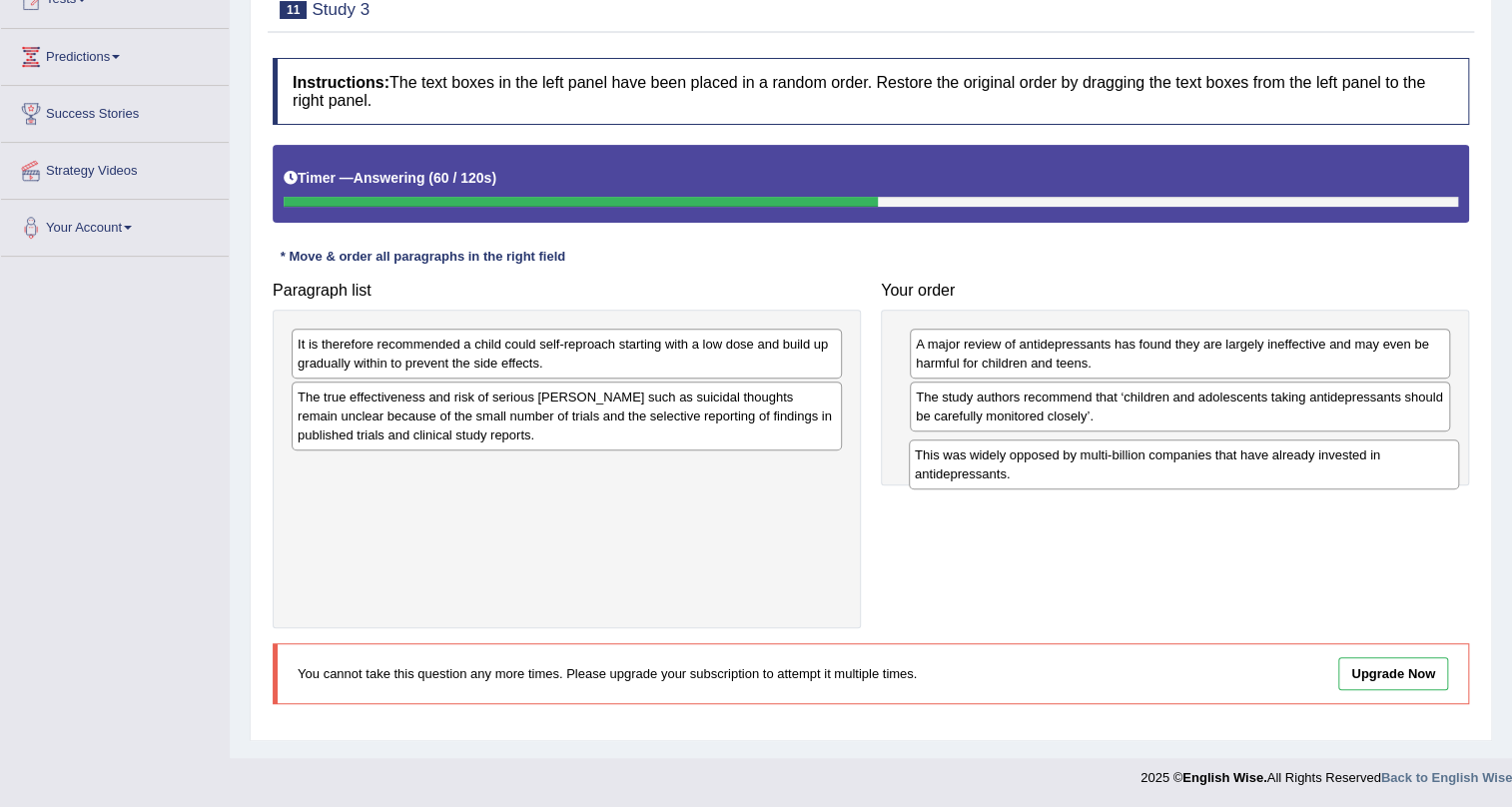 drag, startPoint x: 381, startPoint y: 413, endPoint x: 999, endPoint y: 471, distance: 620.7157 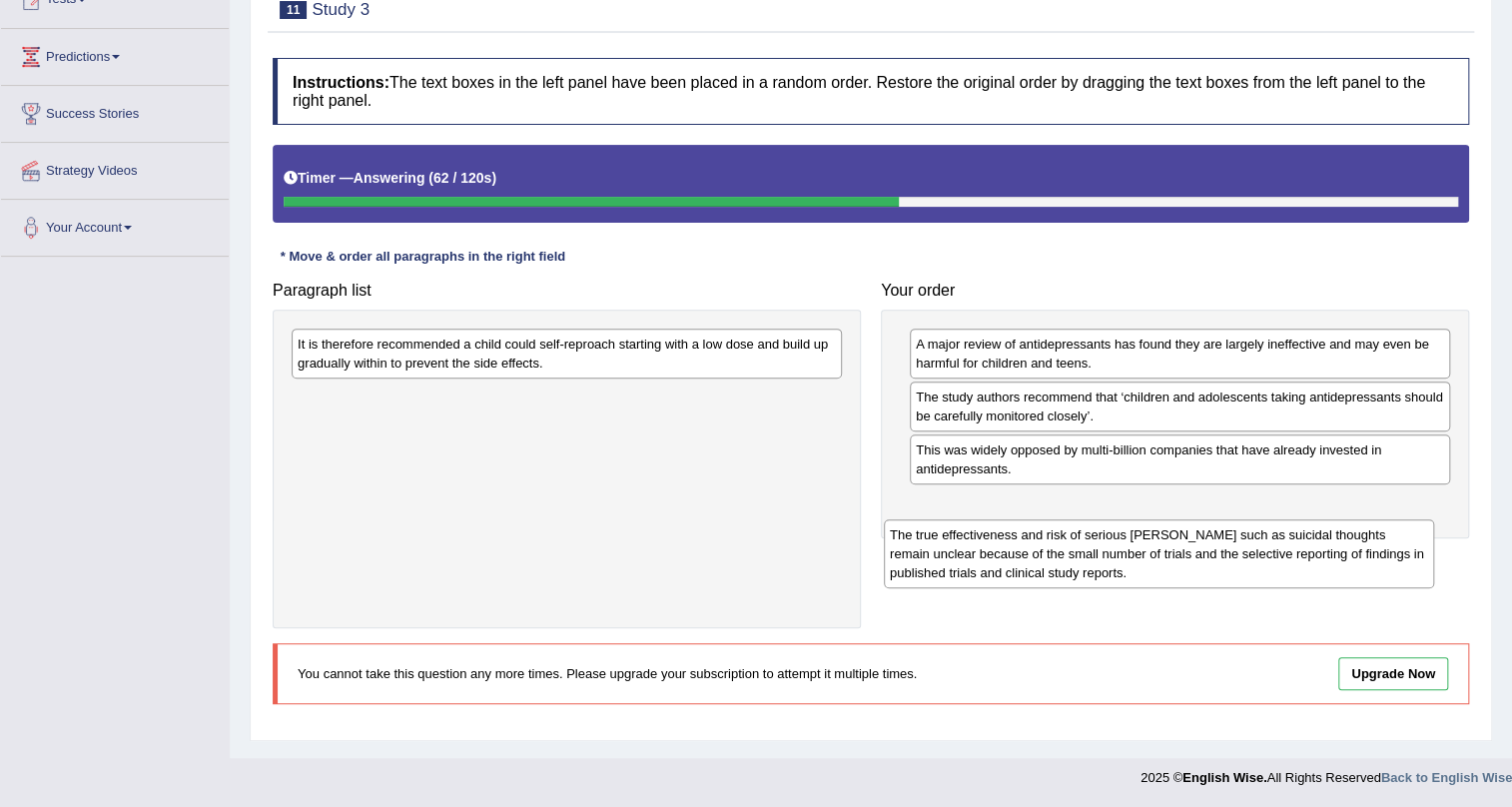 drag, startPoint x: 480, startPoint y: 425, endPoint x: 1069, endPoint y: 551, distance: 602.3263 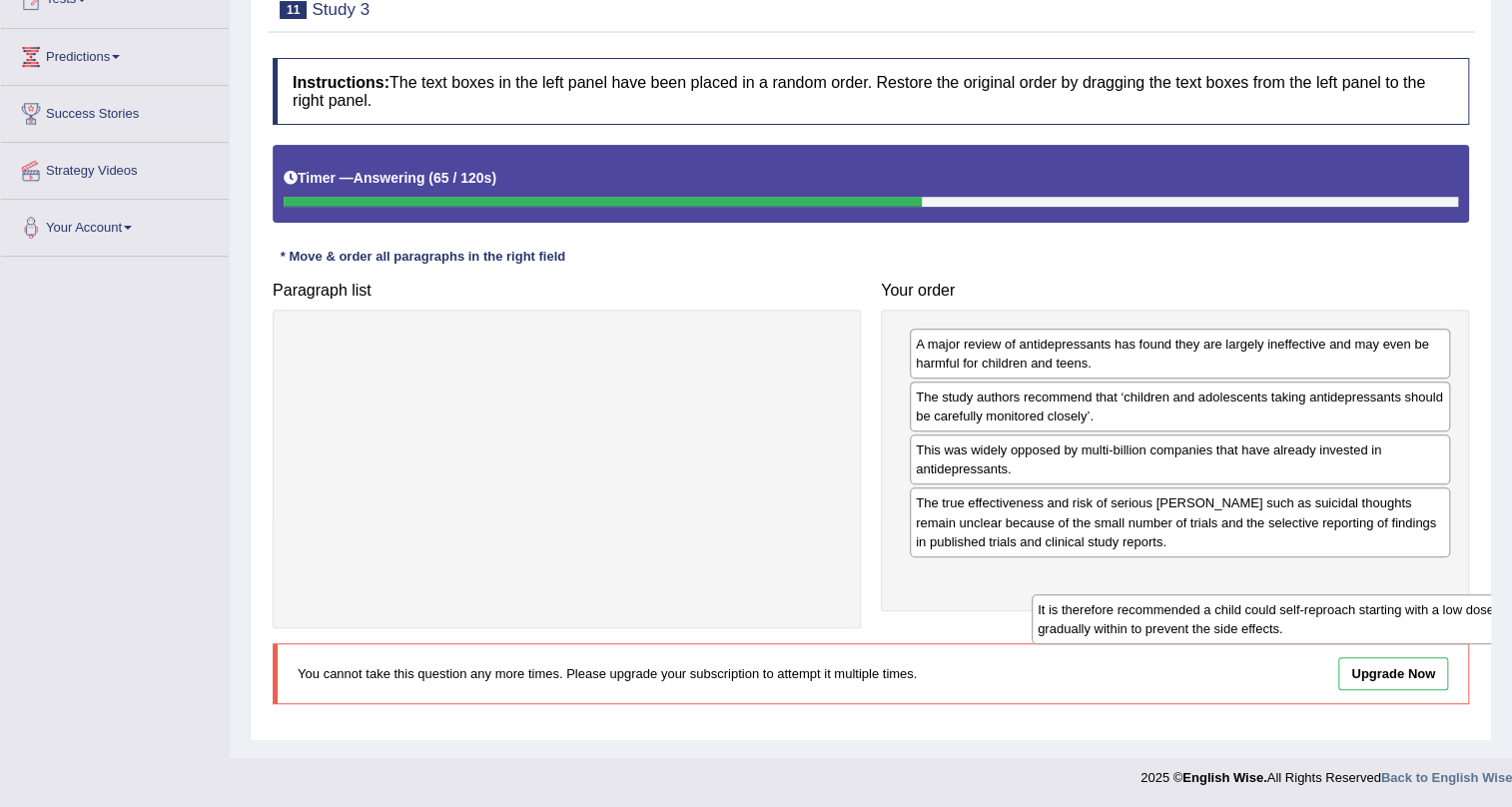 drag, startPoint x: 508, startPoint y: 352, endPoint x: 1189, endPoint y: 594, distance: 722.7206 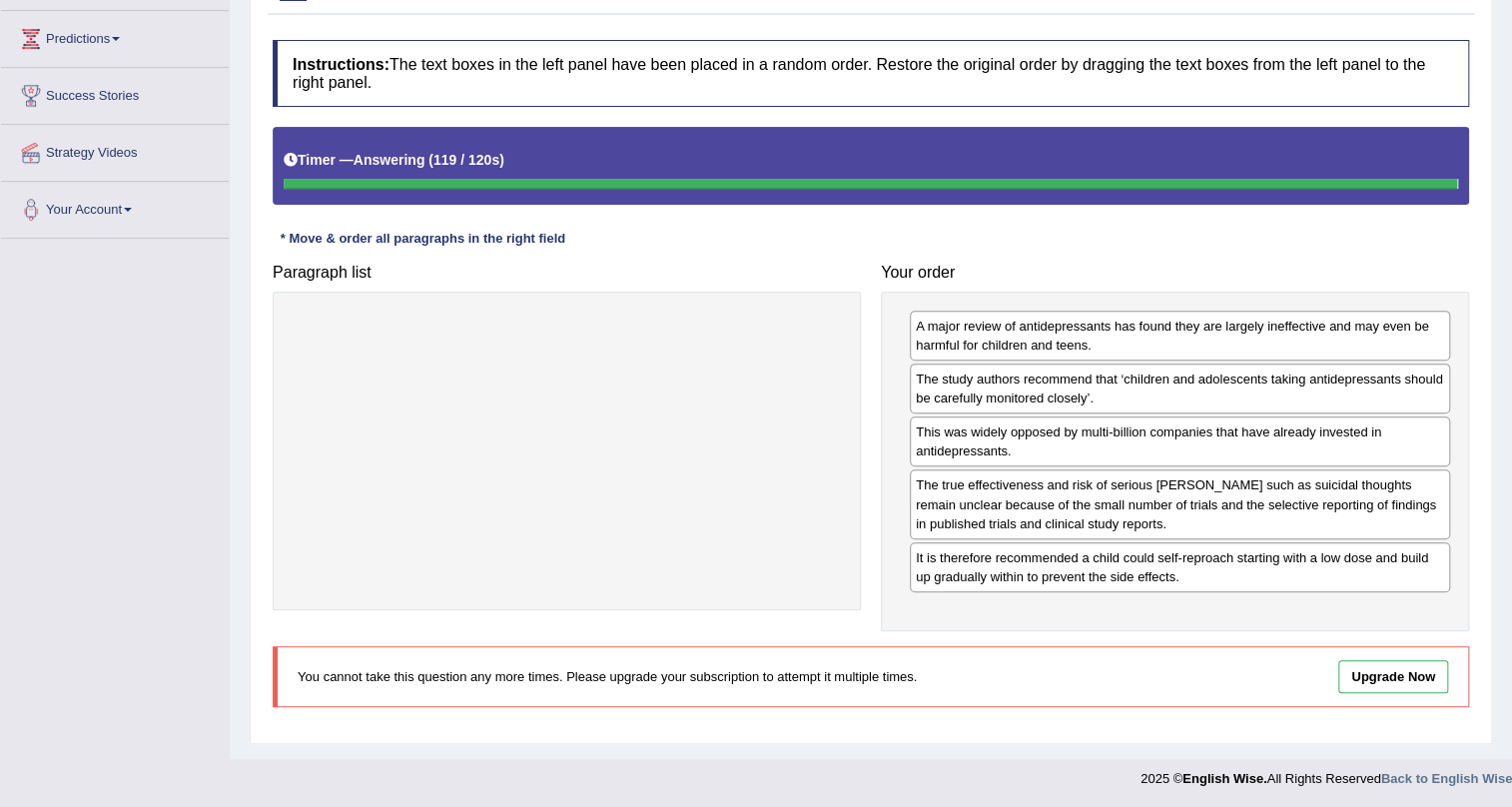 scroll, scrollTop: 241, scrollLeft: 0, axis: vertical 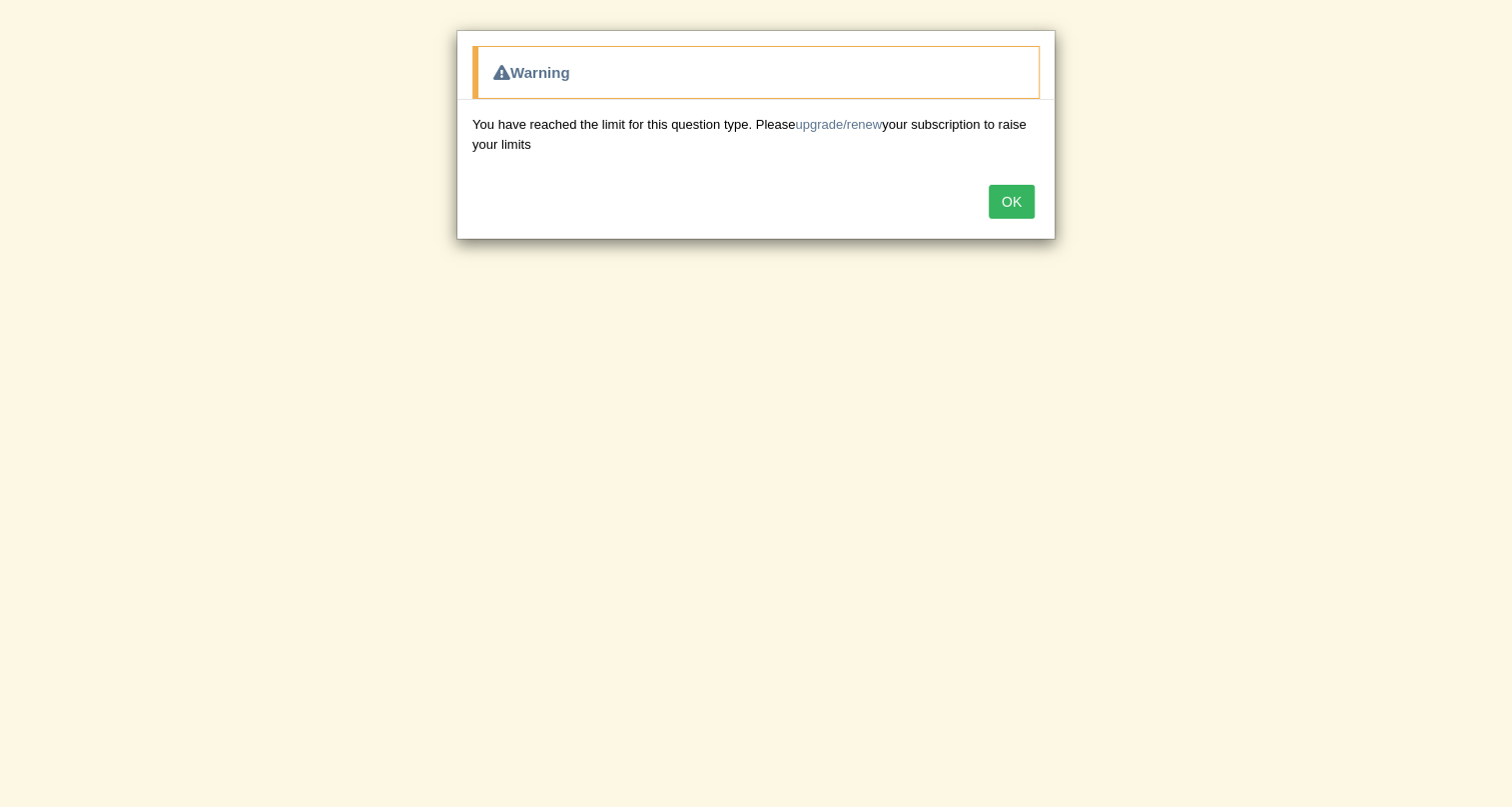 click on "OK" at bounding box center (1012, 202) 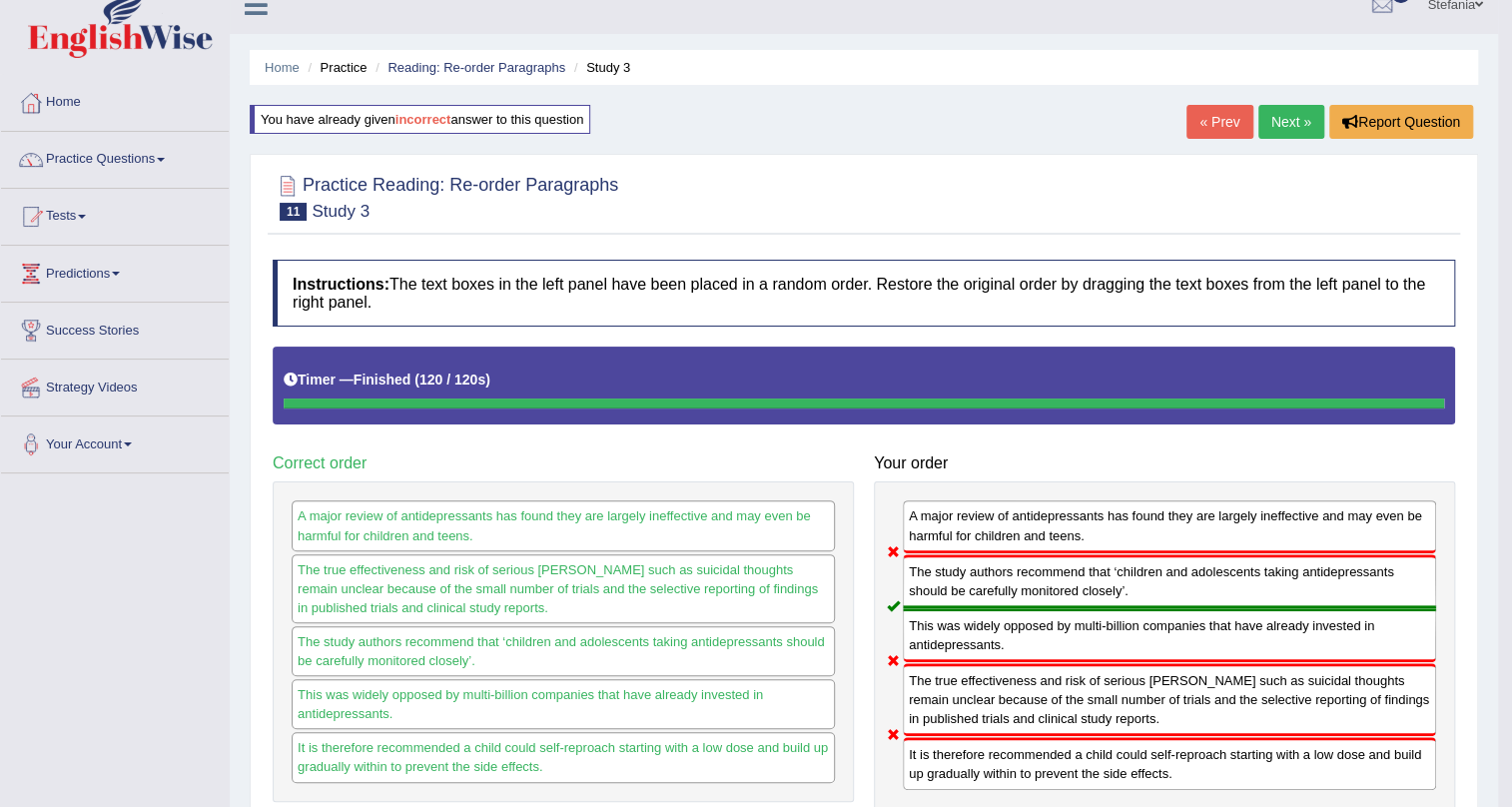 scroll, scrollTop: 0, scrollLeft: 0, axis: both 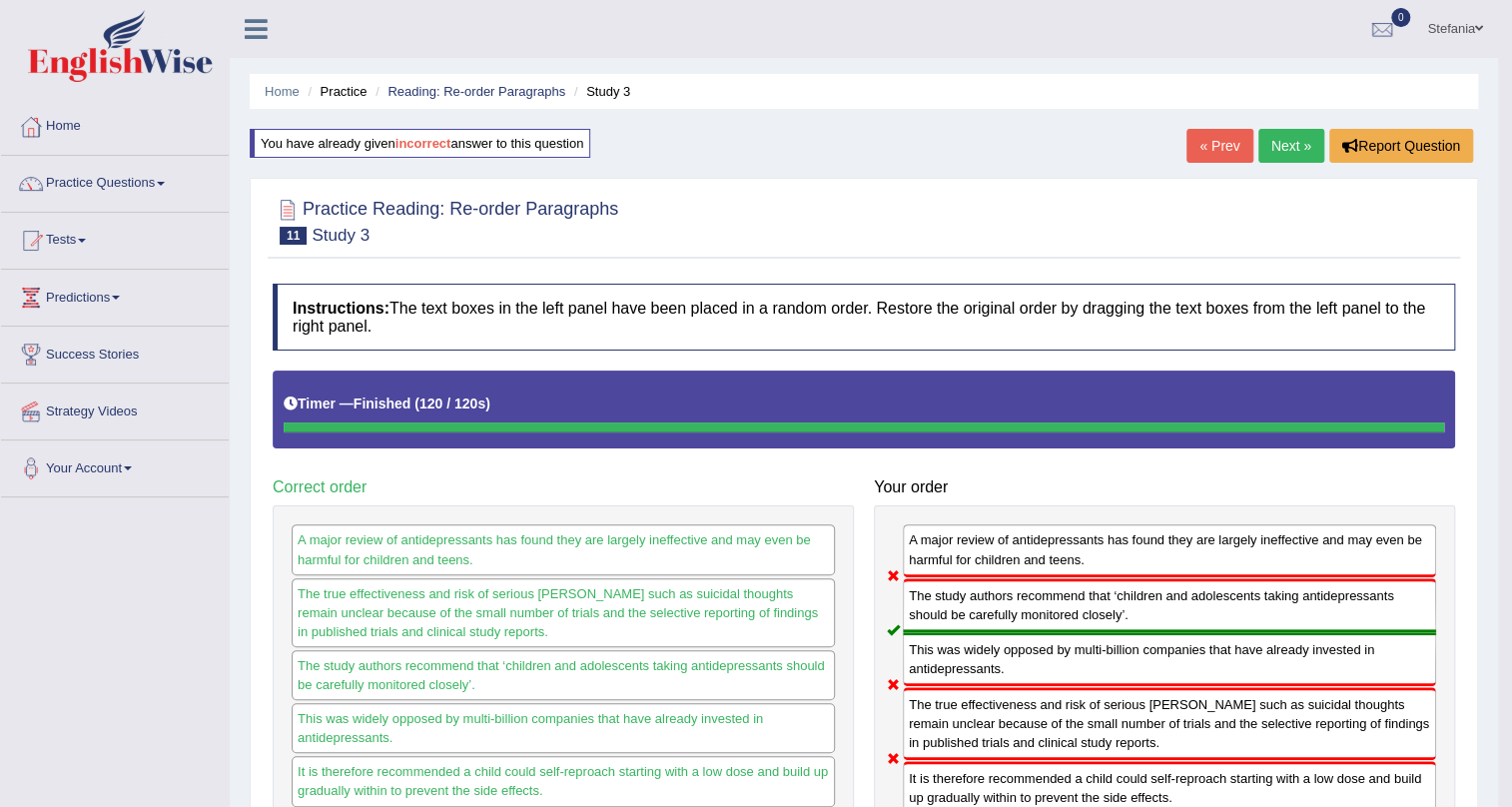 click on "Next »" at bounding box center (1291, 146) 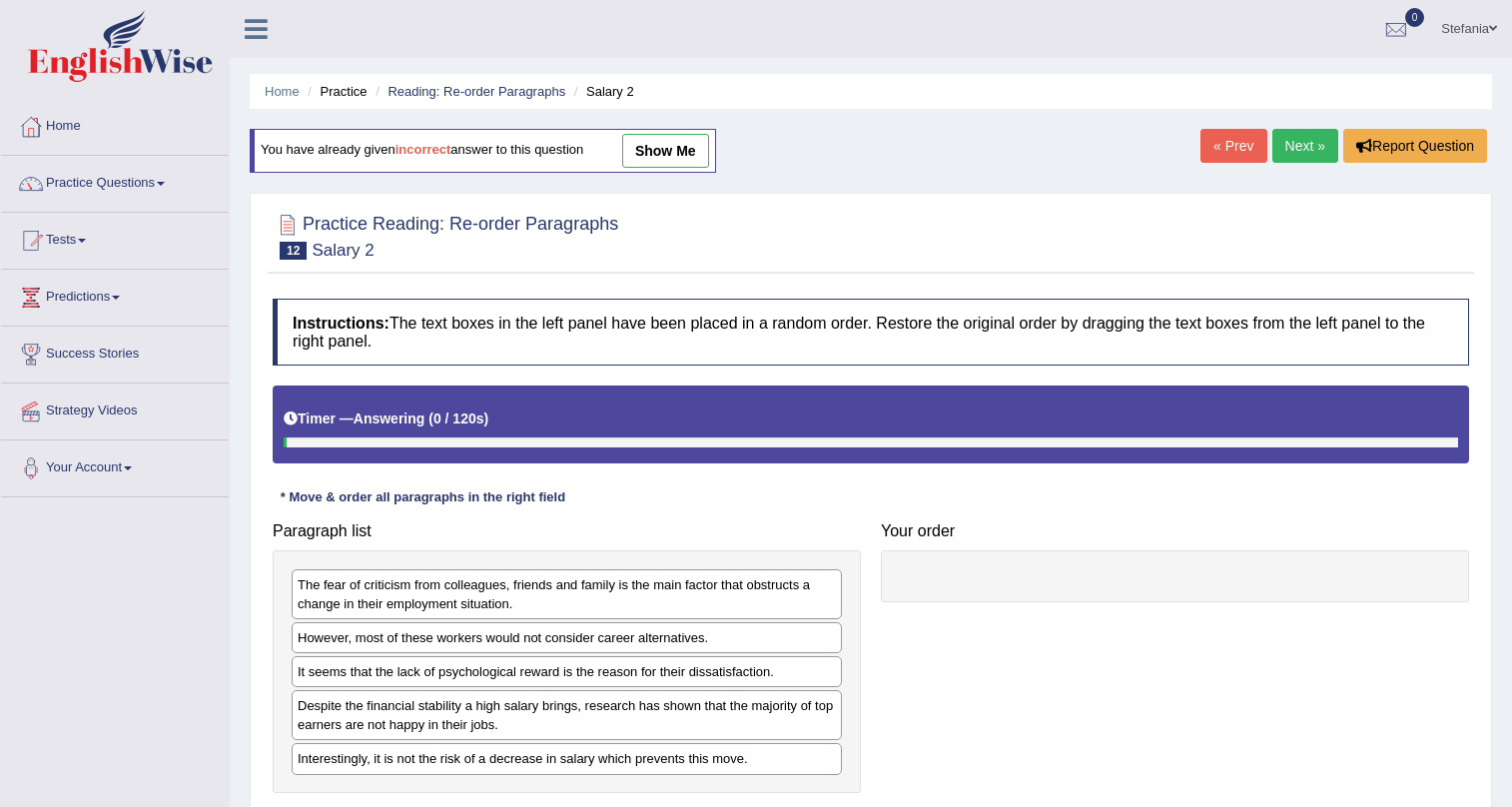 scroll, scrollTop: 0, scrollLeft: 0, axis: both 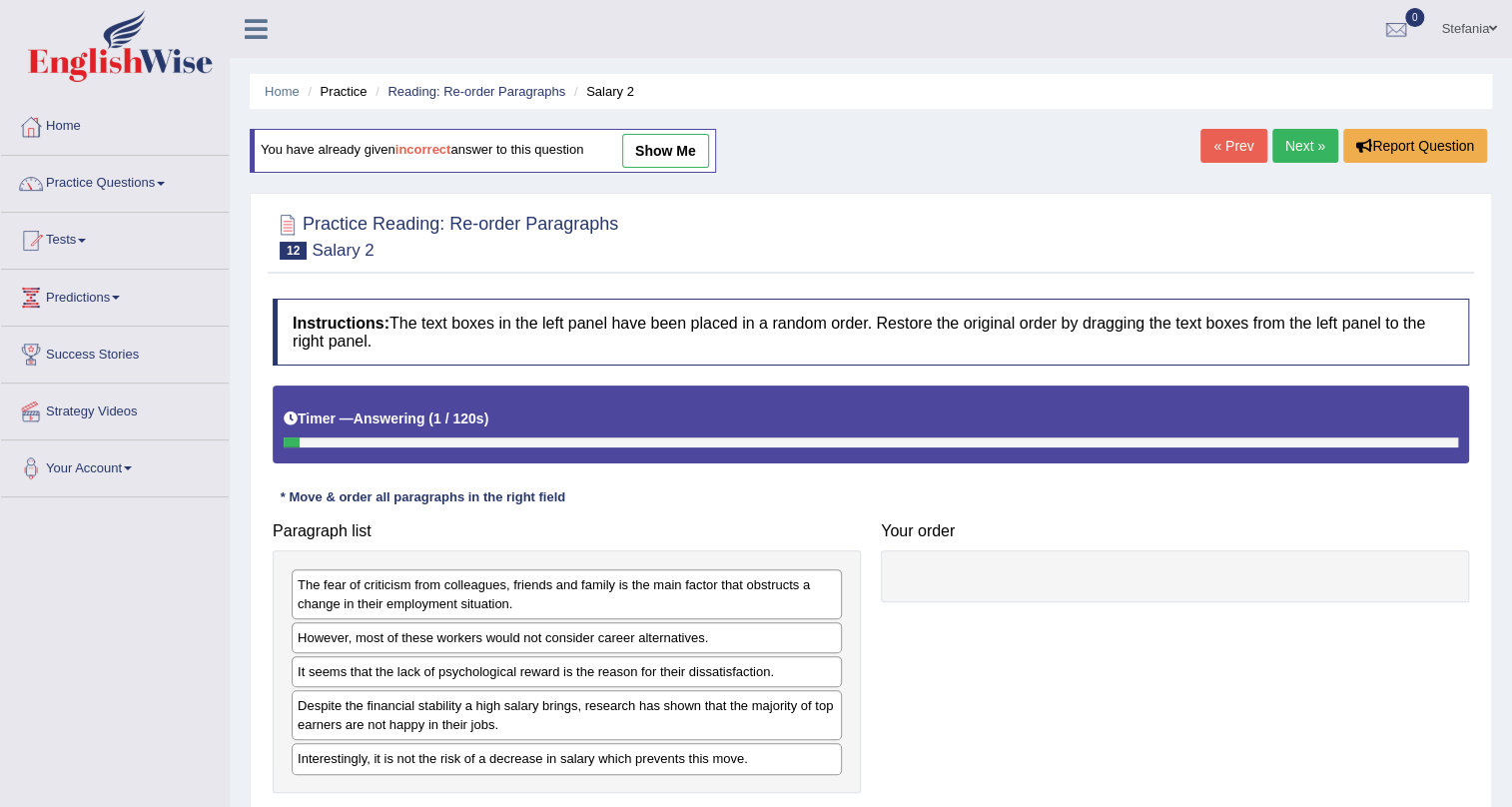 drag, startPoint x: 1509, startPoint y: 323, endPoint x: 1515, endPoint y: 425, distance: 102.17632 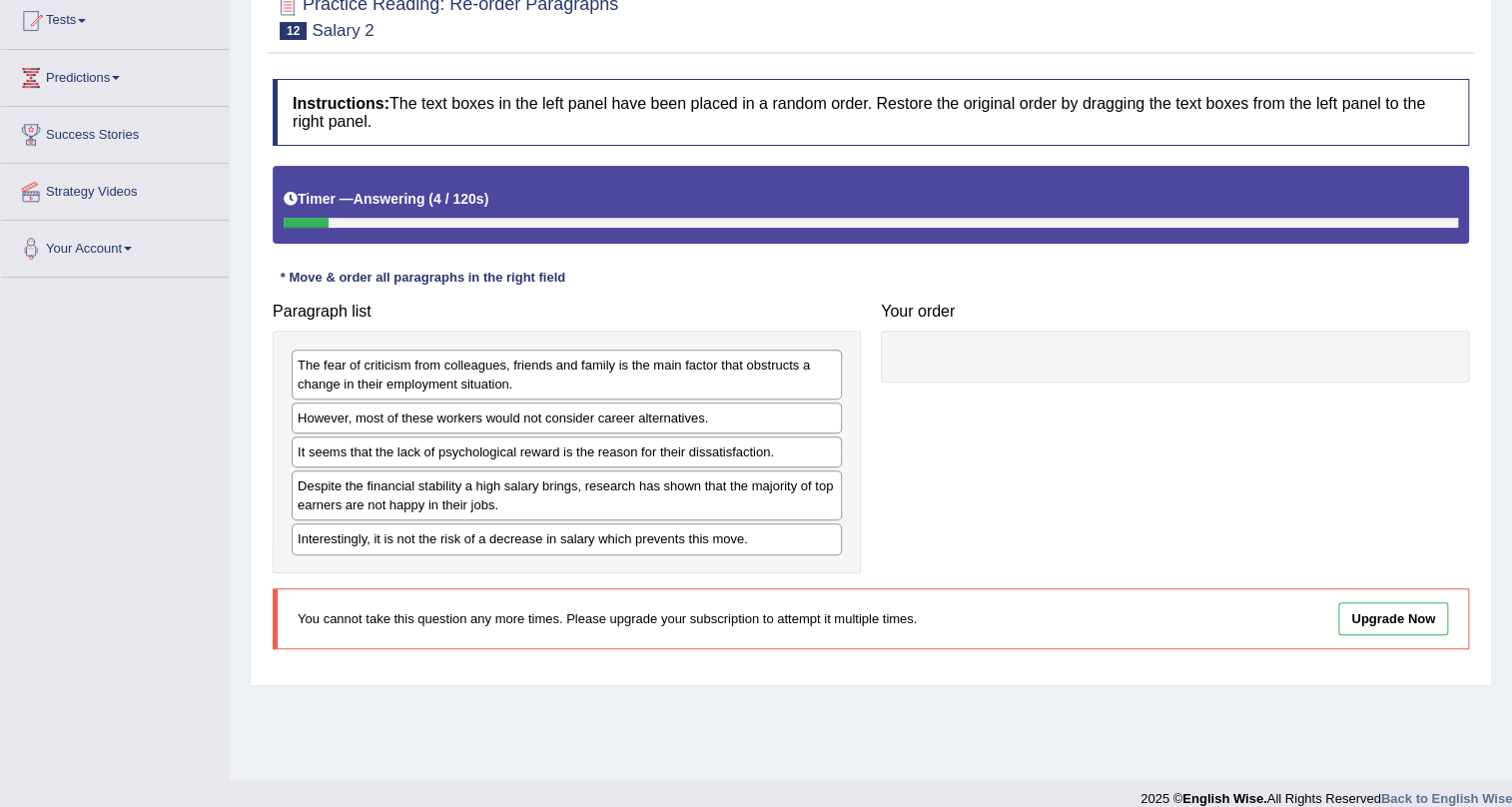 scroll, scrollTop: 225, scrollLeft: 0, axis: vertical 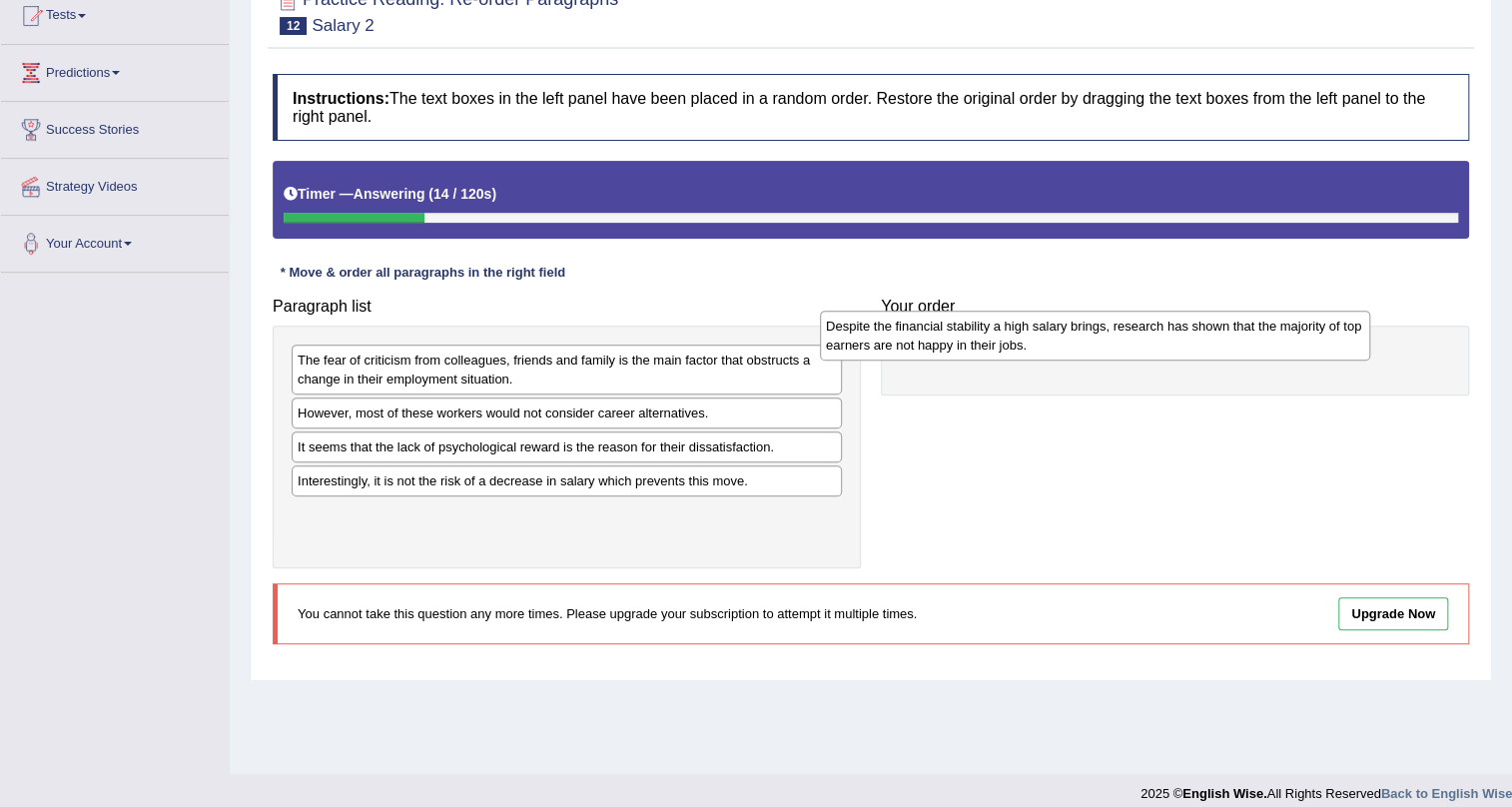 drag, startPoint x: 463, startPoint y: 498, endPoint x: 992, endPoint y: 343, distance: 551.24042 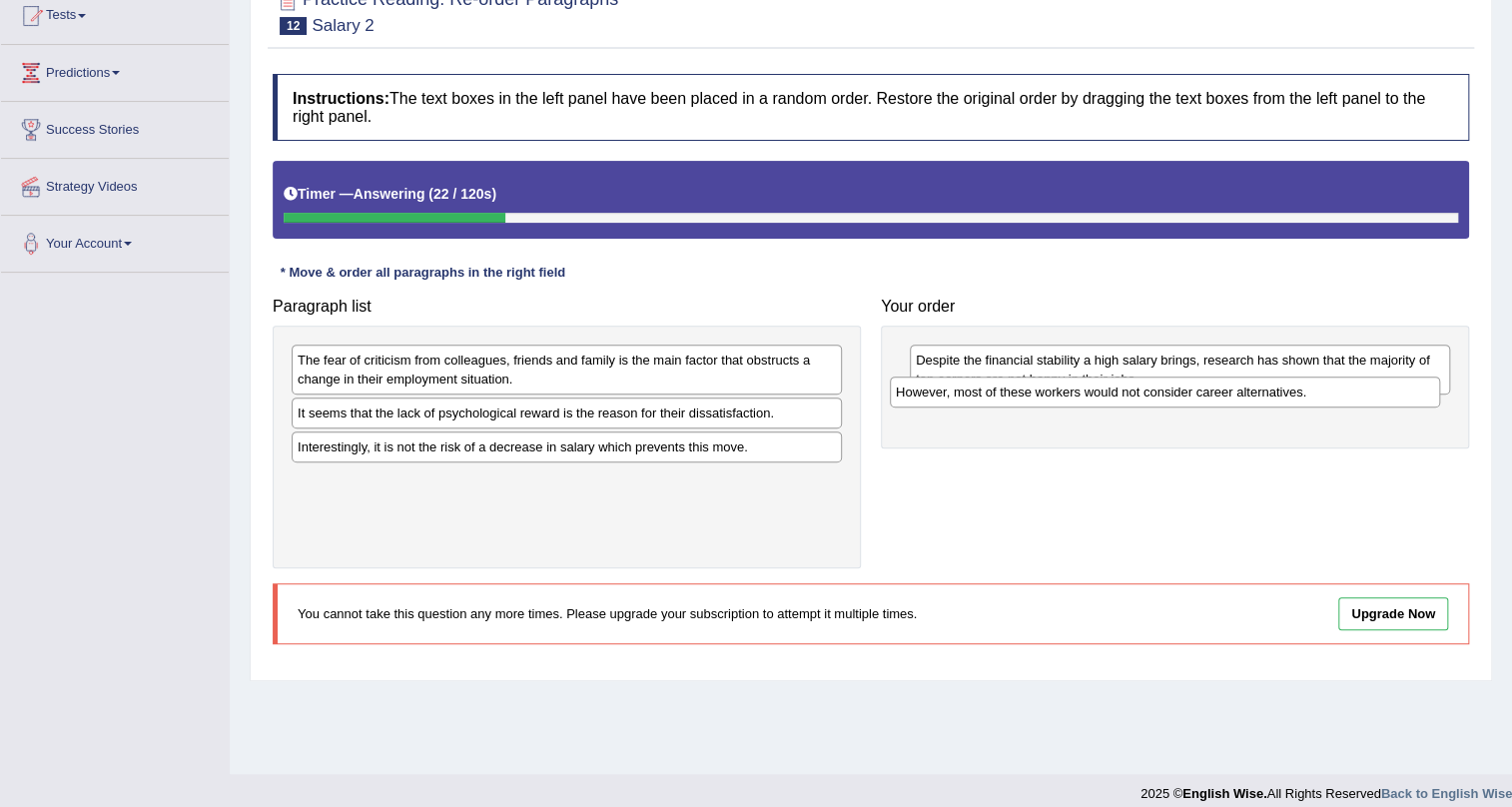 drag, startPoint x: 499, startPoint y: 418, endPoint x: 1134, endPoint y: 399, distance: 635.2842 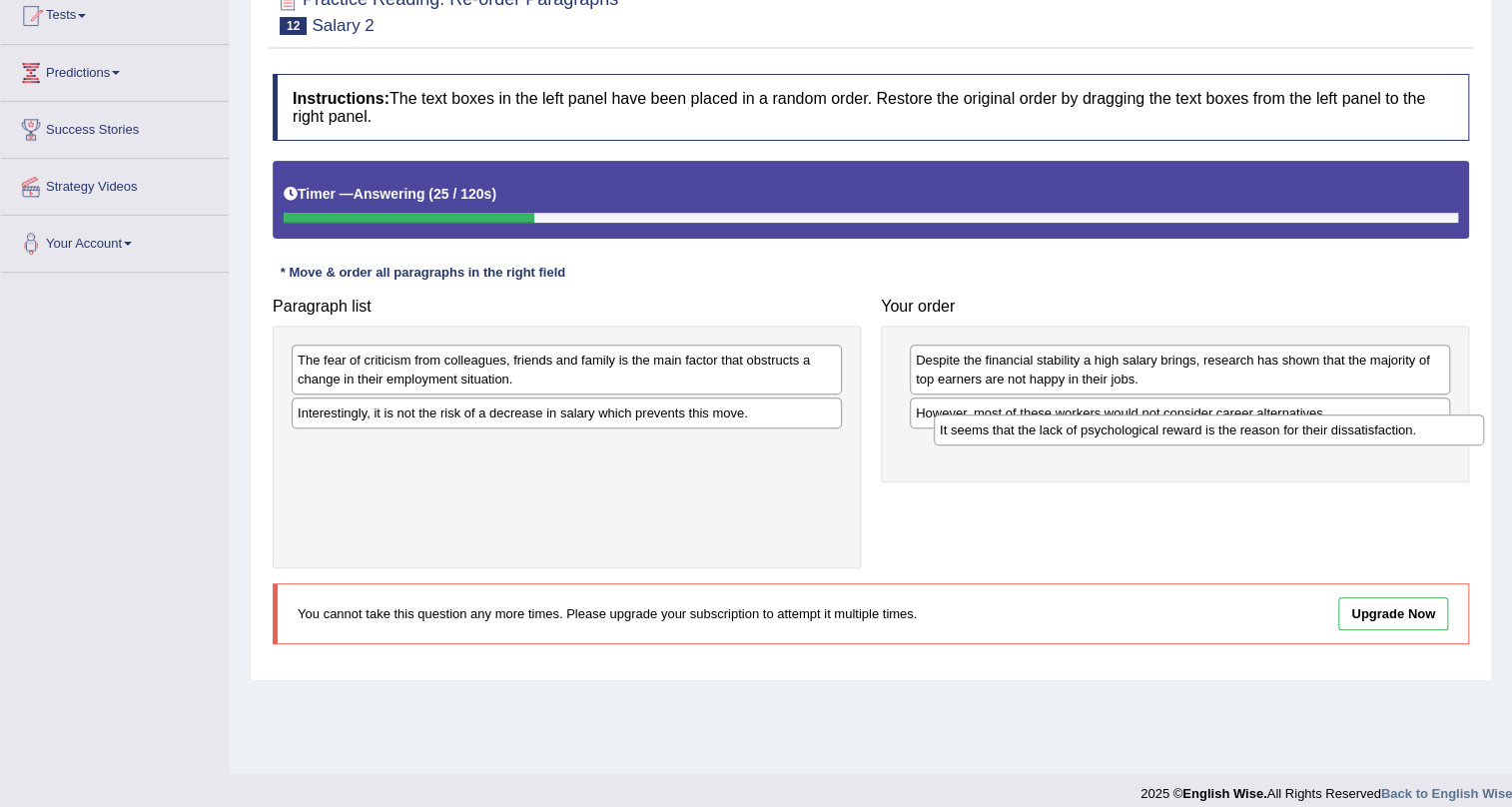 drag, startPoint x: 438, startPoint y: 416, endPoint x: 1082, endPoint y: 433, distance: 644.22434 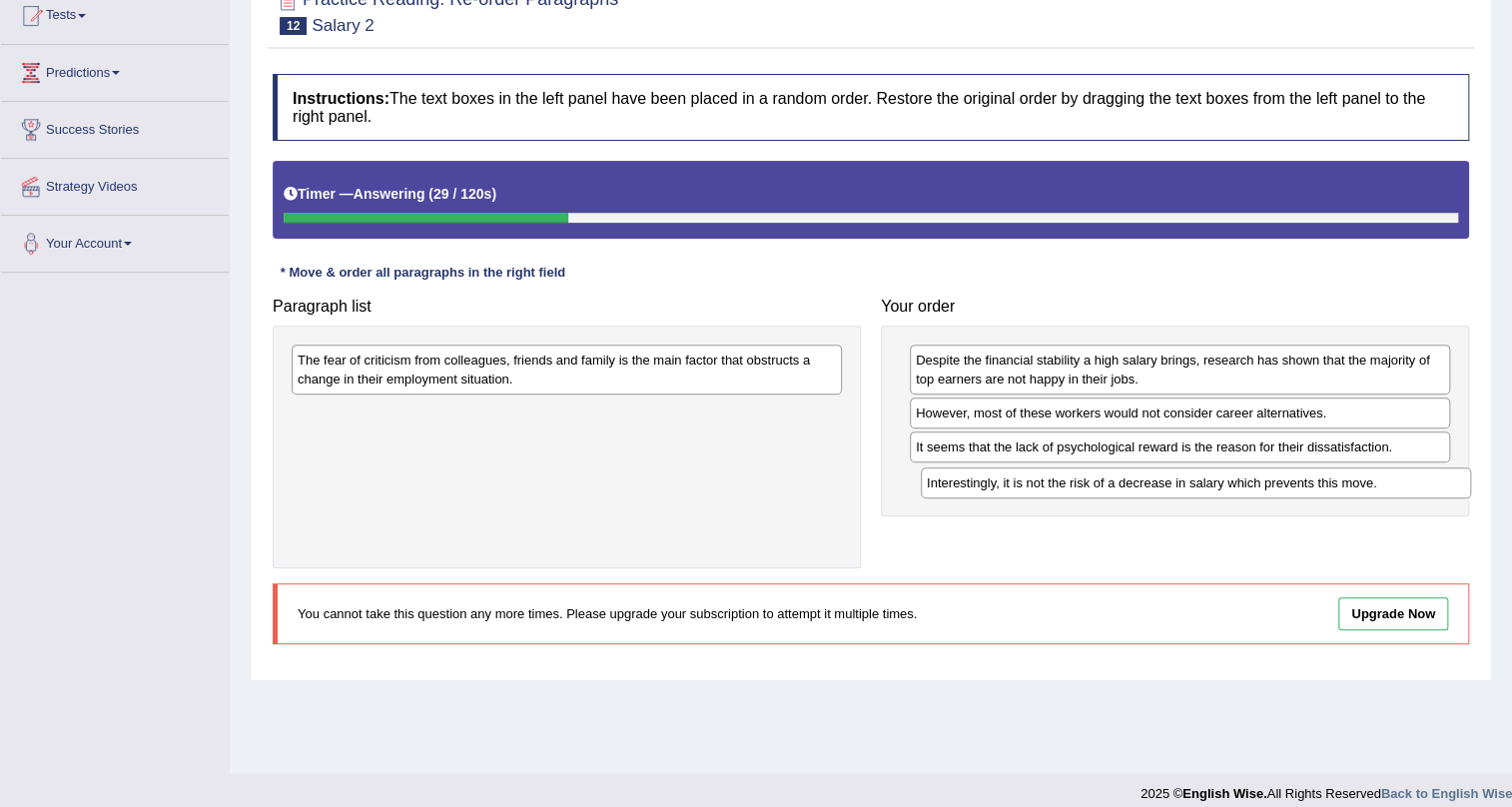 drag, startPoint x: 611, startPoint y: 410, endPoint x: 1240, endPoint y: 480, distance: 632.88309 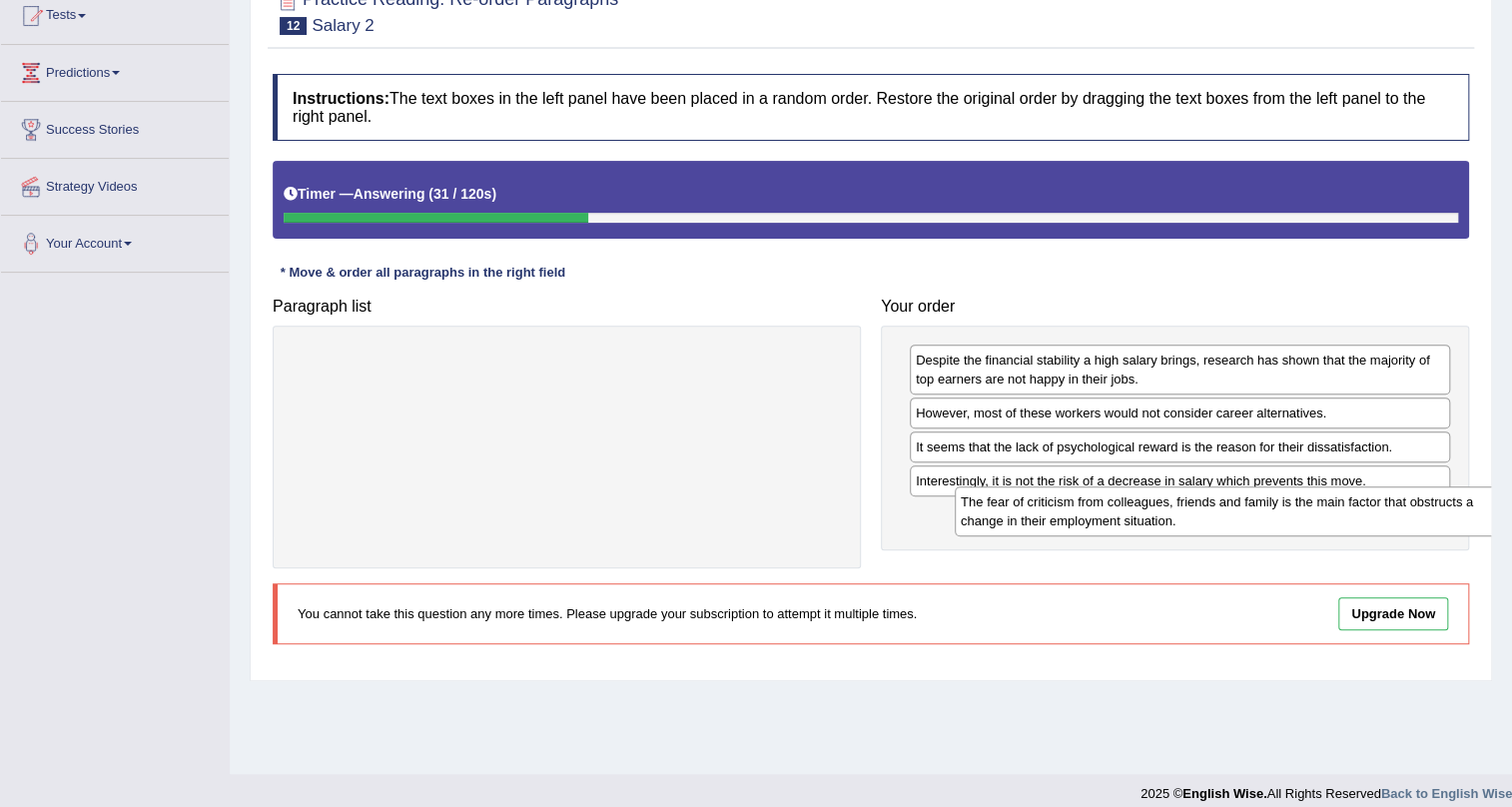 drag, startPoint x: 594, startPoint y: 369, endPoint x: 1257, endPoint y: 509, distance: 677.6201 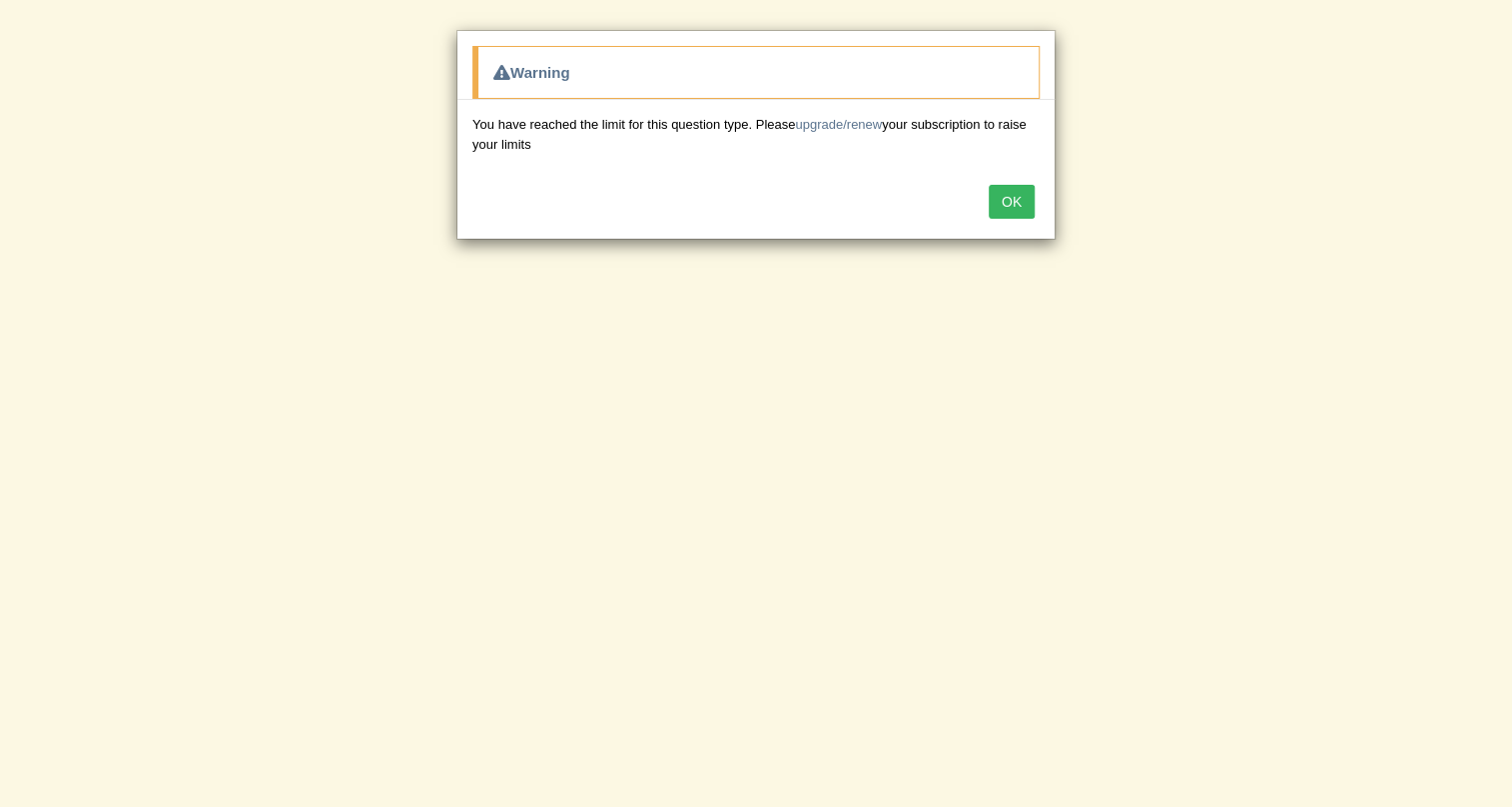 click on "OK" at bounding box center (1012, 202) 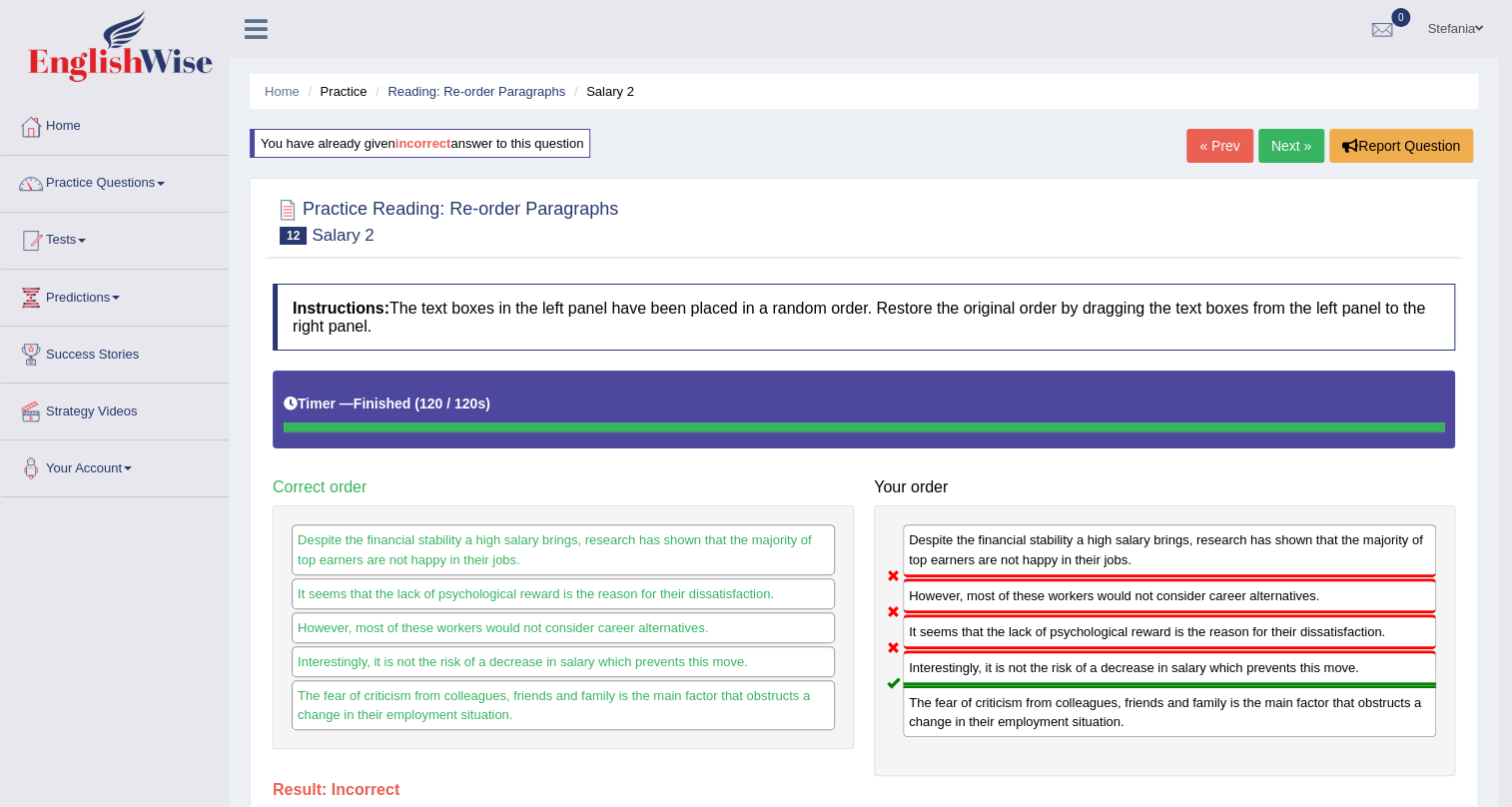 scroll, scrollTop: 0, scrollLeft: 0, axis: both 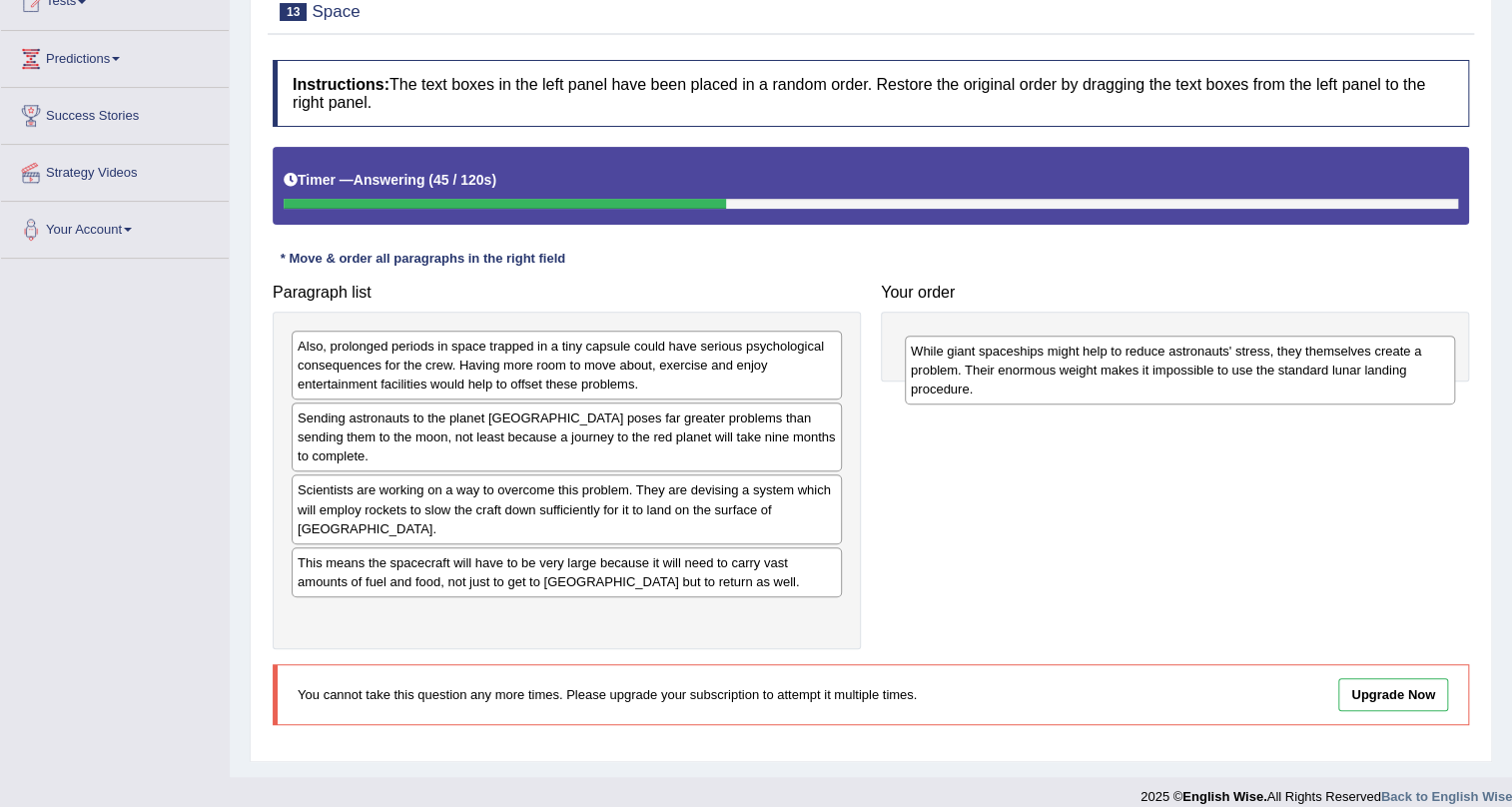 drag, startPoint x: 399, startPoint y: 602, endPoint x: 1012, endPoint y: 377, distance: 652.98851 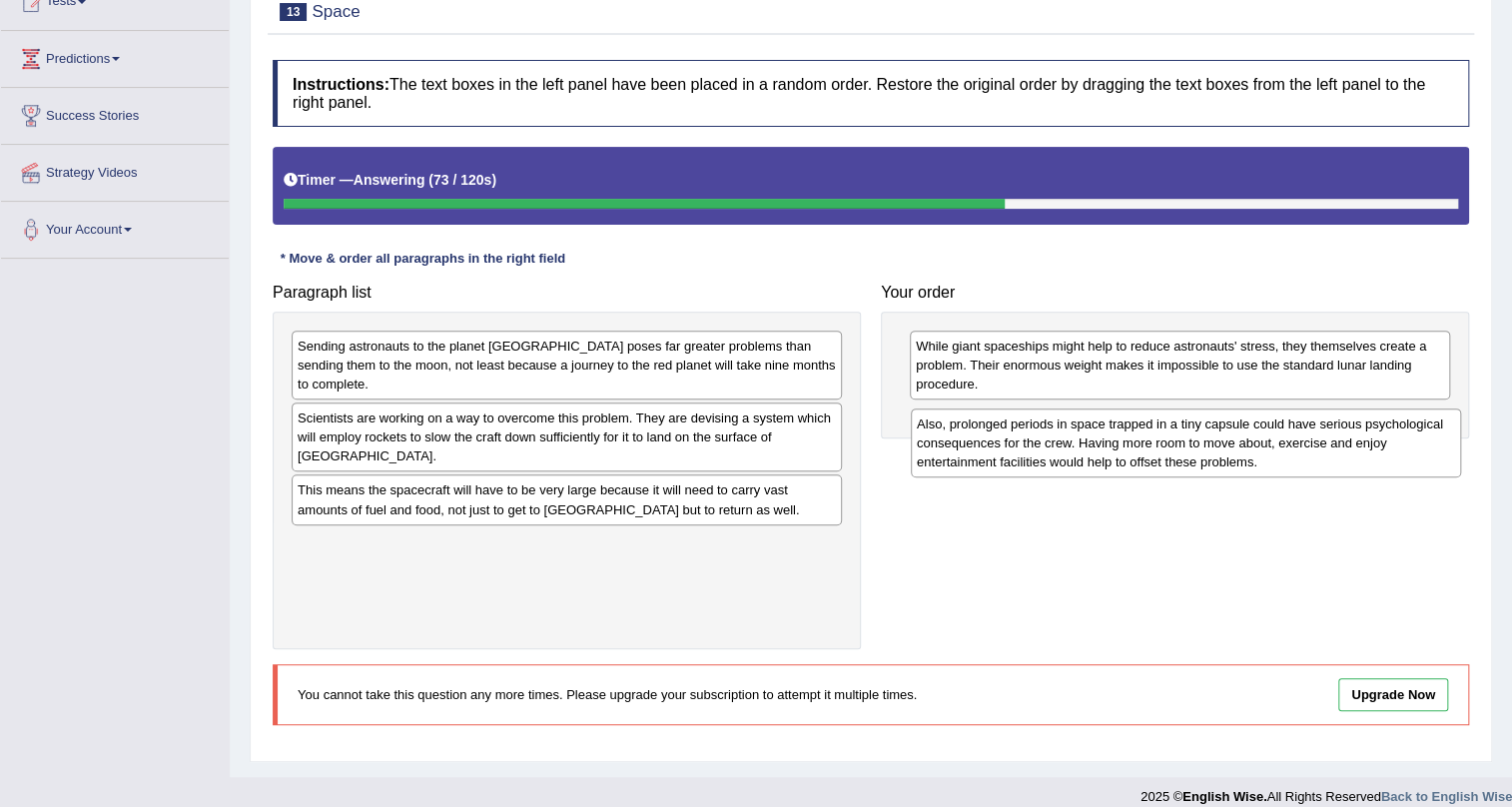 drag, startPoint x: 460, startPoint y: 383, endPoint x: 1078, endPoint y: 460, distance: 622.7785 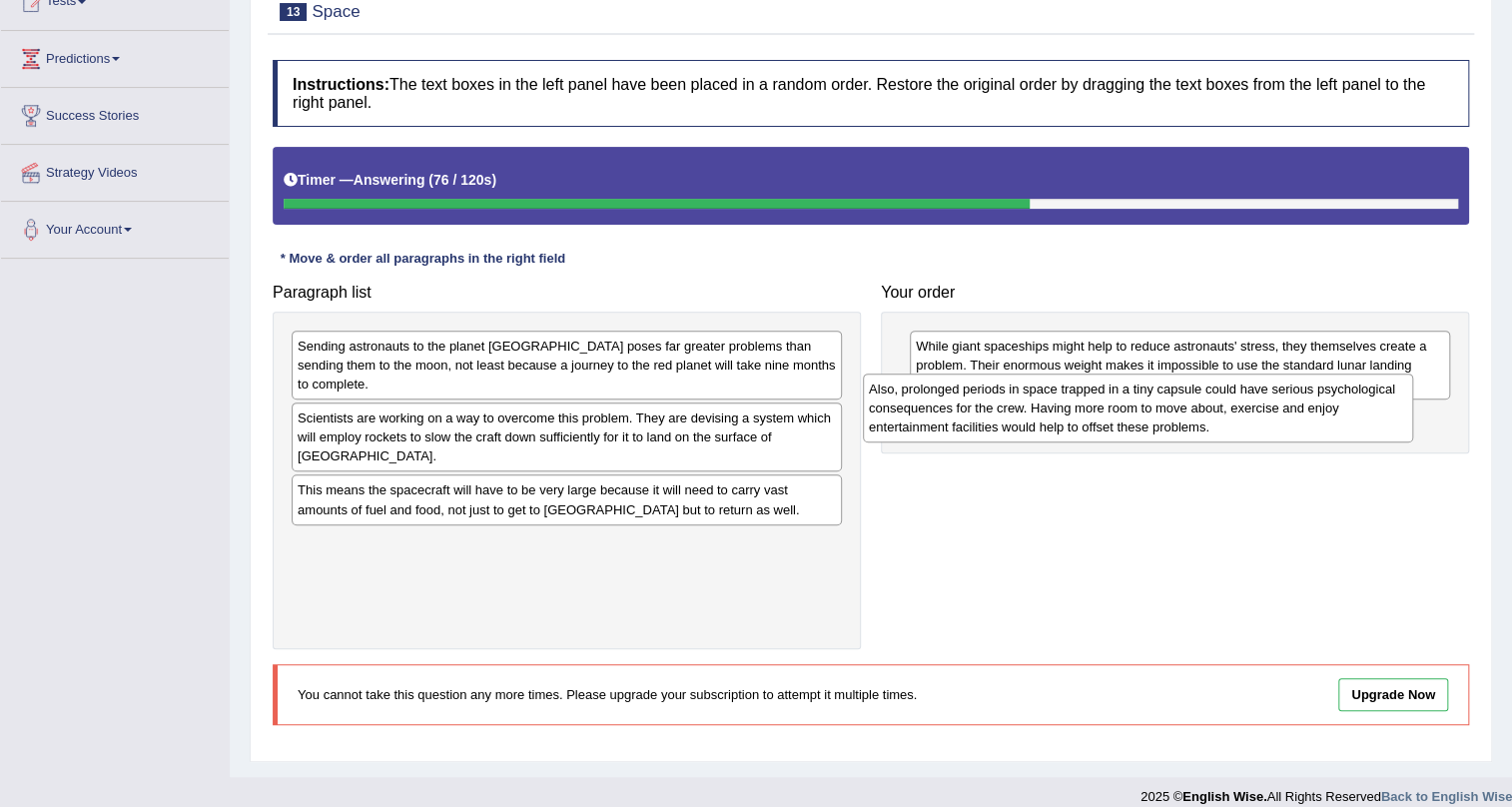 drag, startPoint x: 459, startPoint y: 527, endPoint x: 1022, endPoint y: 413, distance: 574.4258 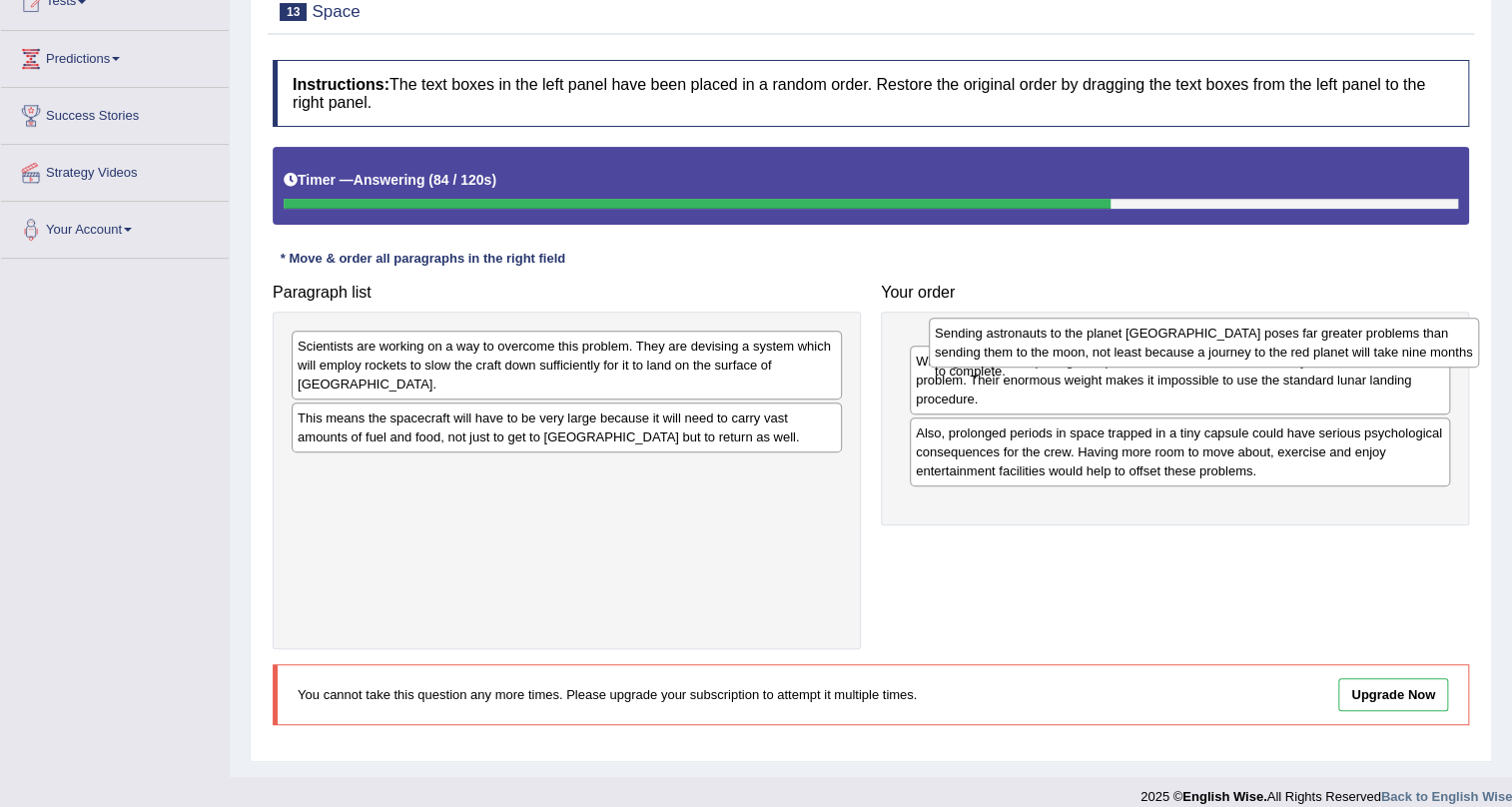 drag, startPoint x: 579, startPoint y: 355, endPoint x: 1204, endPoint y: 343, distance: 625.115 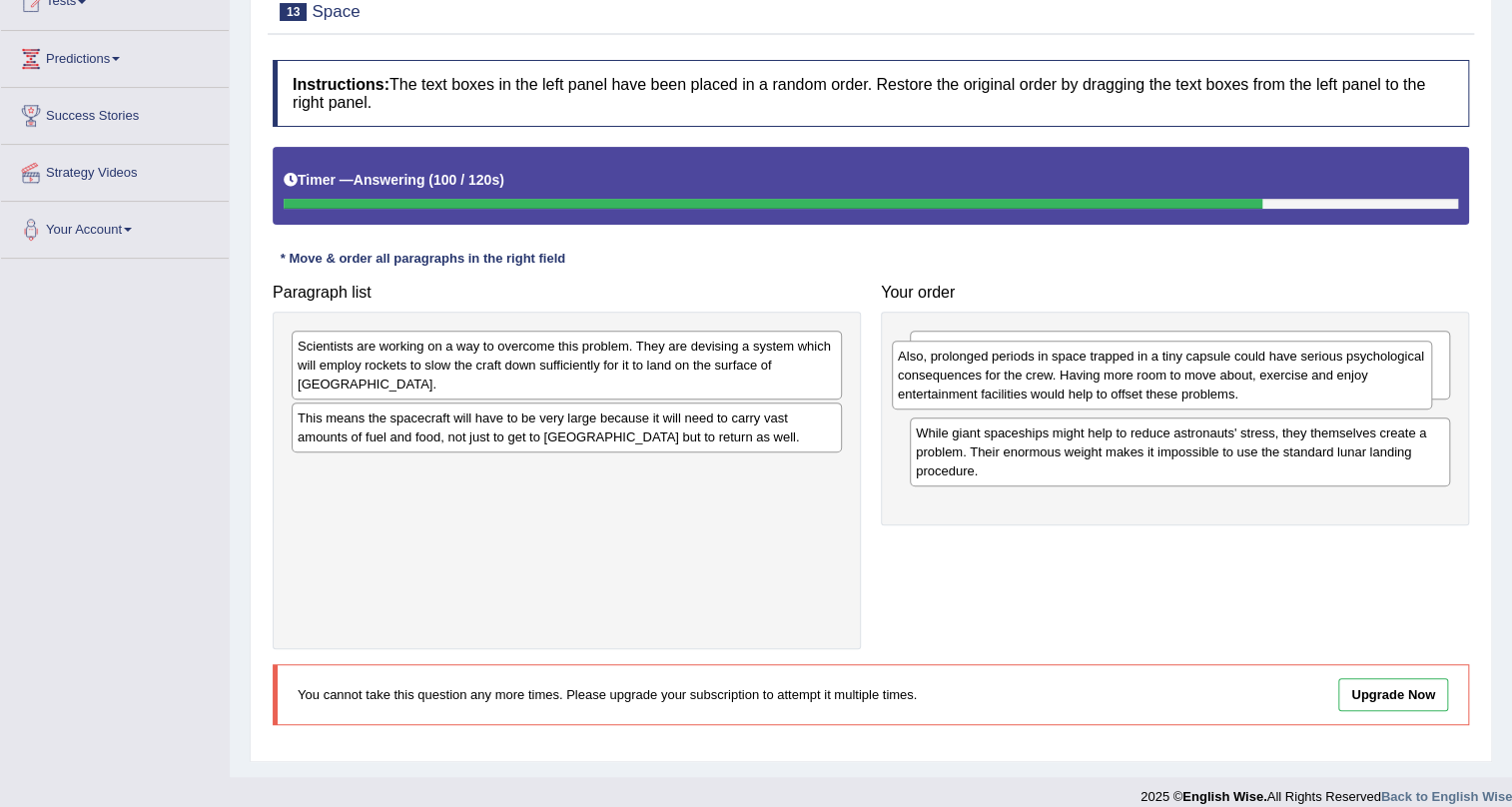 drag, startPoint x: 1077, startPoint y: 498, endPoint x: 1059, endPoint y: 385, distance: 114.42465 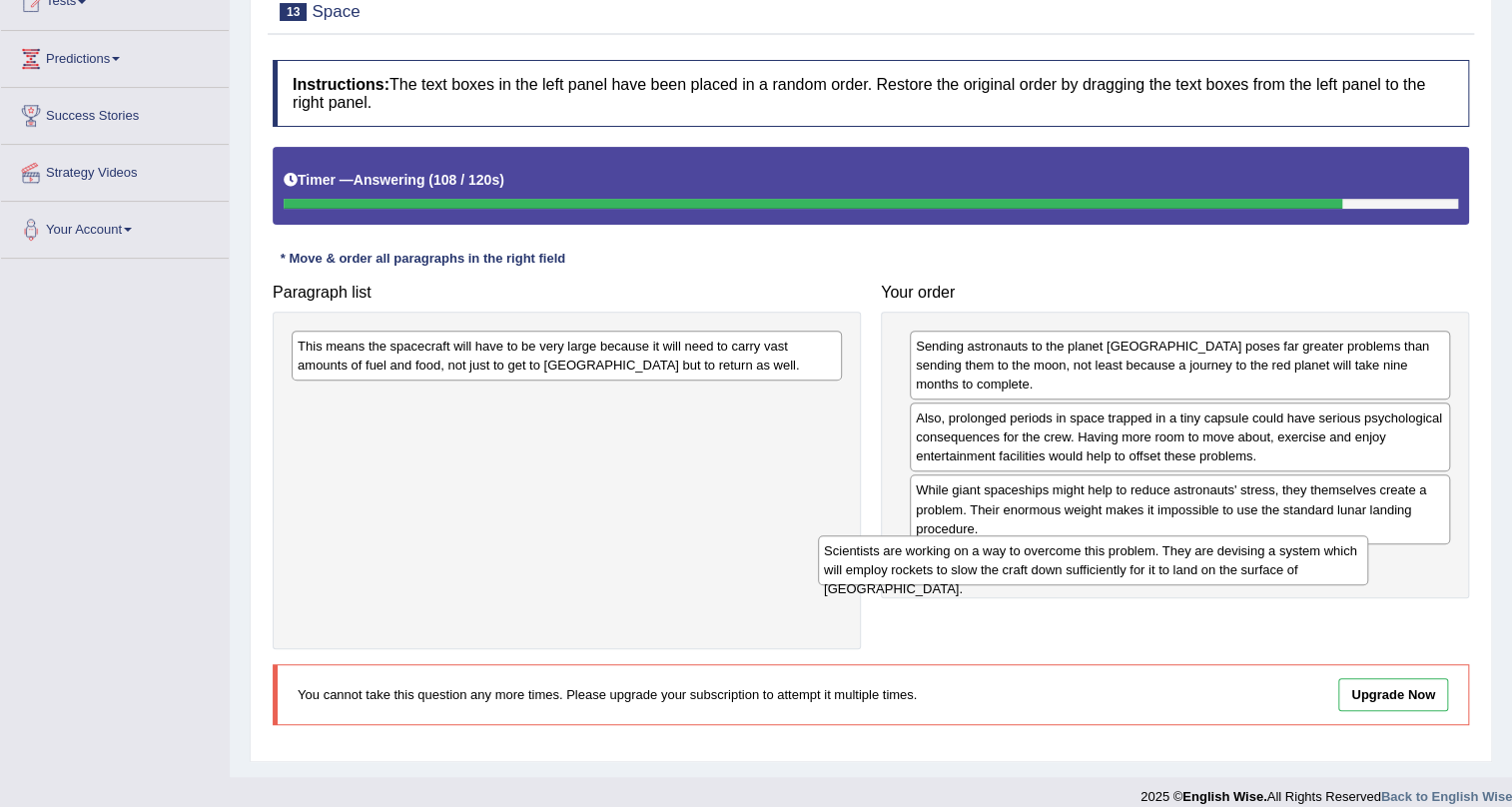 drag, startPoint x: 461, startPoint y: 363, endPoint x: 1004, endPoint y: 562, distance: 578.3165 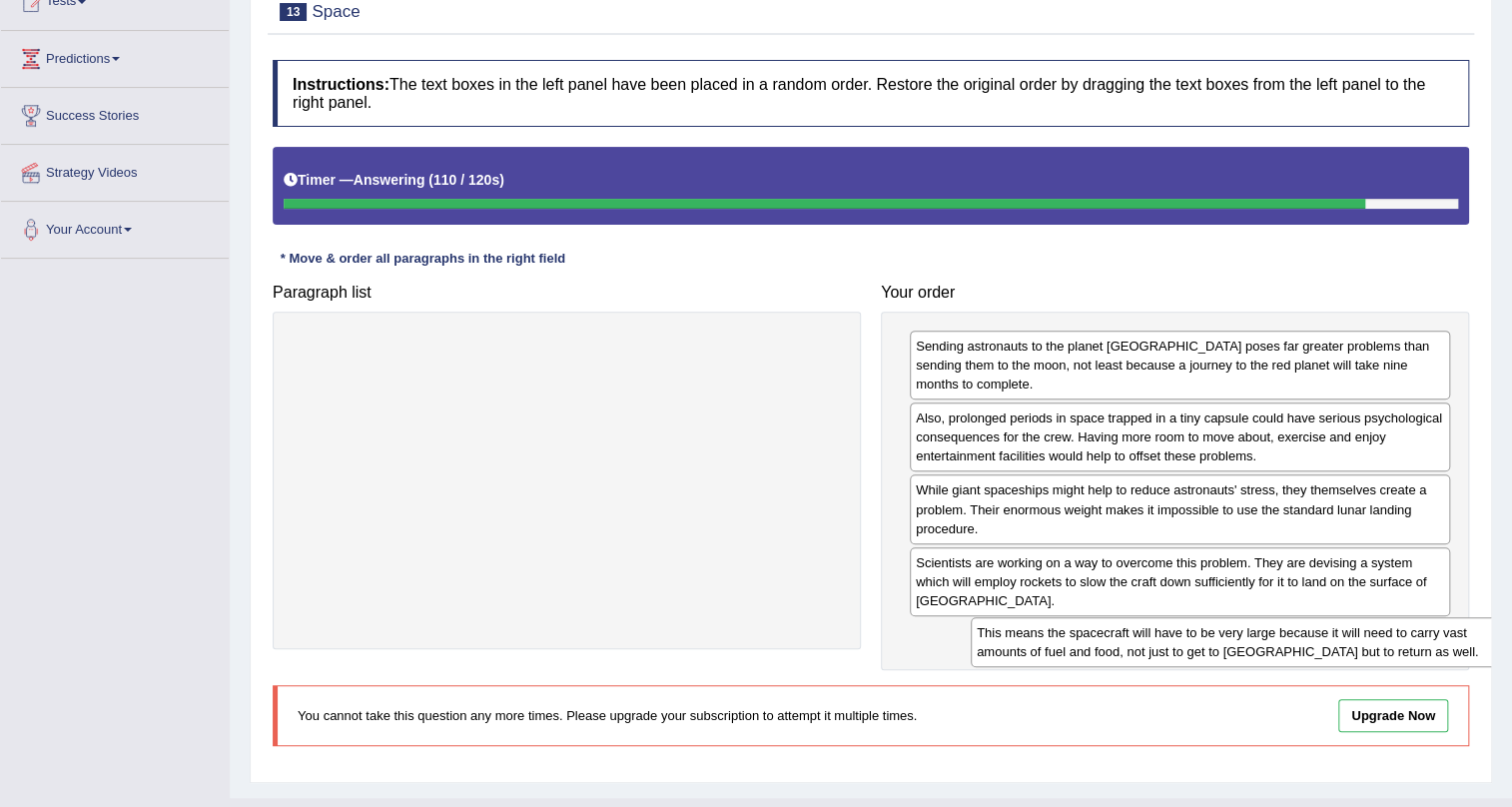 drag, startPoint x: 434, startPoint y: 364, endPoint x: 1065, endPoint y: 629, distance: 684.38732 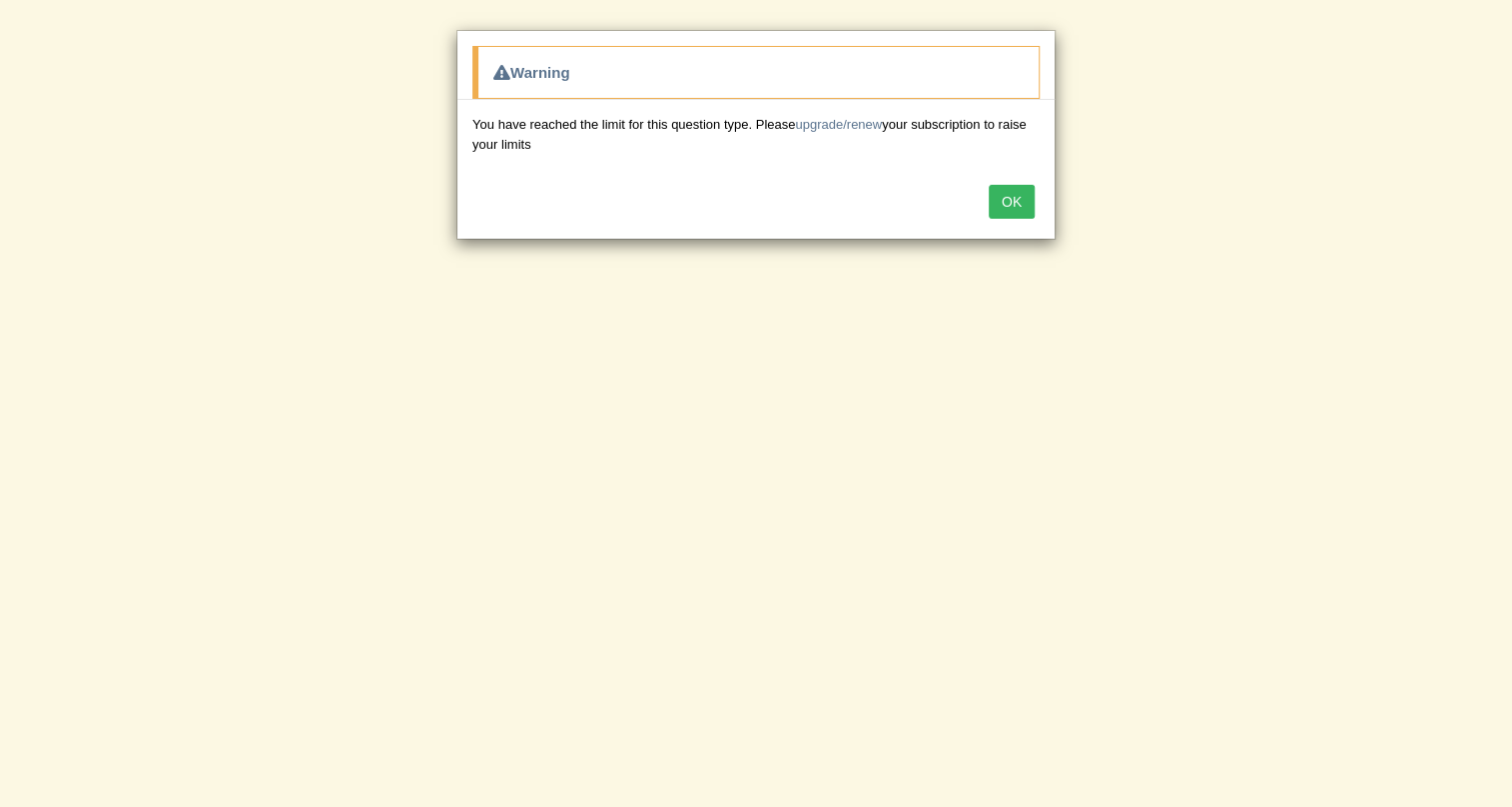 click on "OK" at bounding box center (1012, 202) 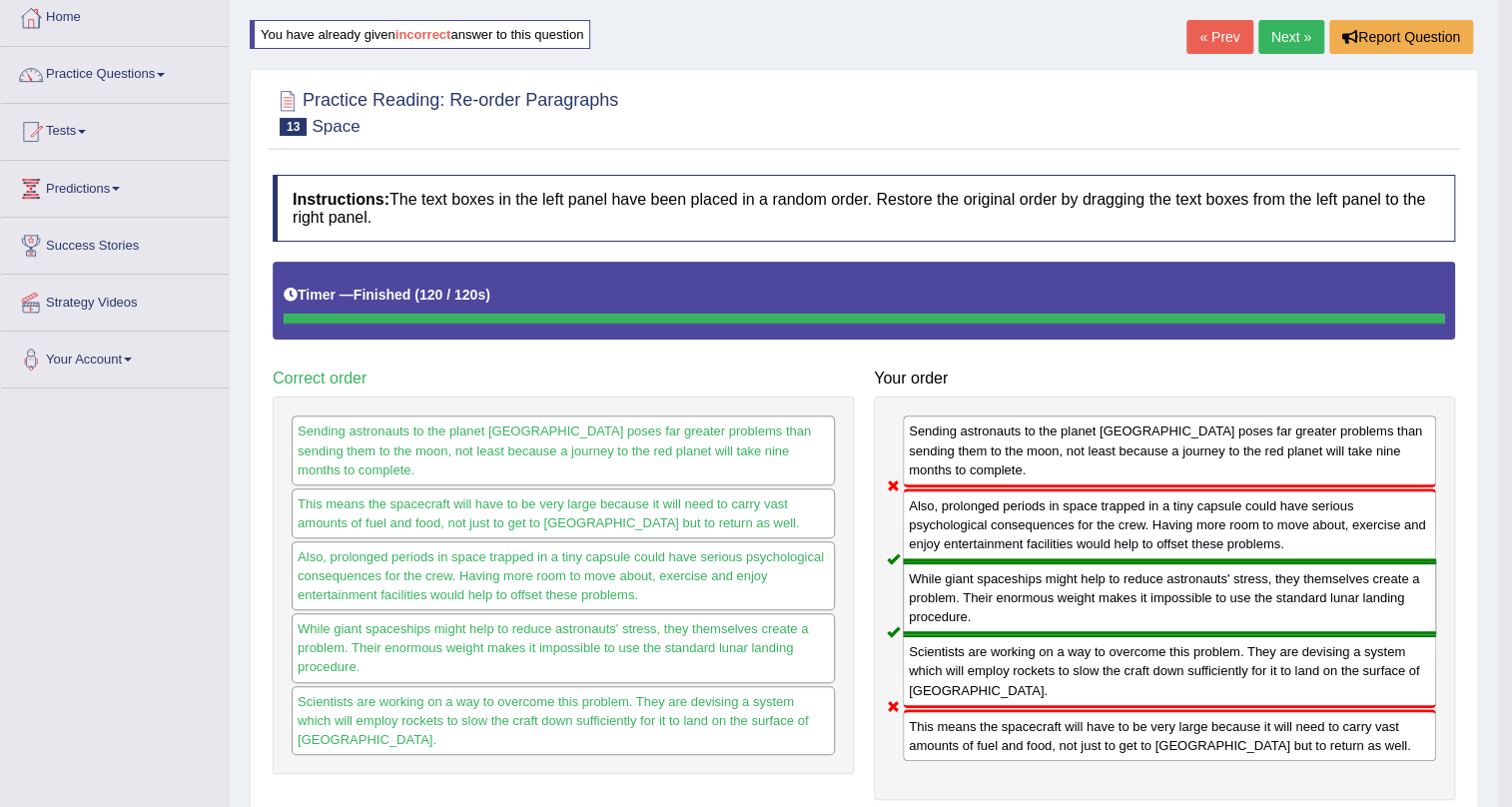 scroll, scrollTop: 108, scrollLeft: 0, axis: vertical 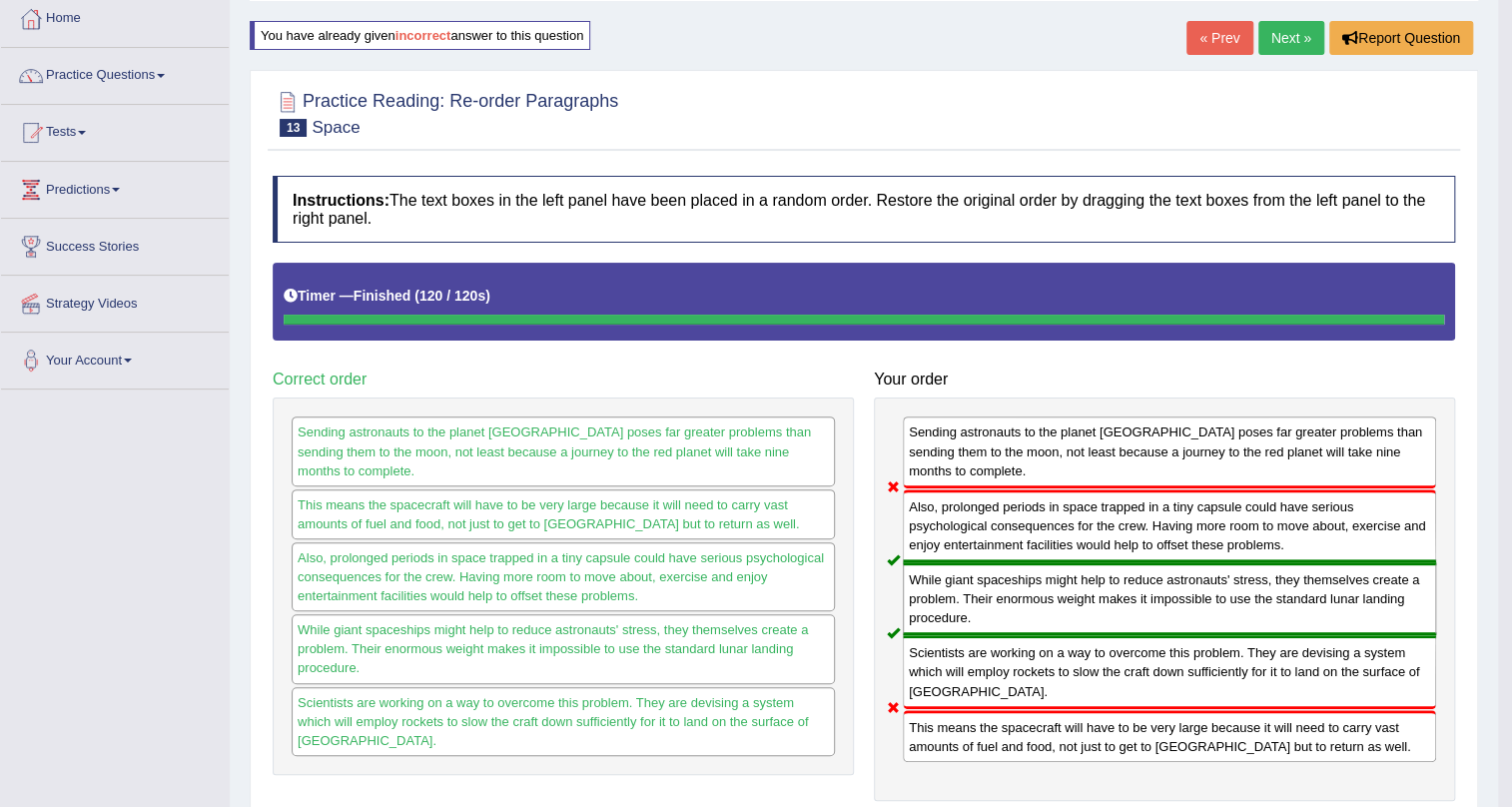 click on "Next »" at bounding box center (1291, 38) 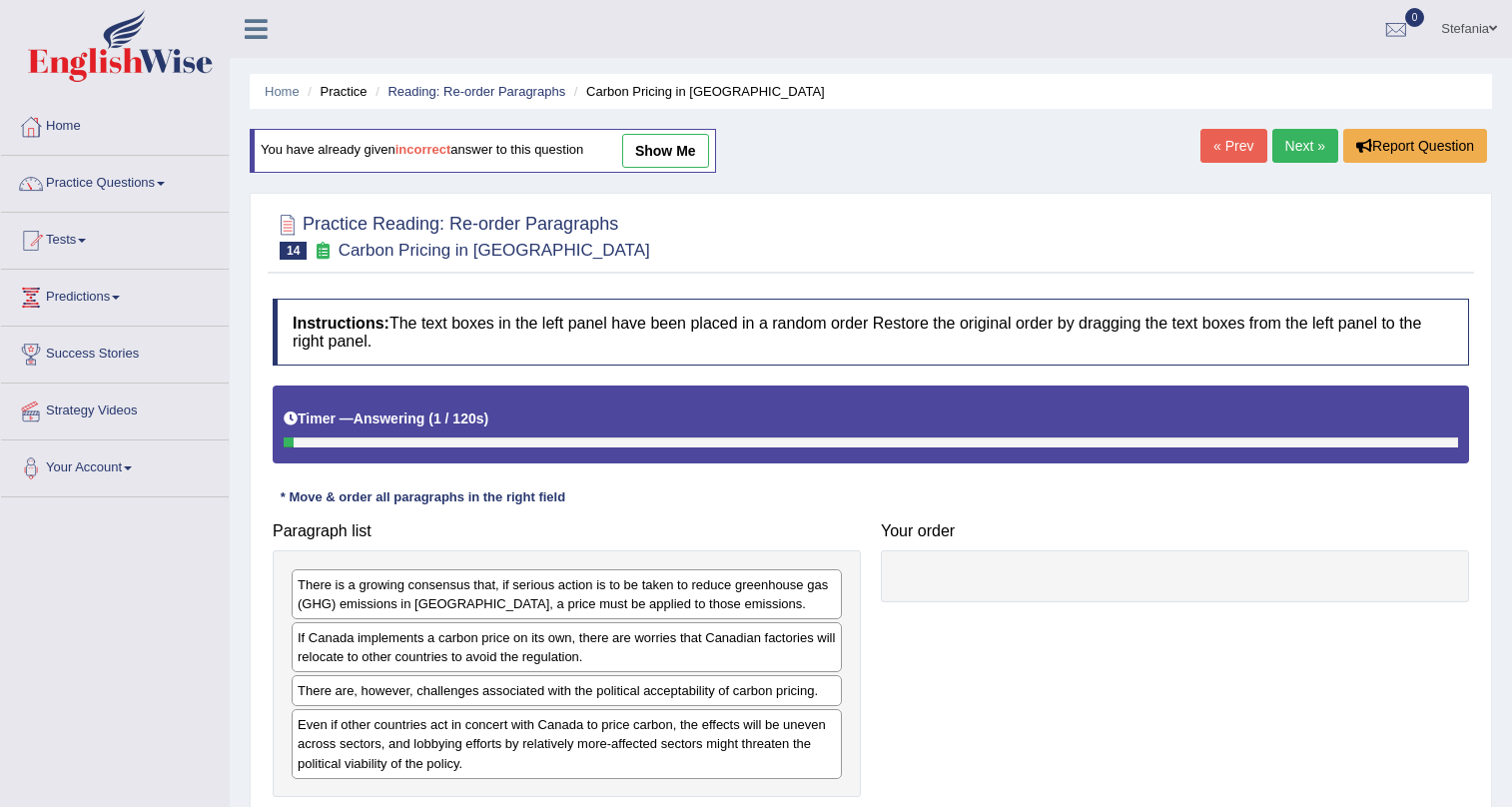scroll, scrollTop: 0, scrollLeft: 0, axis: both 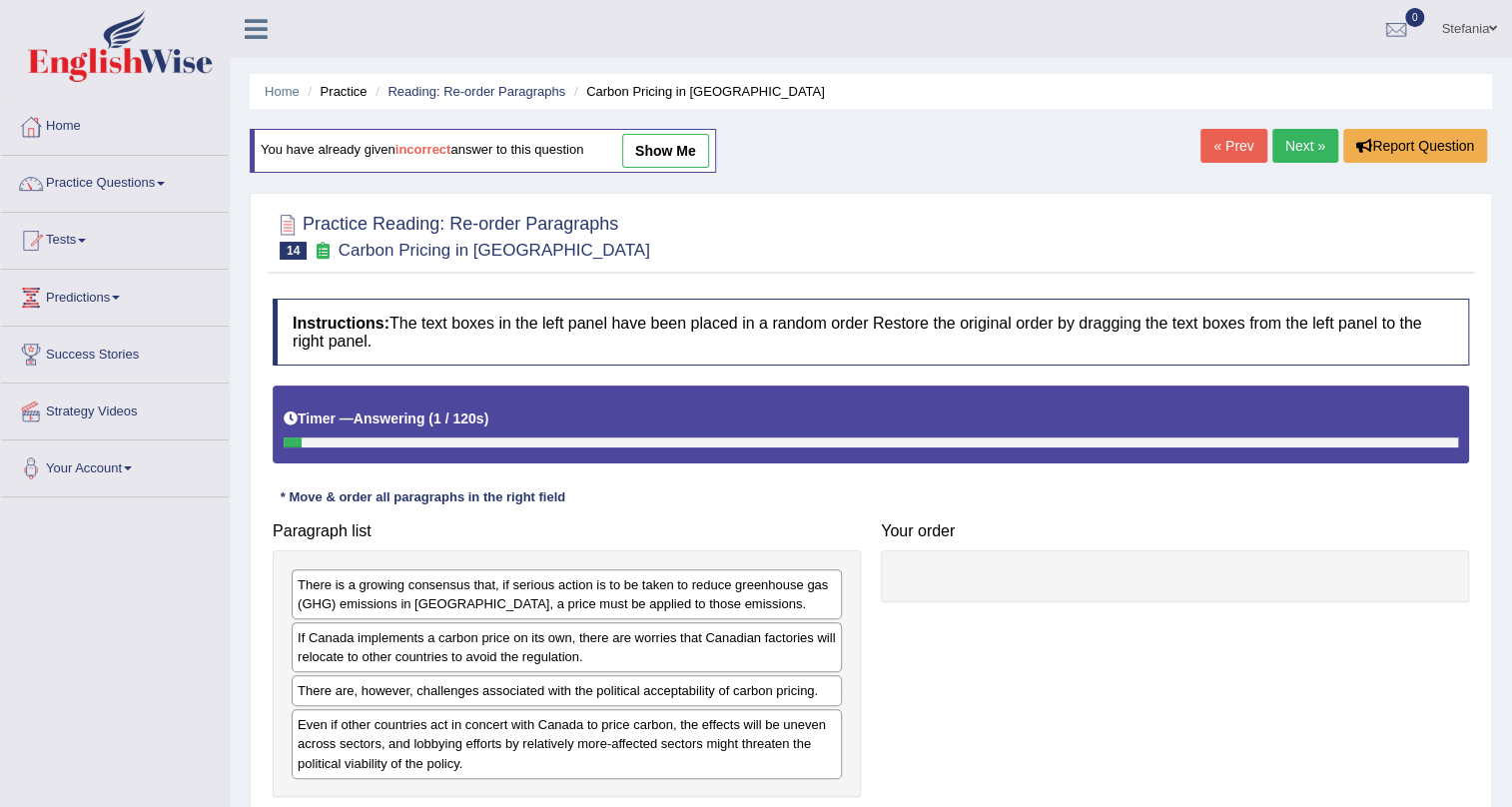 drag, startPoint x: 0, startPoint y: 0, endPoint x: 1487, endPoint y: 575, distance: 1594.3005 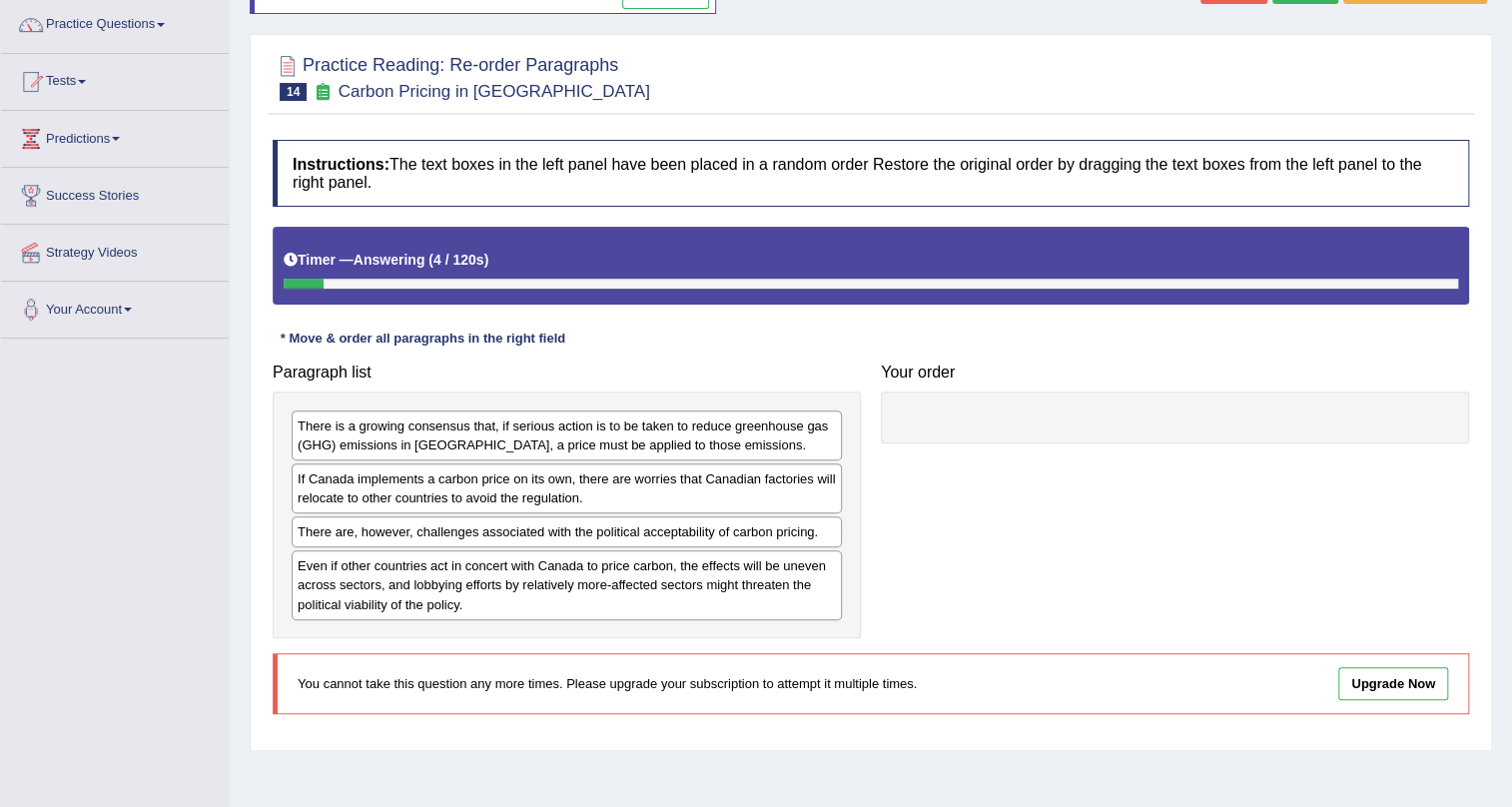 scroll, scrollTop: 200, scrollLeft: 0, axis: vertical 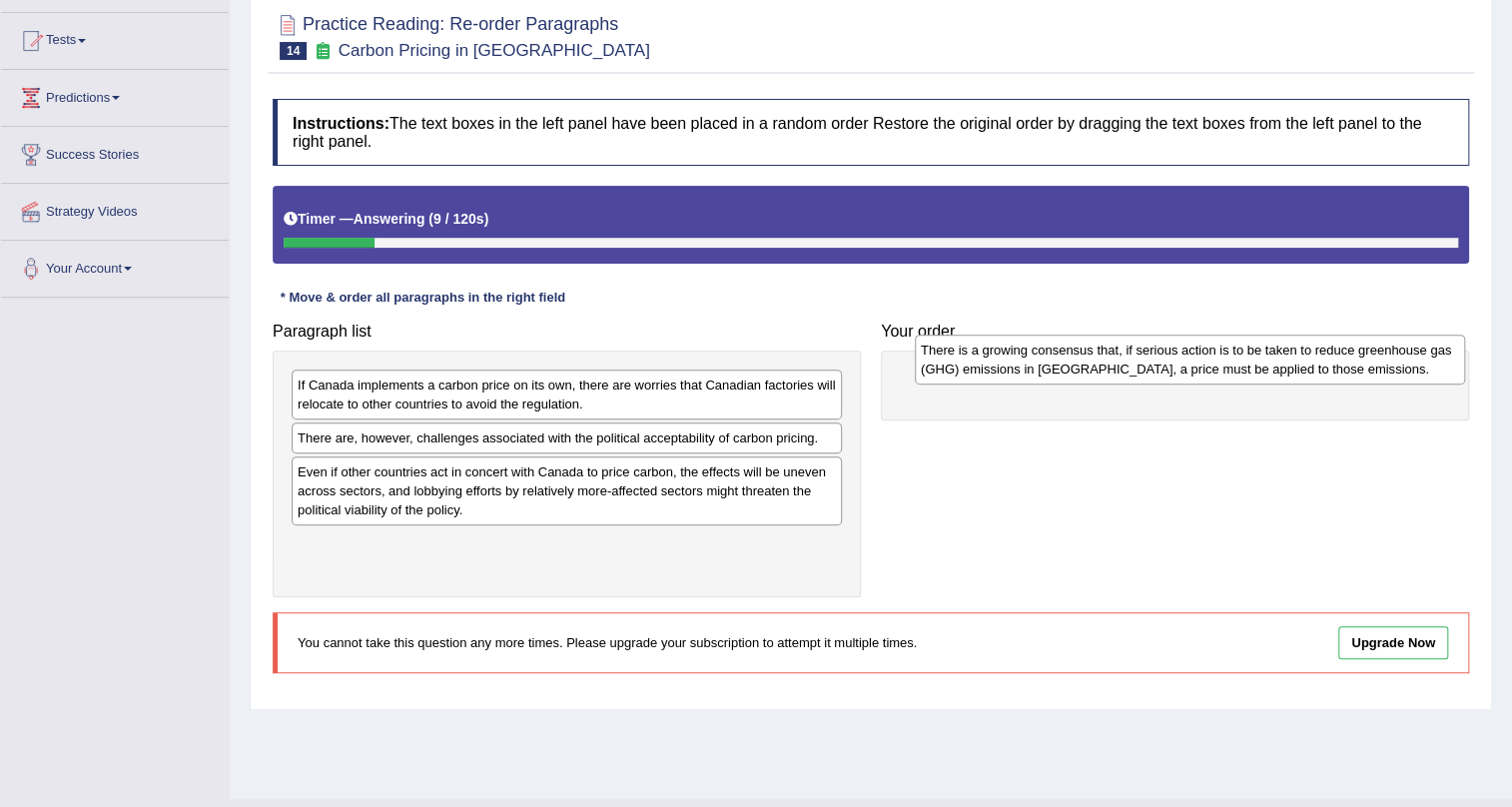 drag, startPoint x: 620, startPoint y: 389, endPoint x: 1176, endPoint y: 372, distance: 556.25983 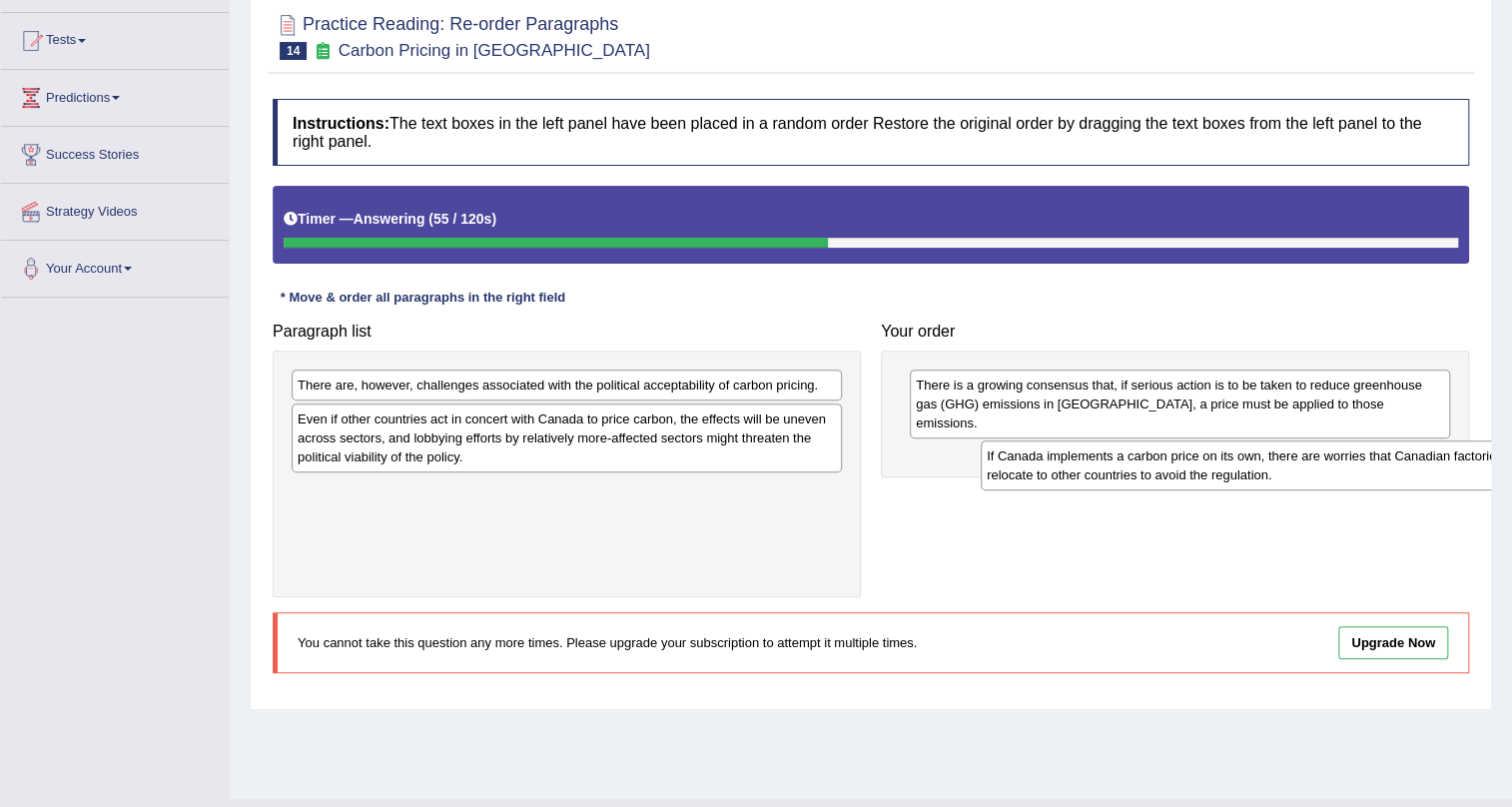 drag, startPoint x: 470, startPoint y: 403, endPoint x: 1153, endPoint y: 471, distance: 686.37672 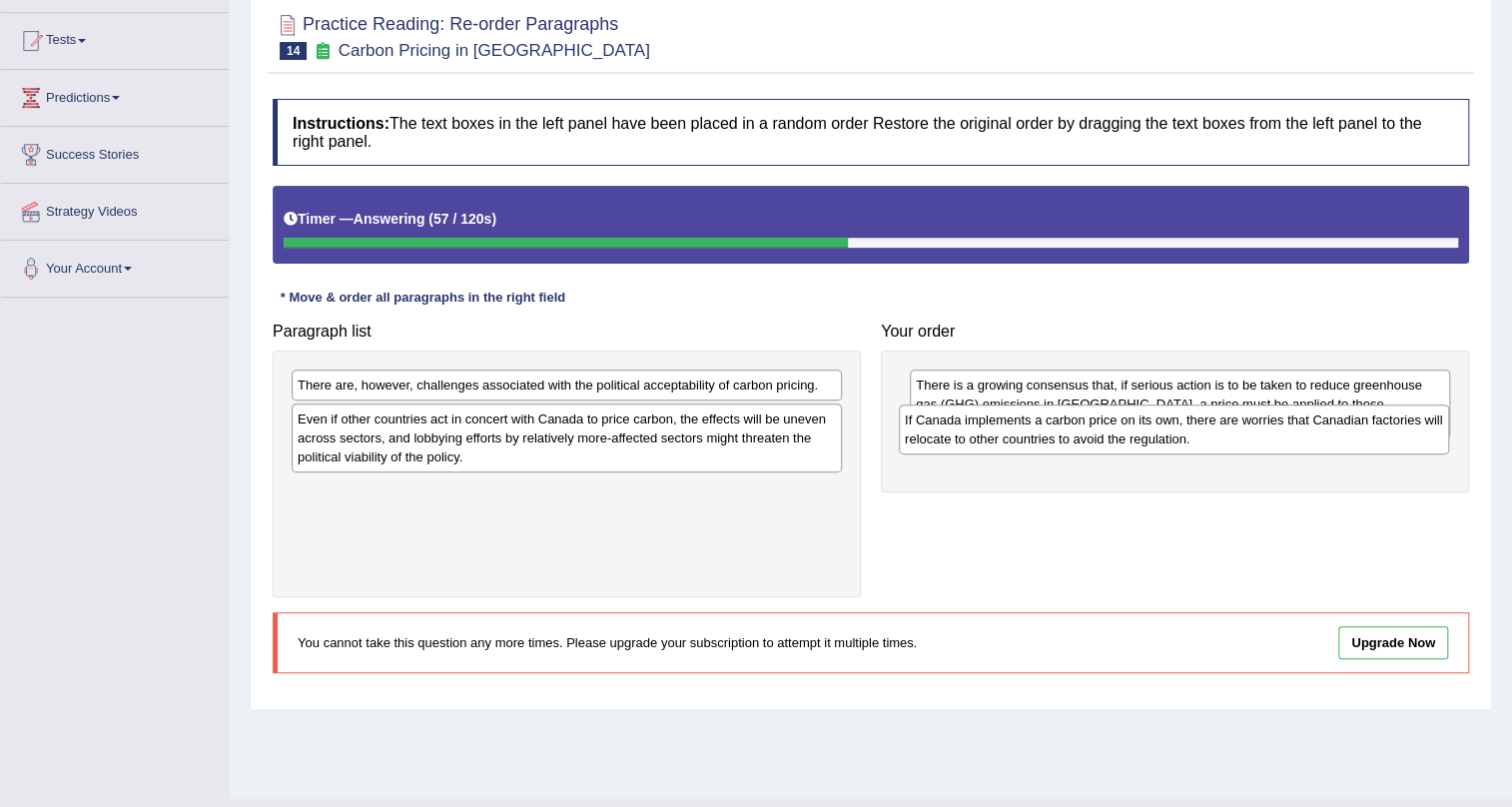 drag, startPoint x: 667, startPoint y: 496, endPoint x: 1274, endPoint y: 425, distance: 611.13828 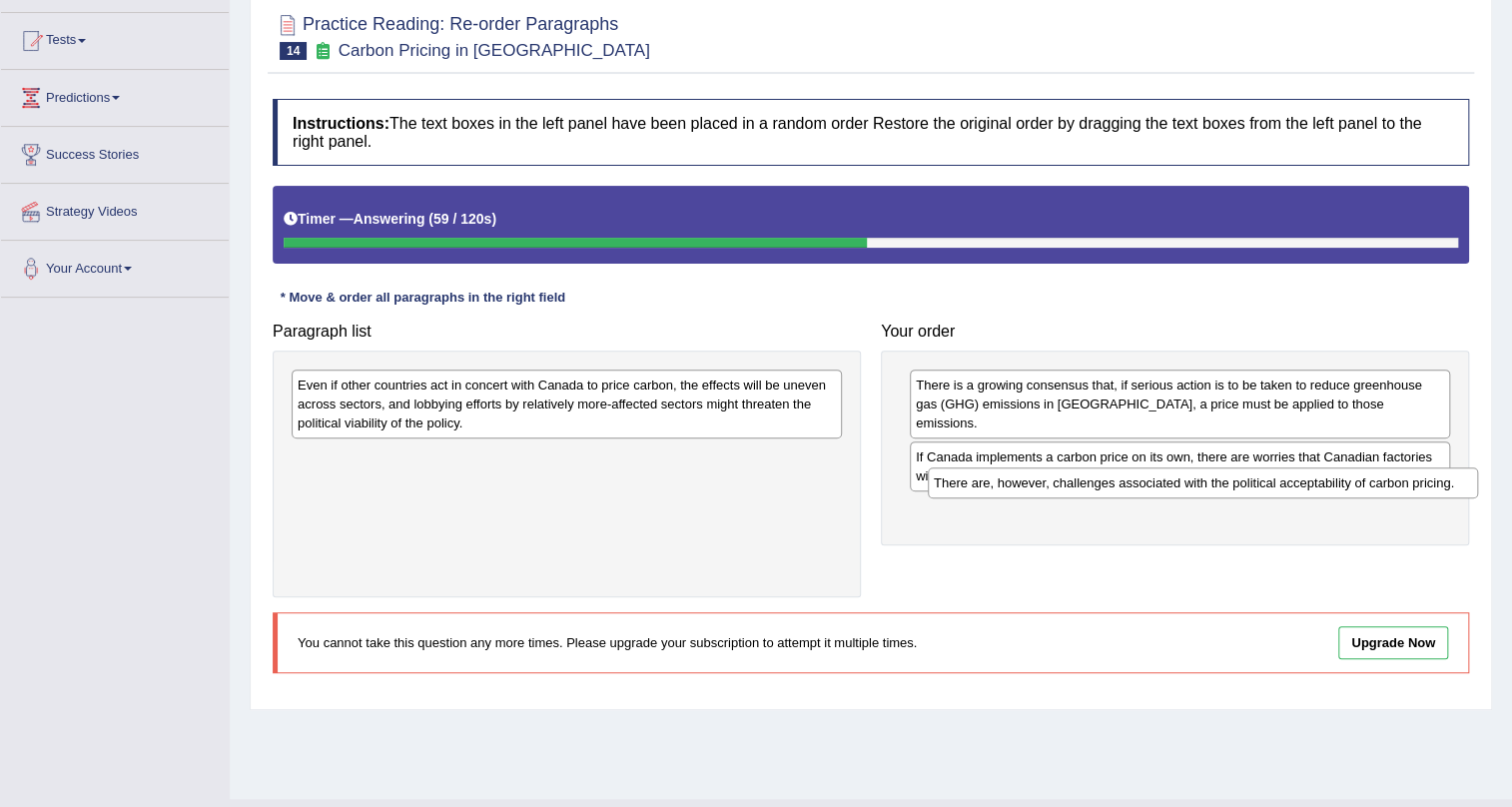 drag, startPoint x: 743, startPoint y: 398, endPoint x: 1358, endPoint y: 490, distance: 621.8432 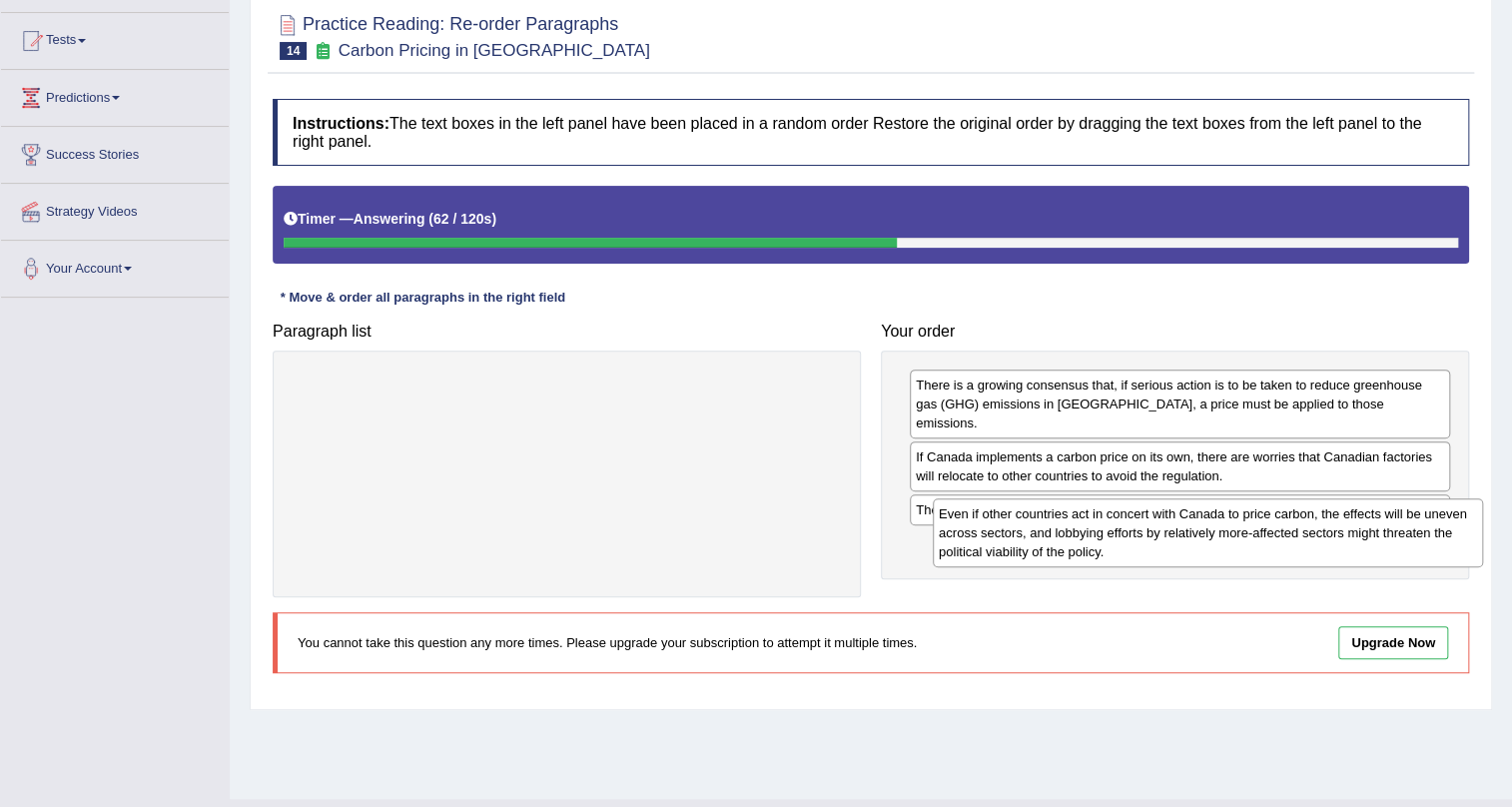 drag, startPoint x: 649, startPoint y: 389, endPoint x: 1283, endPoint y: 514, distance: 646.2051 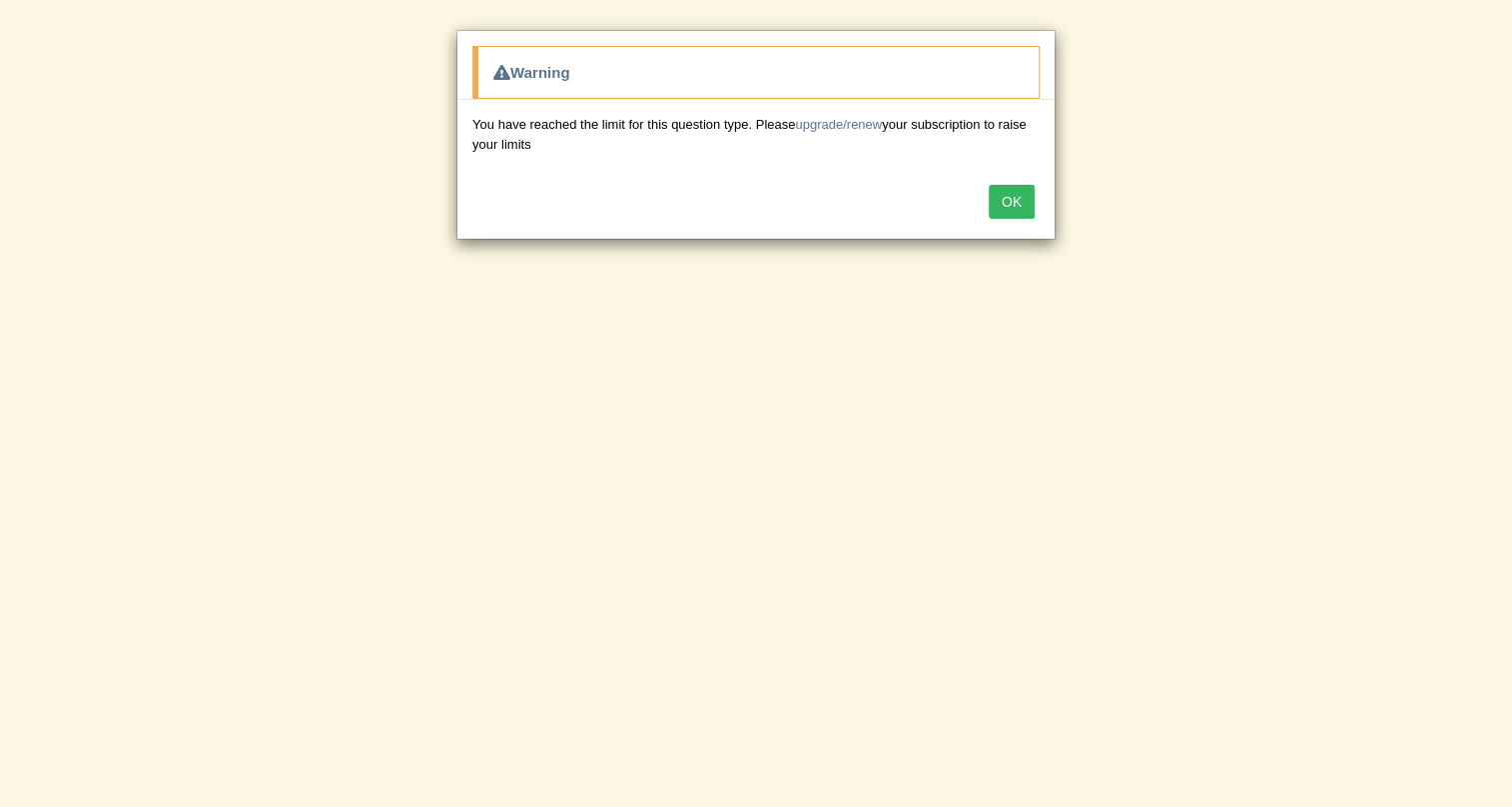click on "OK" at bounding box center [1012, 202] 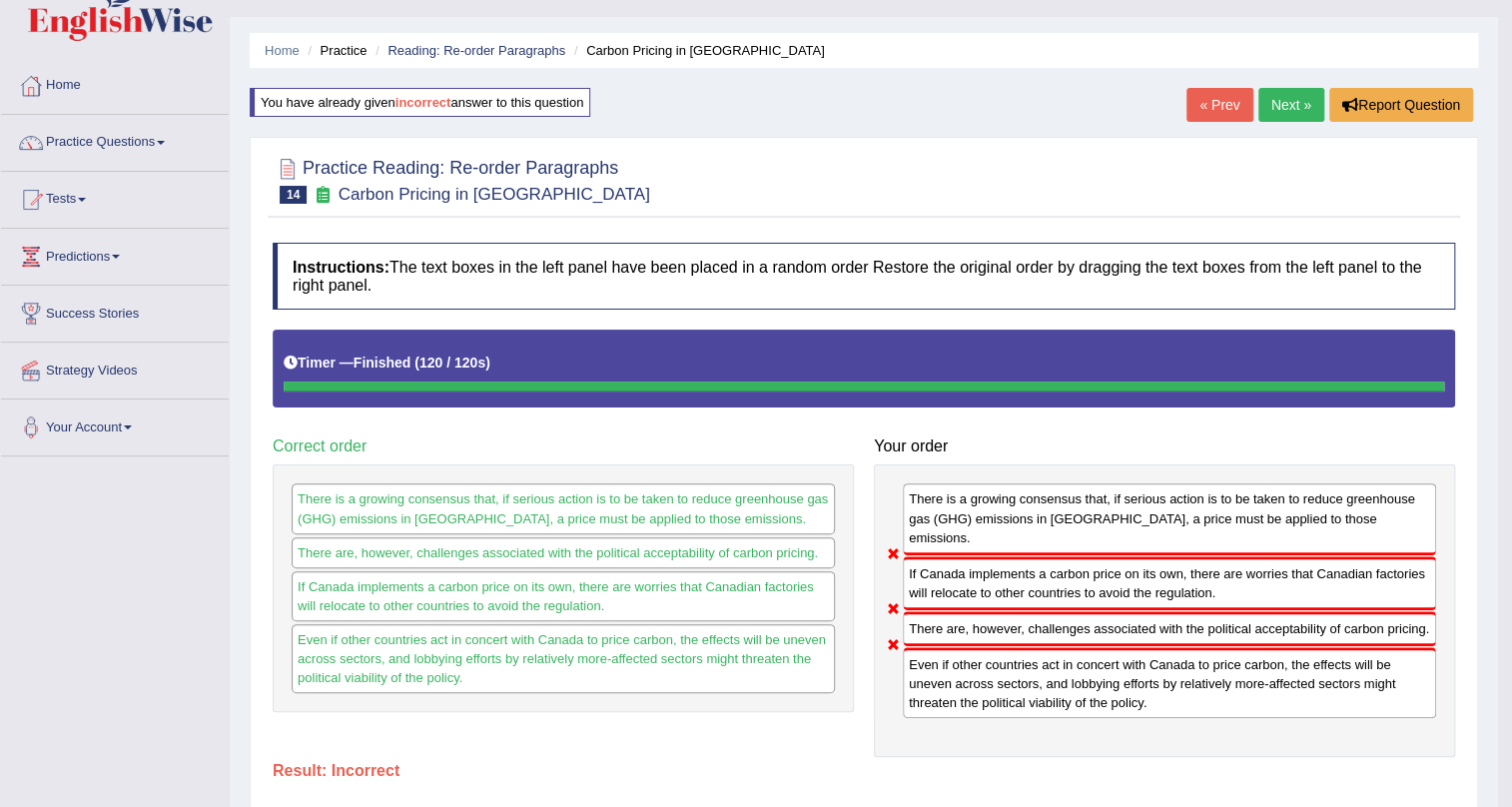 scroll, scrollTop: 0, scrollLeft: 0, axis: both 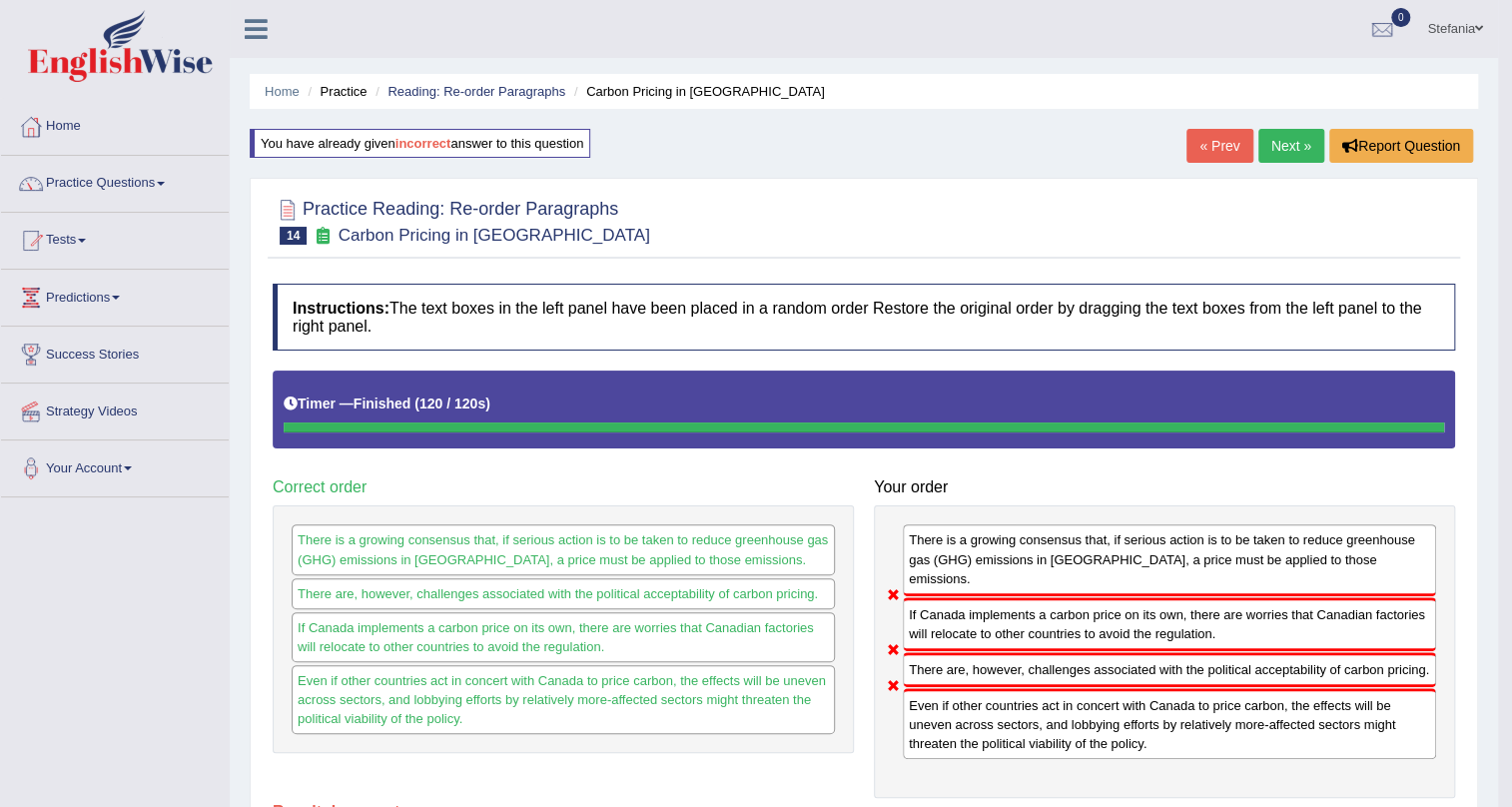 click on "Next »" at bounding box center [1291, 146] 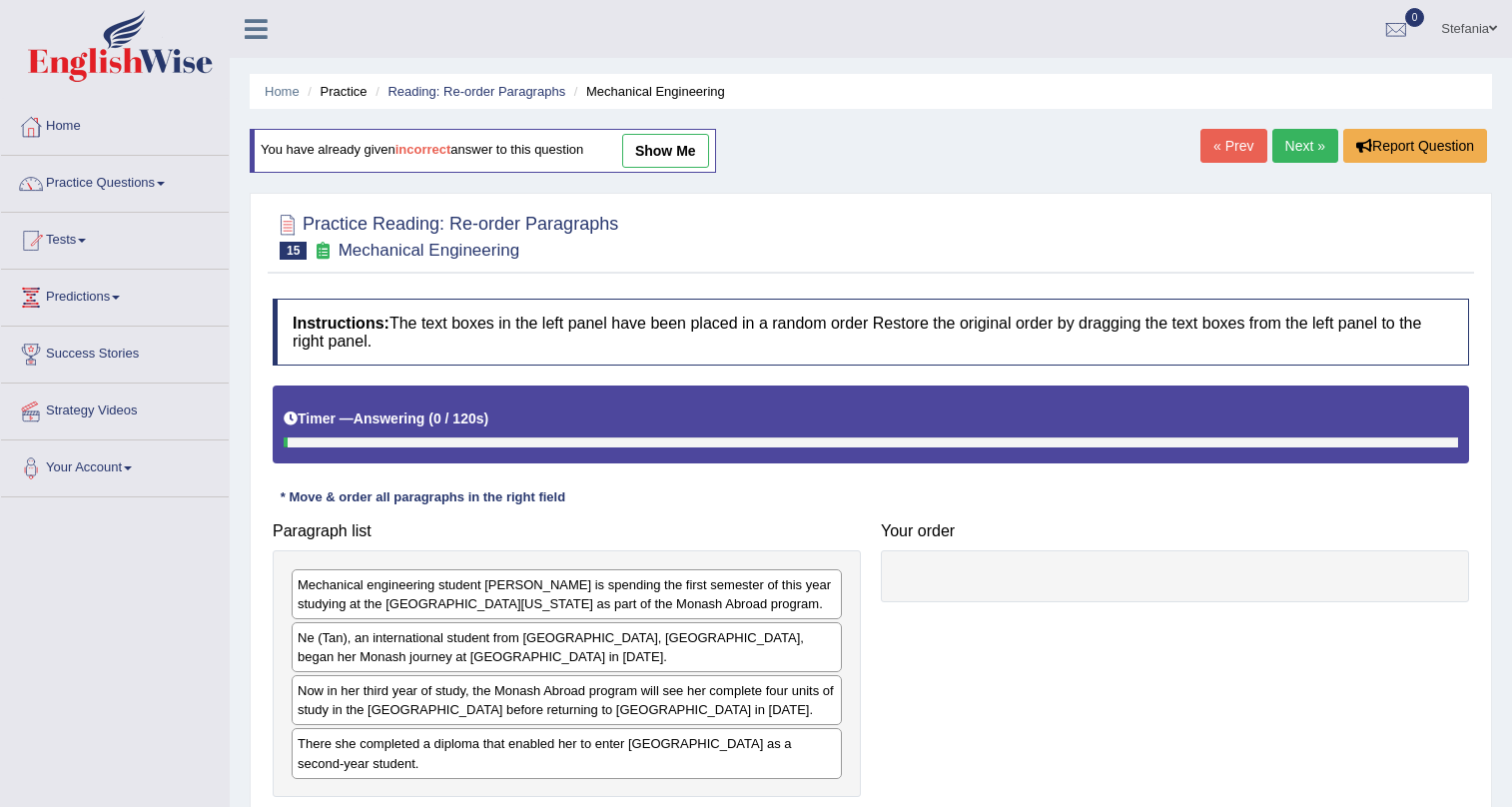 scroll, scrollTop: 0, scrollLeft: 0, axis: both 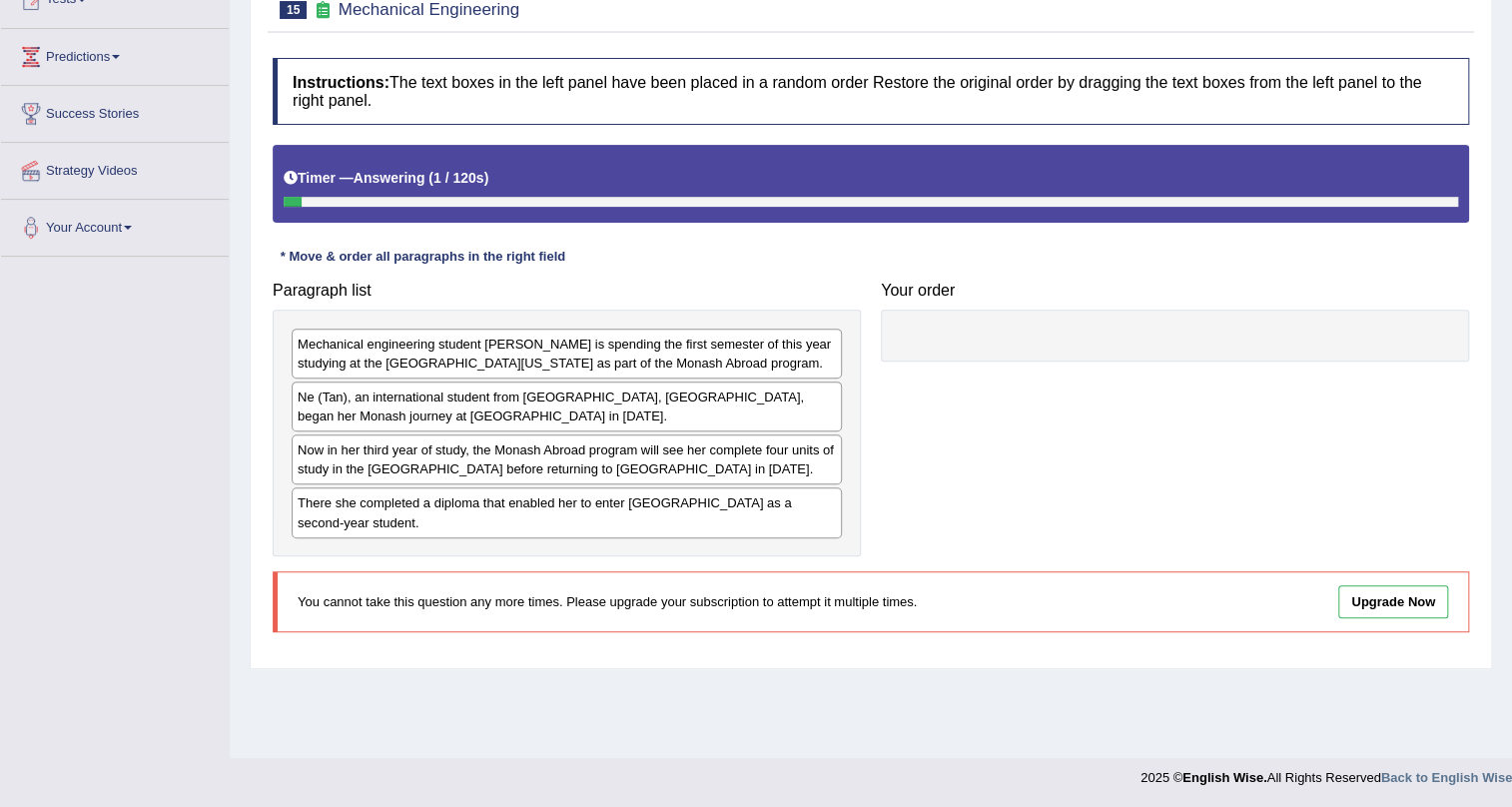drag, startPoint x: 0, startPoint y: 0, endPoint x: 1508, endPoint y: 576, distance: 1614.2614 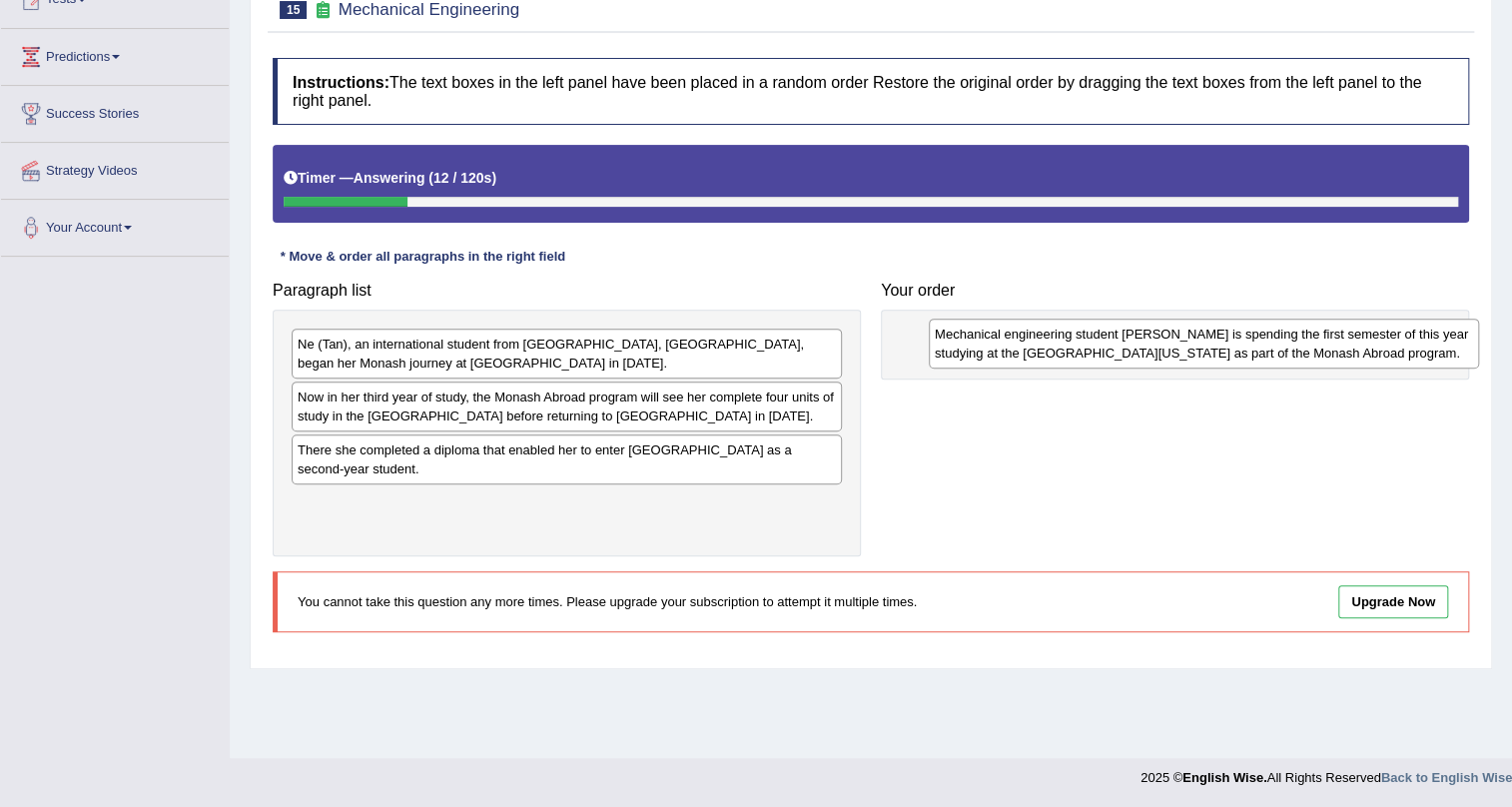 drag, startPoint x: 571, startPoint y: 359, endPoint x: 1207, endPoint y: 349, distance: 636.0786 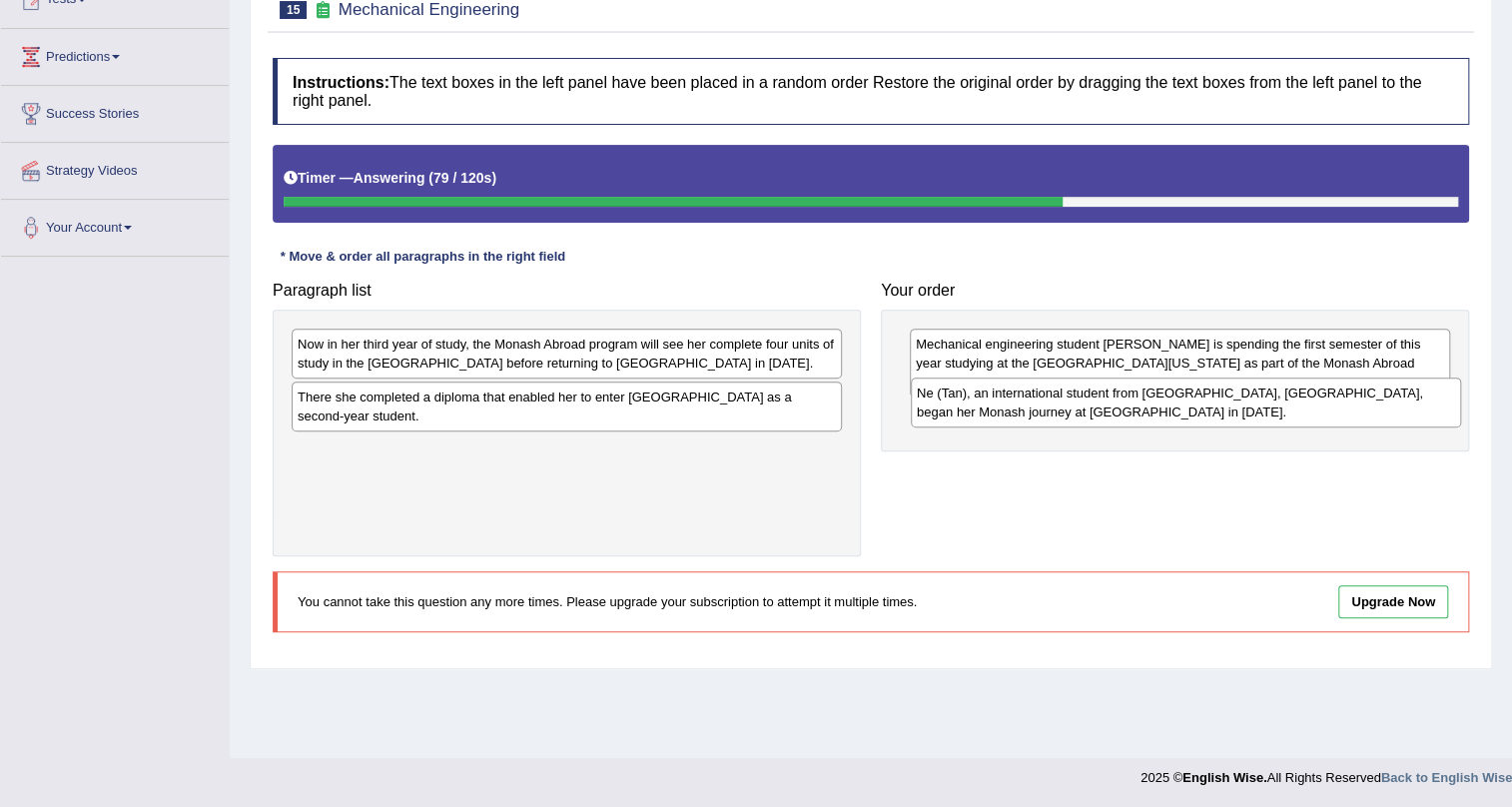 drag, startPoint x: 471, startPoint y: 354, endPoint x: 1091, endPoint y: 403, distance: 621.9333 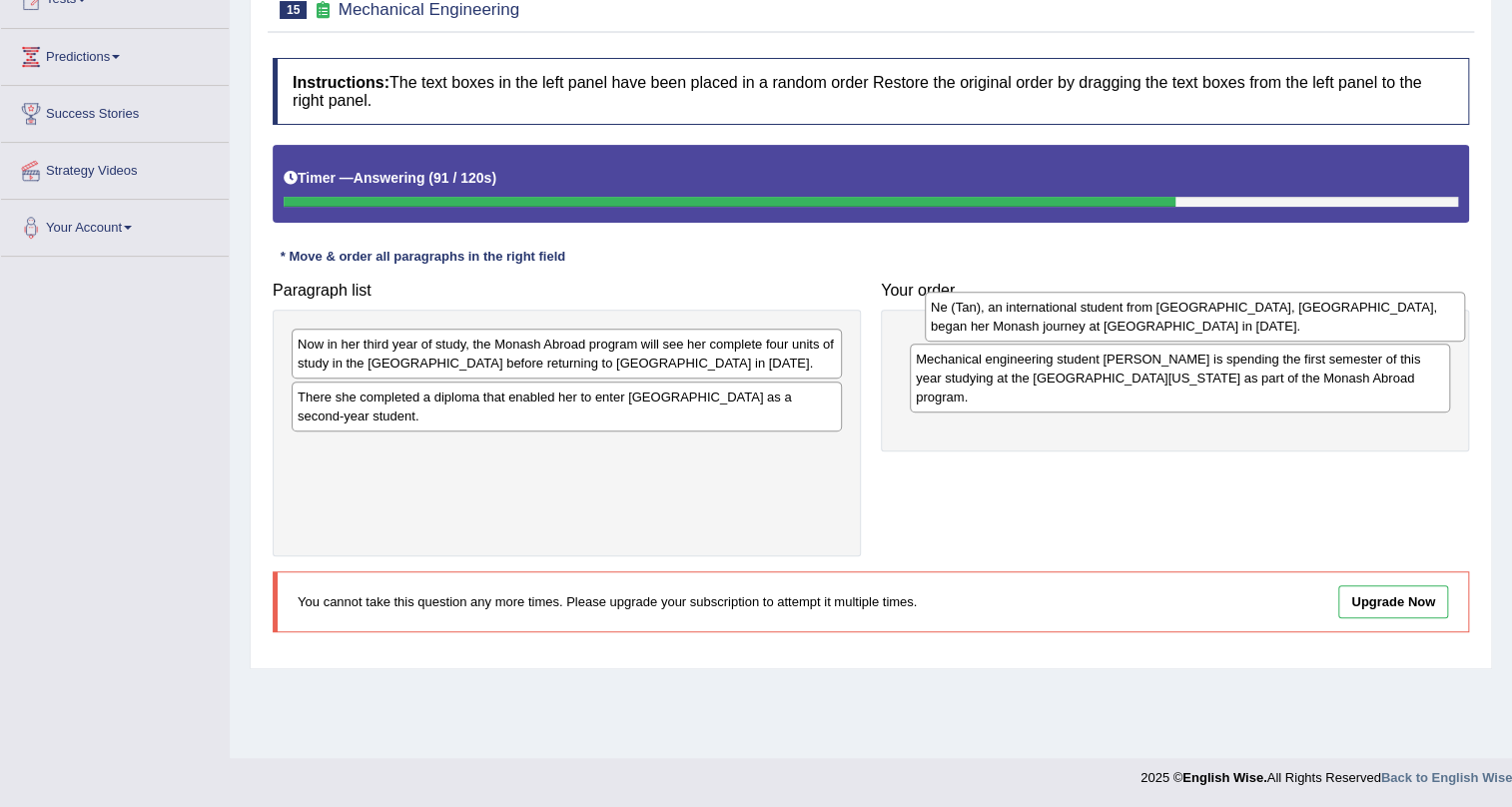 drag, startPoint x: 1119, startPoint y: 416, endPoint x: 1134, endPoint y: 327, distance: 90.25519 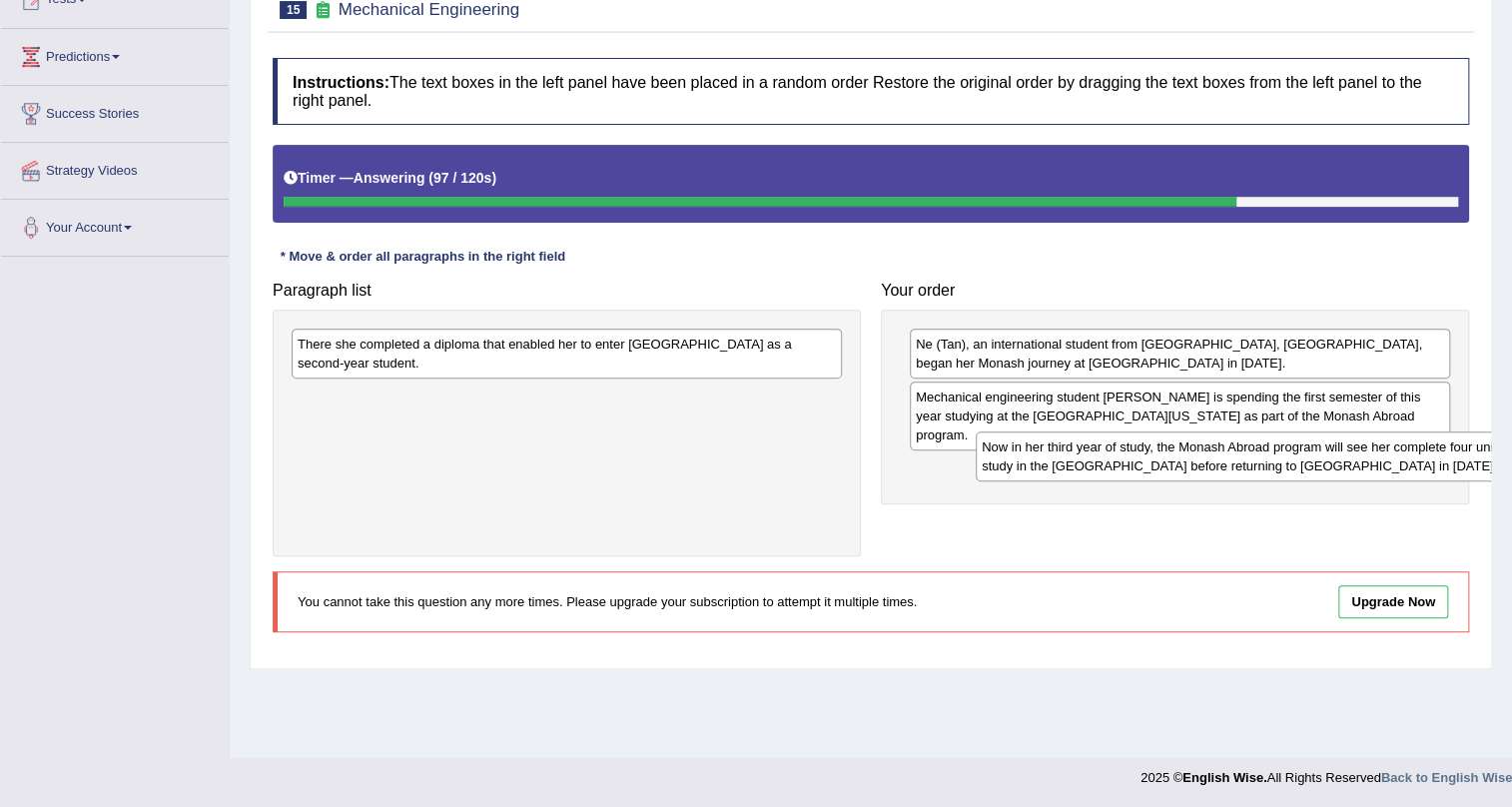 drag, startPoint x: 492, startPoint y: 360, endPoint x: 1176, endPoint y: 461, distance: 691.41666 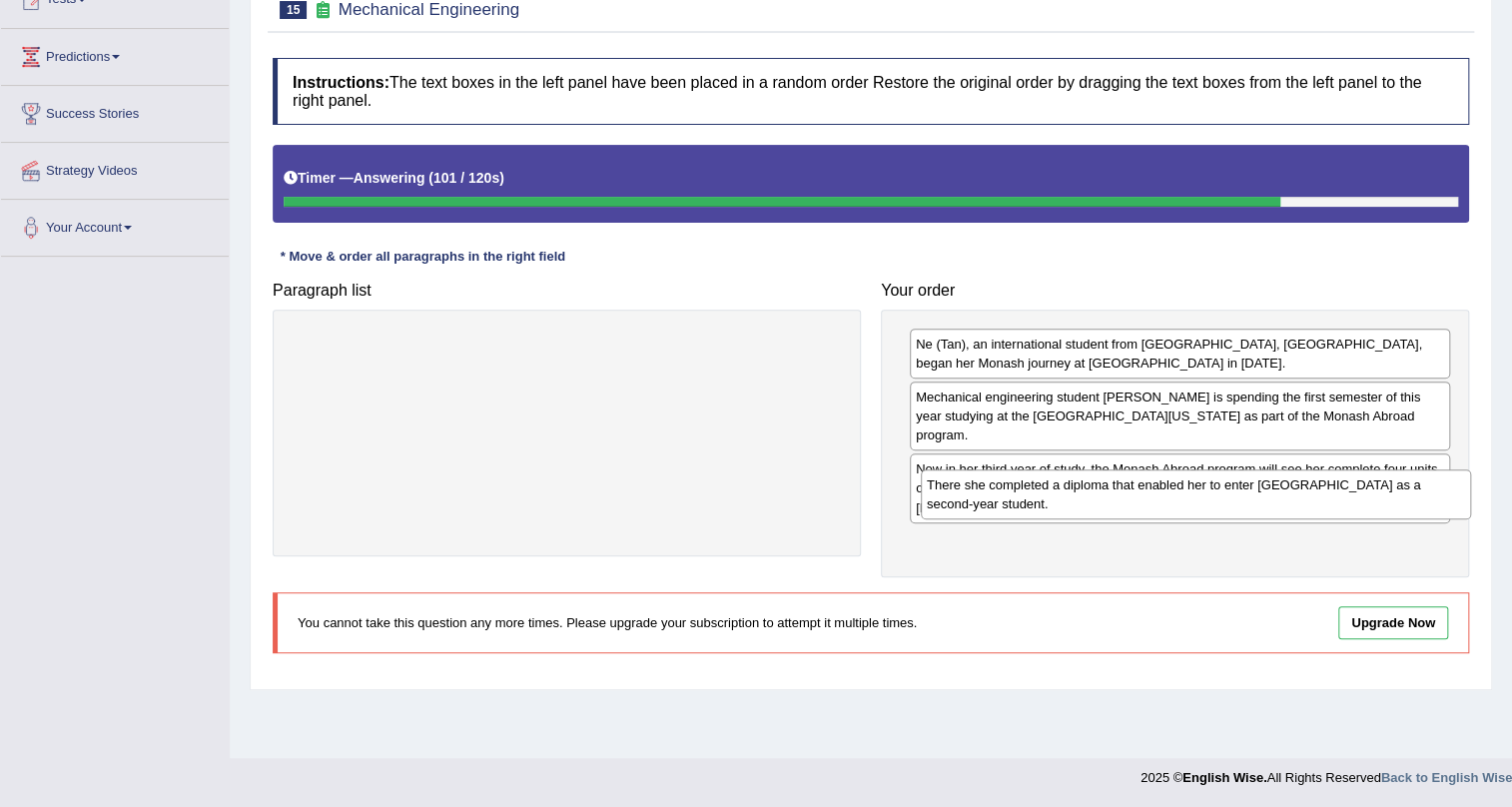 drag, startPoint x: 589, startPoint y: 348, endPoint x: 1218, endPoint y: 488, distance: 644.39196 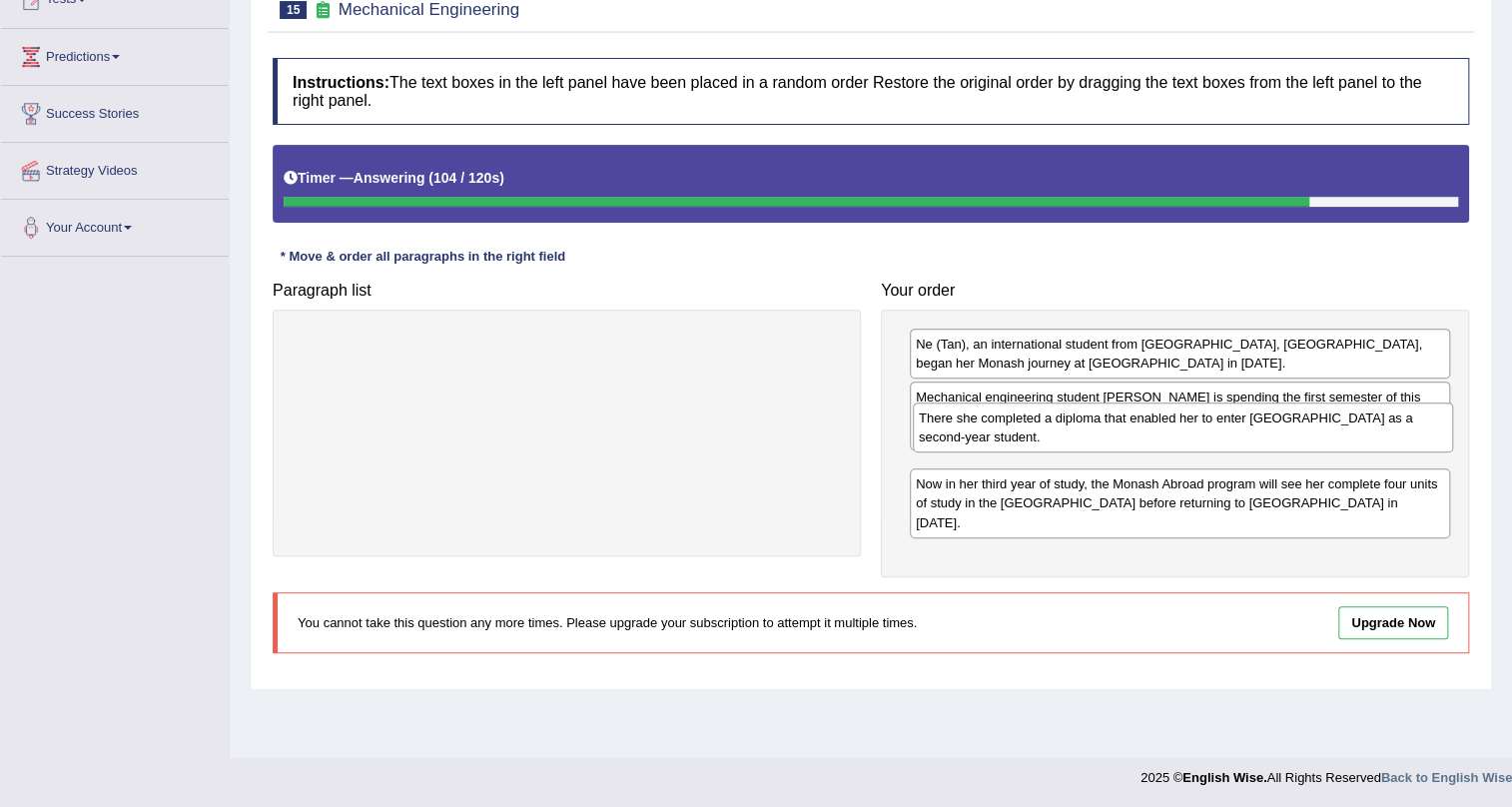 drag, startPoint x: 1188, startPoint y: 513, endPoint x: 1191, endPoint y: 428, distance: 85.052925 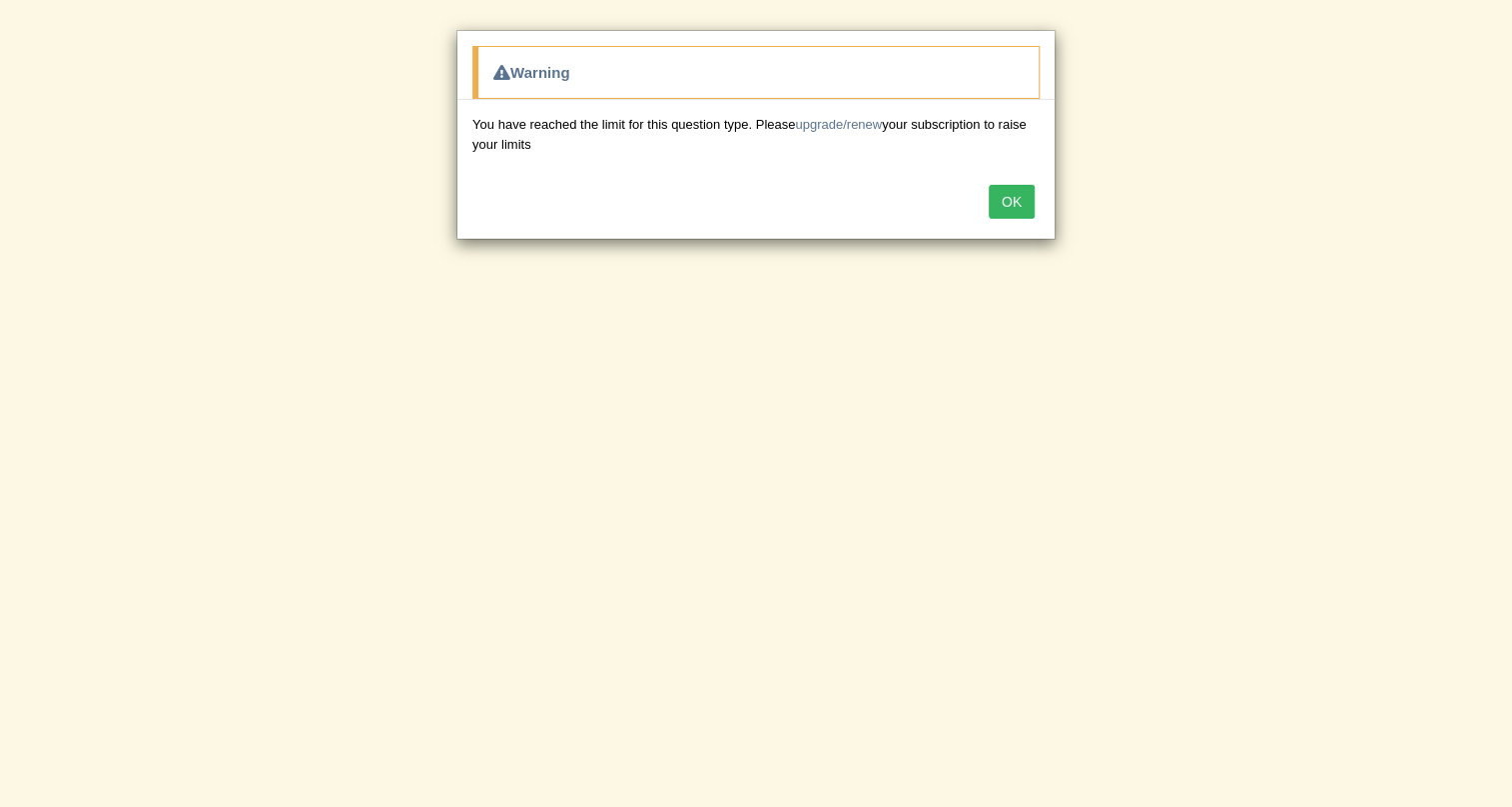 click on "OK" at bounding box center (1012, 202) 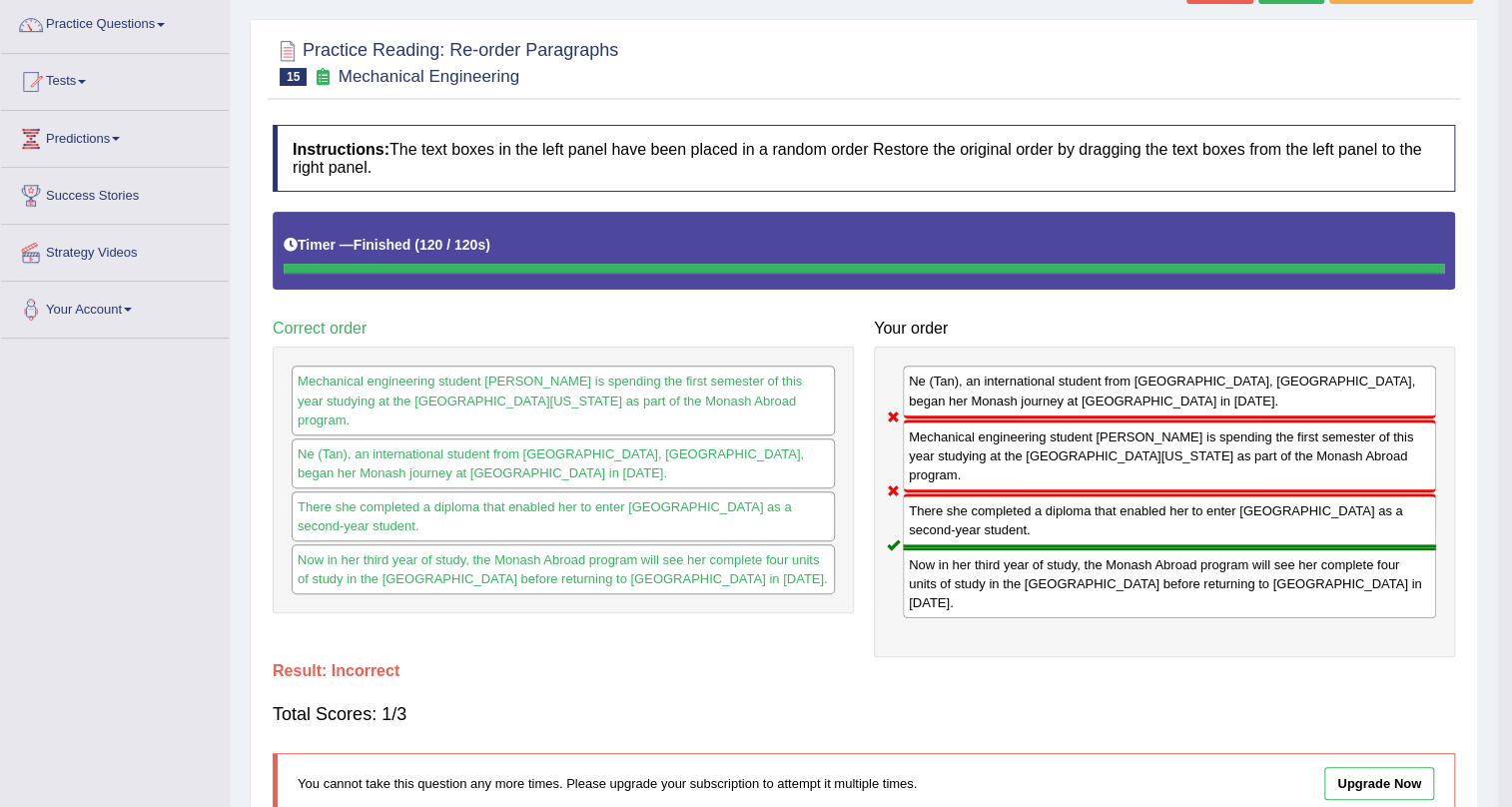 scroll, scrollTop: 0, scrollLeft: 0, axis: both 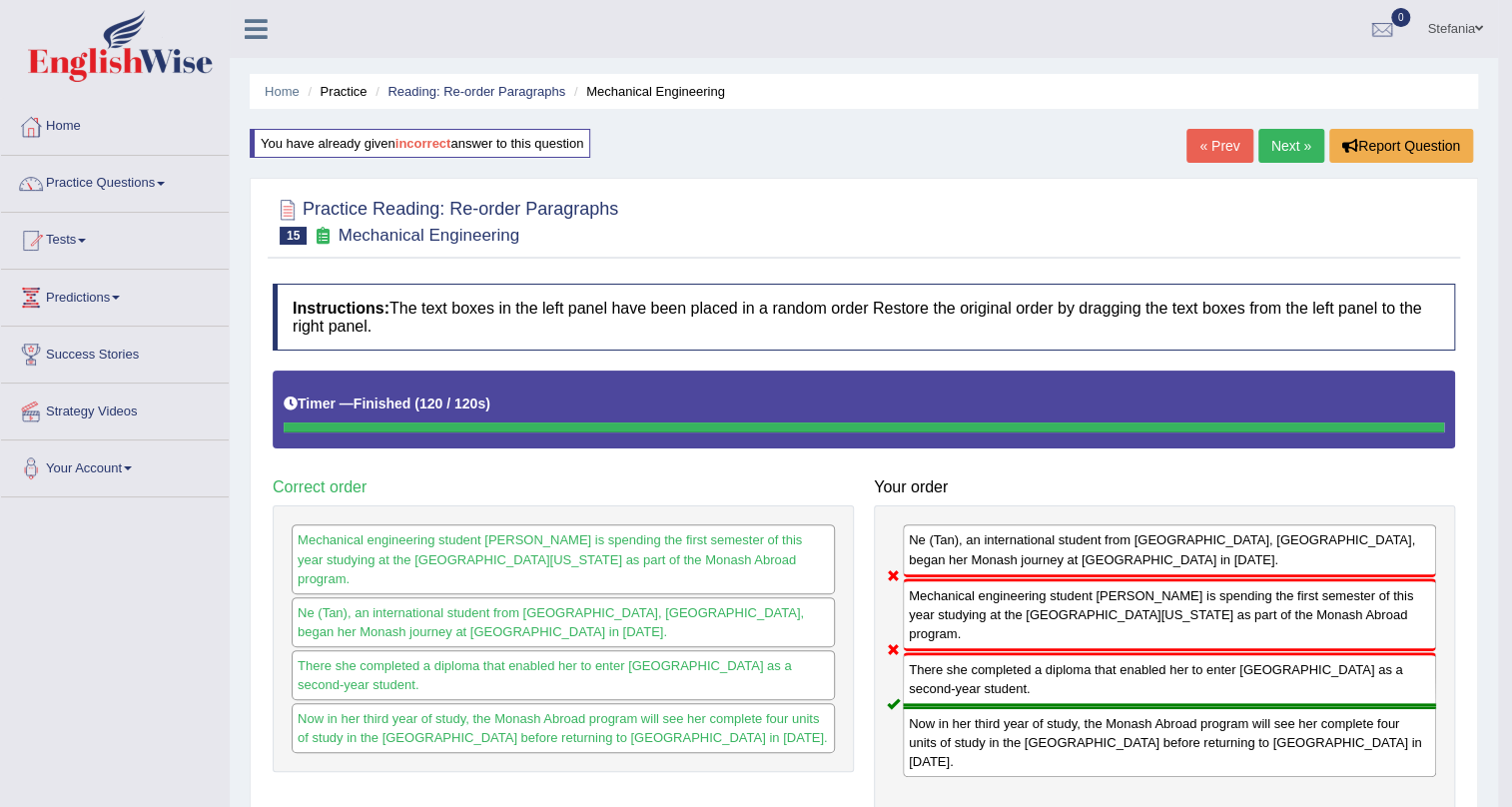 click on "Next »" at bounding box center [1291, 146] 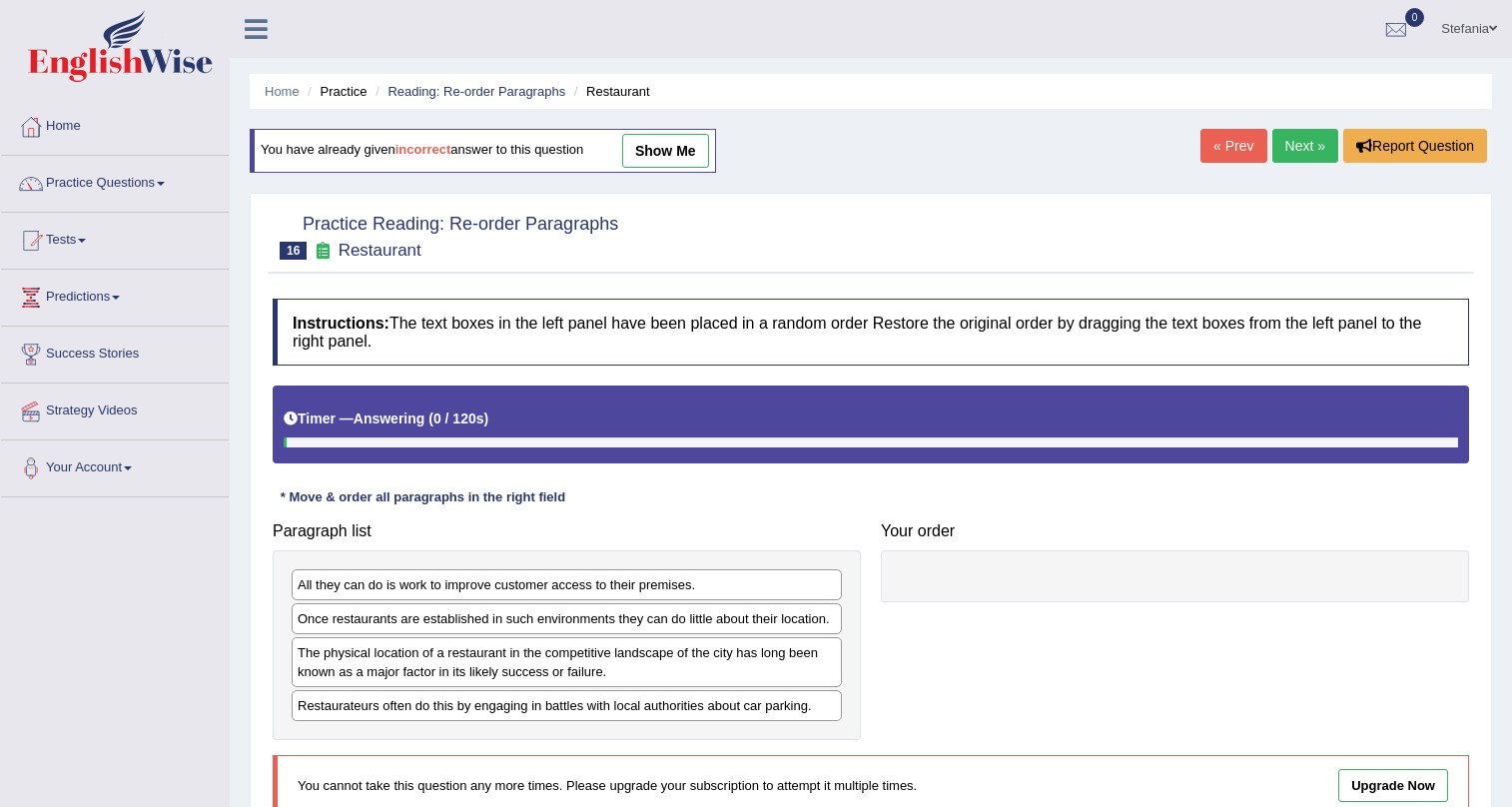 scroll, scrollTop: 0, scrollLeft: 0, axis: both 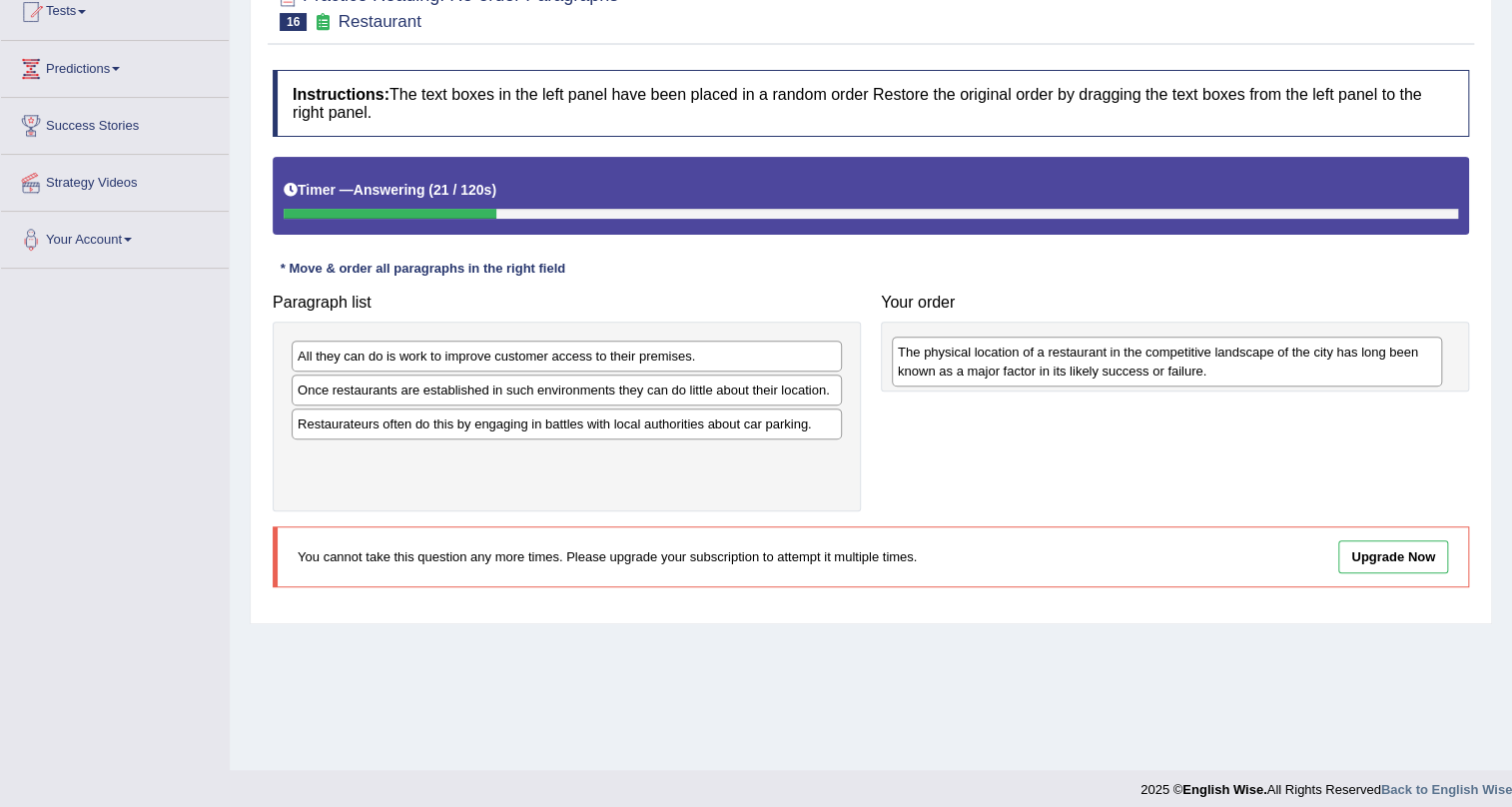 drag, startPoint x: 539, startPoint y: 434, endPoint x: 1139, endPoint y: 363, distance: 604.1862 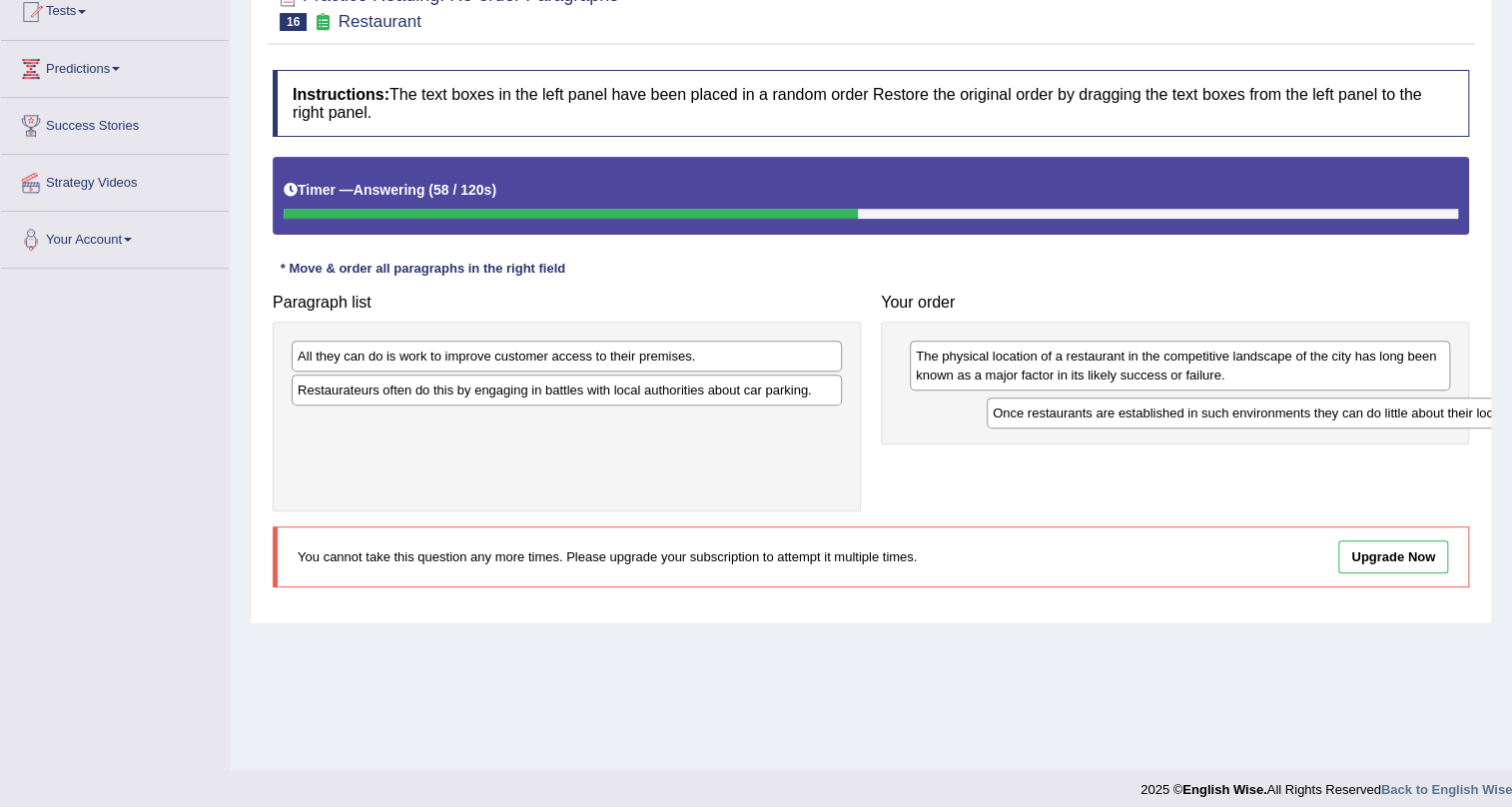 drag, startPoint x: 473, startPoint y: 397, endPoint x: 1168, endPoint y: 419, distance: 695.34811 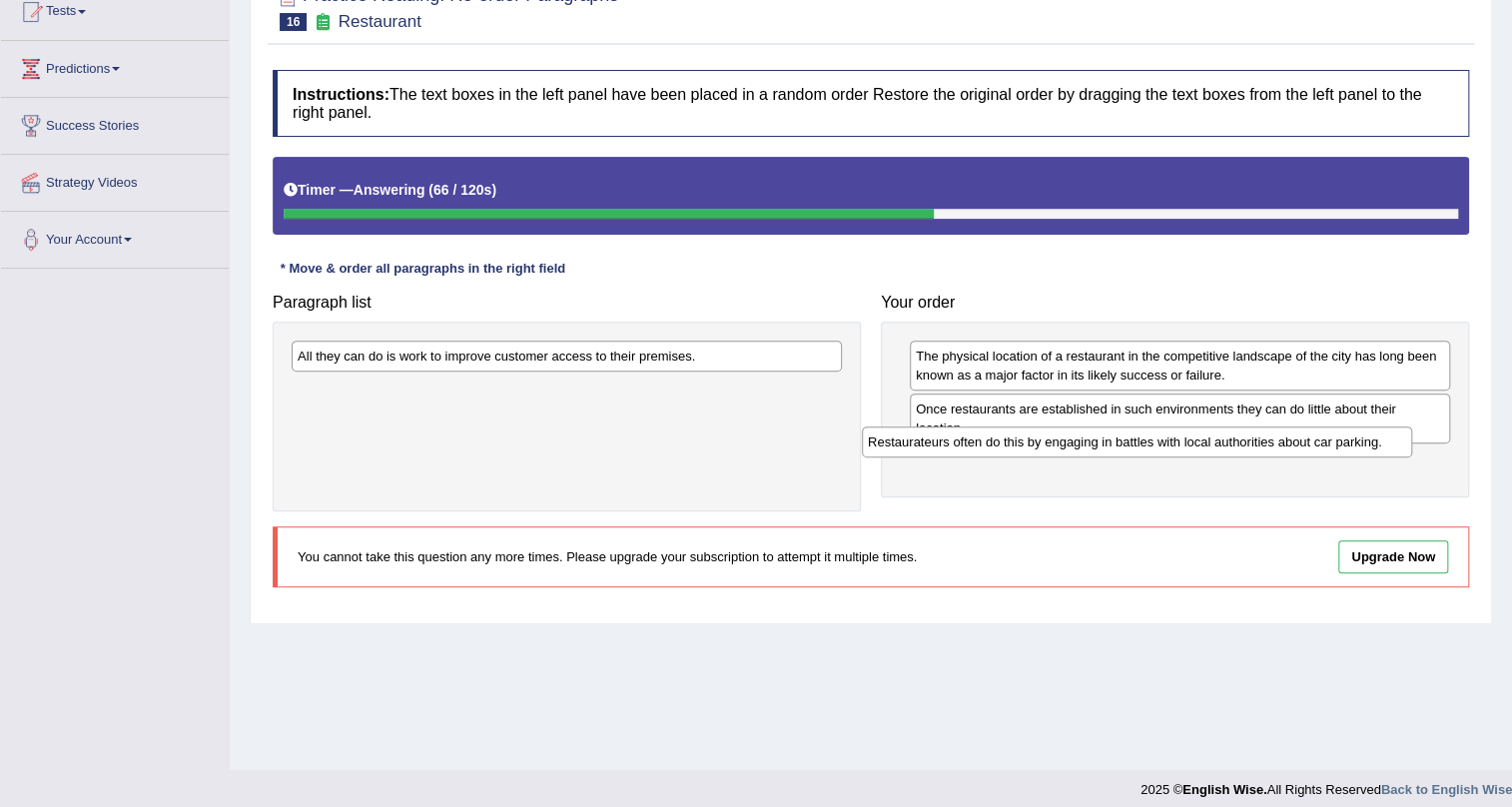 drag, startPoint x: 628, startPoint y: 392, endPoint x: 1198, endPoint y: 442, distance: 572.1888 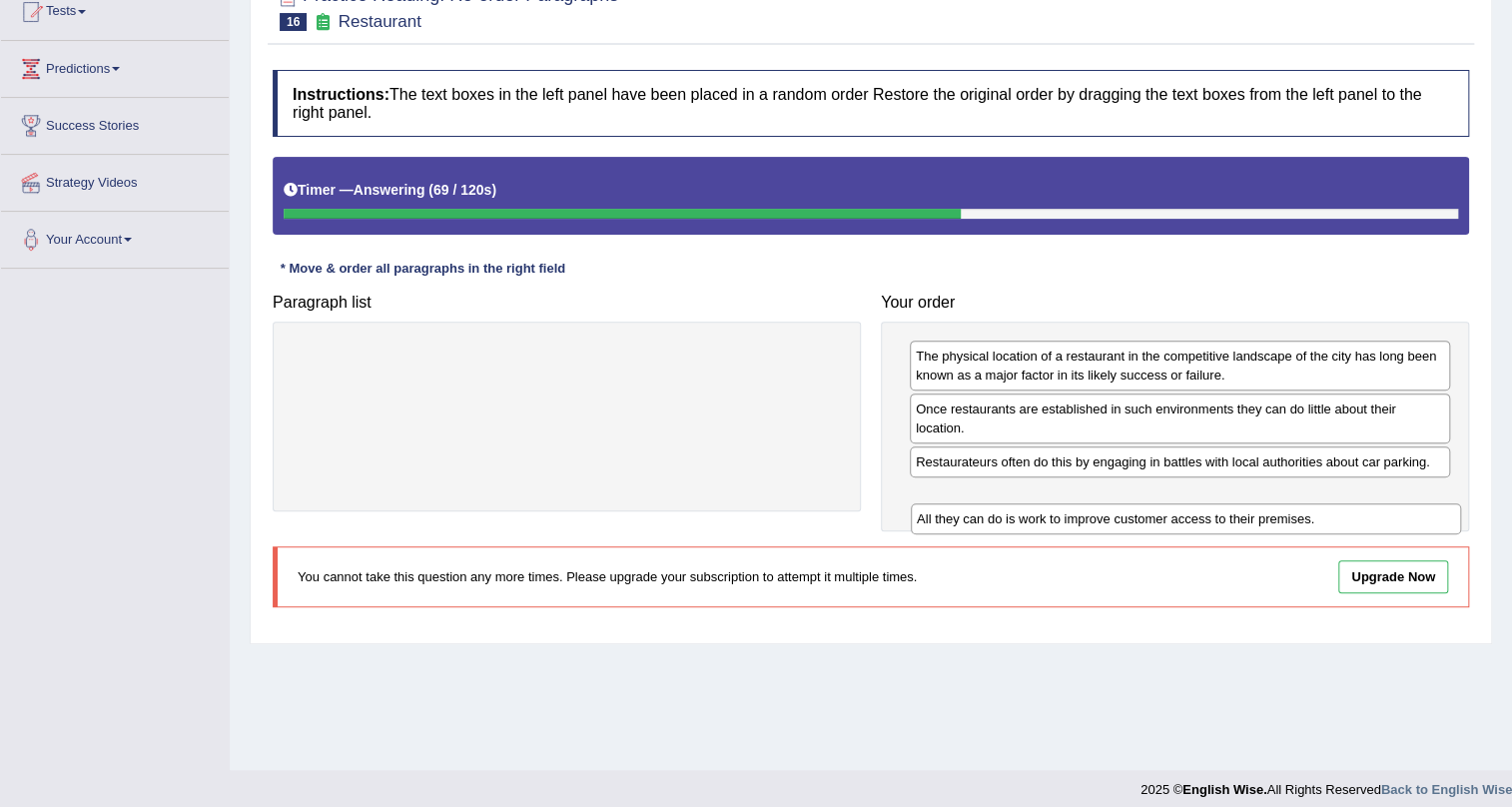 drag, startPoint x: 536, startPoint y: 391, endPoint x: 1074, endPoint y: 501, distance: 549.1302 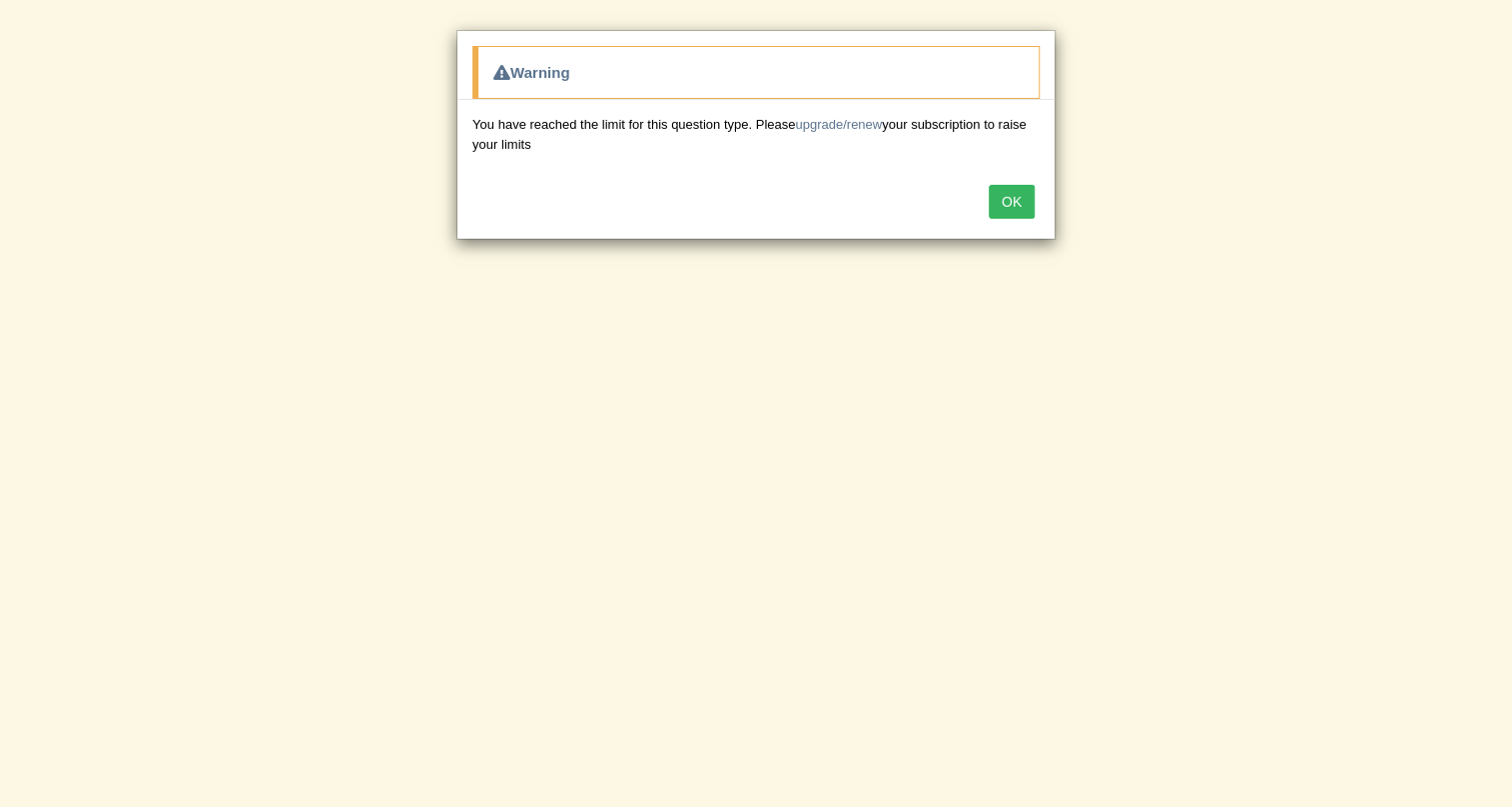 click on "OK" at bounding box center (1012, 202) 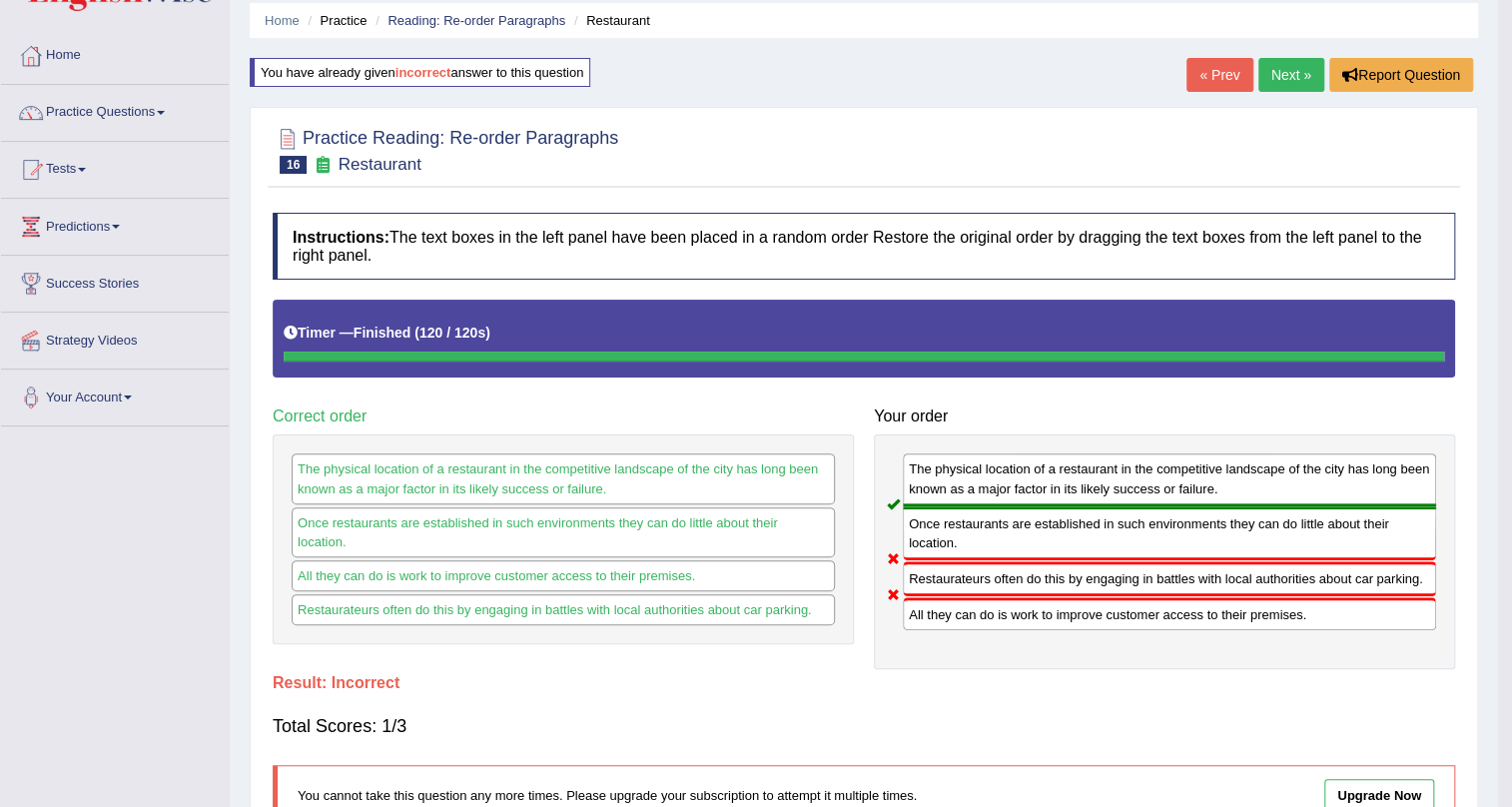 scroll, scrollTop: 69, scrollLeft: 0, axis: vertical 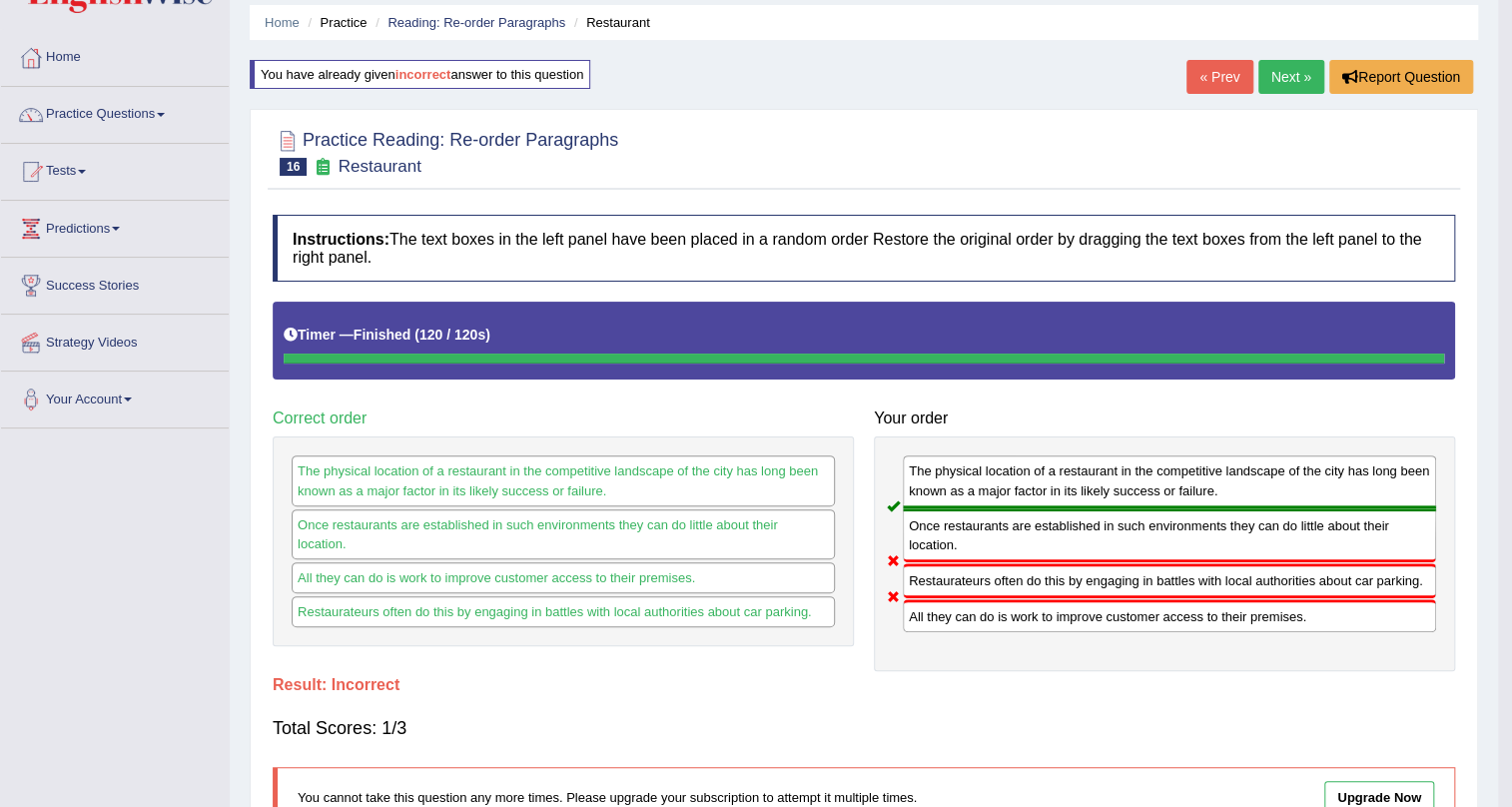 click on "Next »" at bounding box center [1291, 77] 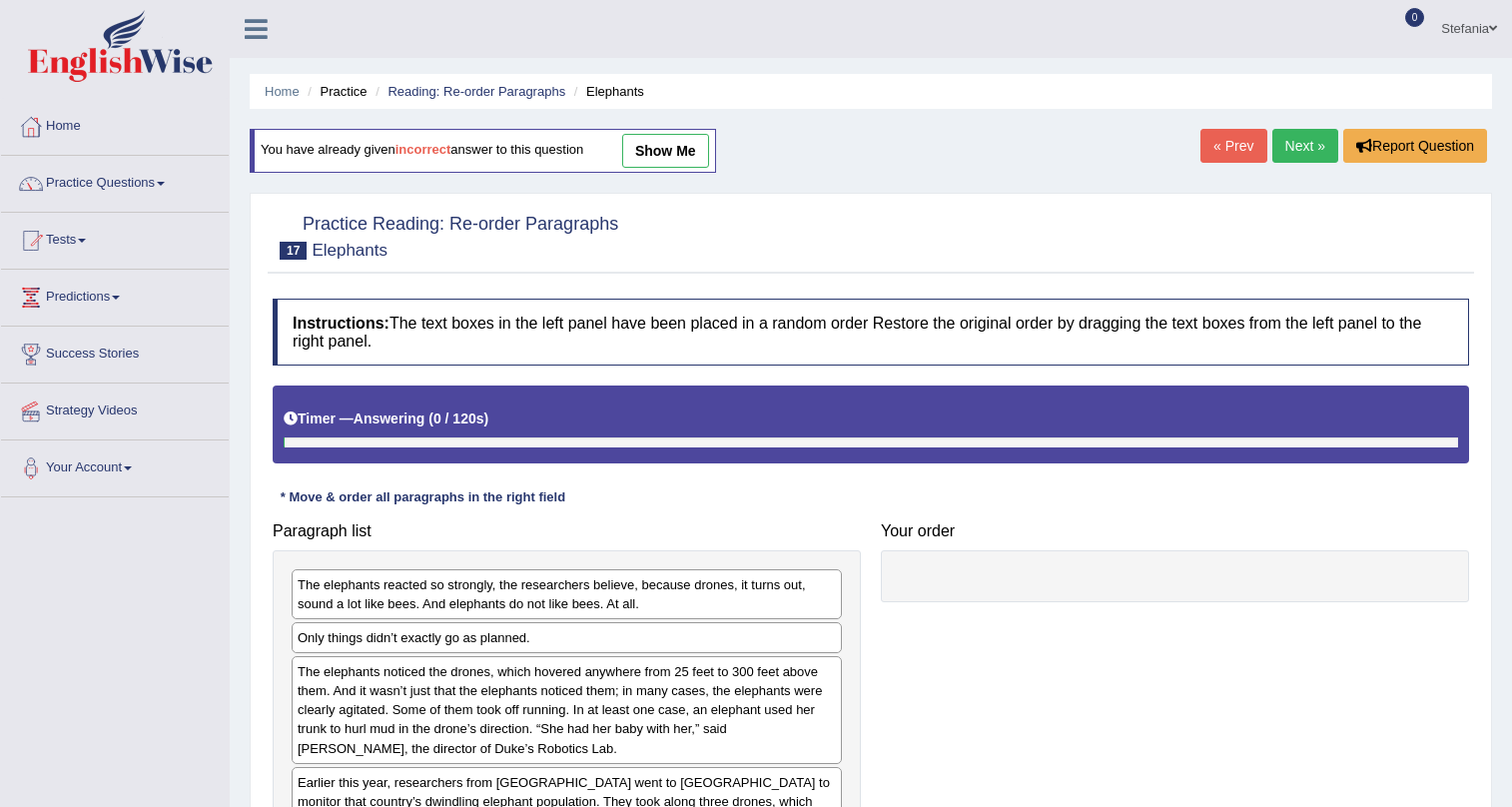 scroll, scrollTop: 0, scrollLeft: 0, axis: both 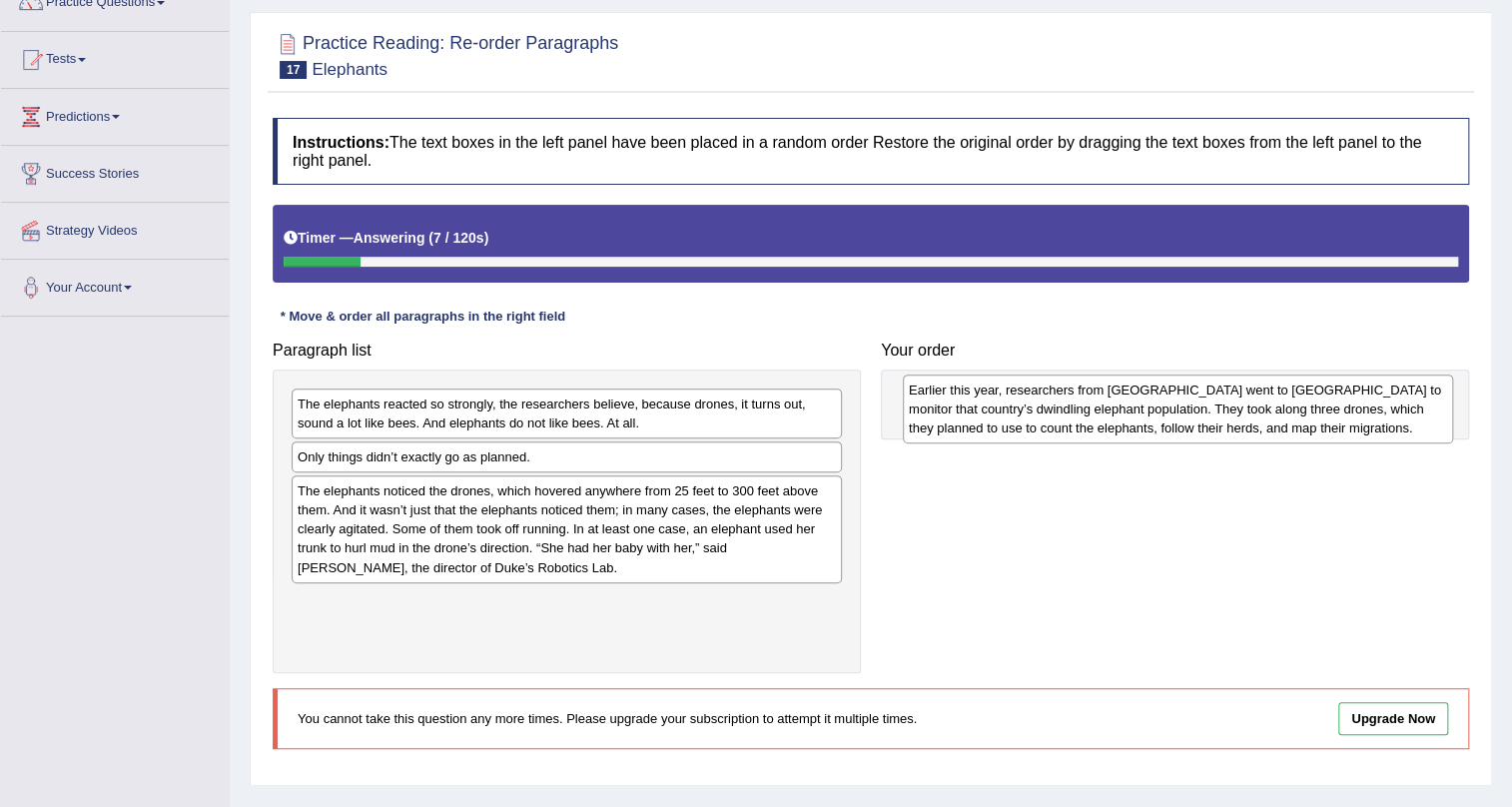 drag, startPoint x: 434, startPoint y: 610, endPoint x: 1046, endPoint y: 400, distance: 647.027 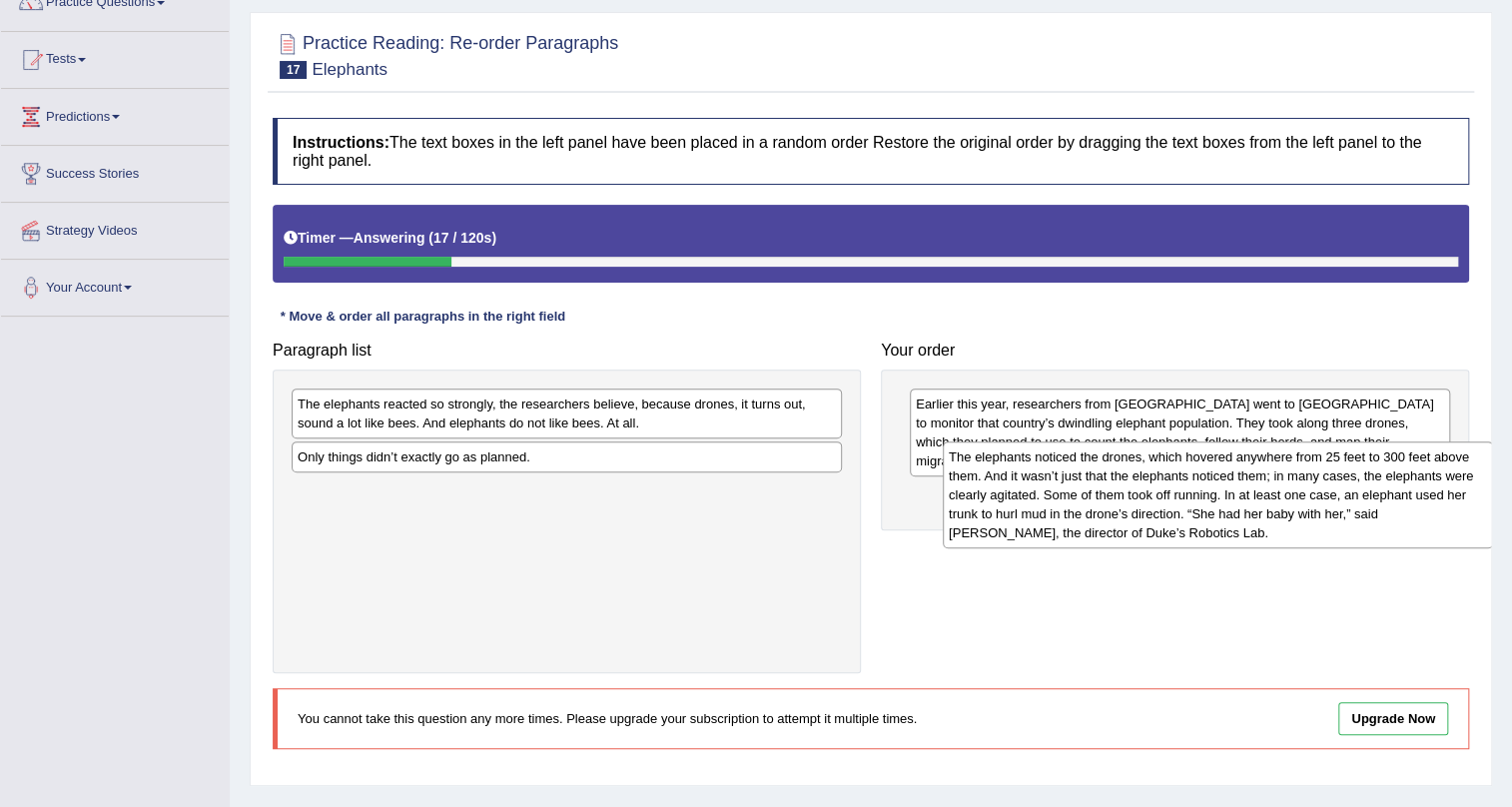 drag, startPoint x: 489, startPoint y: 520, endPoint x: 1140, endPoint y: 487, distance: 651.8359 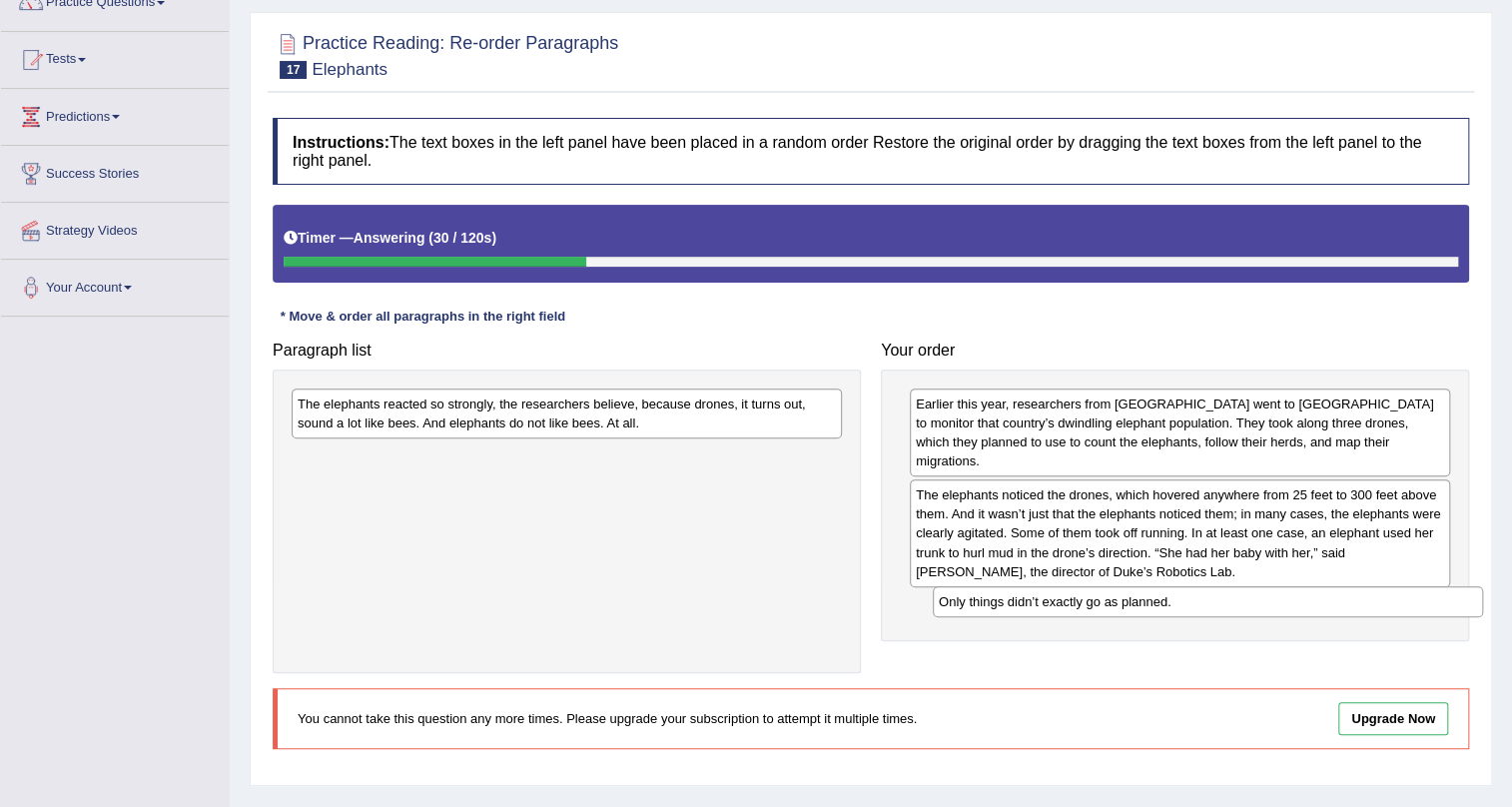 drag, startPoint x: 500, startPoint y: 457, endPoint x: 1141, endPoint y: 601, distance: 656.97565 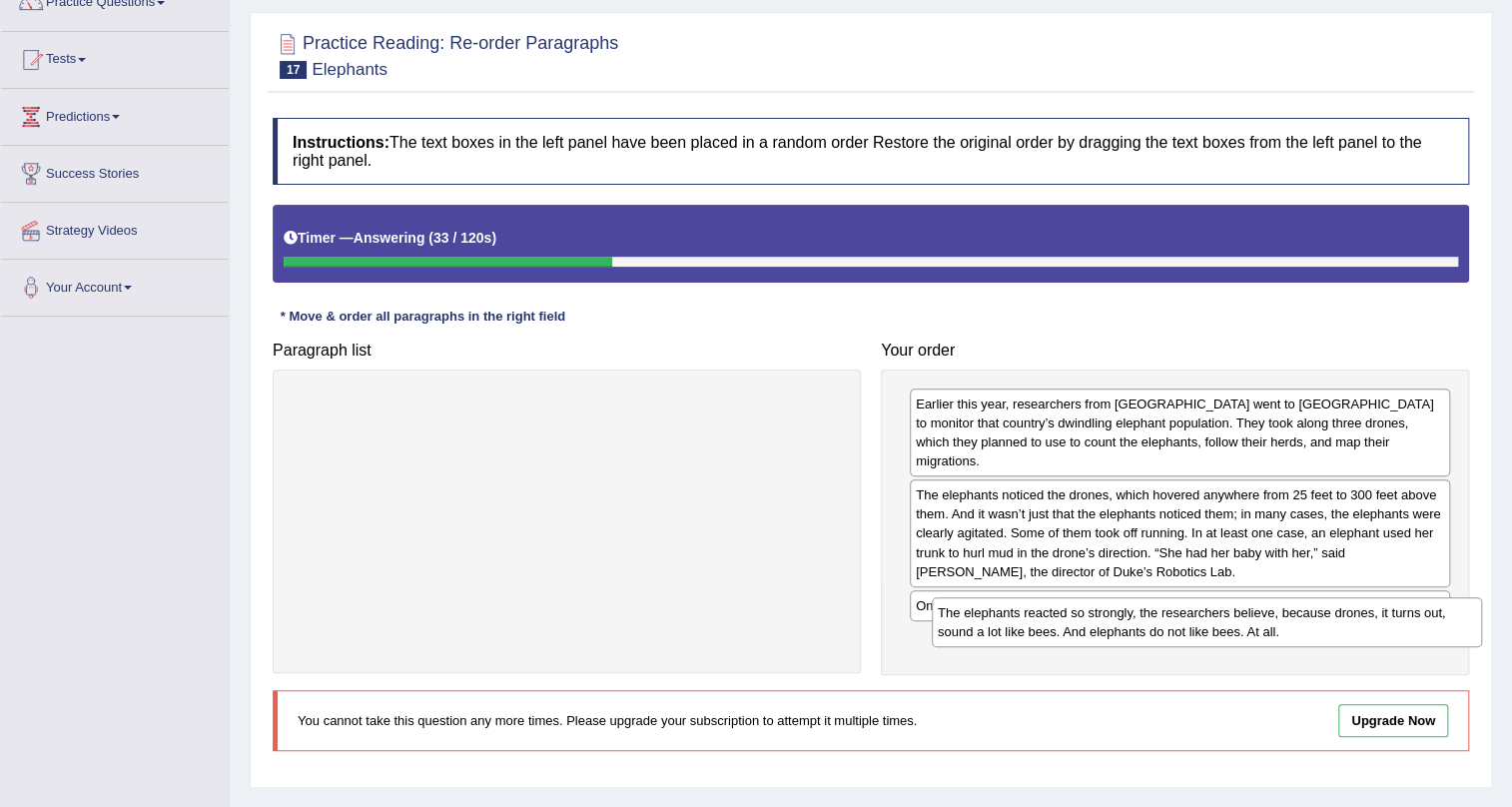 drag, startPoint x: 678, startPoint y: 415, endPoint x: 1319, endPoint y: 624, distance: 674.21213 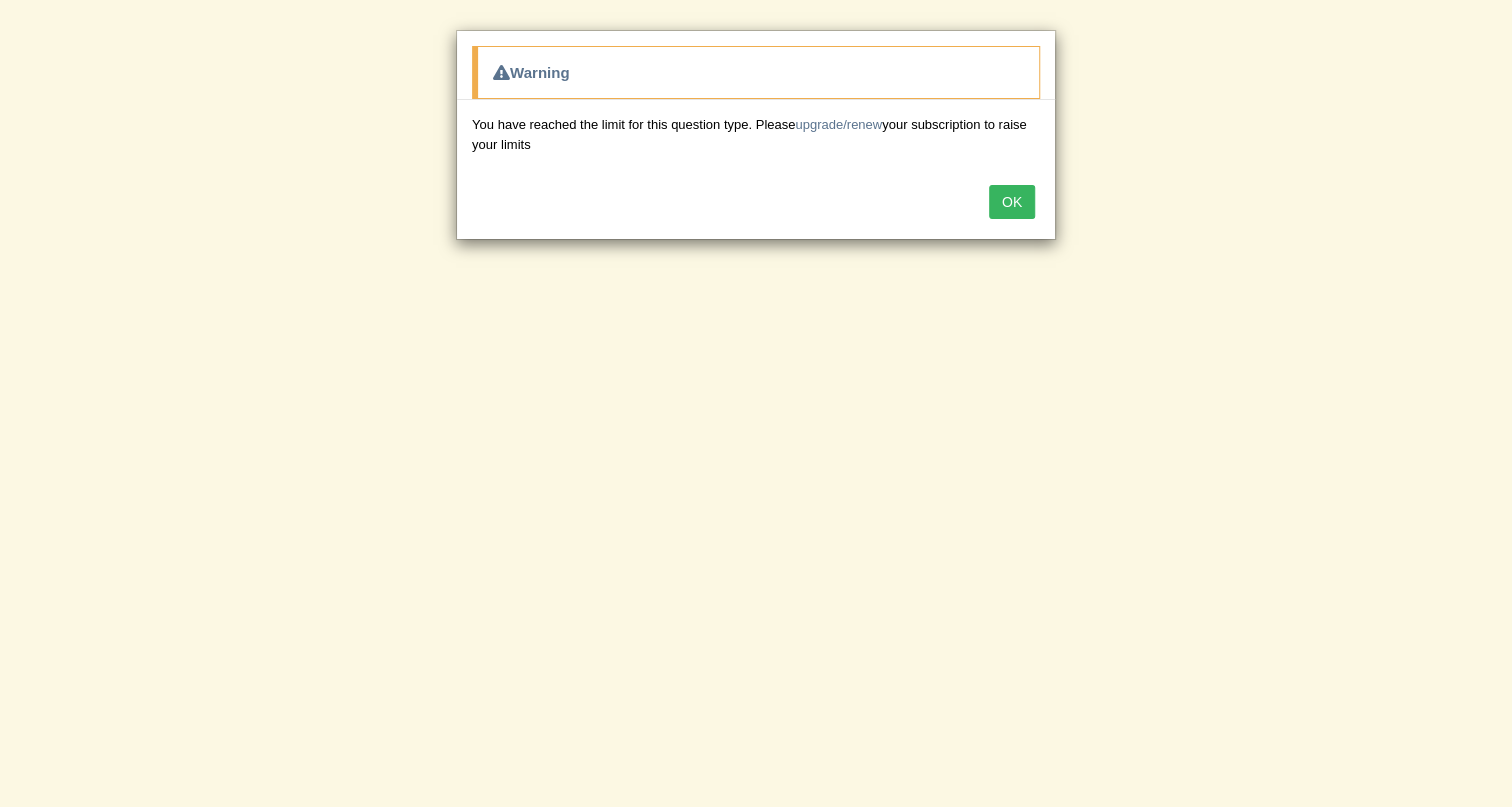 click on "OK" at bounding box center [1012, 202] 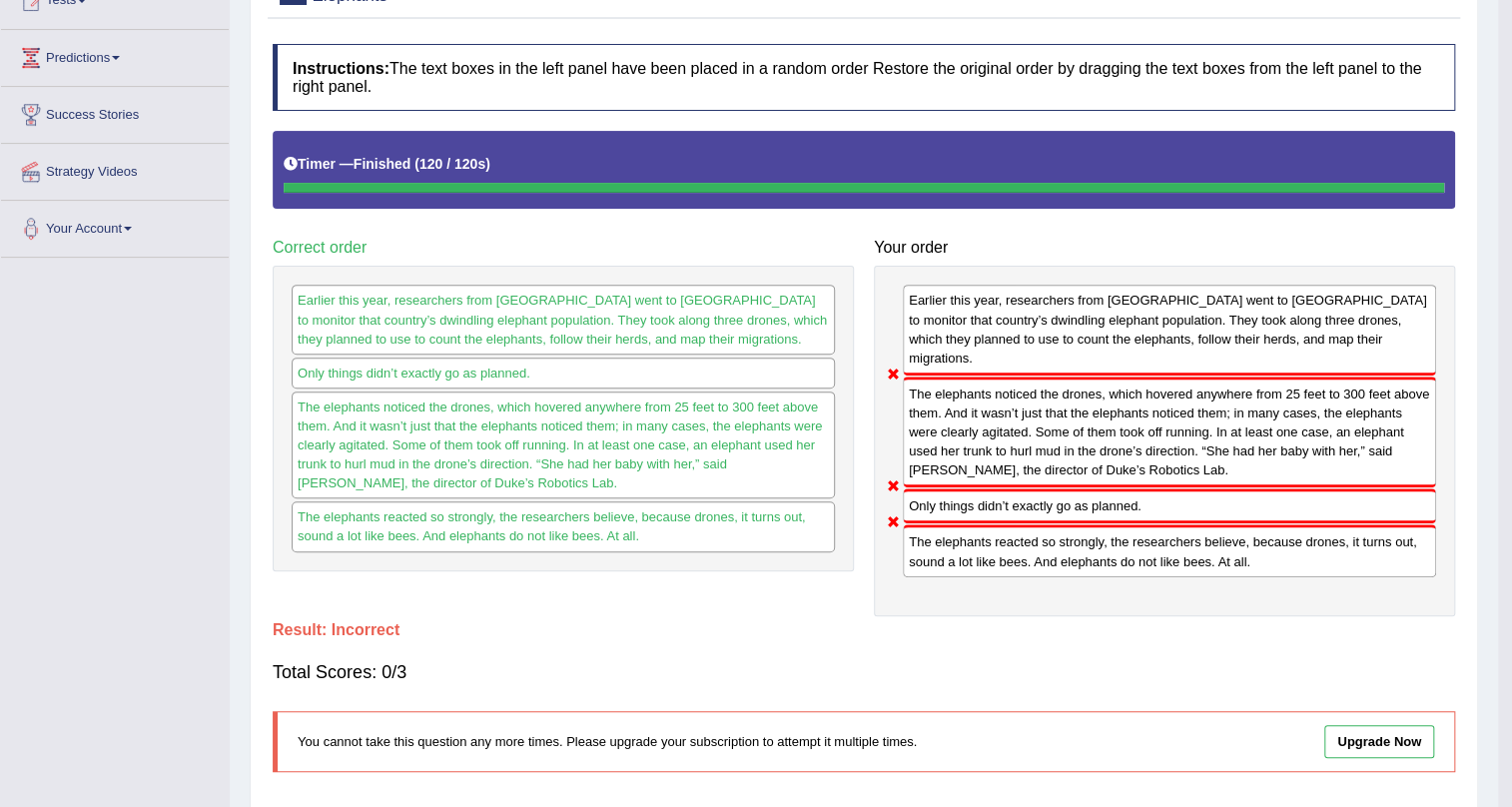 scroll, scrollTop: 272, scrollLeft: 0, axis: vertical 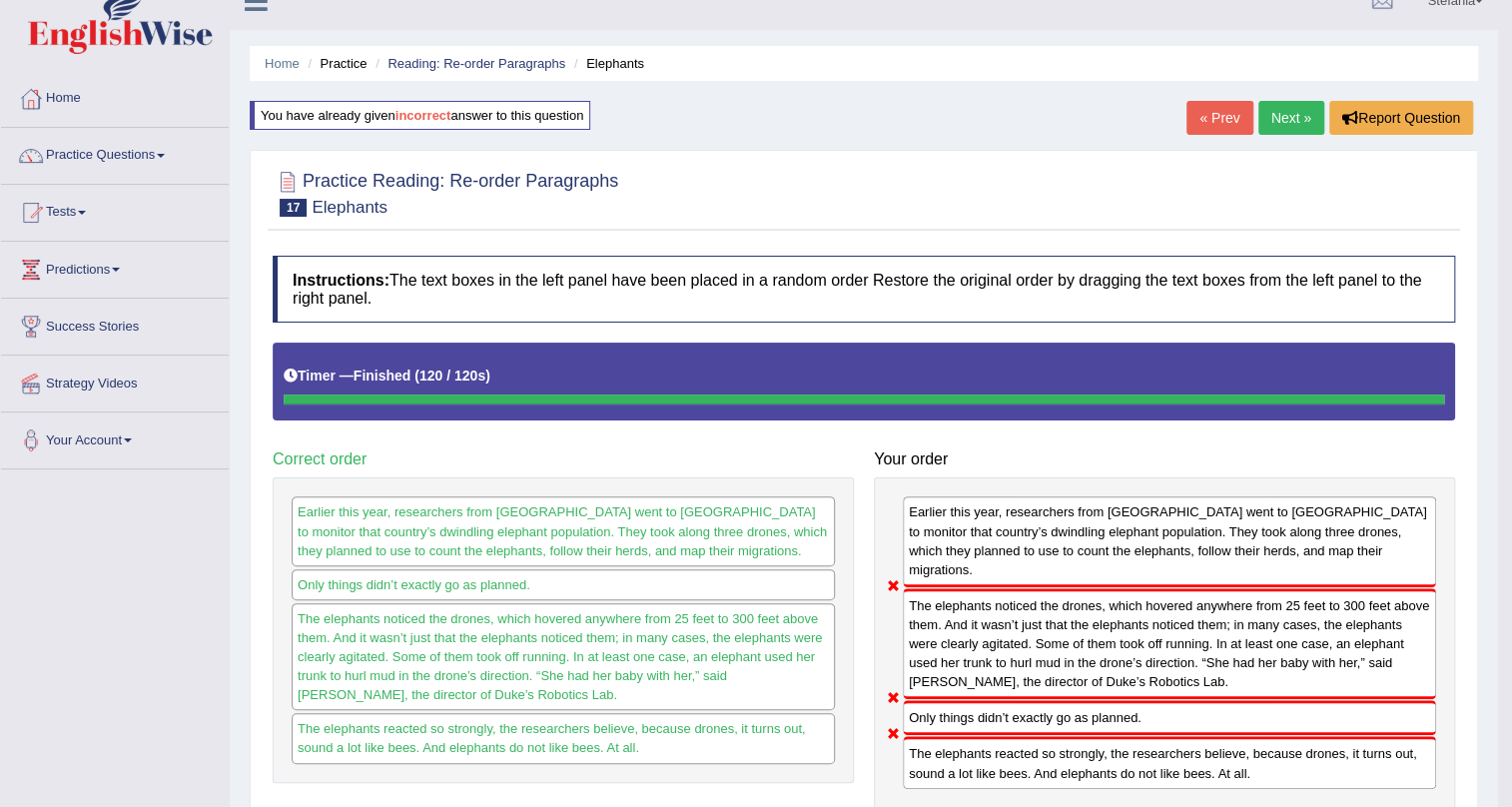 click on "Next »" at bounding box center (1291, 118) 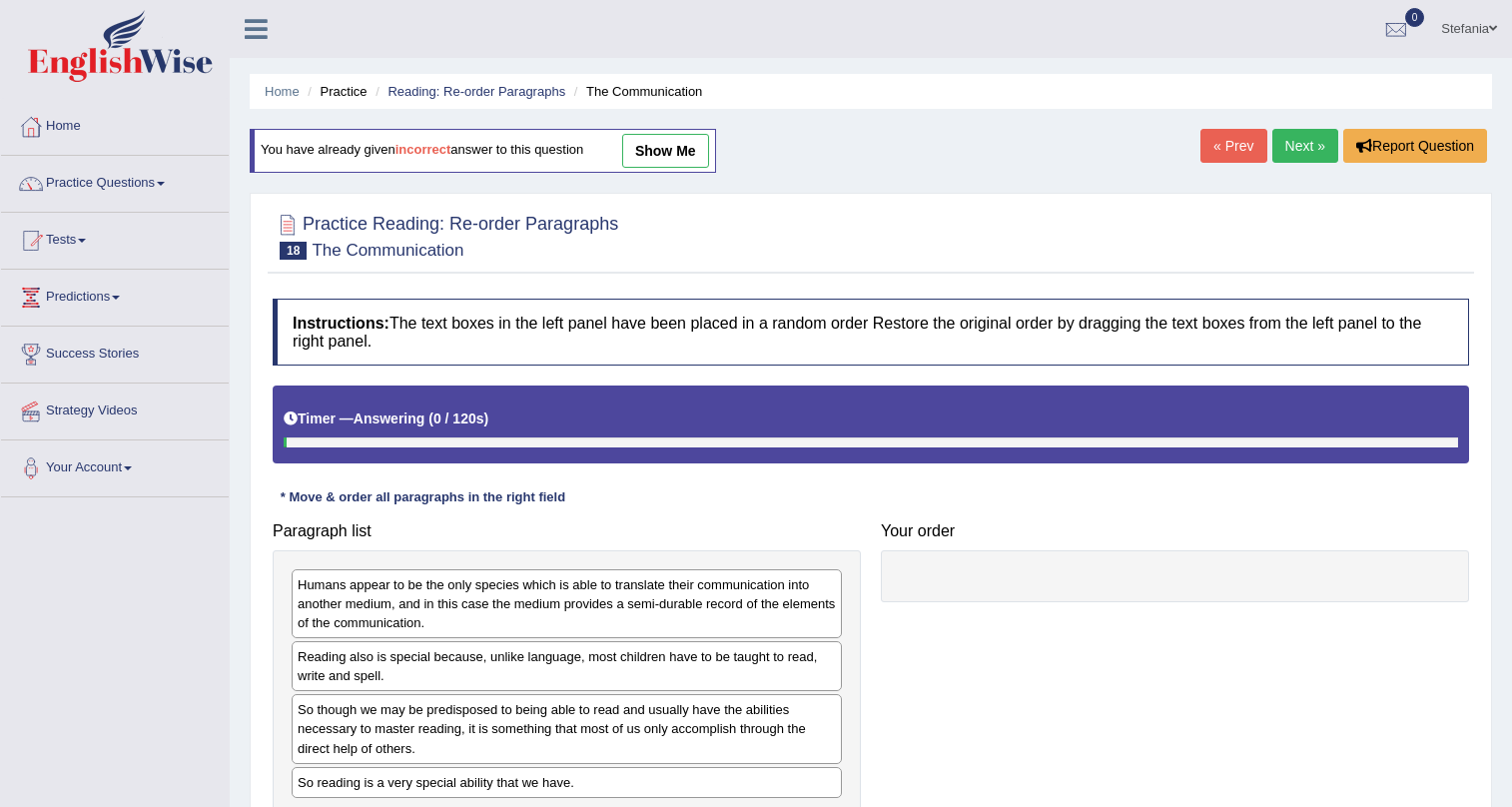 scroll, scrollTop: 0, scrollLeft: 0, axis: both 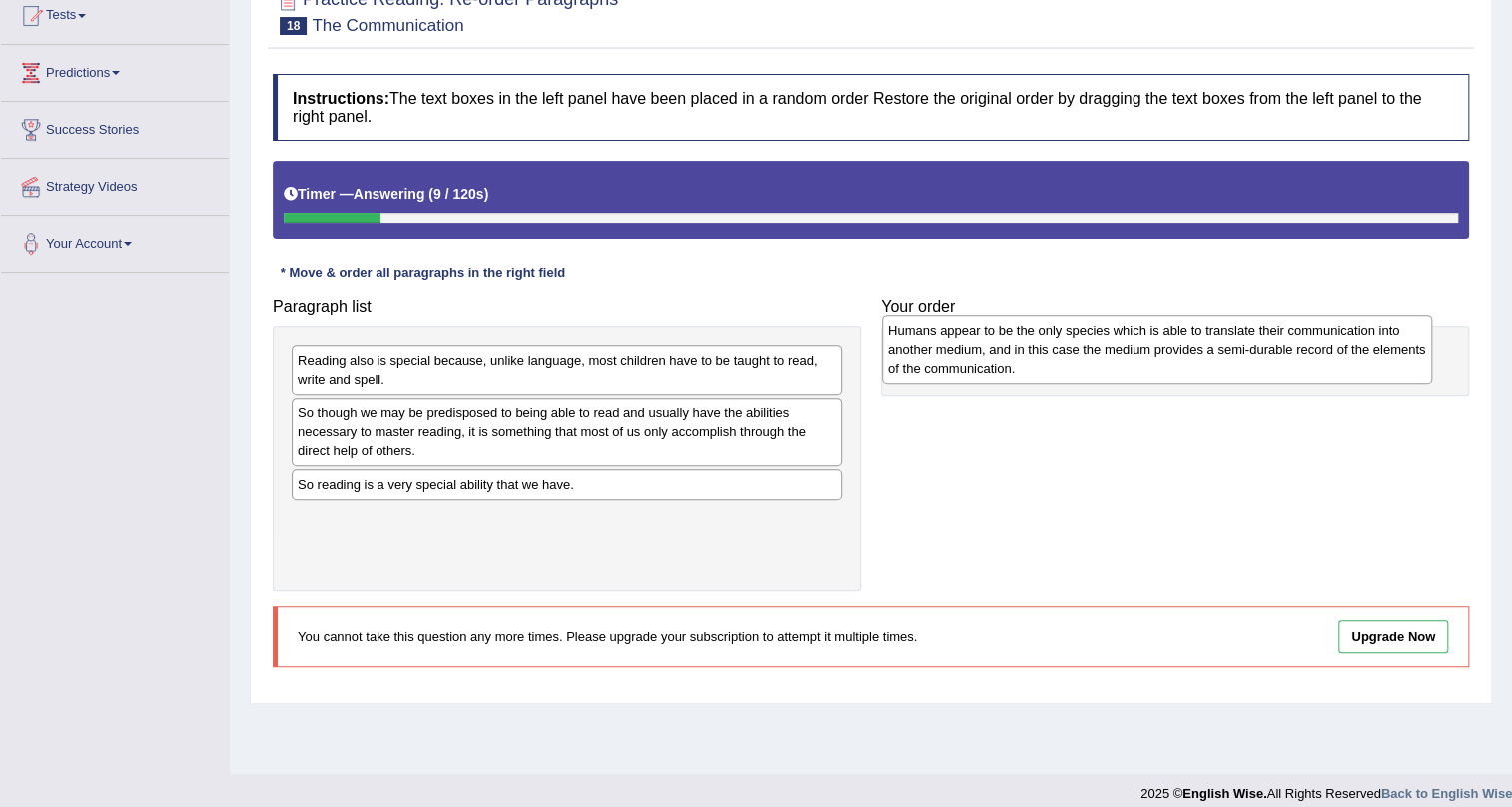 drag, startPoint x: 640, startPoint y: 398, endPoint x: 1233, endPoint y: 368, distance: 593.7584 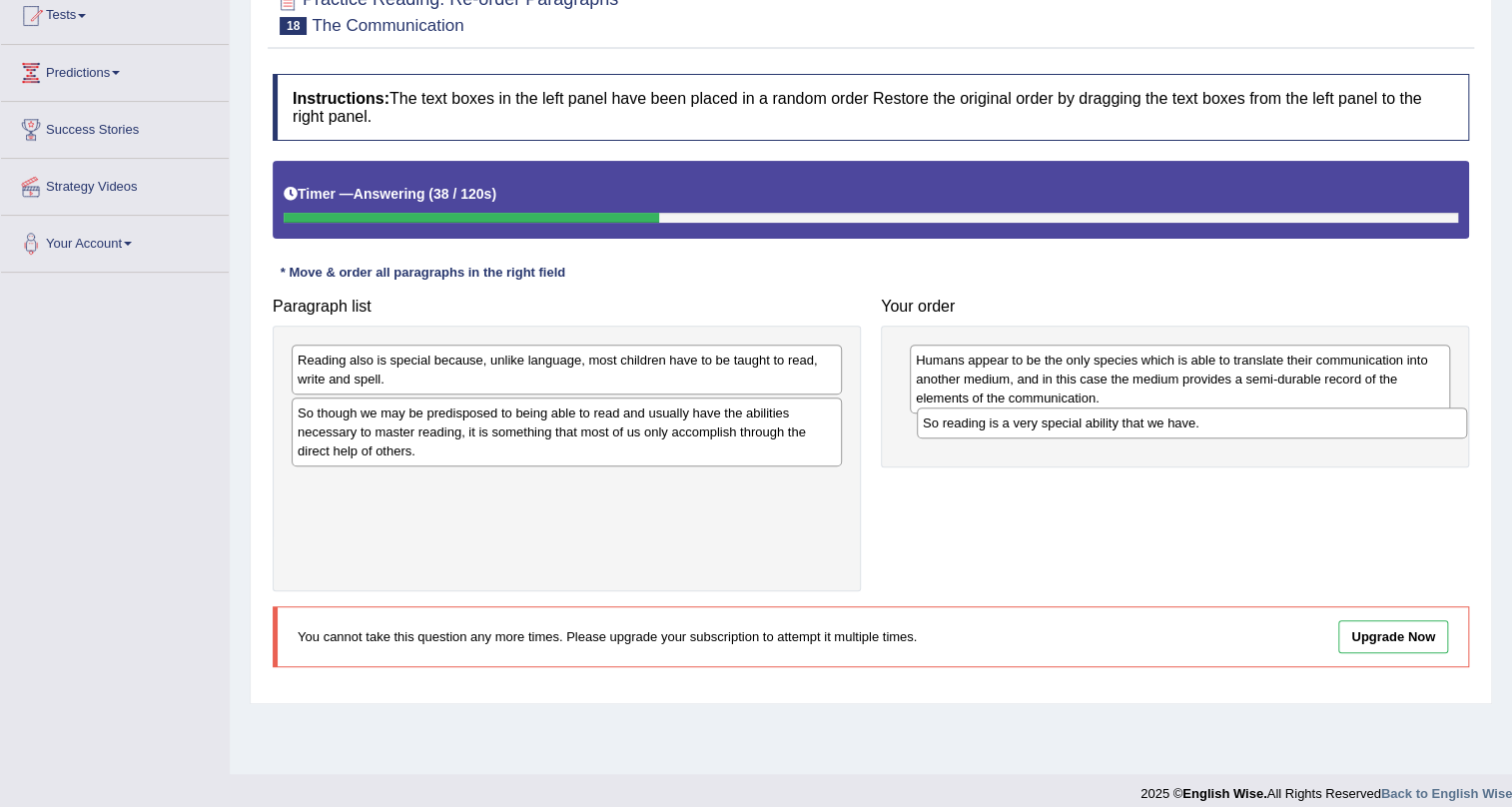 drag, startPoint x: 569, startPoint y: 483, endPoint x: 1169, endPoint y: 428, distance: 602.5156 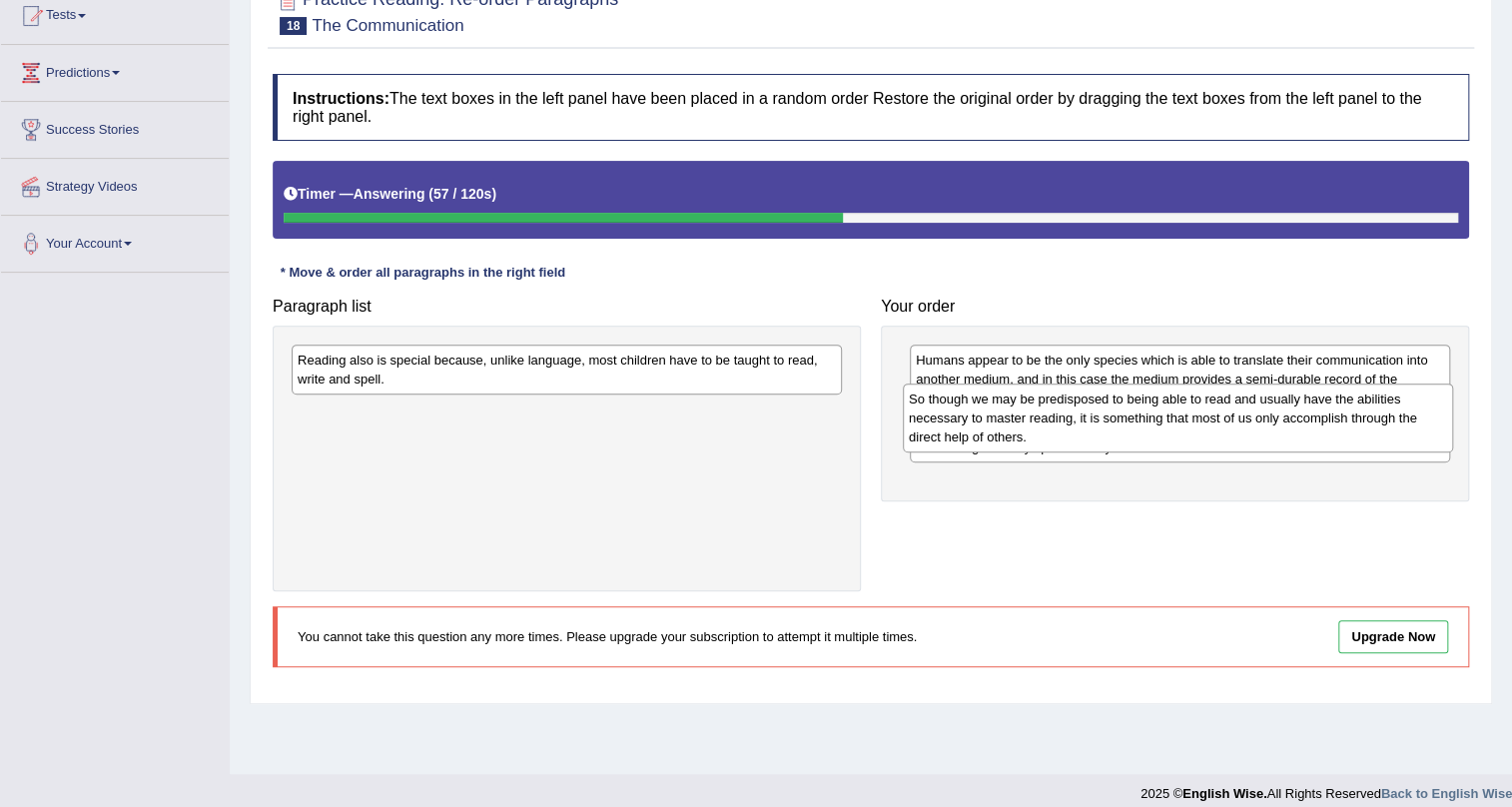 drag, startPoint x: 493, startPoint y: 441, endPoint x: 1105, endPoint y: 428, distance: 612.13806 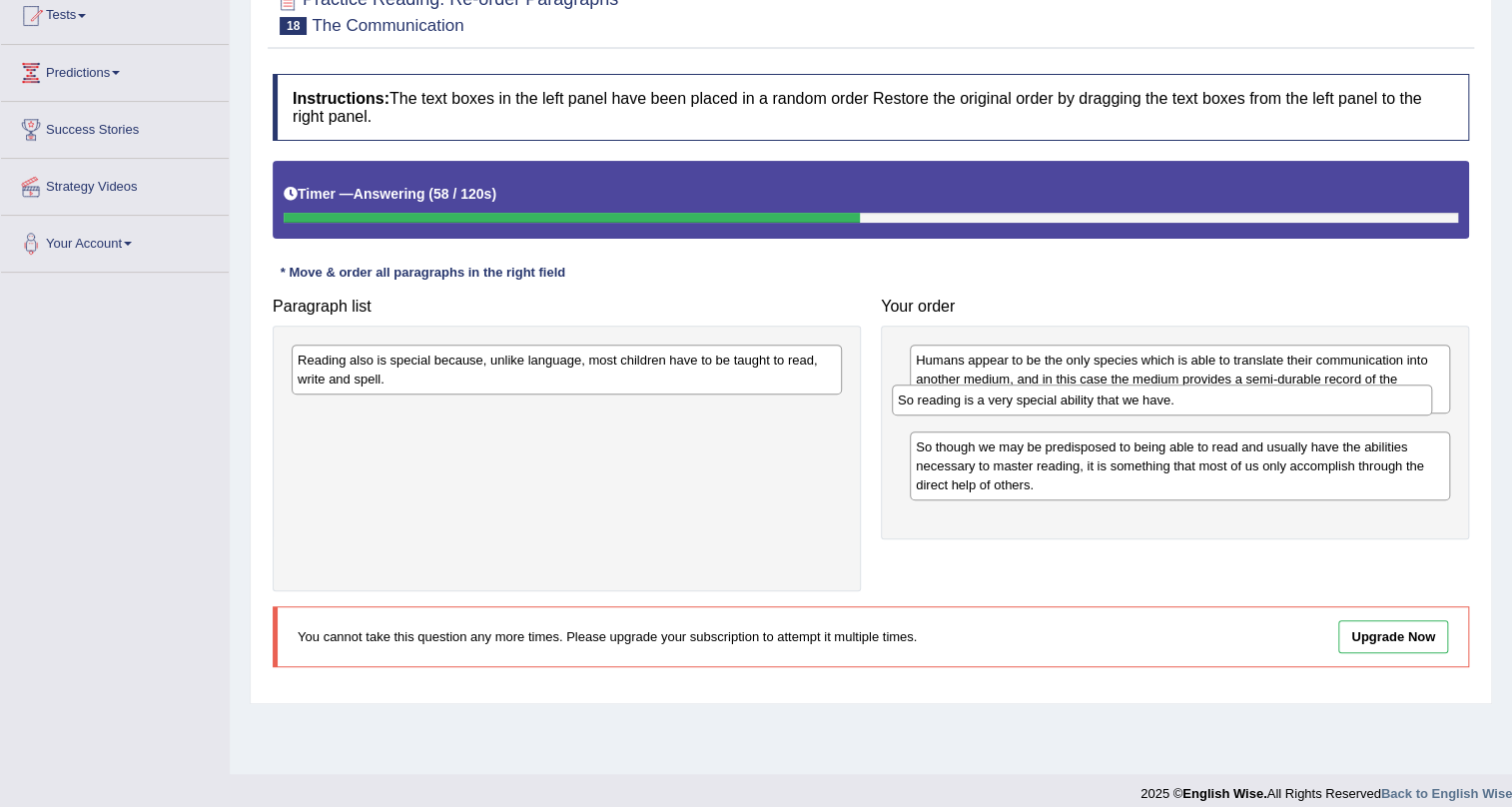drag, startPoint x: 1109, startPoint y: 515, endPoint x: 1091, endPoint y: 410, distance: 106.531685 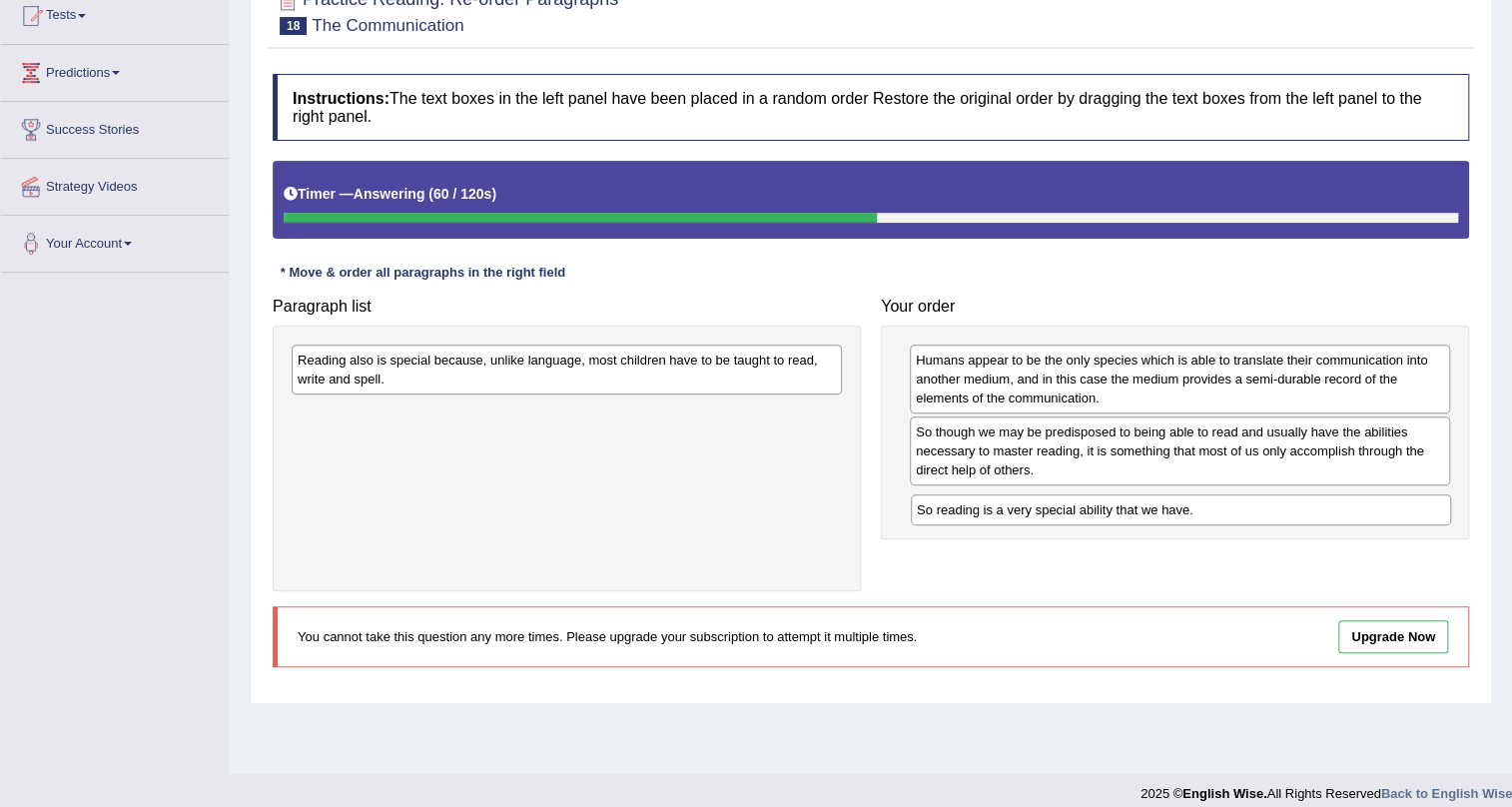 drag, startPoint x: 1102, startPoint y: 430, endPoint x: 1105, endPoint y: 513, distance: 83.0542 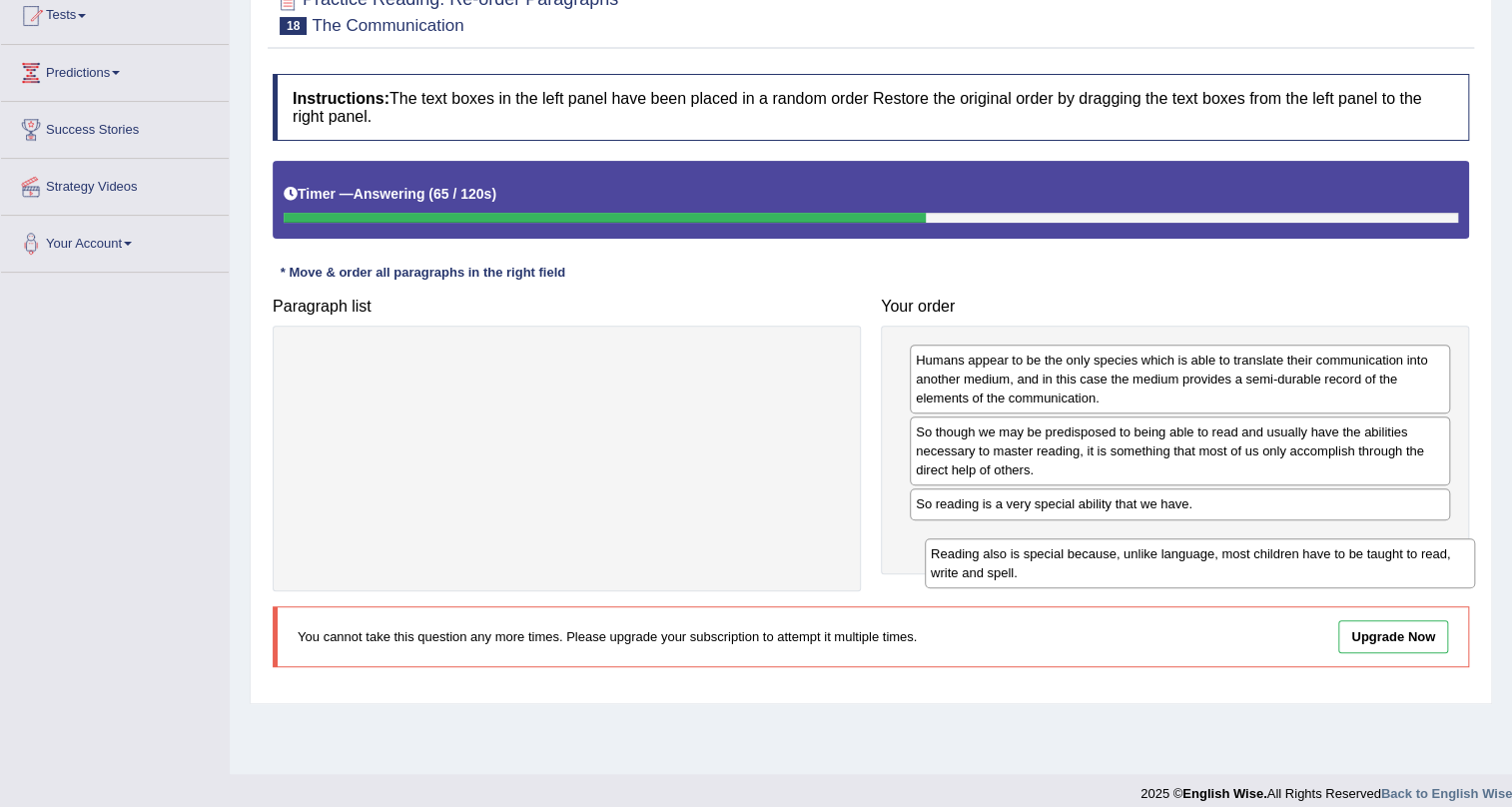 drag, startPoint x: 492, startPoint y: 373, endPoint x: 1126, endPoint y: 567, distance: 663.0173 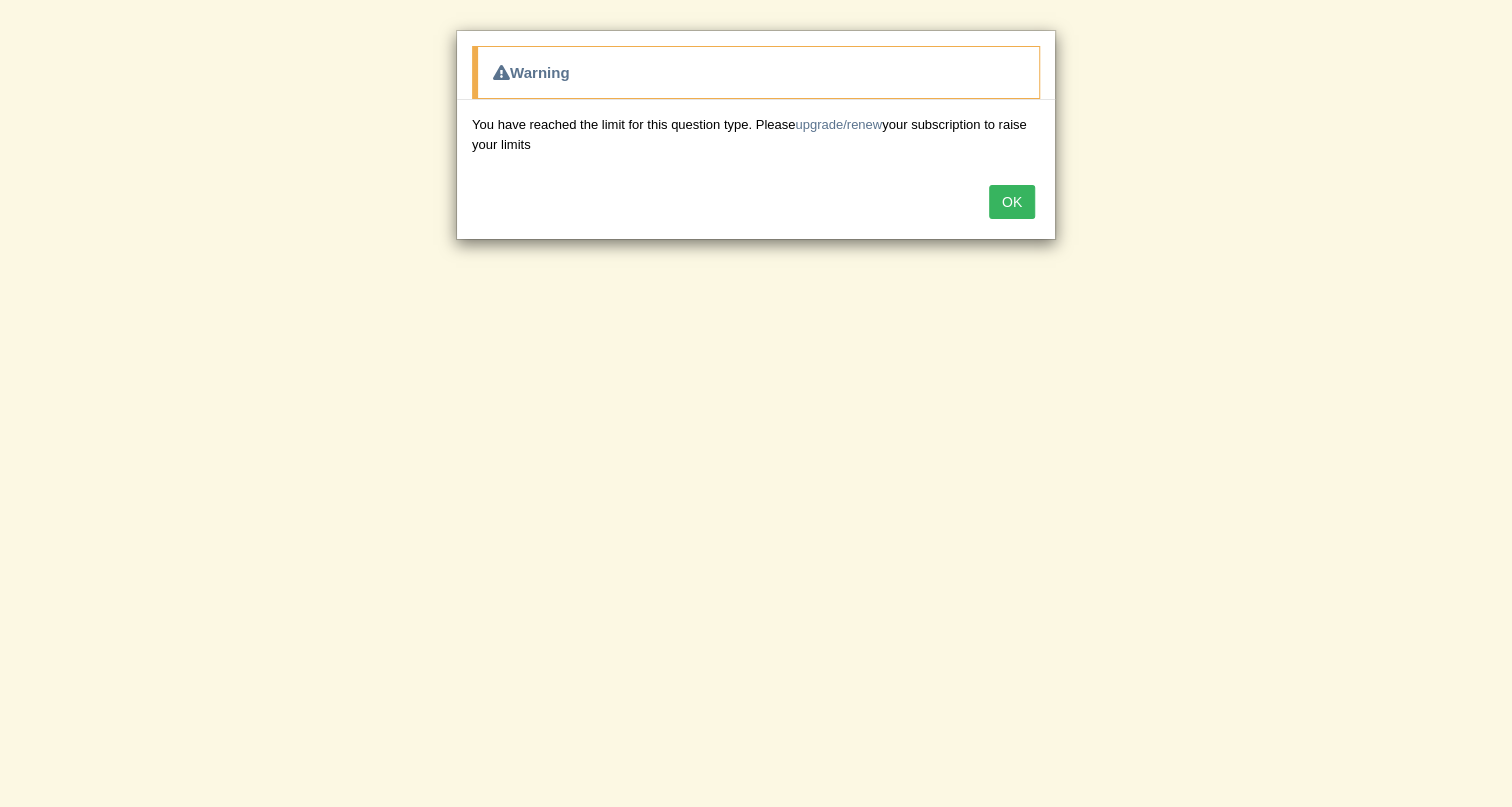 click on "OK" at bounding box center [1012, 202] 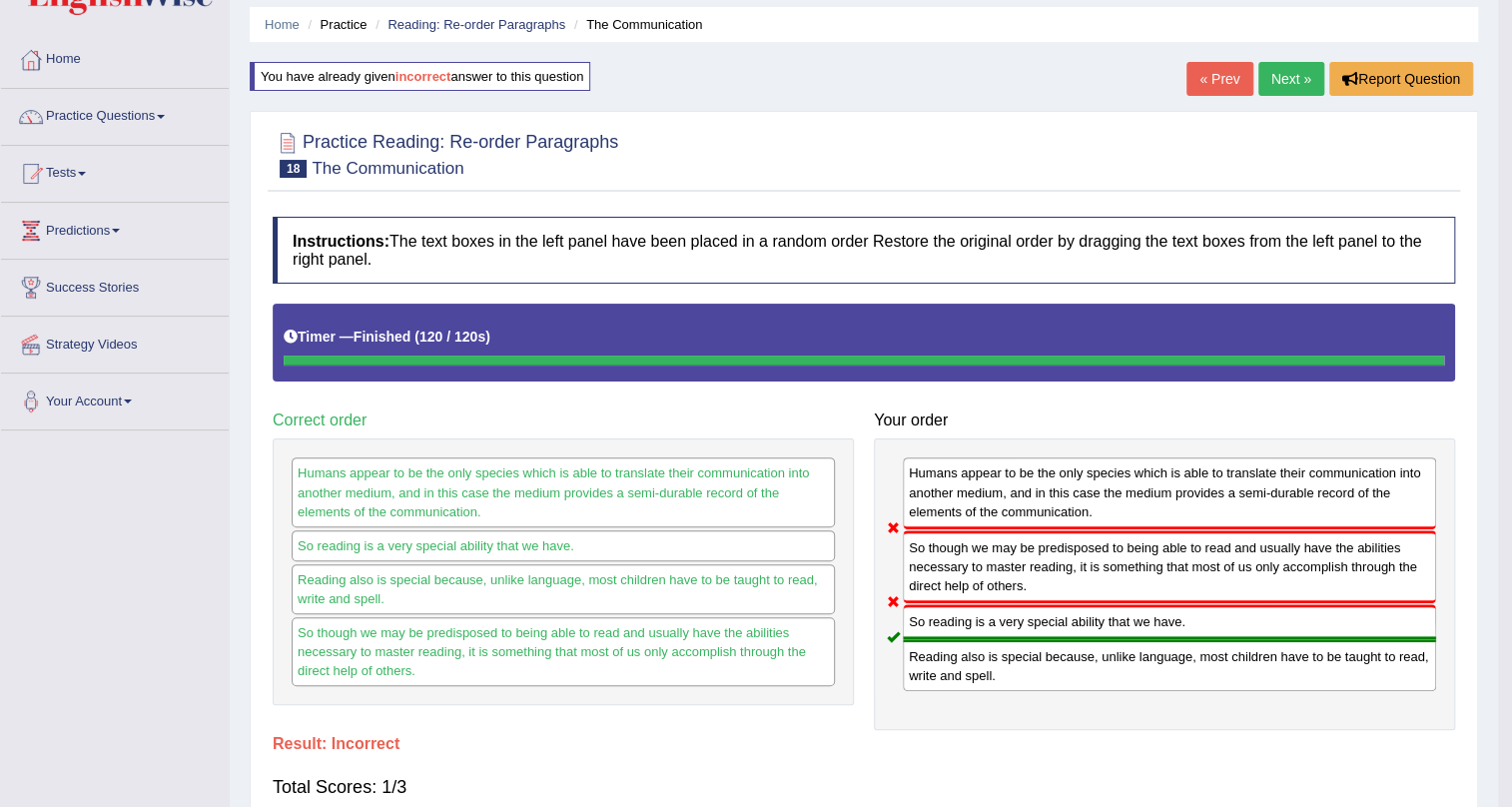 scroll, scrollTop: 18, scrollLeft: 0, axis: vertical 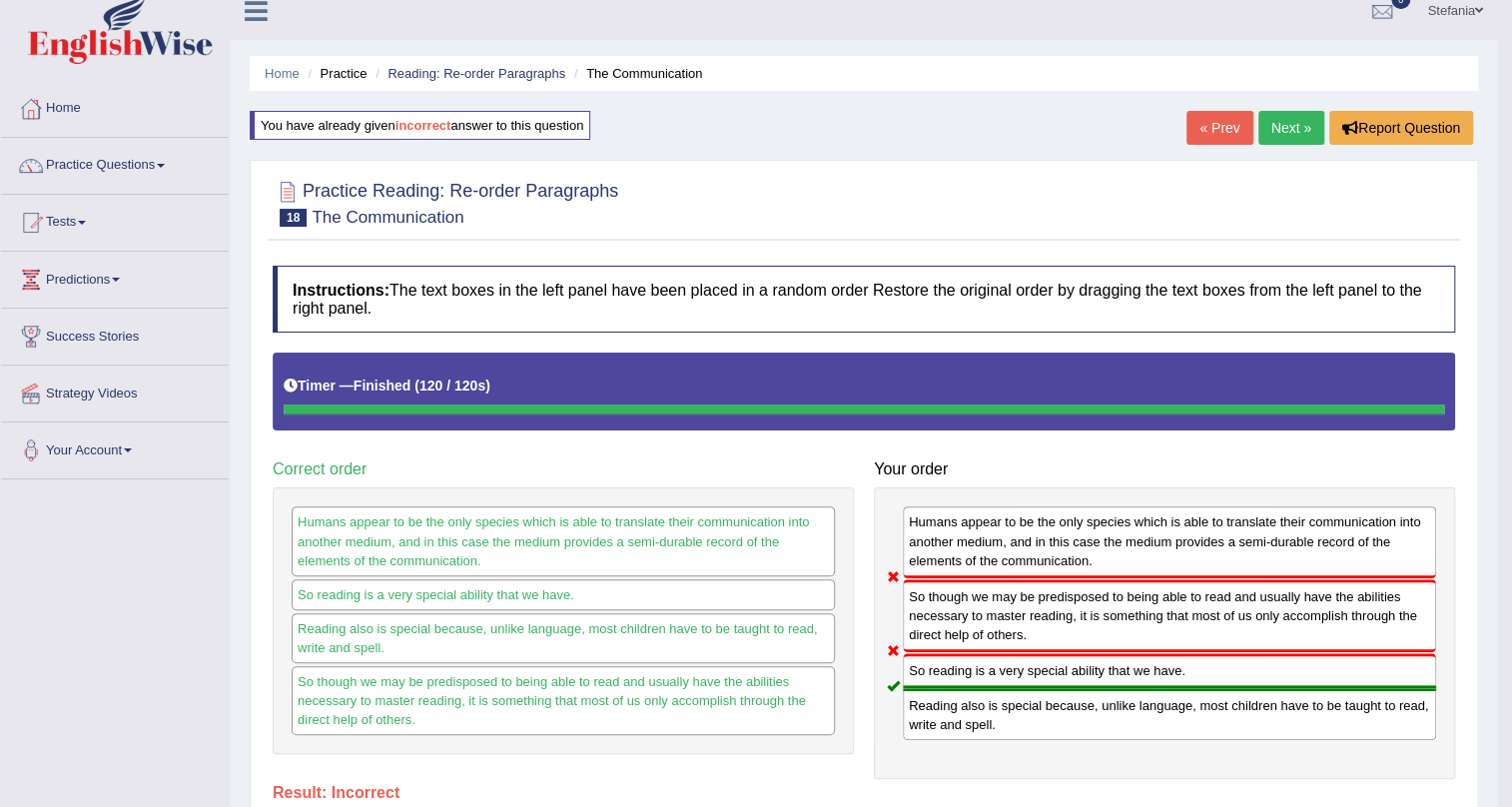 click on "Next »" 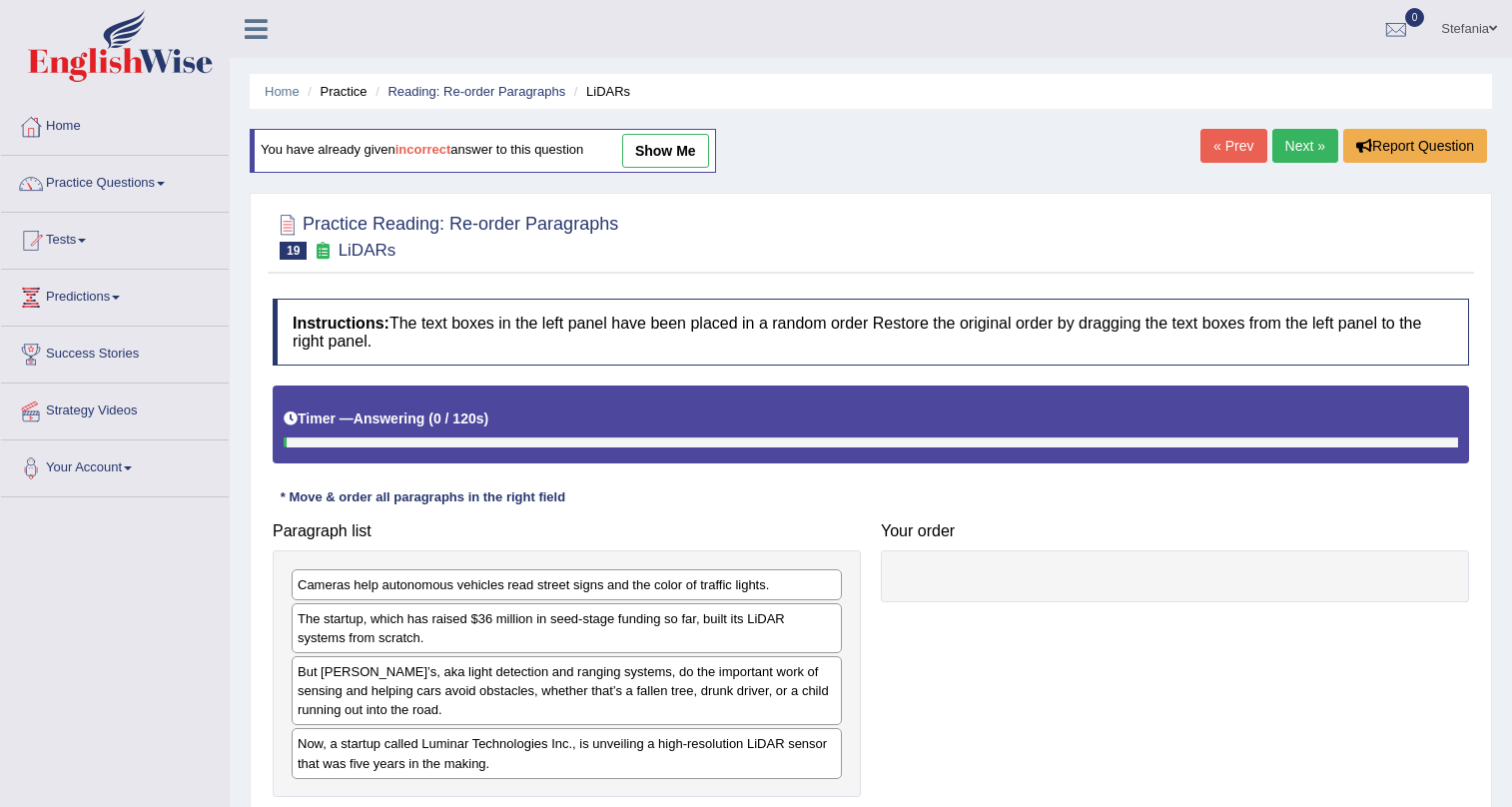 scroll, scrollTop: 0, scrollLeft: 0, axis: both 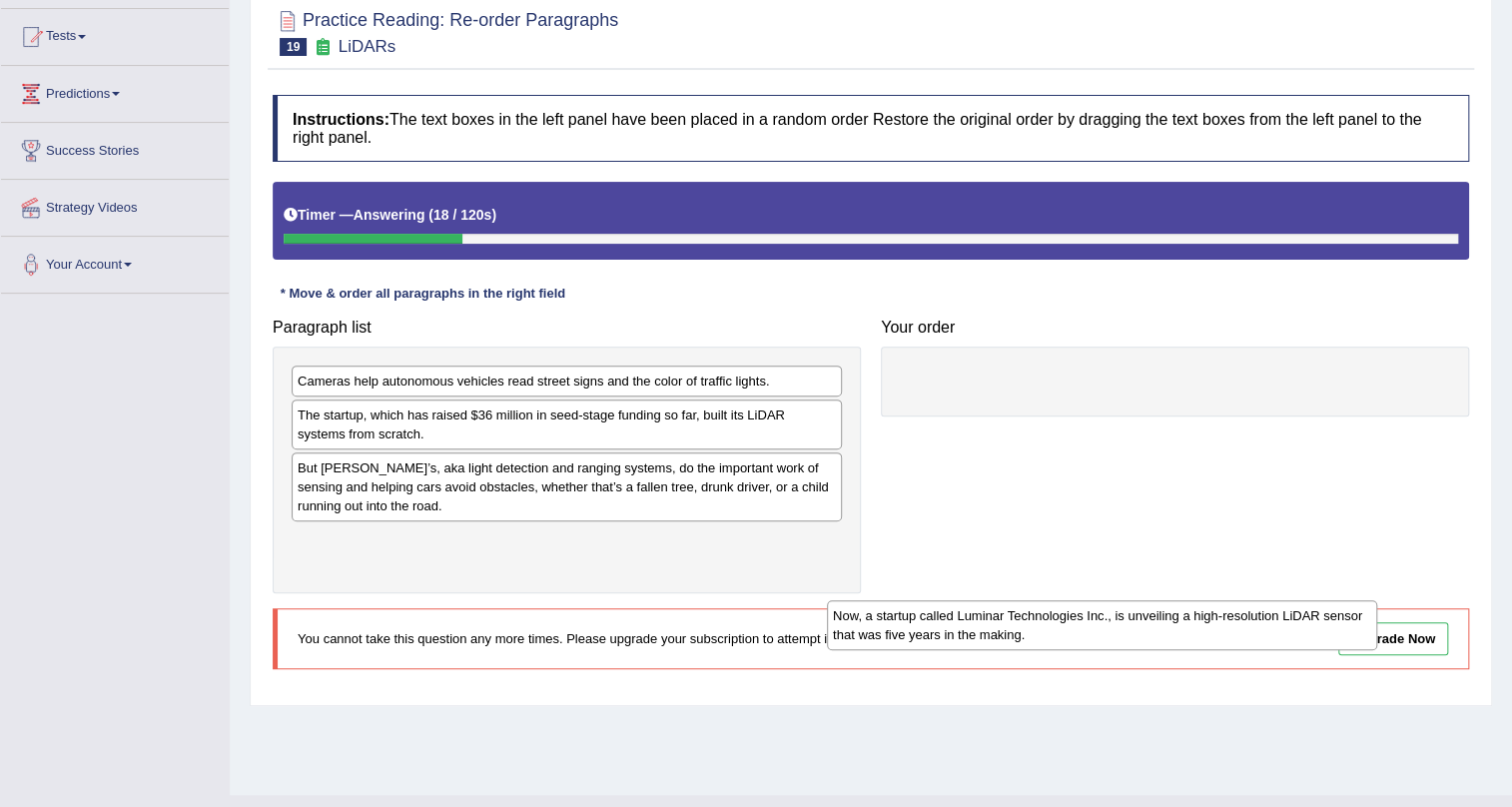 drag, startPoint x: 448, startPoint y: 546, endPoint x: 941, endPoint y: 638, distance: 501.5107 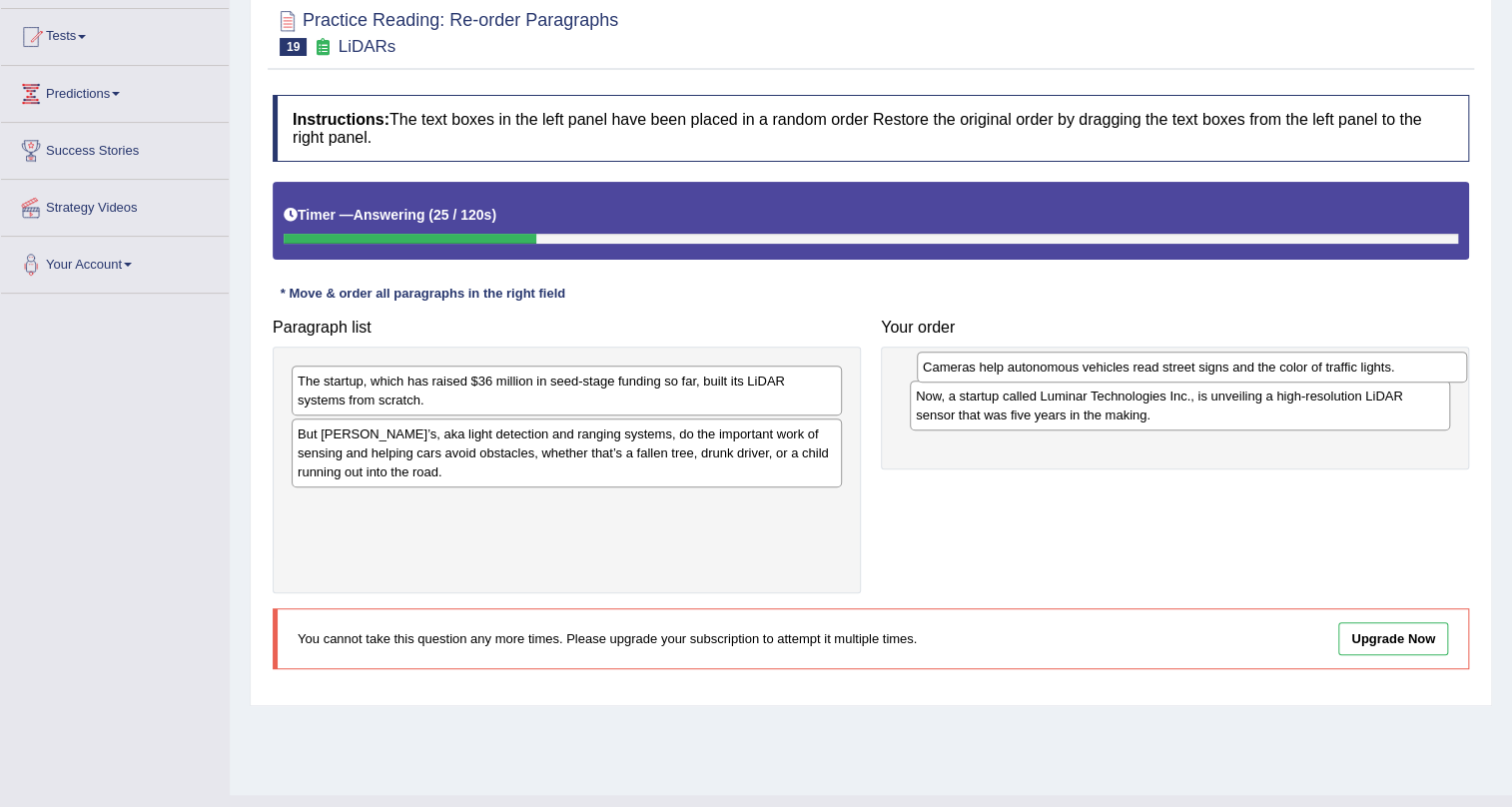 drag, startPoint x: 625, startPoint y: 383, endPoint x: 1250, endPoint y: 370, distance: 625.13519 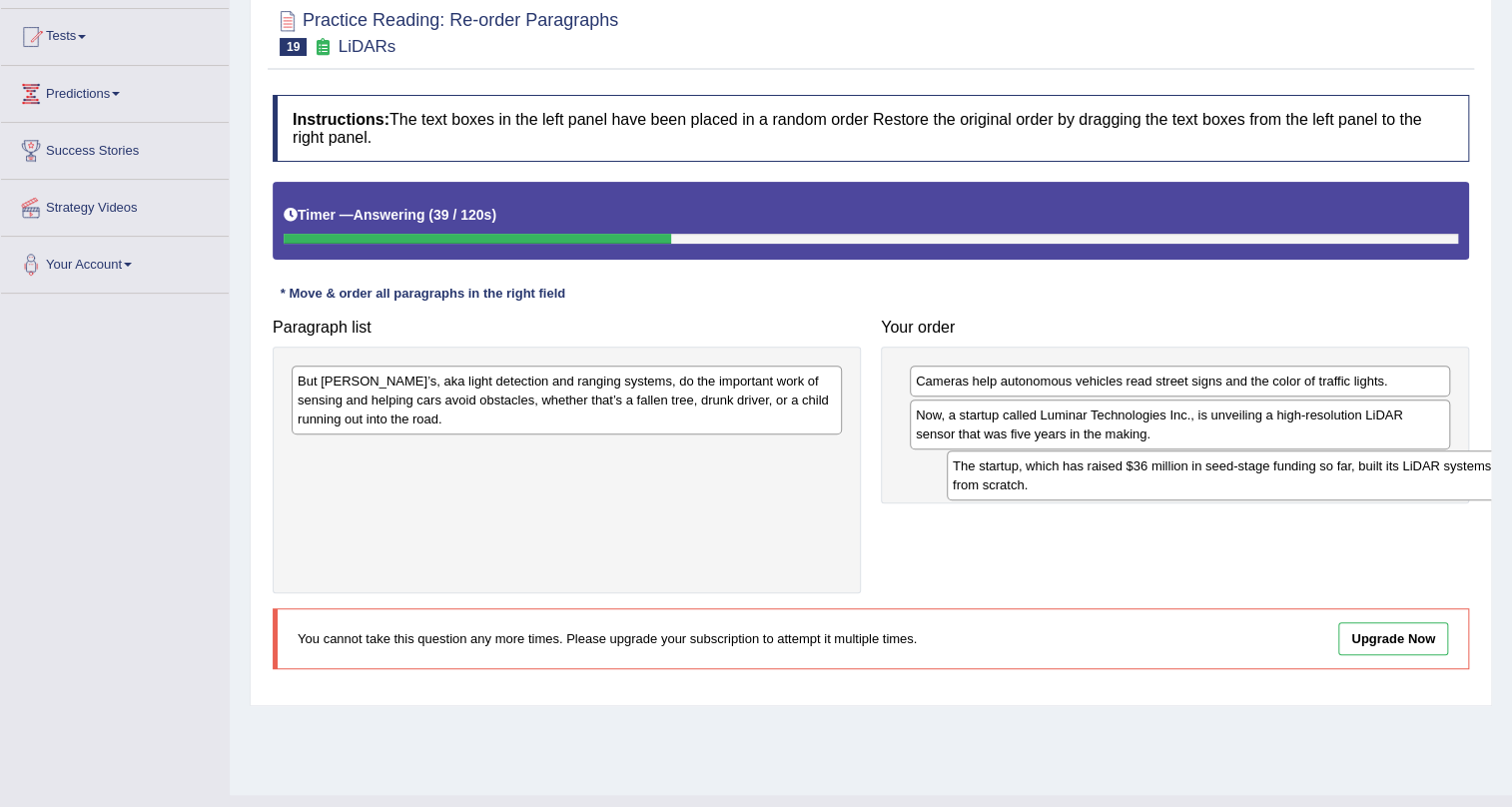drag, startPoint x: 622, startPoint y: 386, endPoint x: 1277, endPoint y: 469, distance: 660.2378 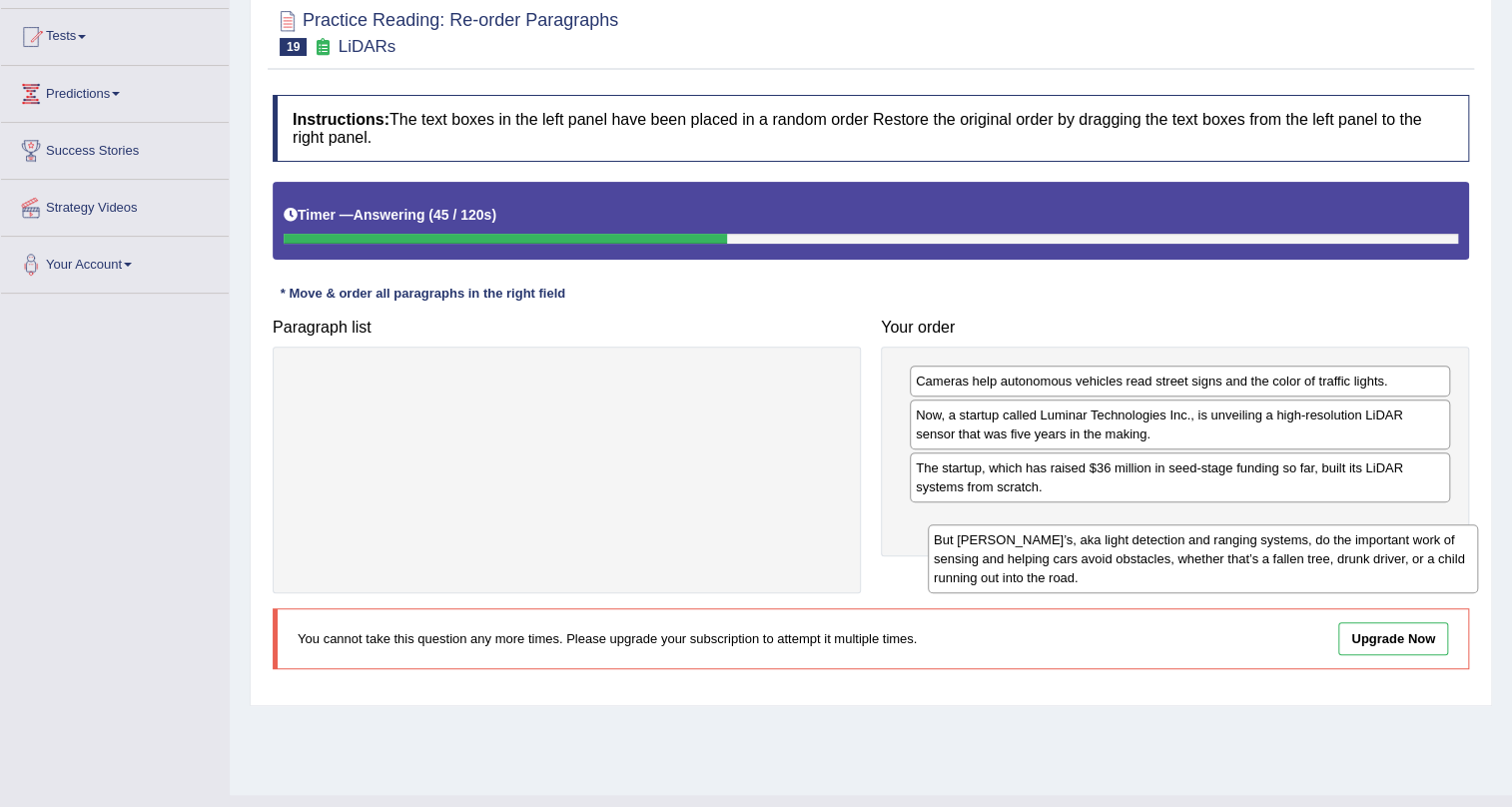 drag, startPoint x: 834, startPoint y: 431, endPoint x: 1324, endPoint y: 553, distance: 504.9594 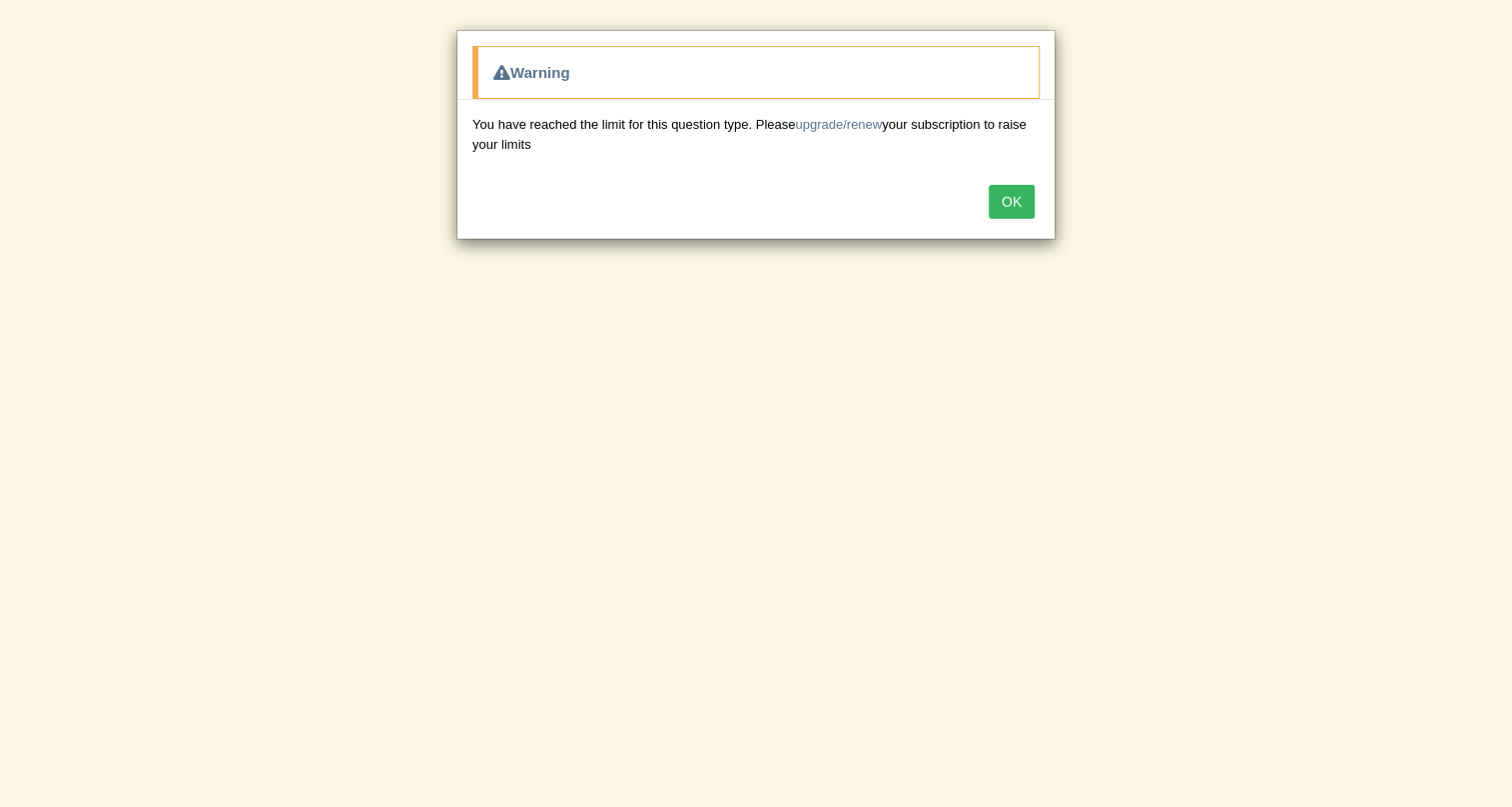 click on "OK" at bounding box center [1012, 202] 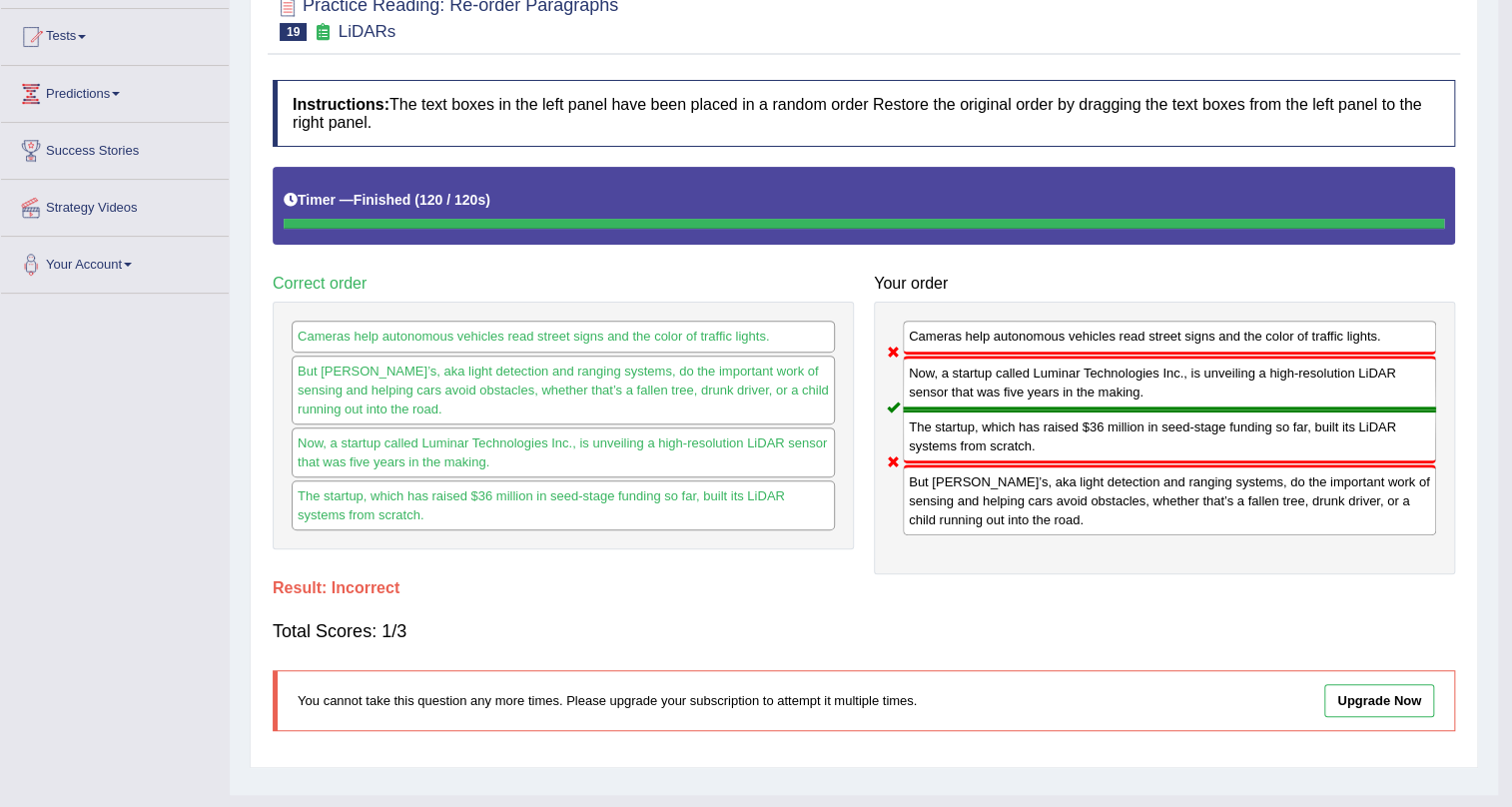 scroll, scrollTop: 123, scrollLeft: 0, axis: vertical 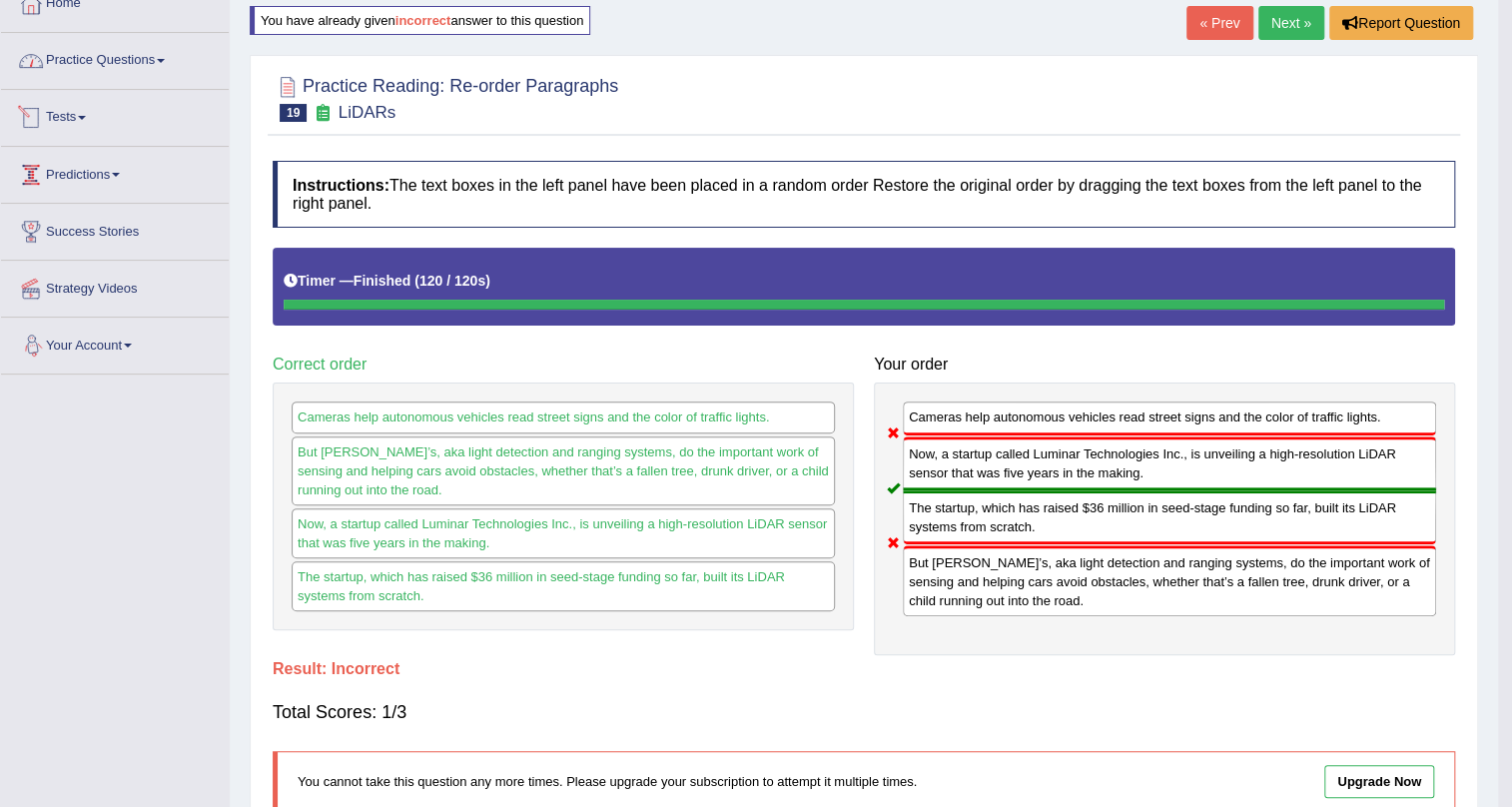 click on "Practice Questions" at bounding box center [115, 58] 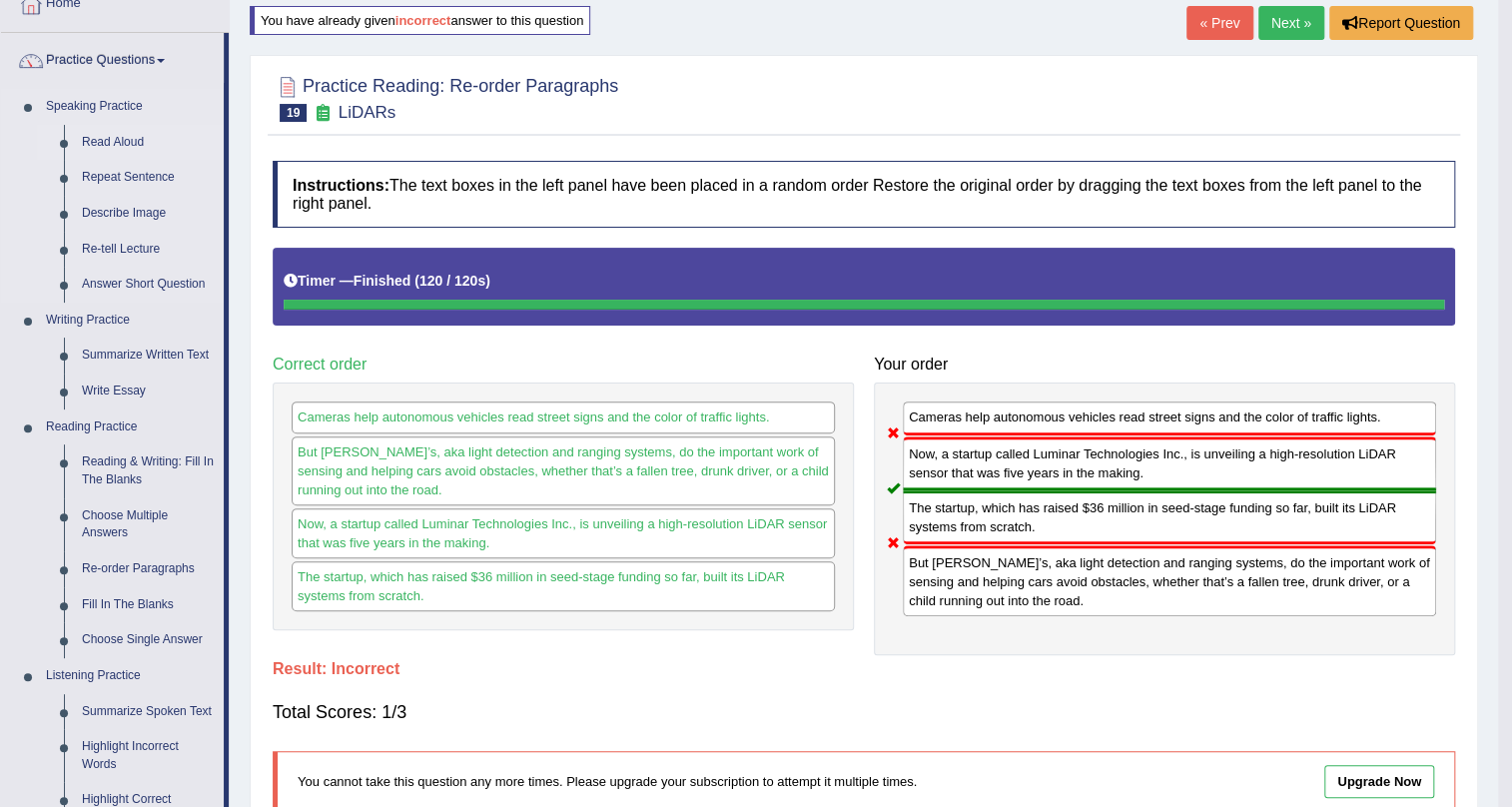 click on "Read Aloud" at bounding box center (148, 143) 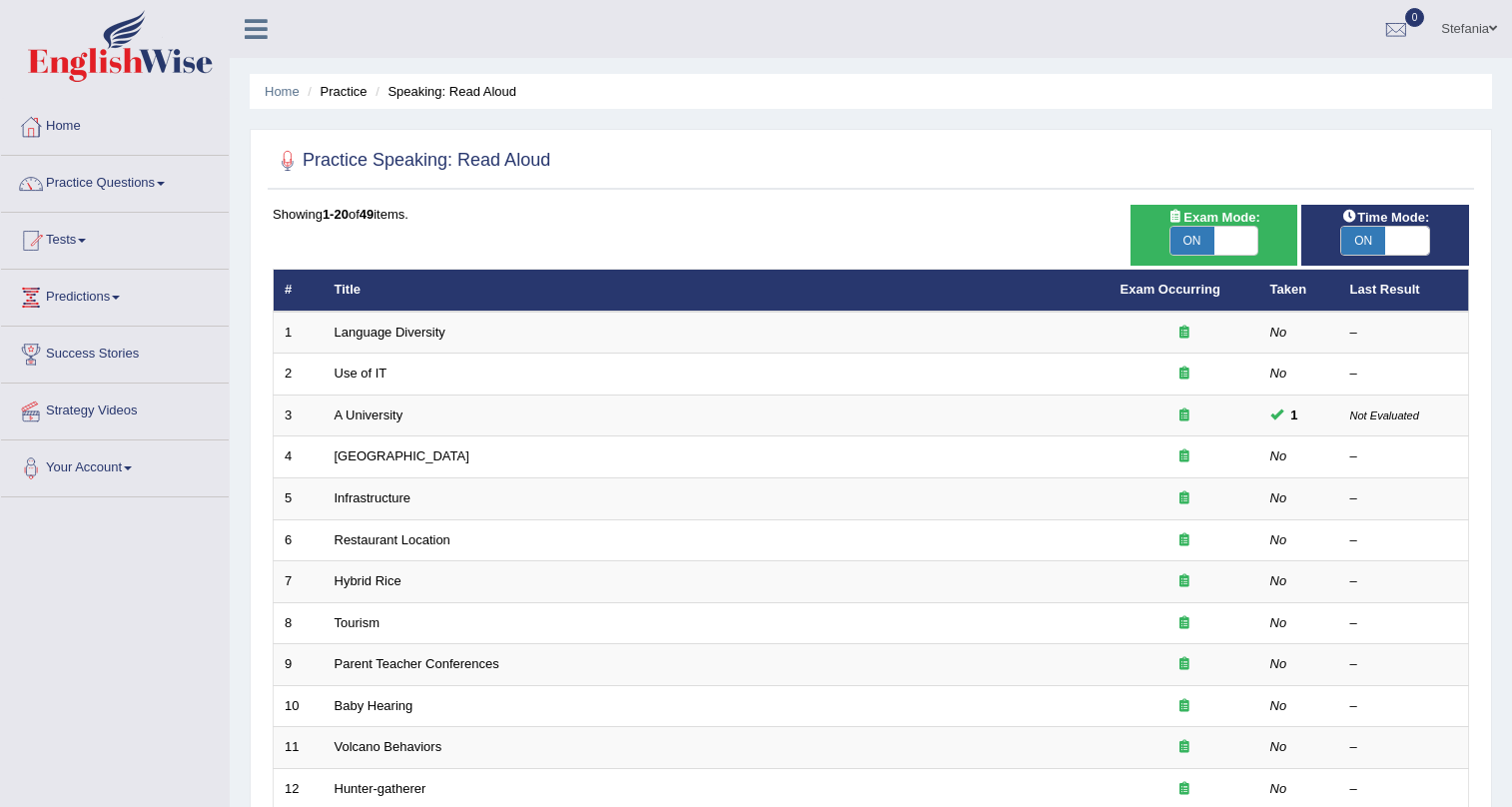 scroll, scrollTop: 0, scrollLeft: 0, axis: both 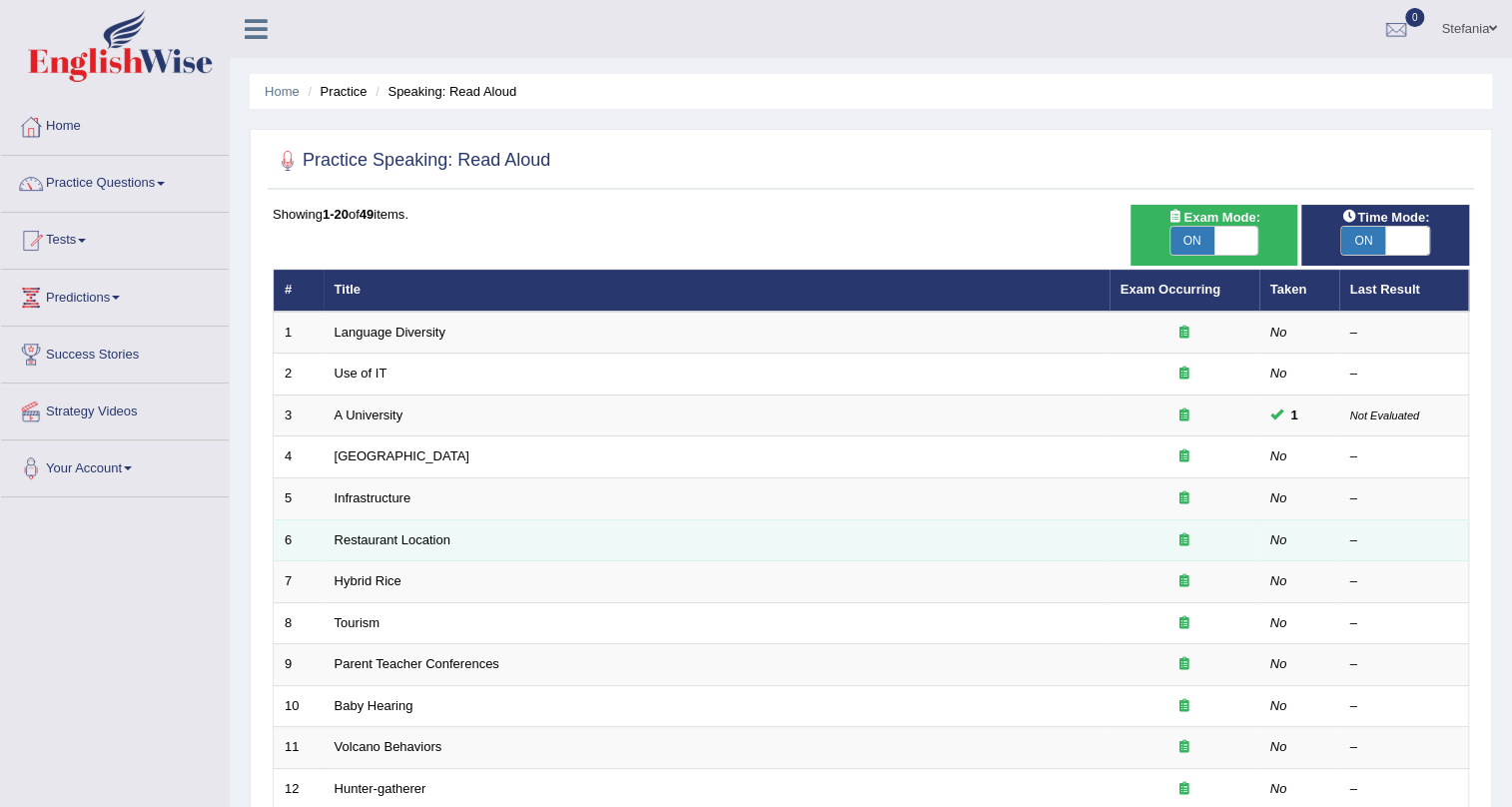 click on "Restaurant Location" at bounding box center [716, 540] 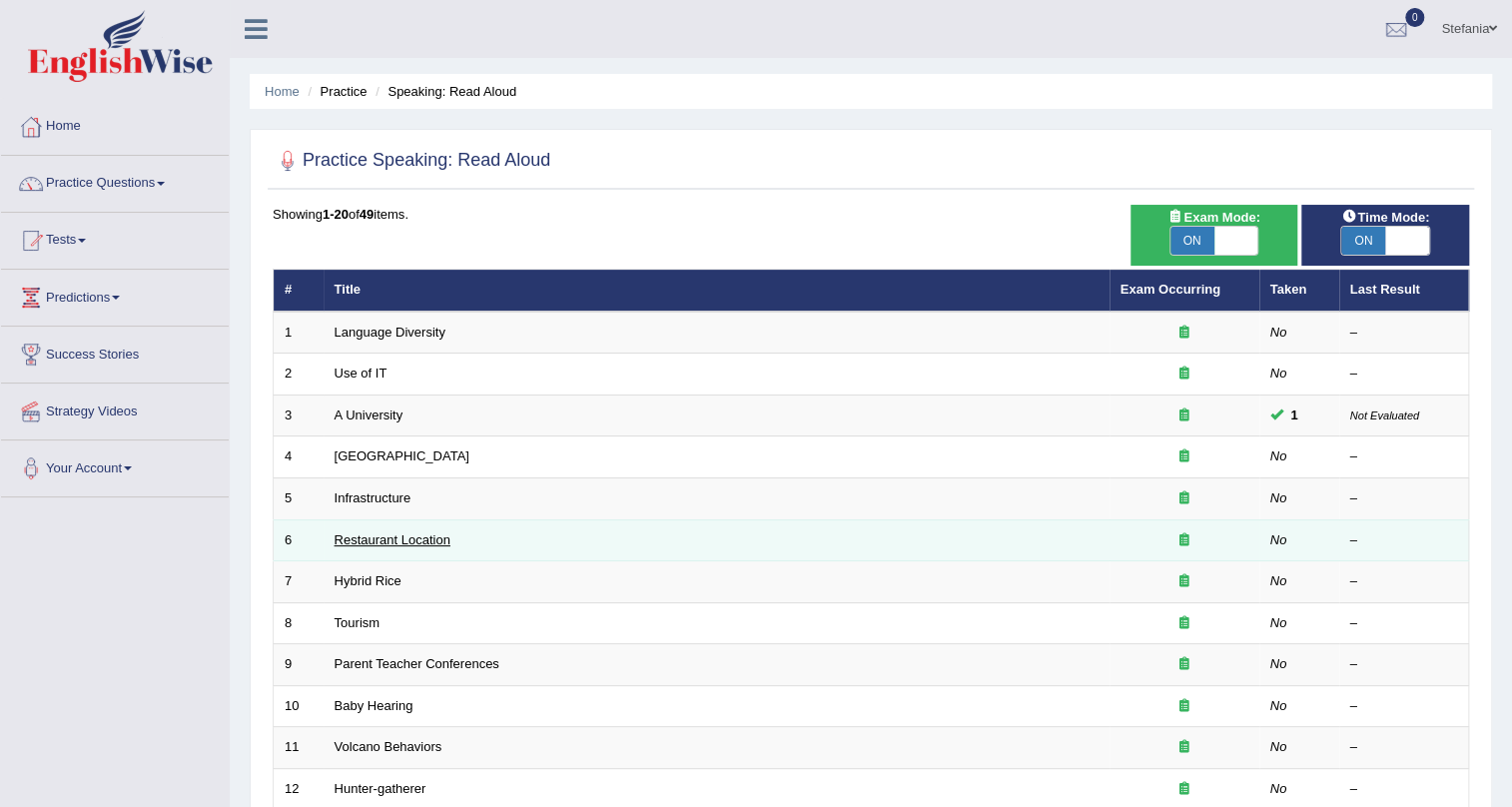 click on "Restaurant Location" at bounding box center (392, 539) 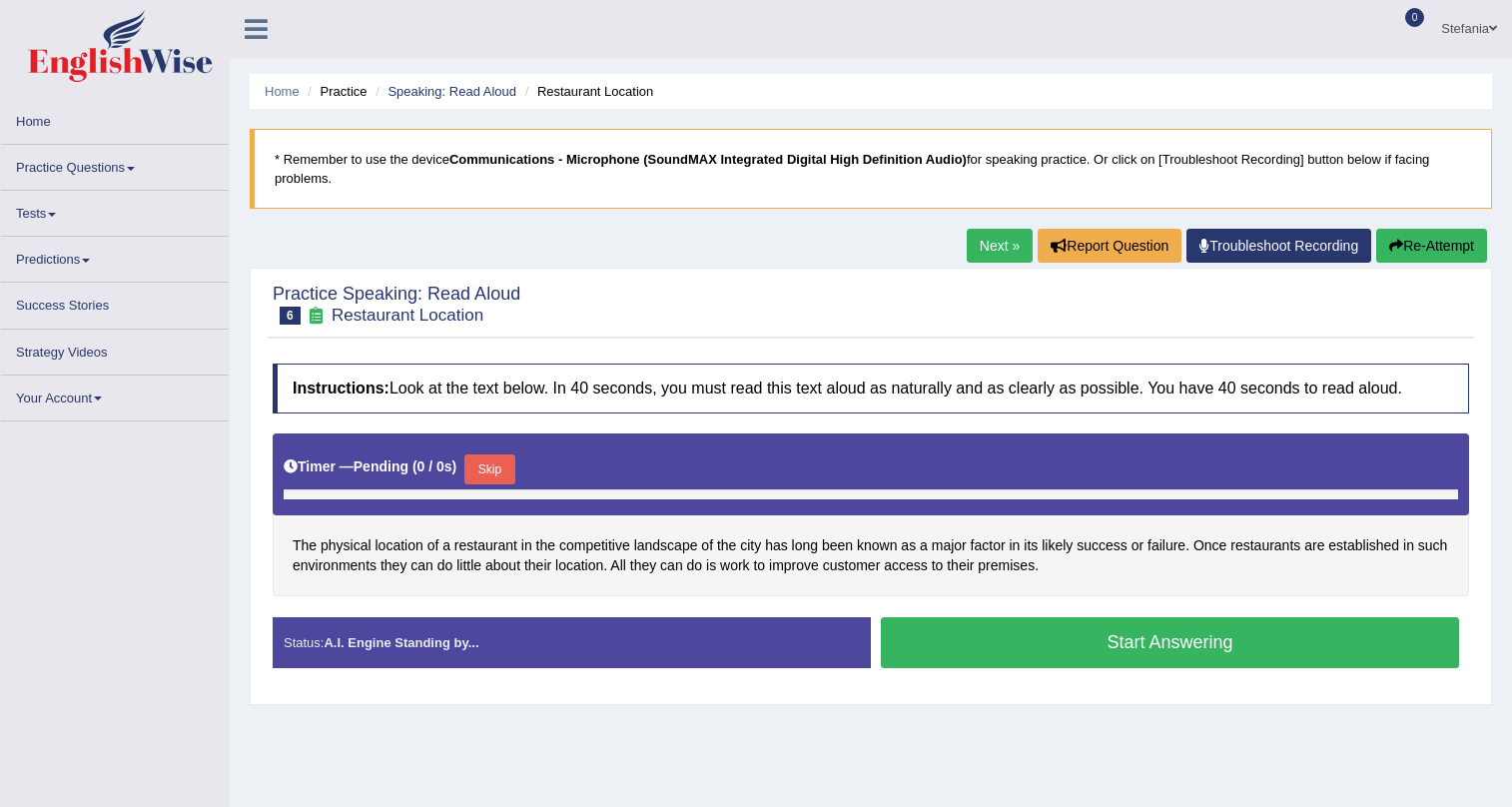 scroll, scrollTop: 0, scrollLeft: 0, axis: both 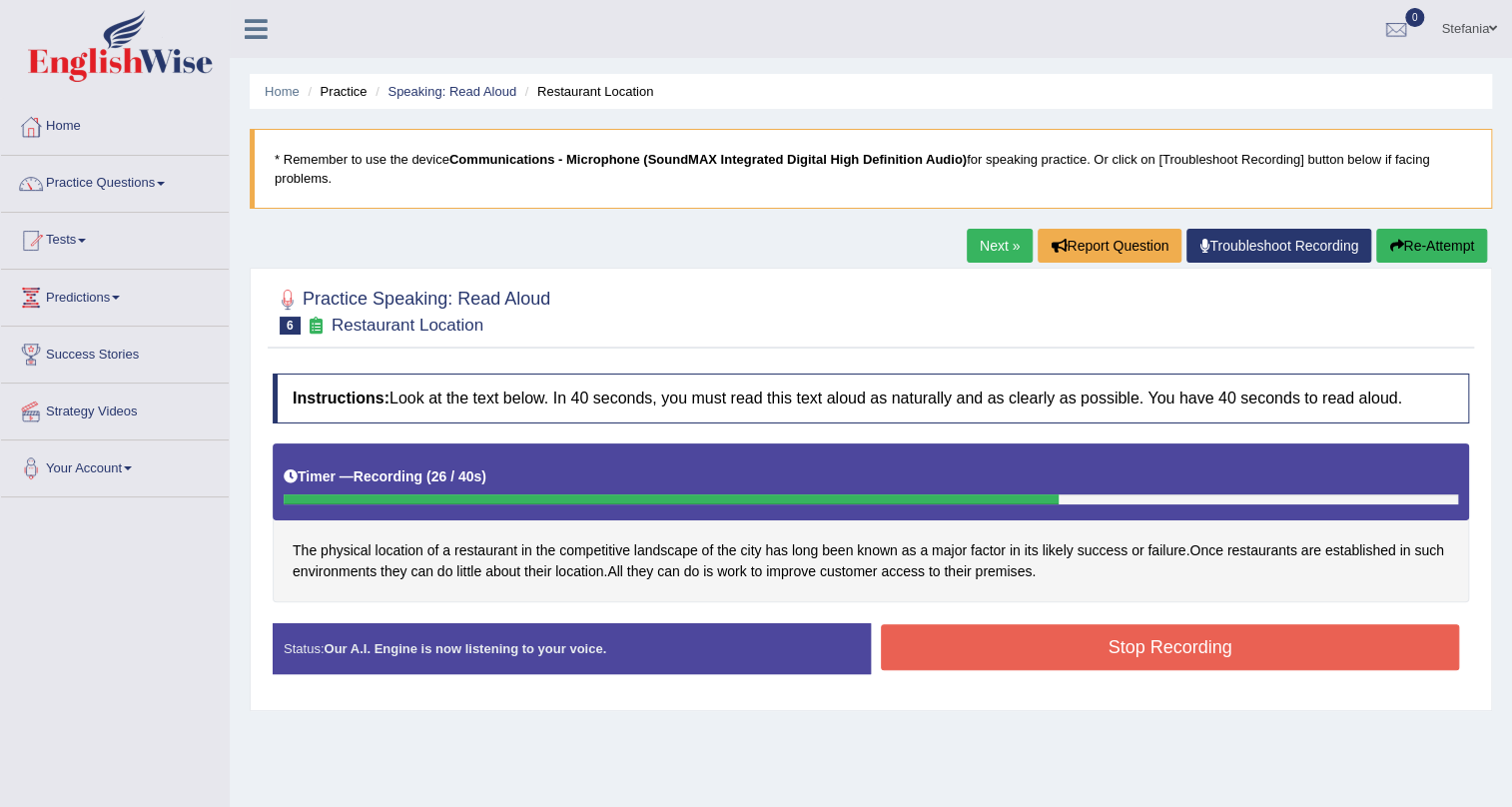 click on "Stop Recording" at bounding box center [1169, 647] 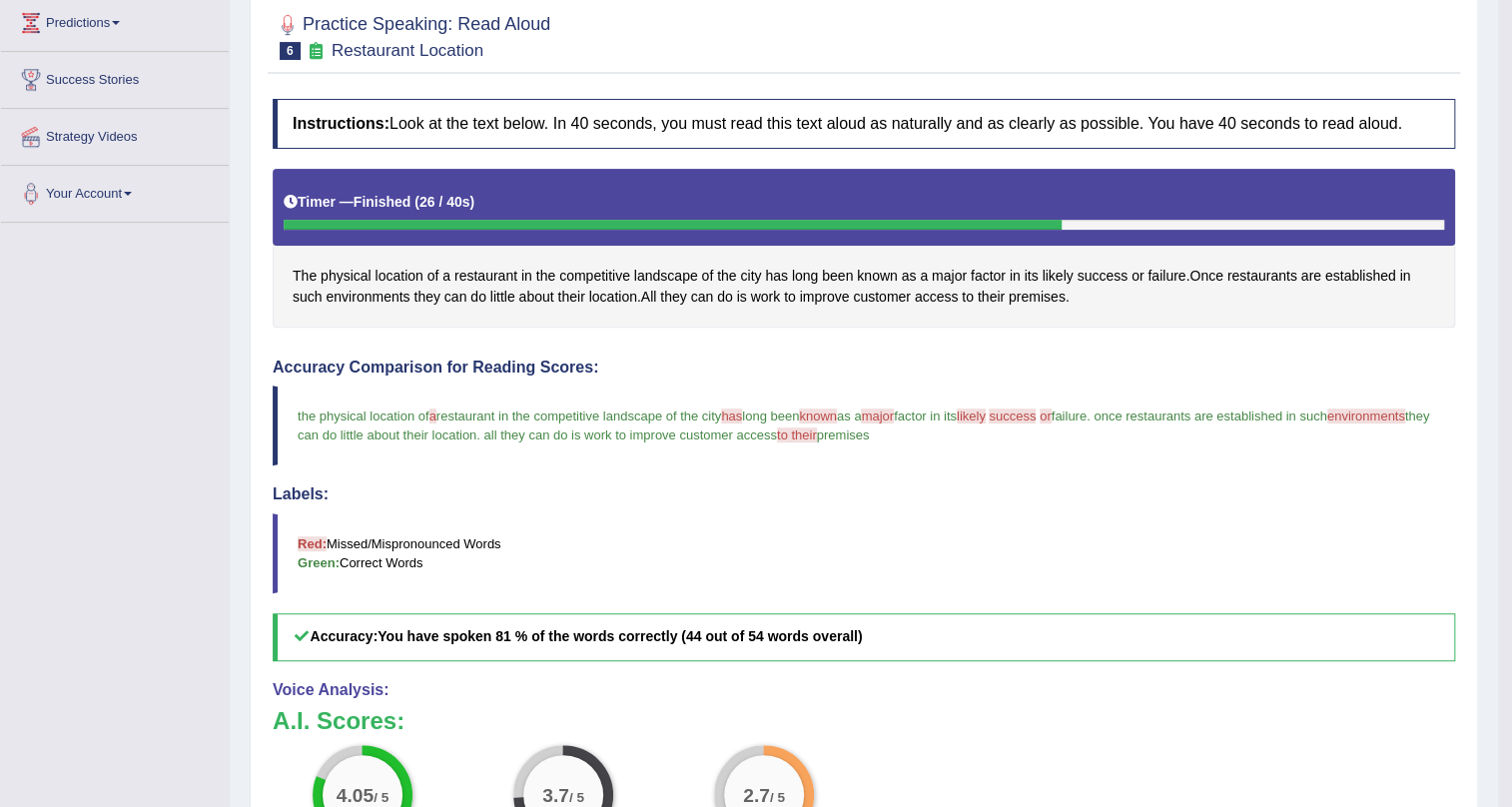 scroll, scrollTop: 272, scrollLeft: 0, axis: vertical 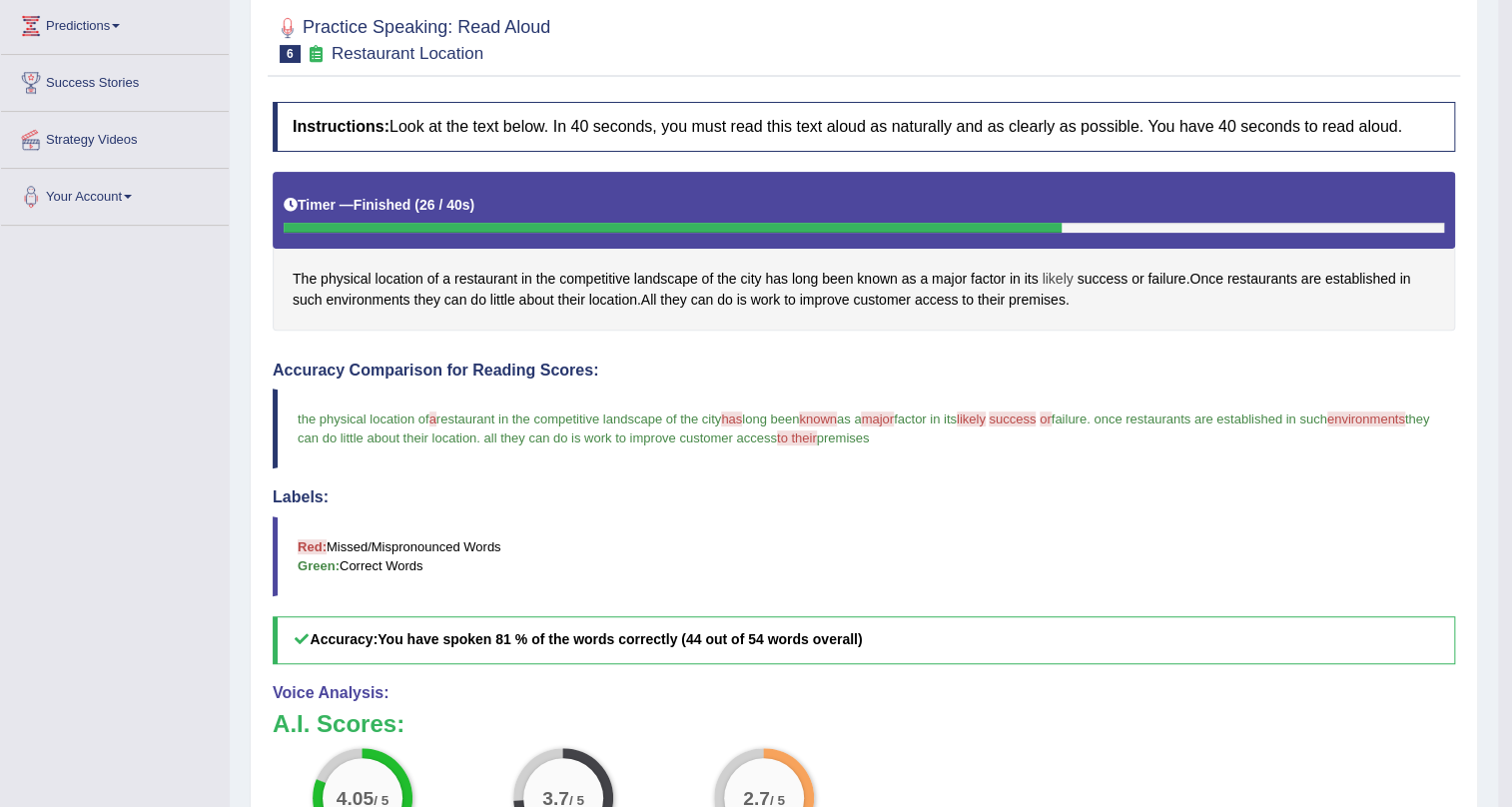 click on "likely" at bounding box center (1057, 279) 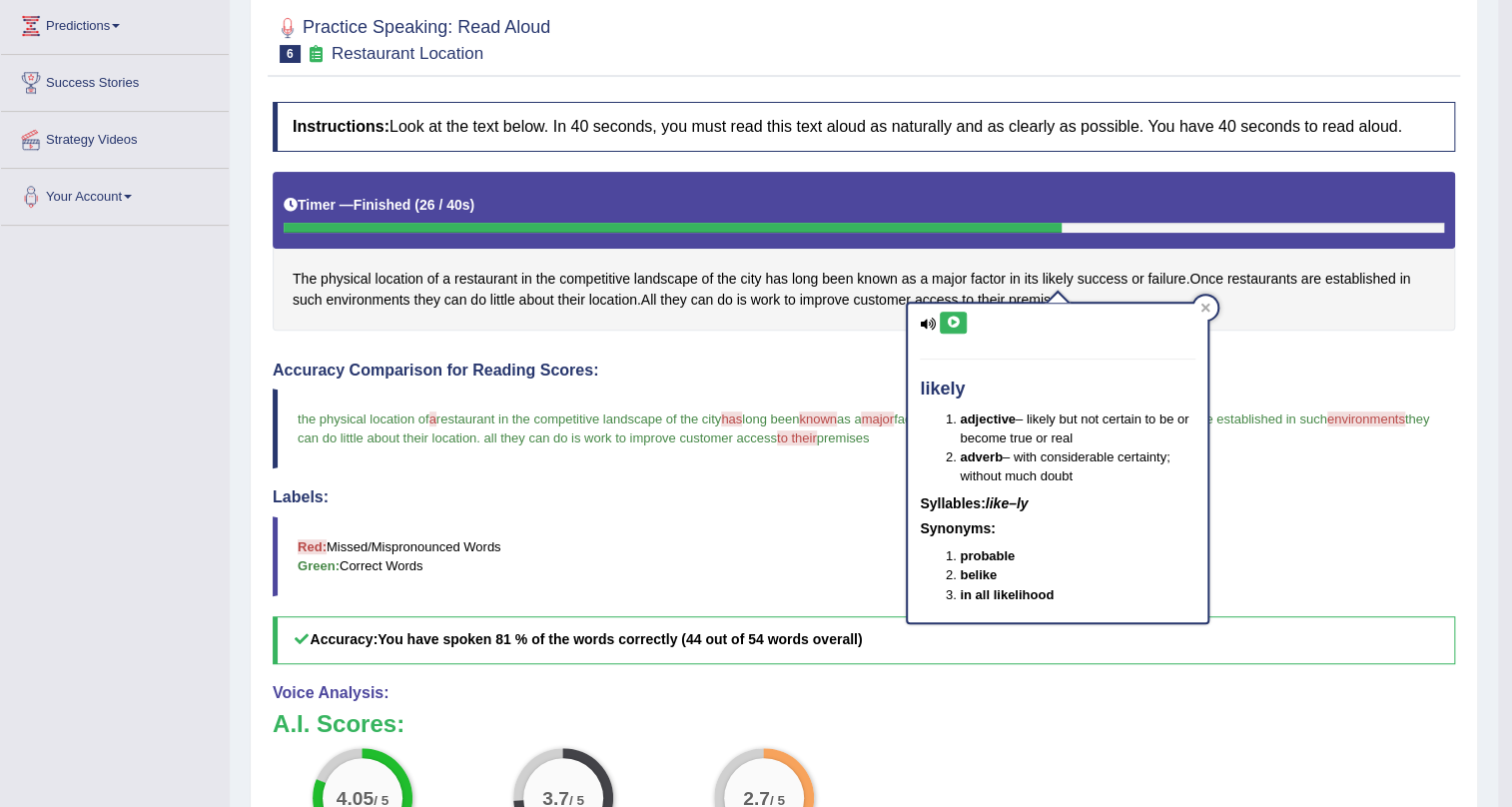 click at bounding box center (953, 323) 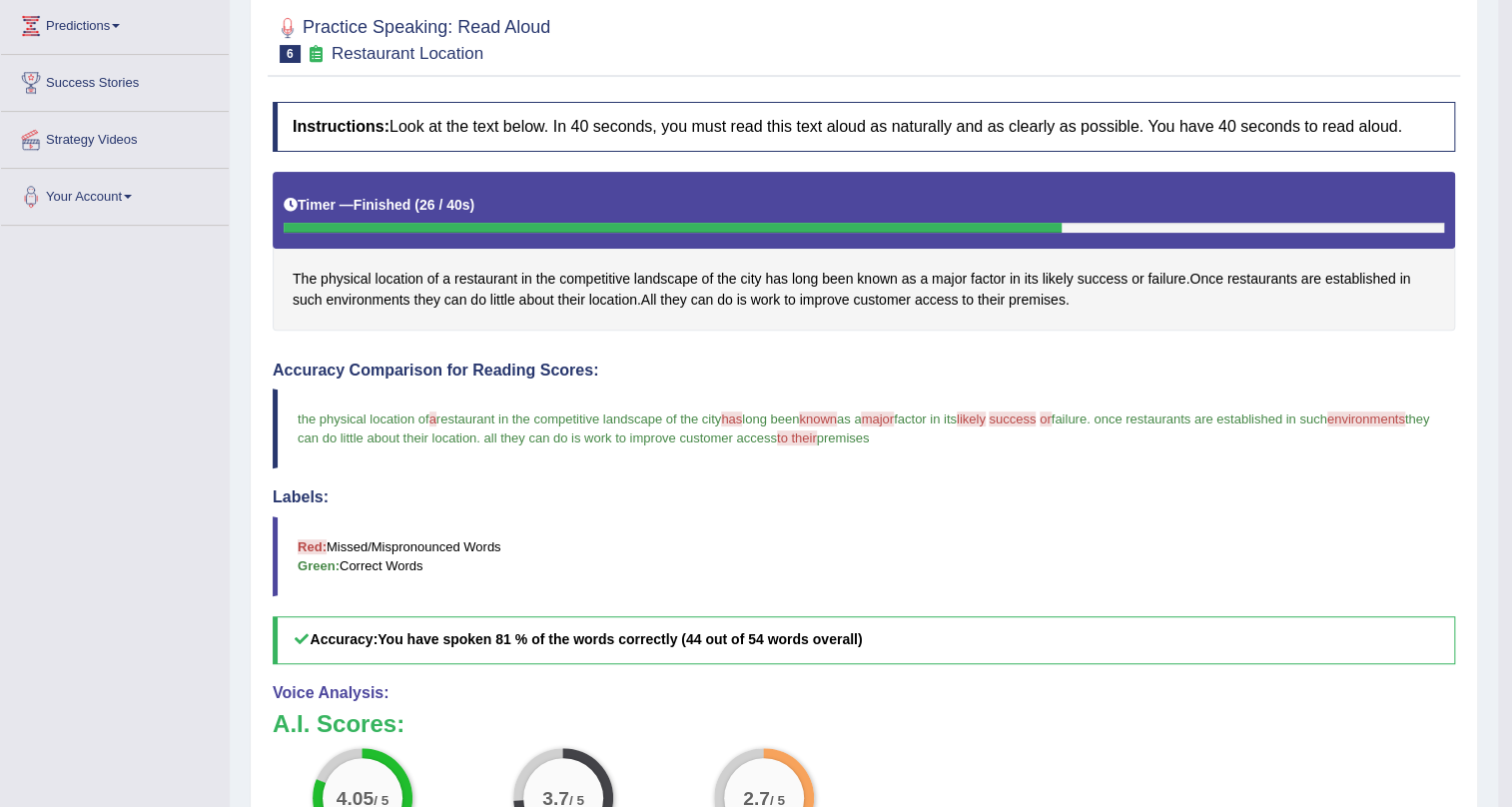 click on "success" at bounding box center [1012, 418] 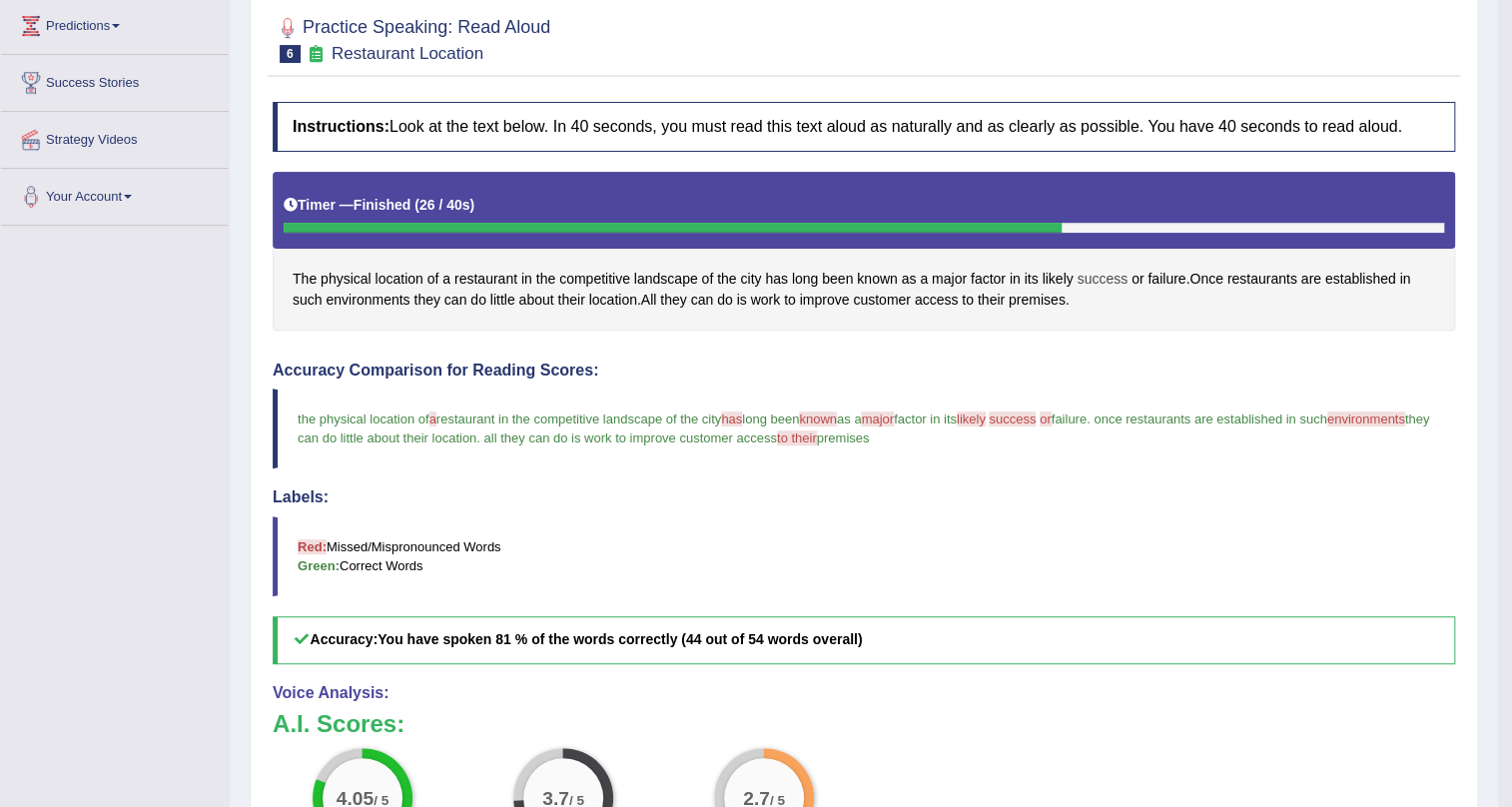 click on "success" at bounding box center (1102, 279) 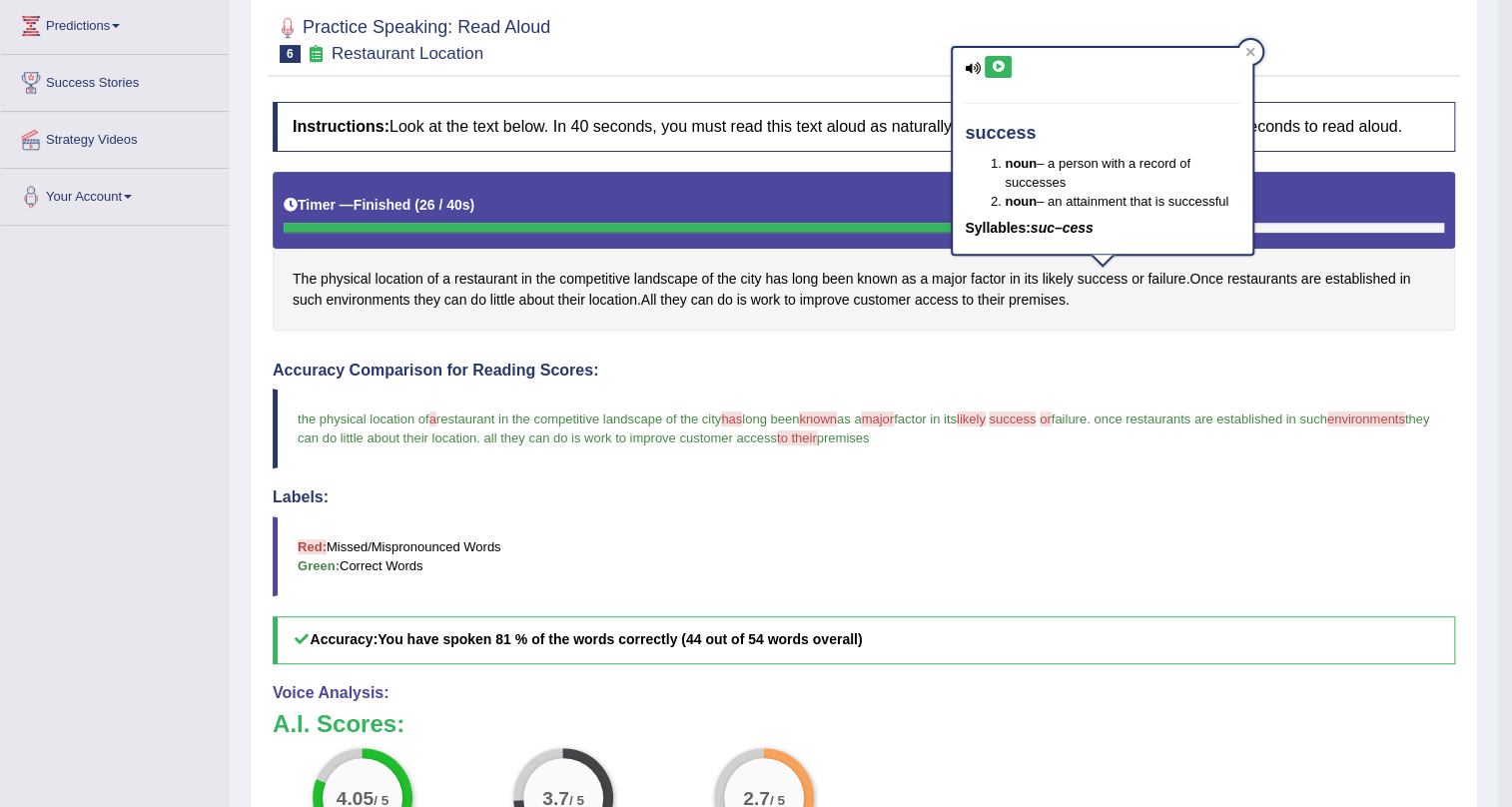 click at bounding box center (998, 67) 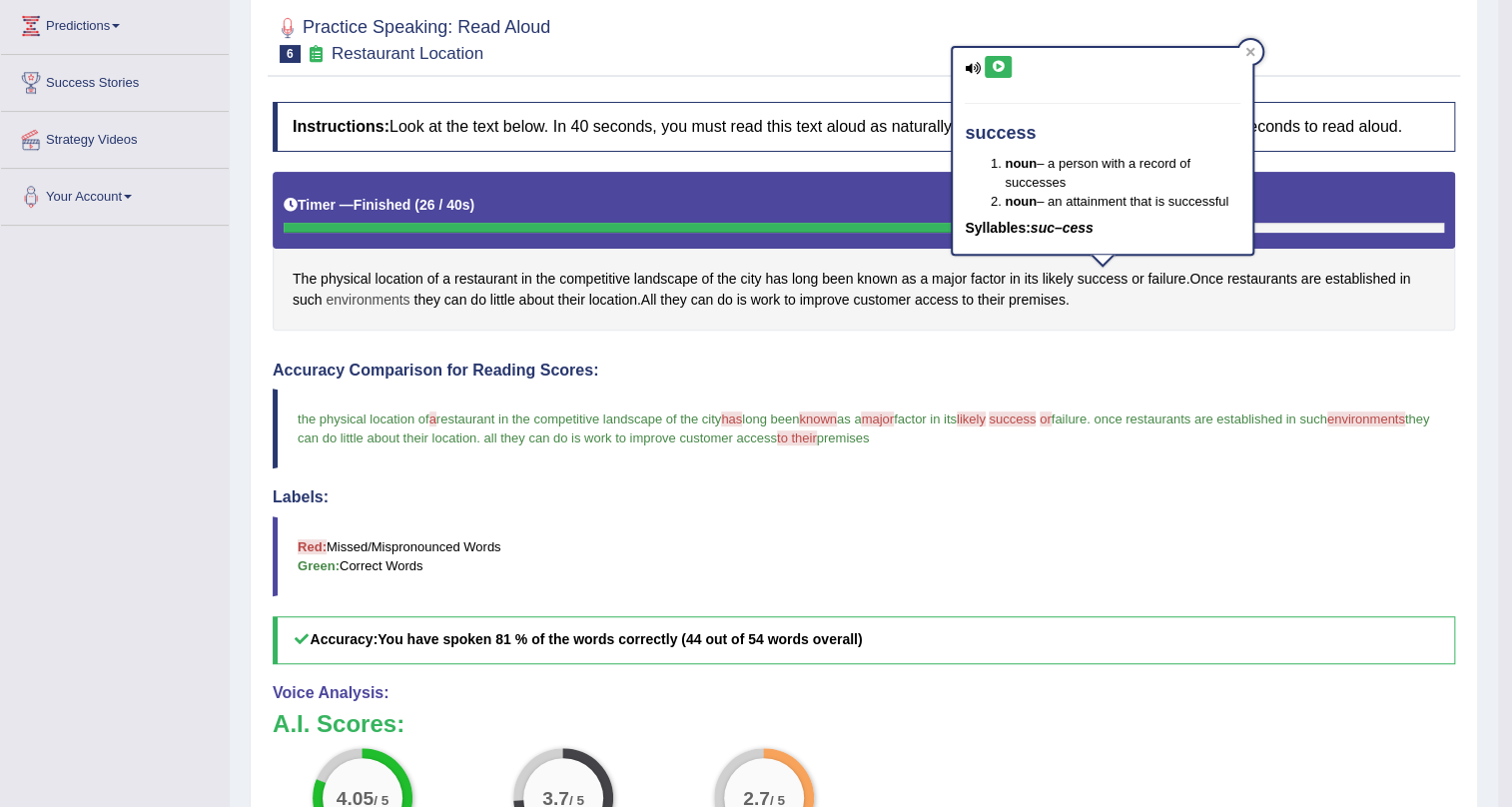 click on "environments" at bounding box center [368, 300] 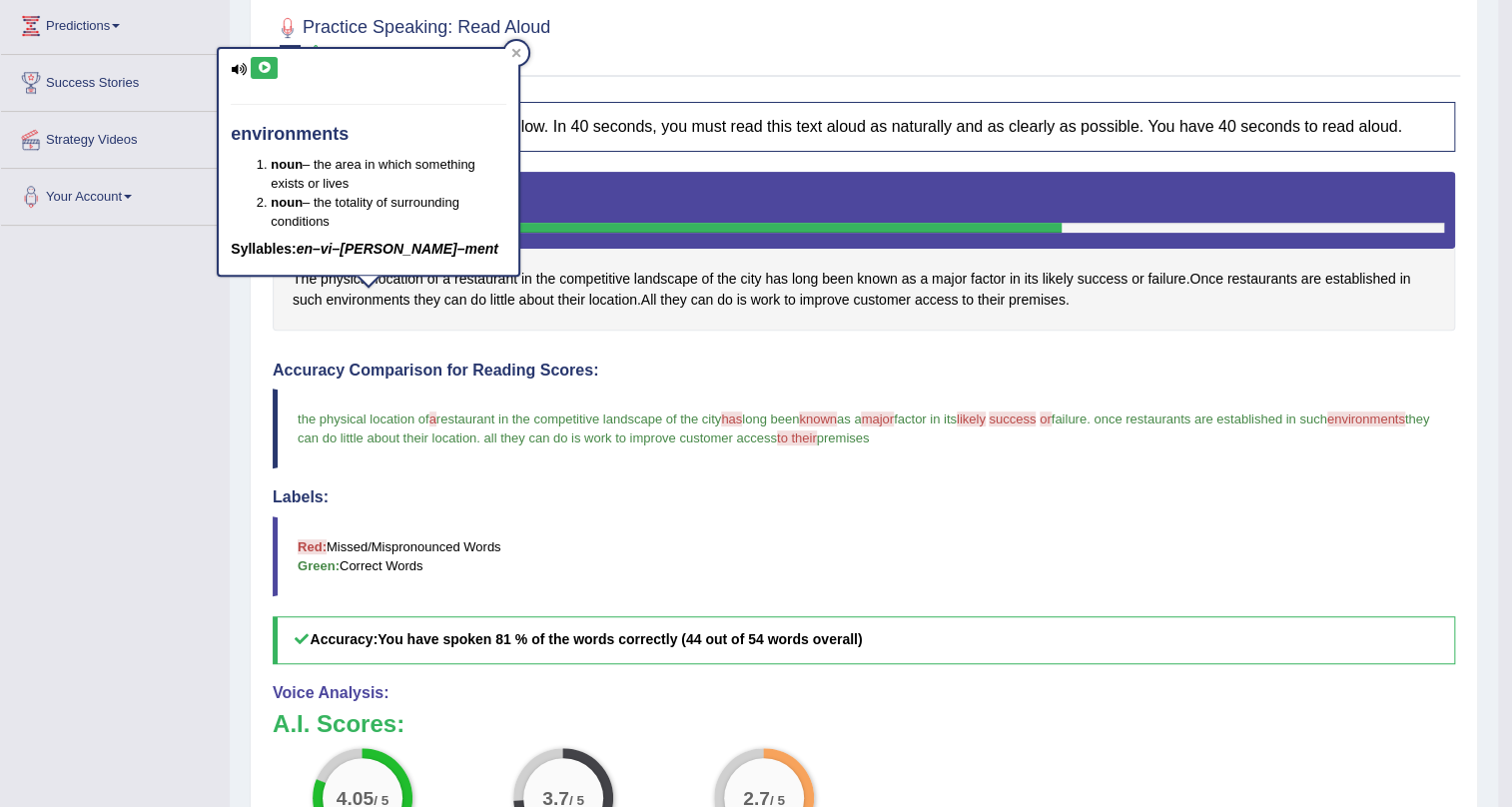click at bounding box center (264, 68) 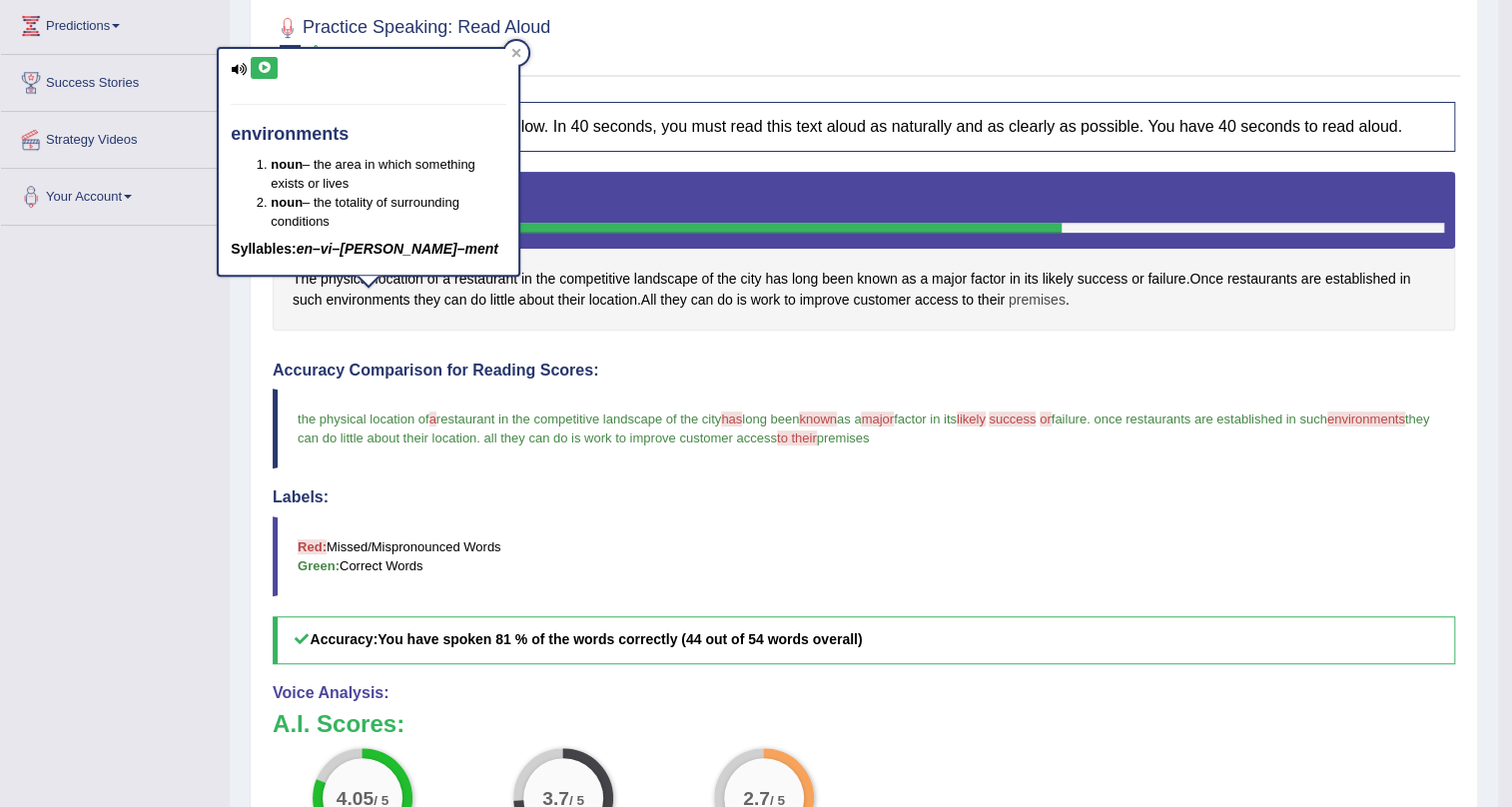 click on "premises" at bounding box center (1037, 300) 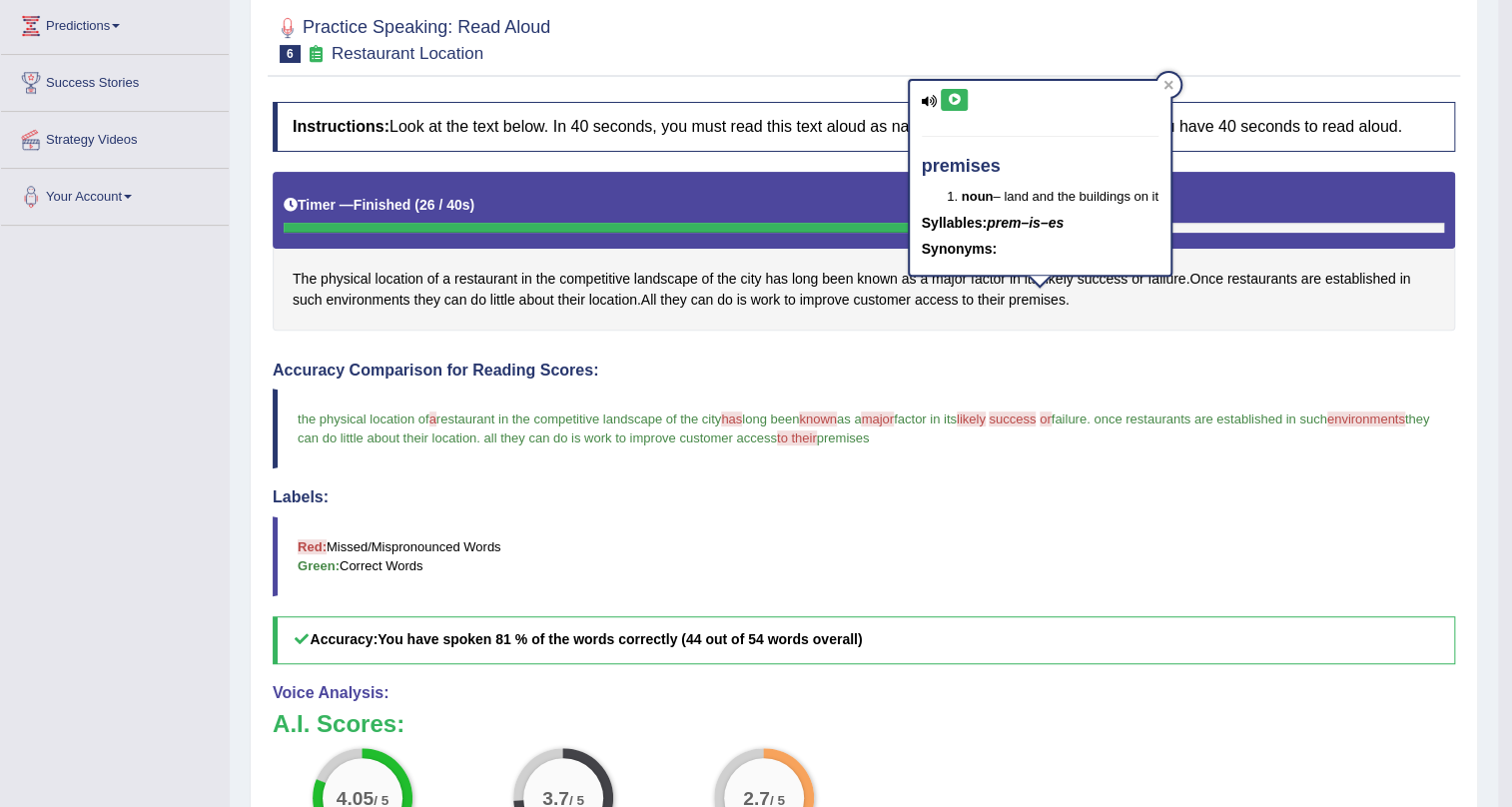 click at bounding box center [954, 100] 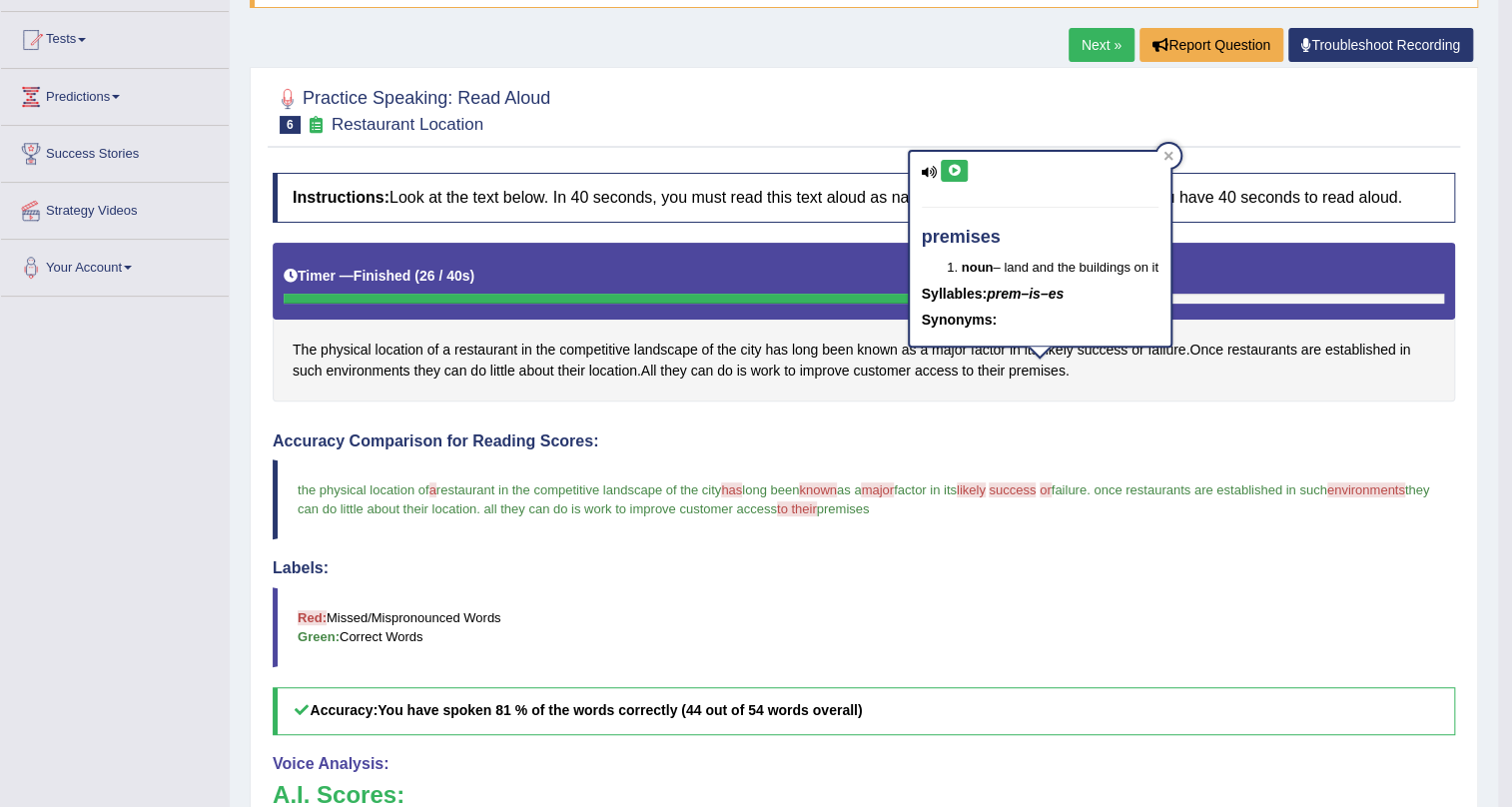scroll, scrollTop: 76, scrollLeft: 0, axis: vertical 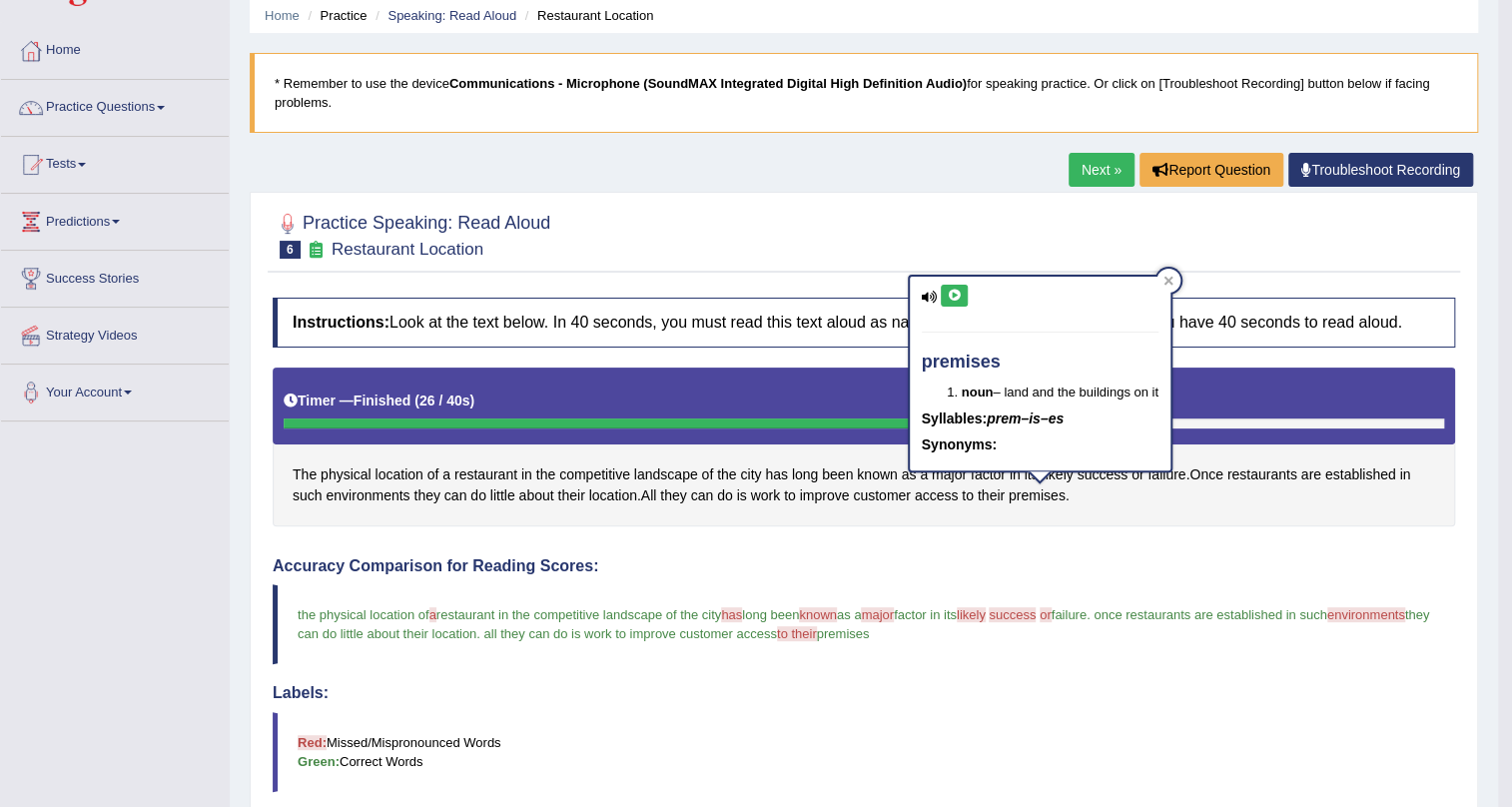 click on "Next »" at bounding box center [1102, 170] 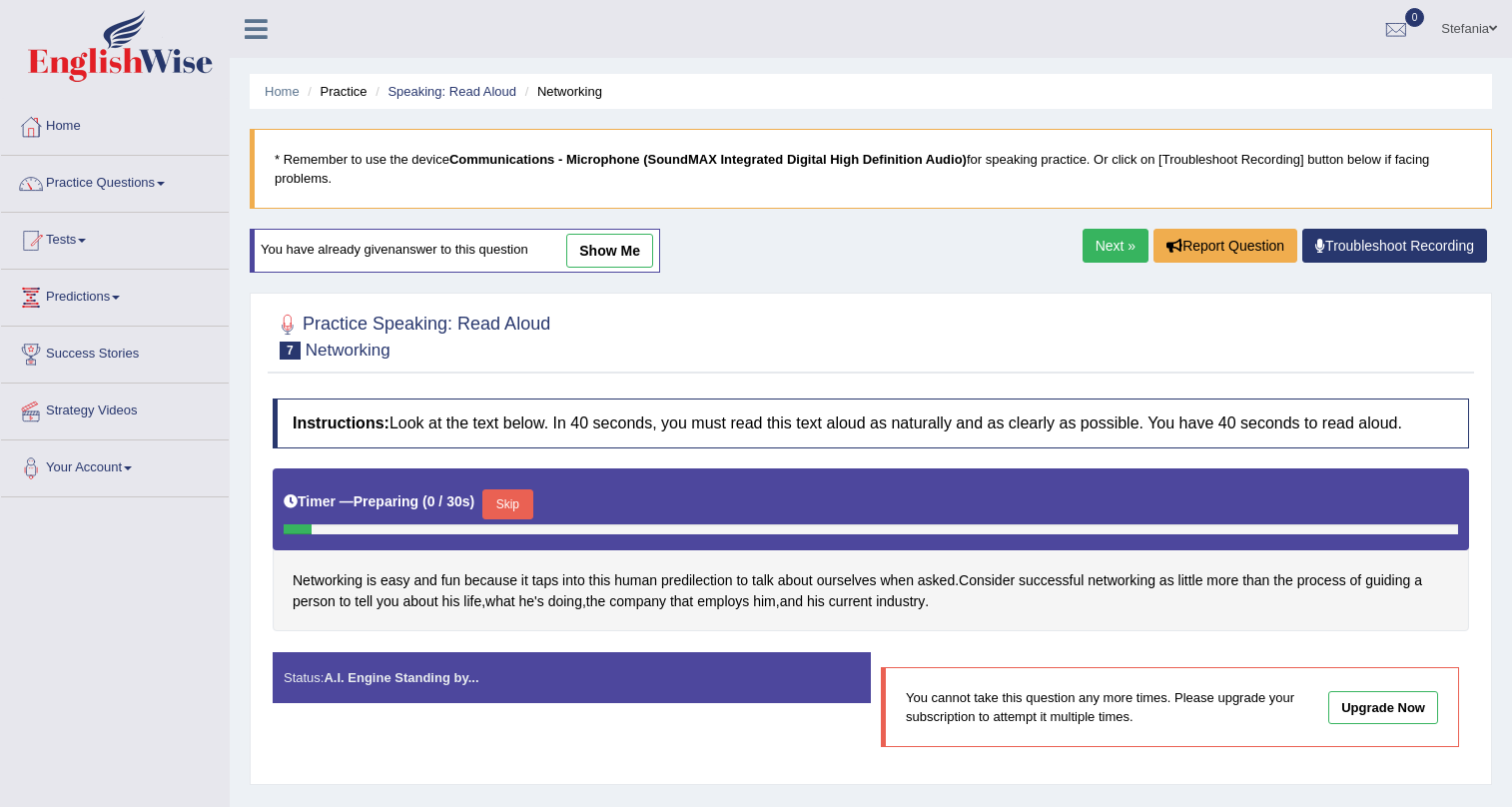 scroll, scrollTop: 0, scrollLeft: 0, axis: both 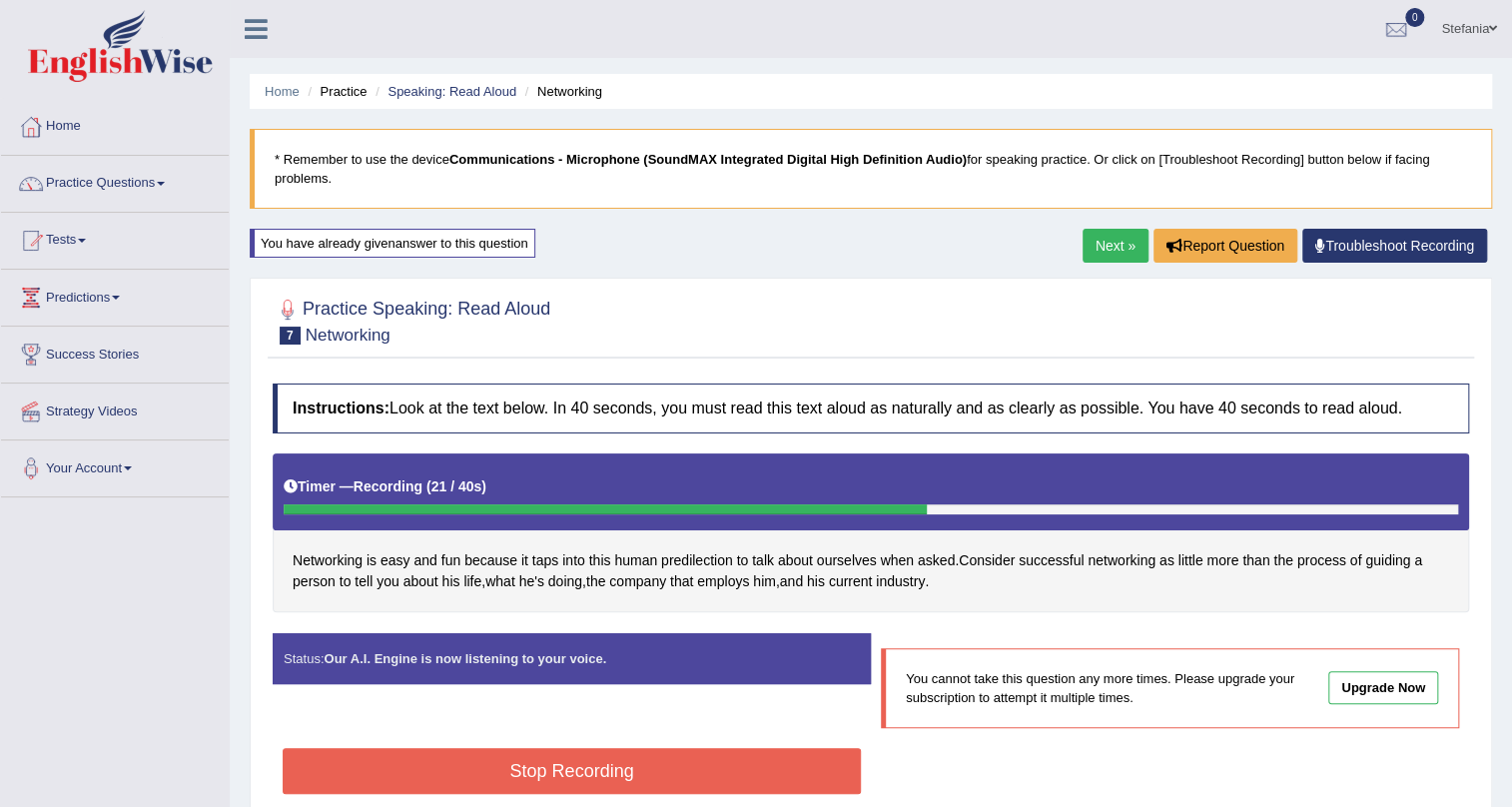 click on "Stop Recording" at bounding box center [571, 771] 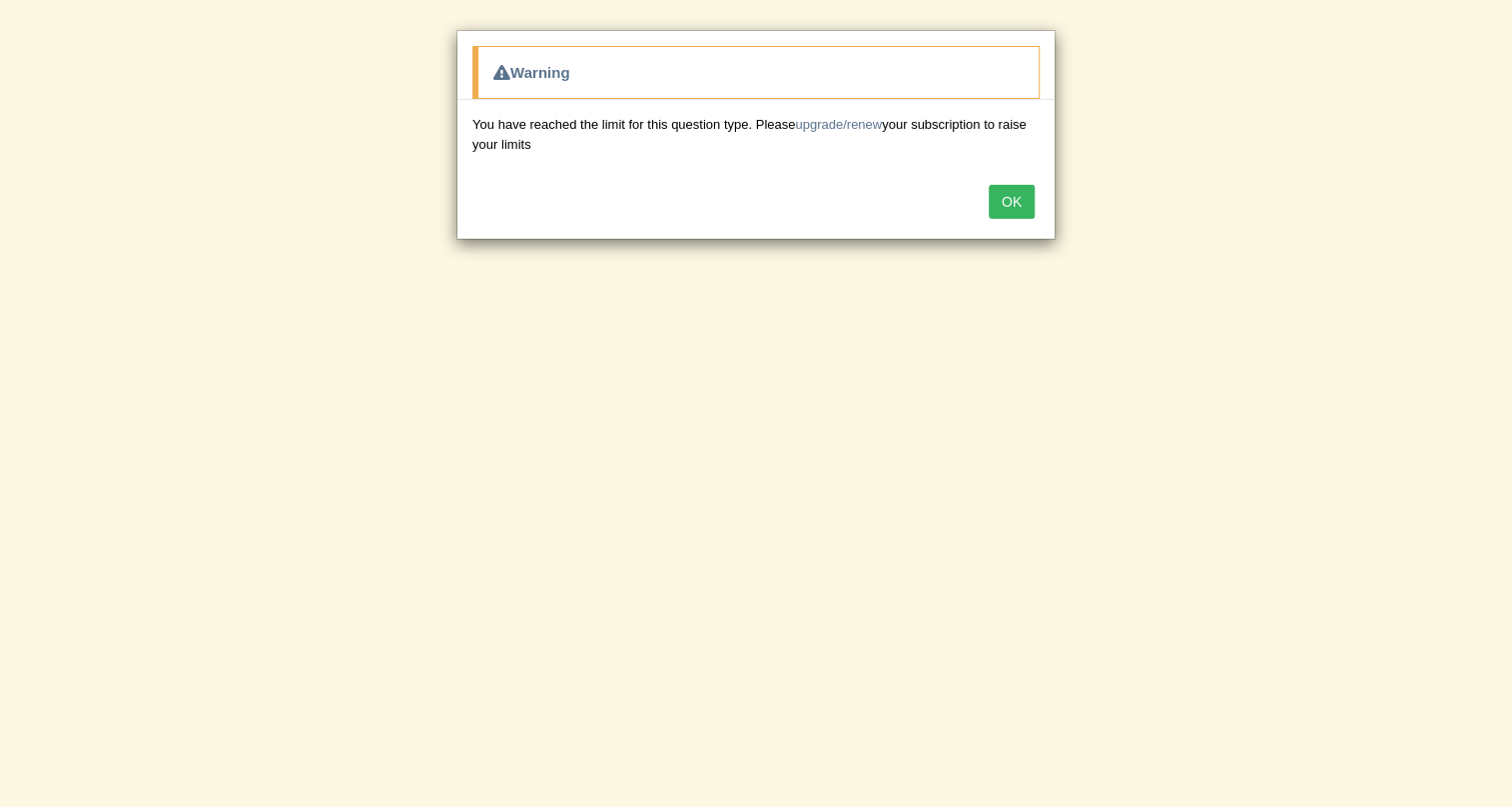 click on "OK" at bounding box center (1012, 202) 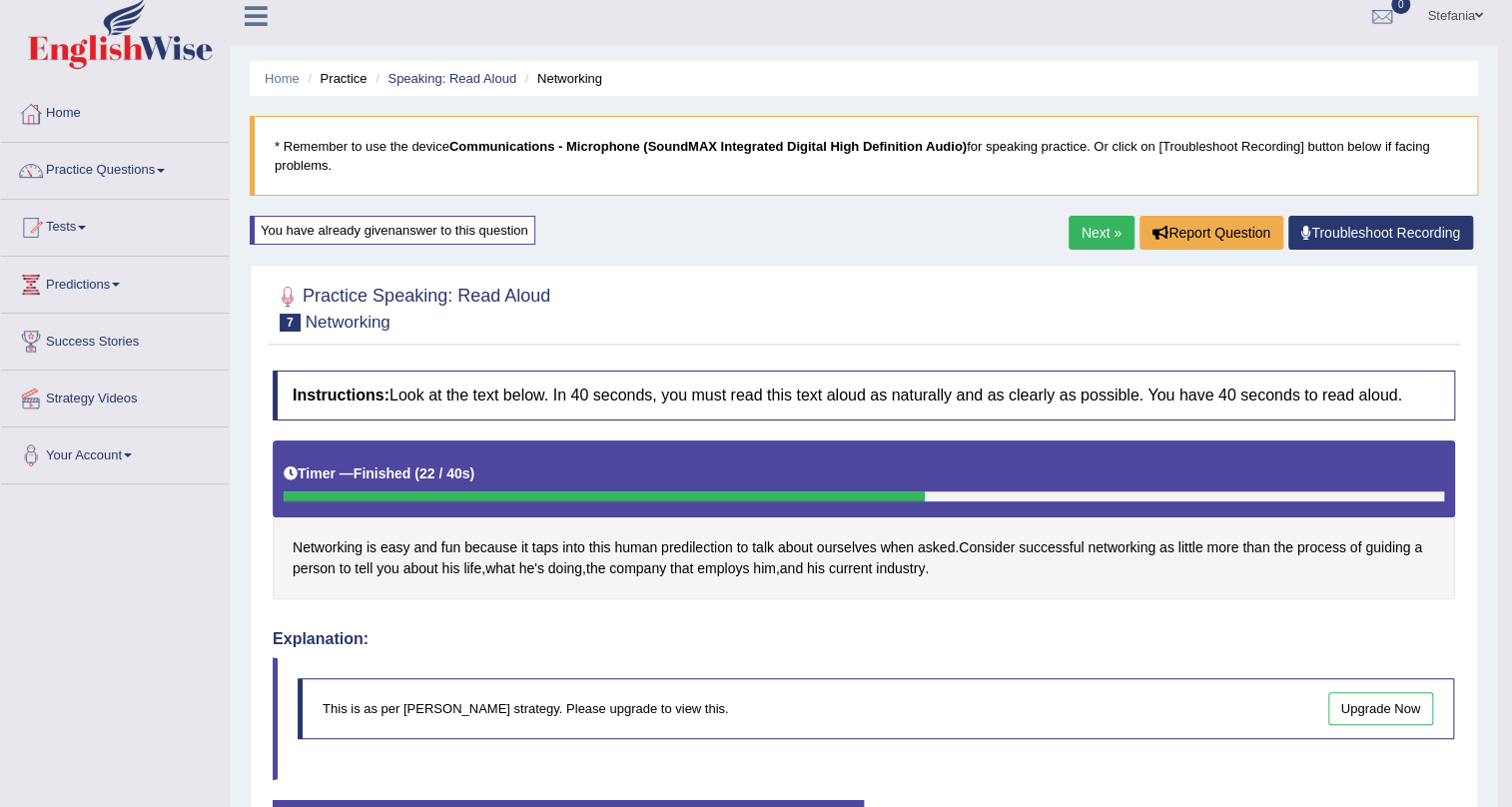 scroll, scrollTop: 0, scrollLeft: 0, axis: both 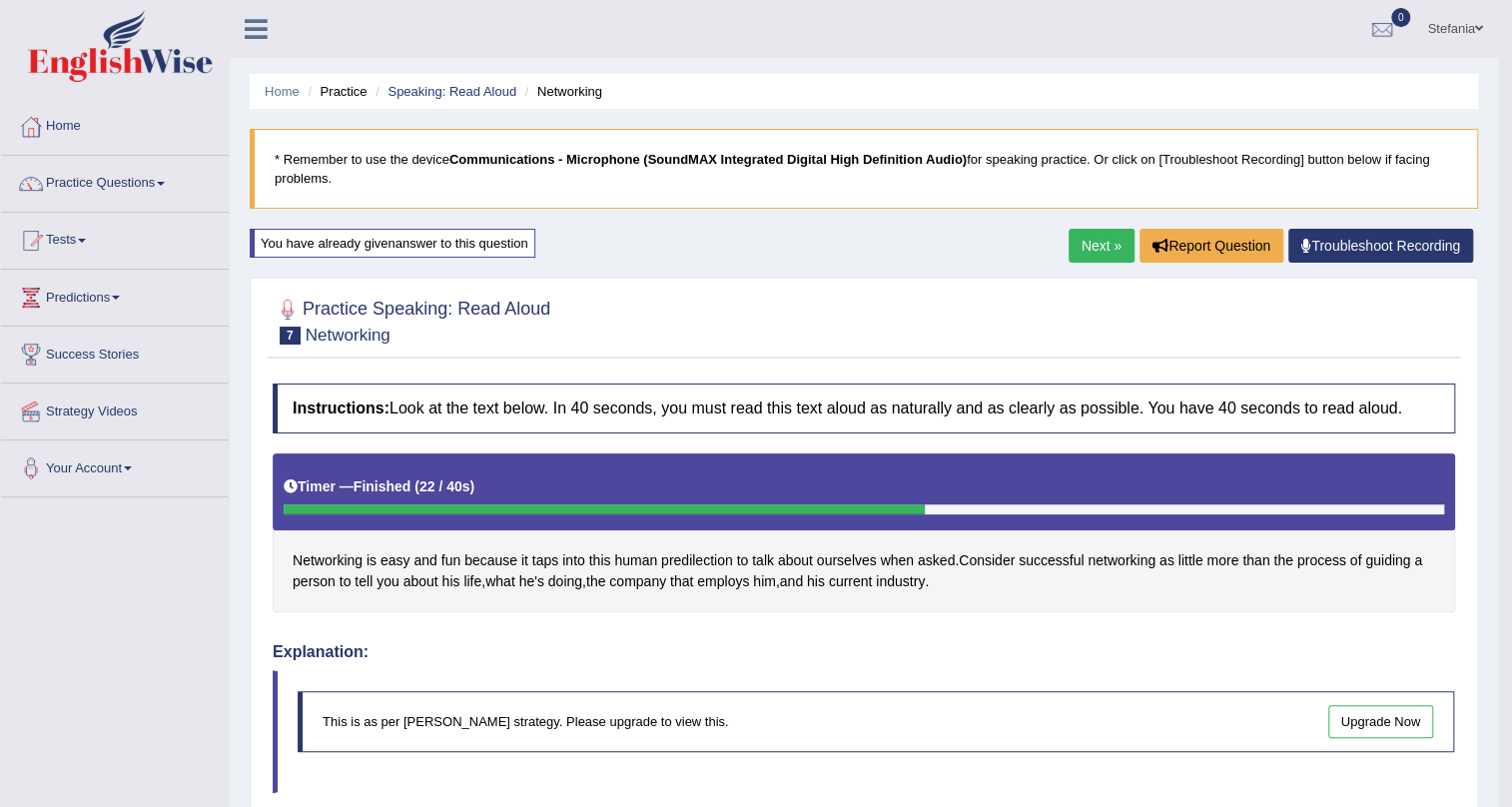 click on "Next »" at bounding box center [1102, 246] 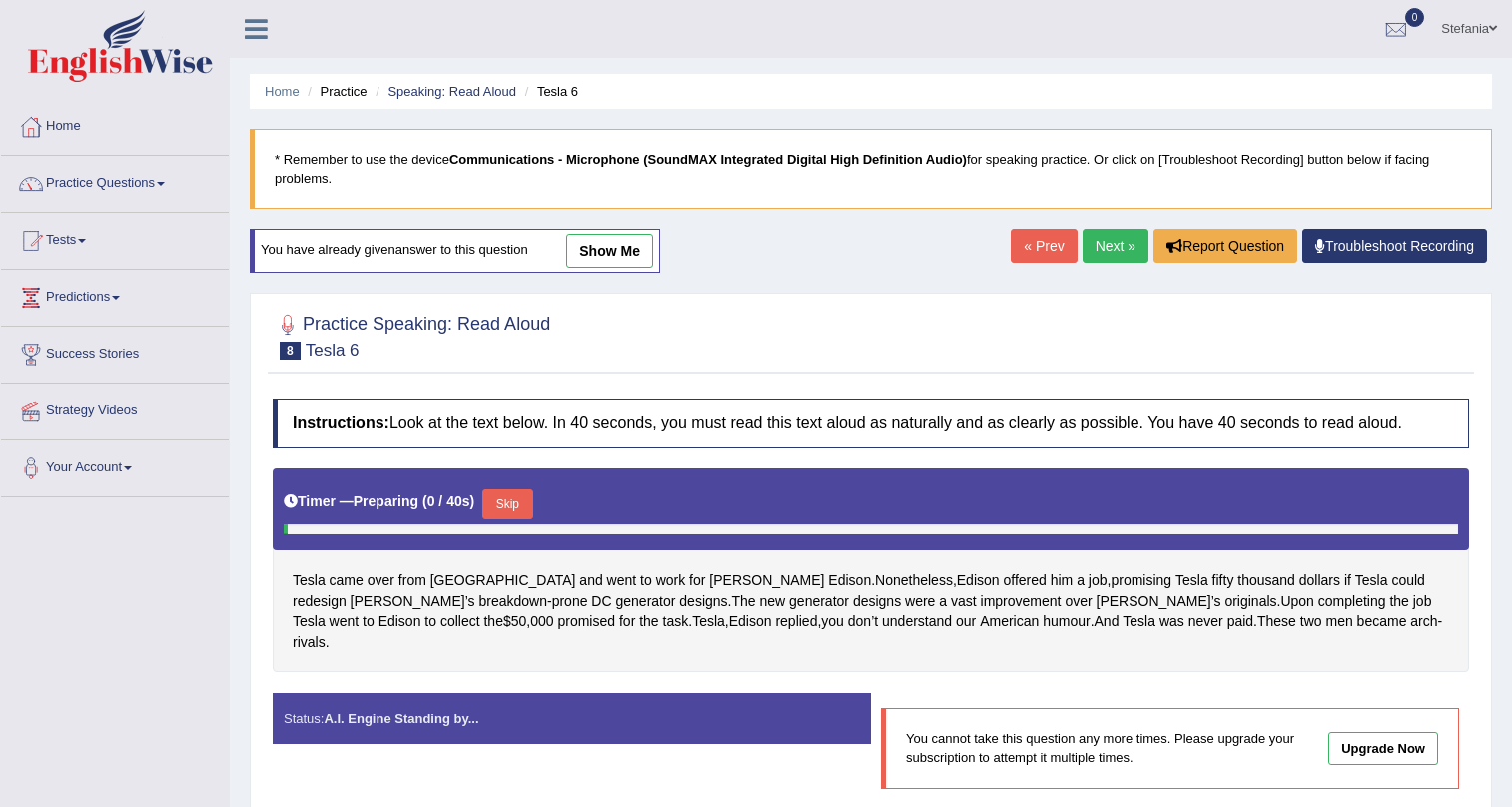scroll, scrollTop: 0, scrollLeft: 0, axis: both 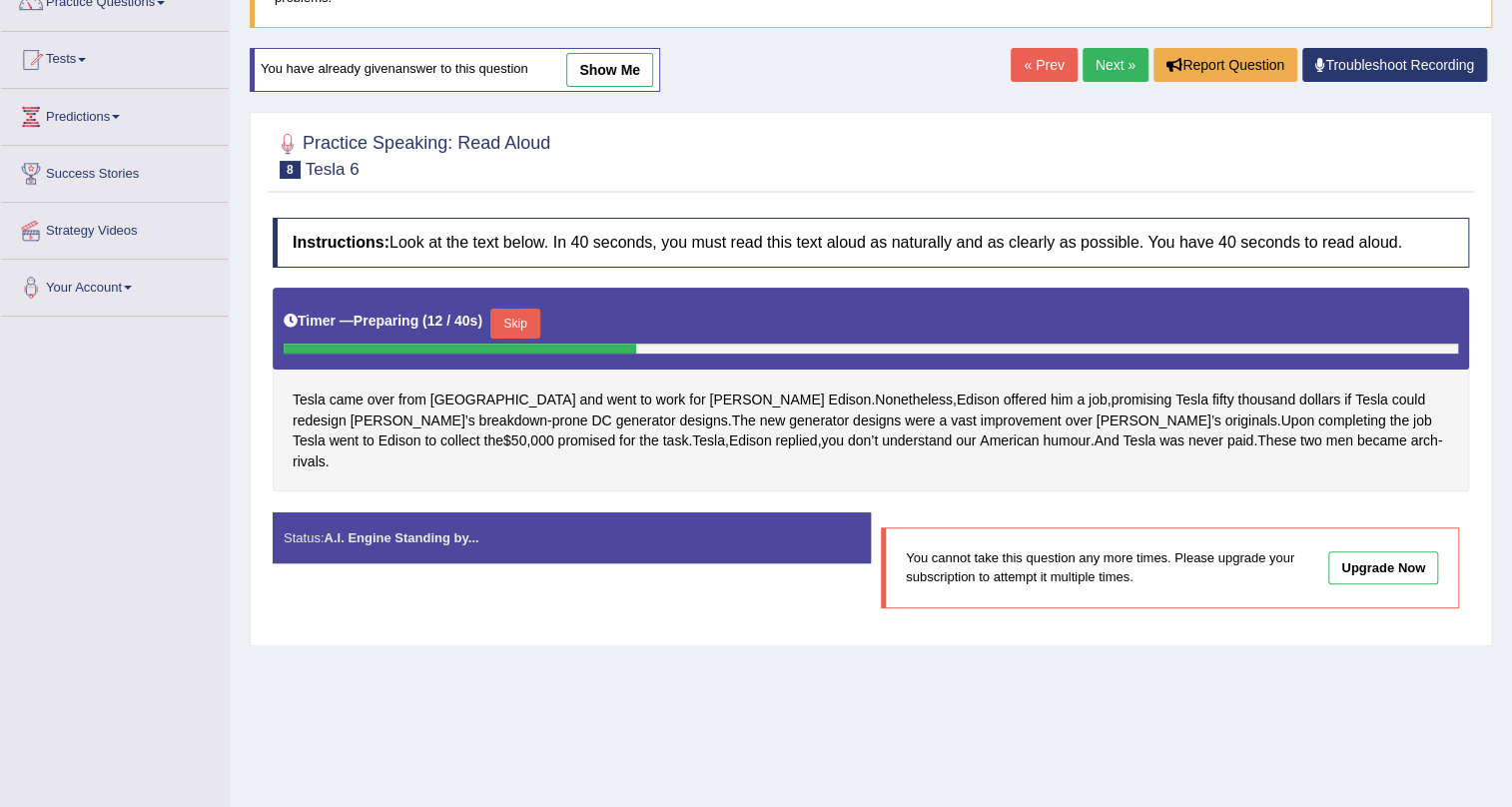 click on "show me" at bounding box center (609, 70) 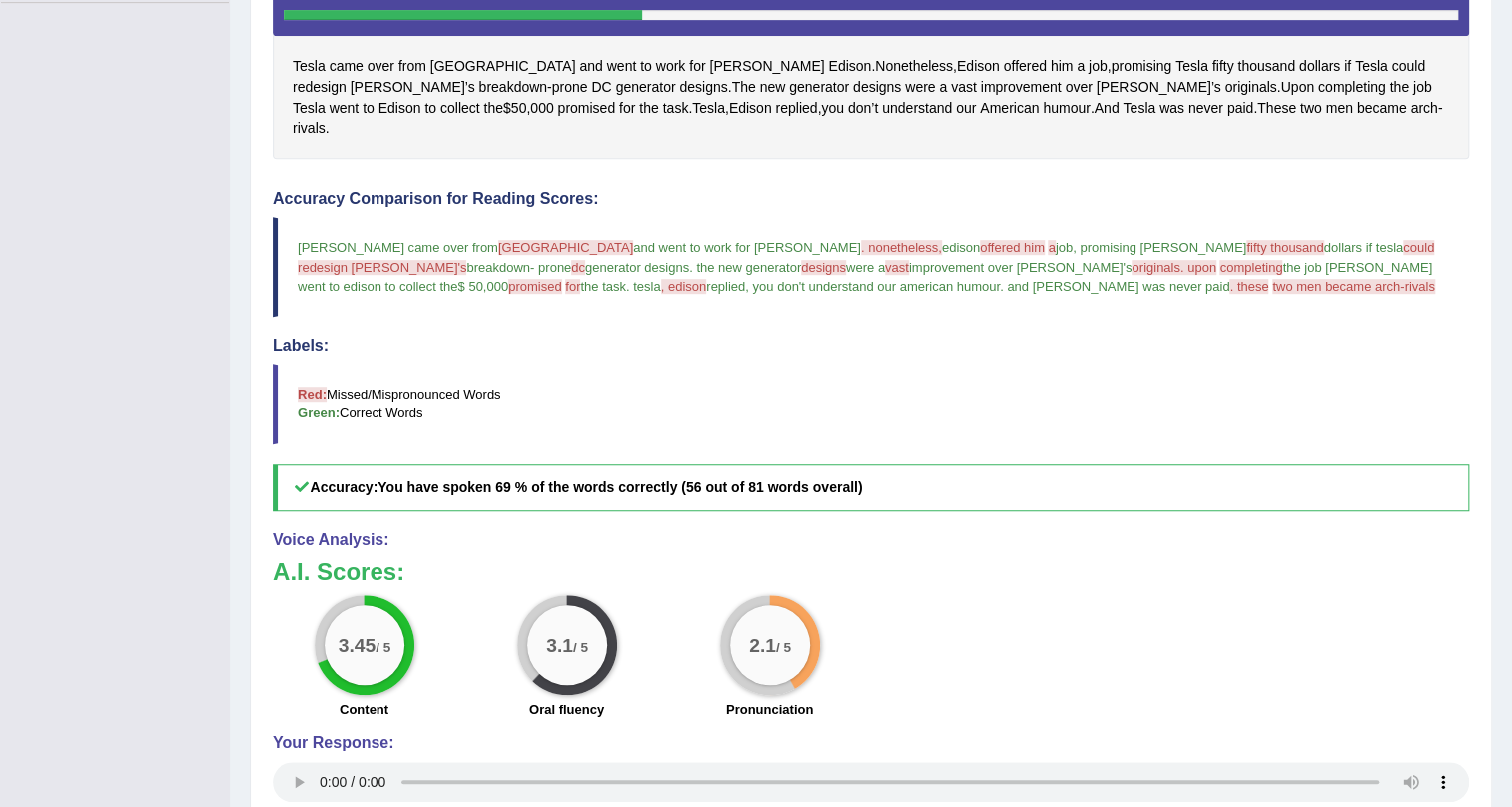 scroll, scrollTop: 363, scrollLeft: 0, axis: vertical 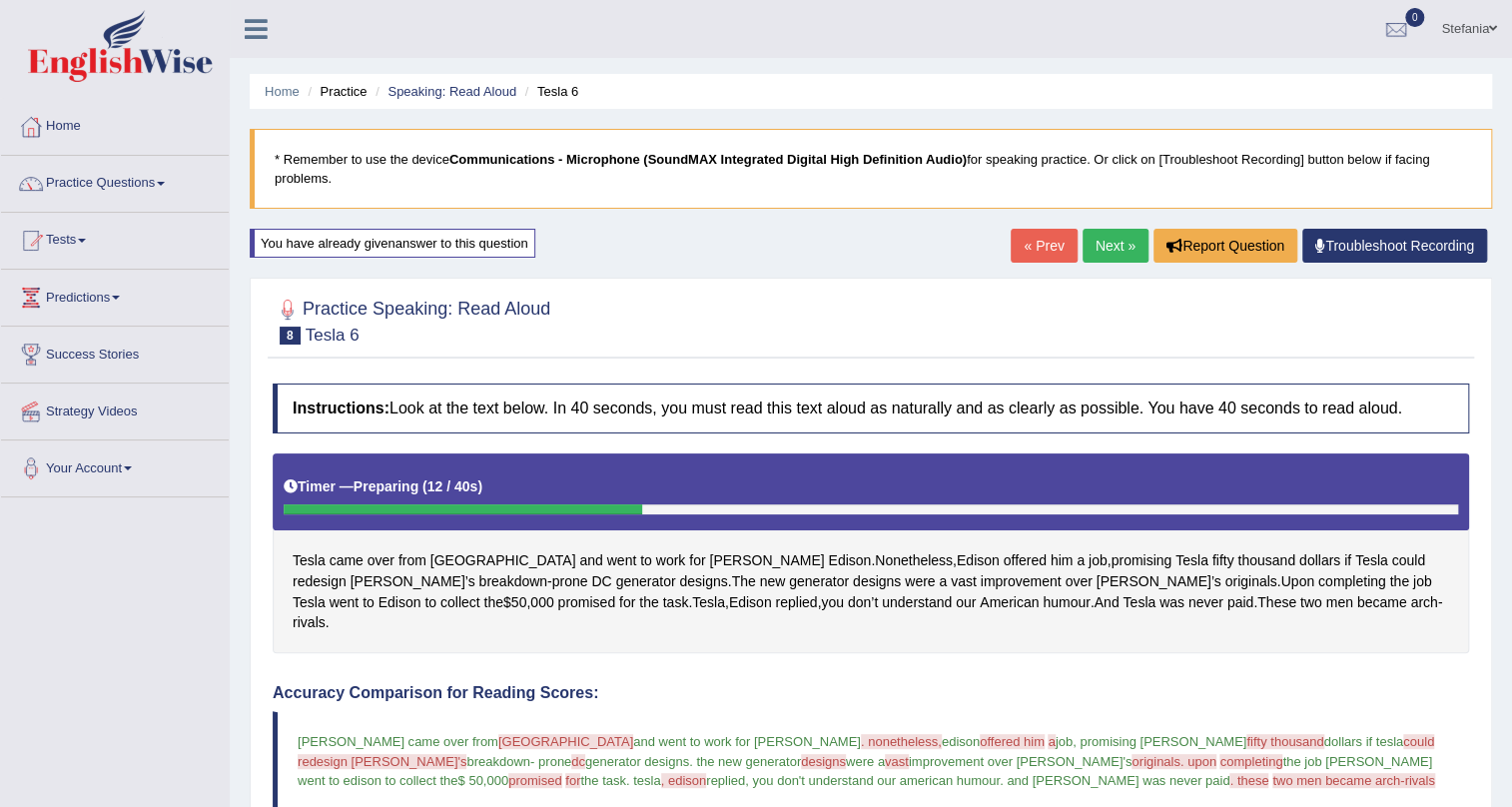 click on "Practice Questions" at bounding box center (115, 181) 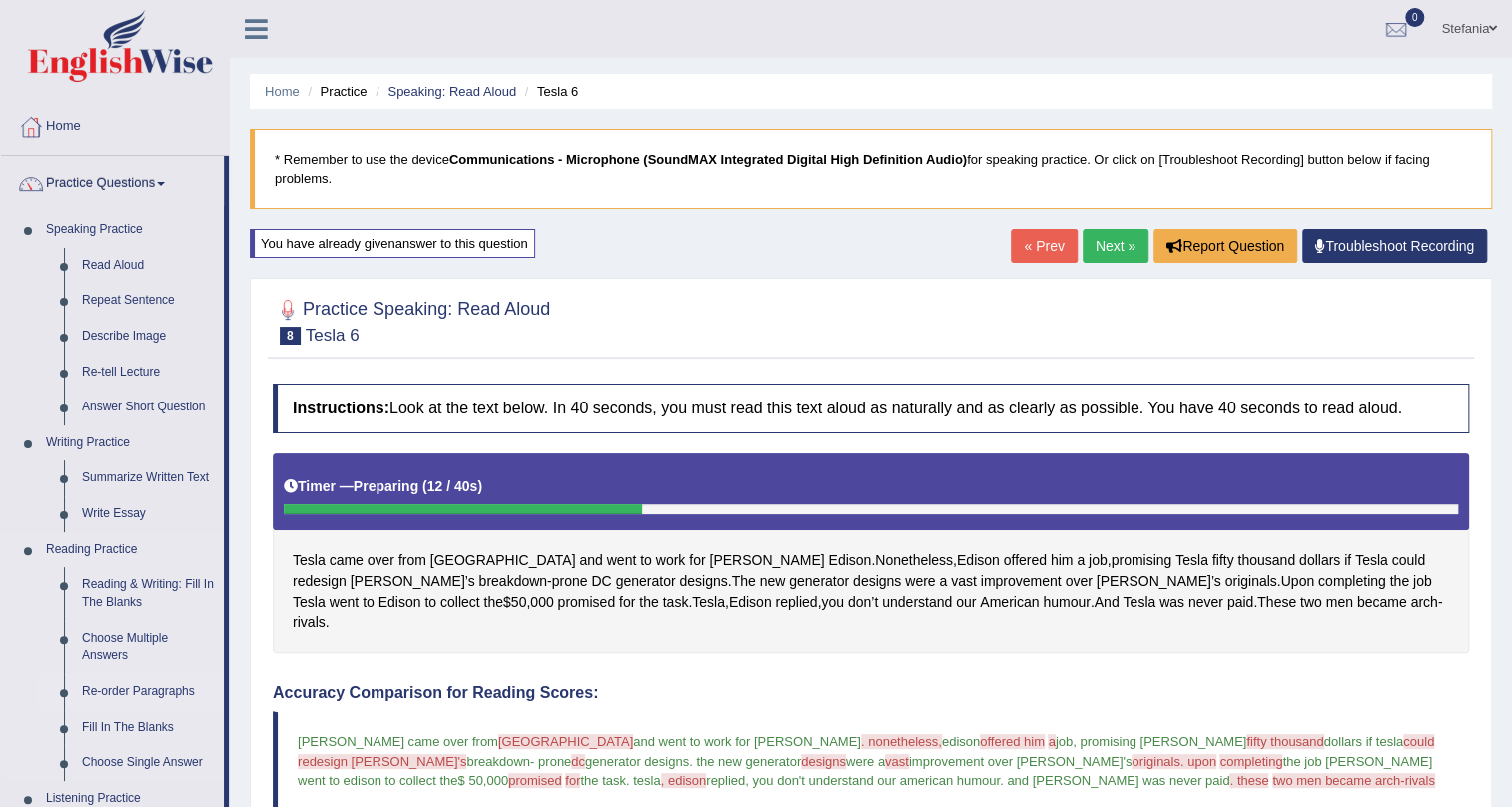 scroll, scrollTop: 90, scrollLeft: 0, axis: vertical 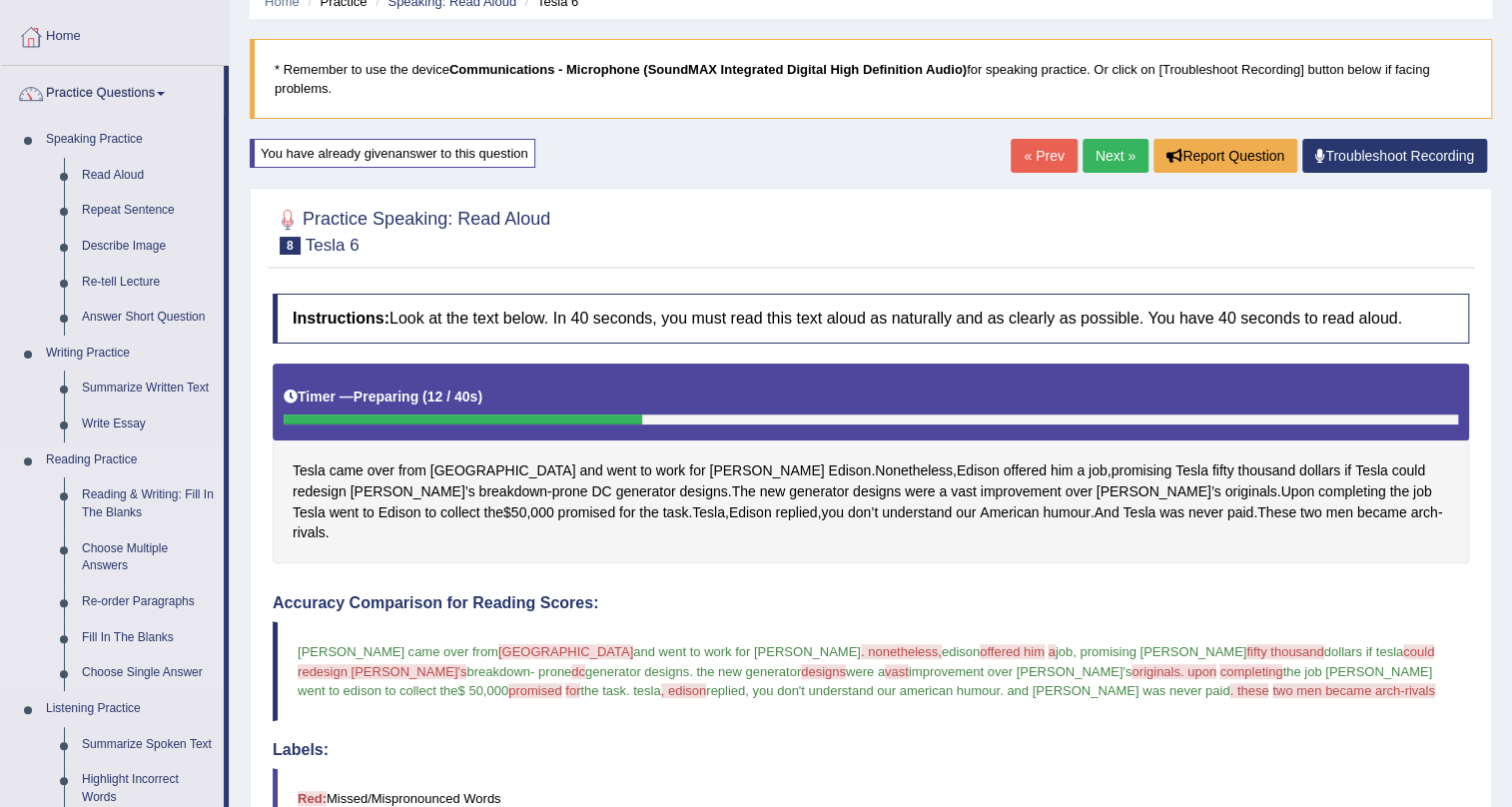 click on "Fill In The Blanks" at bounding box center [148, 638] 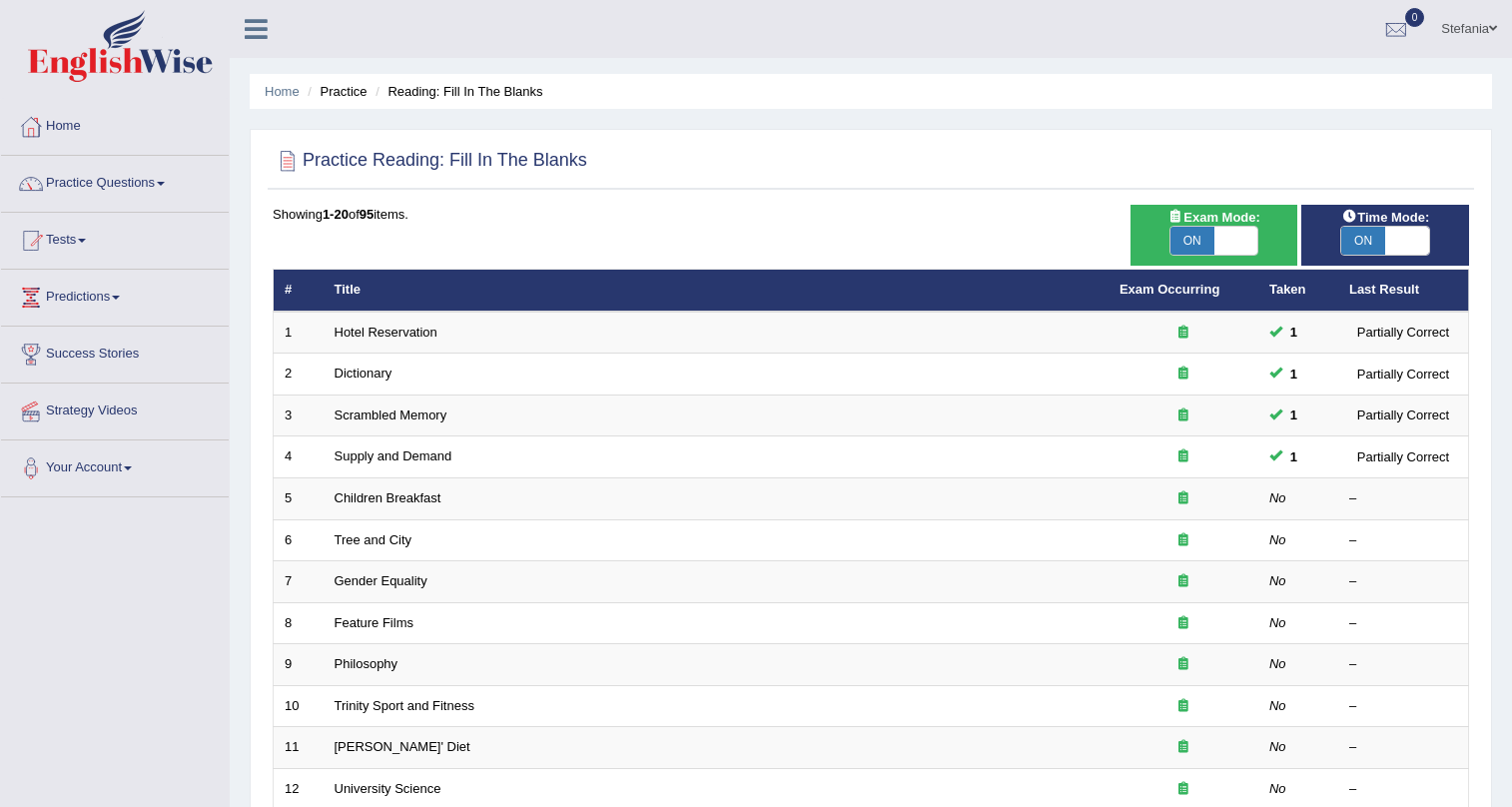 scroll, scrollTop: 0, scrollLeft: 0, axis: both 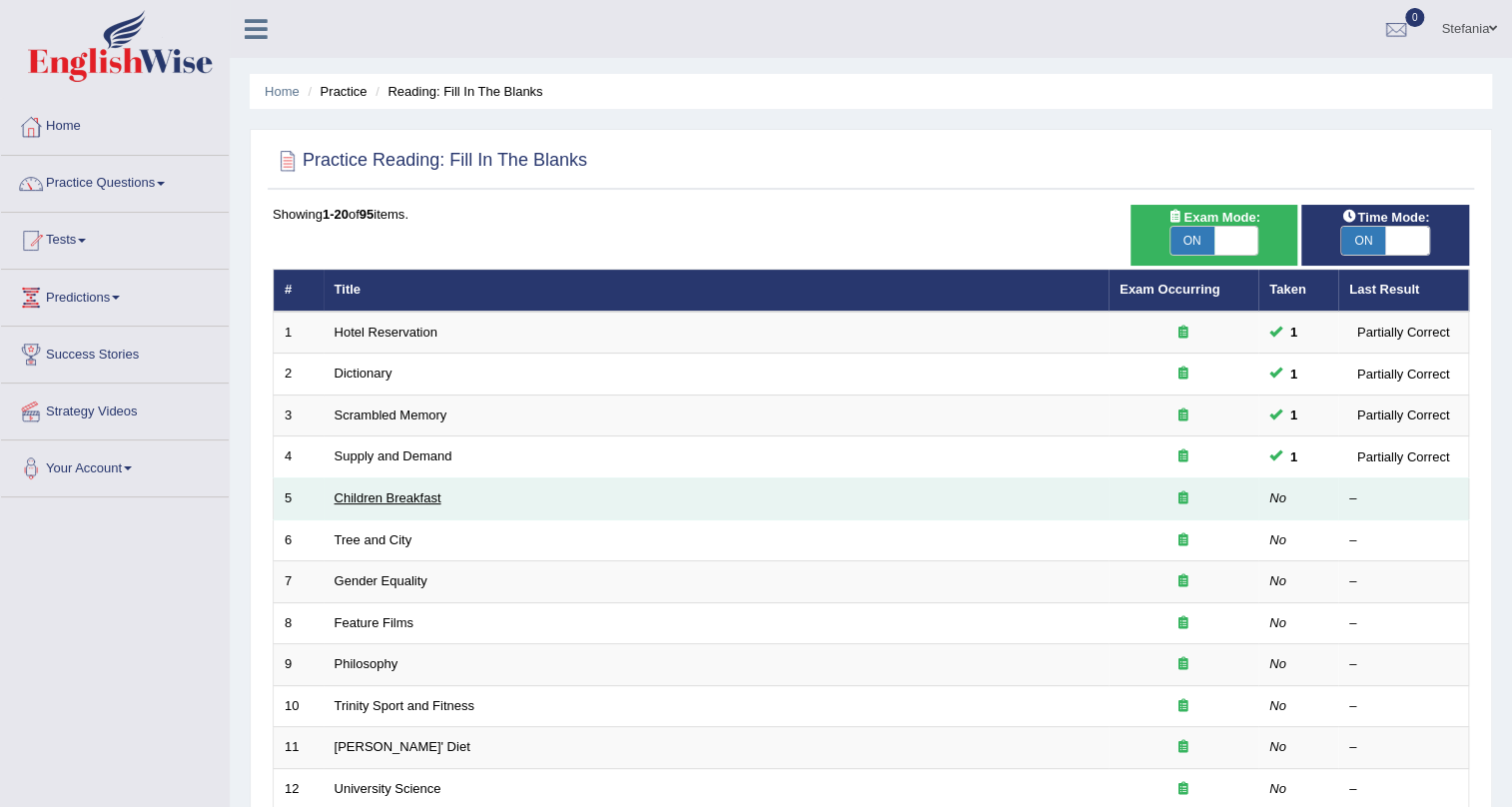 click on "Children Breakfast" at bounding box center (387, 497) 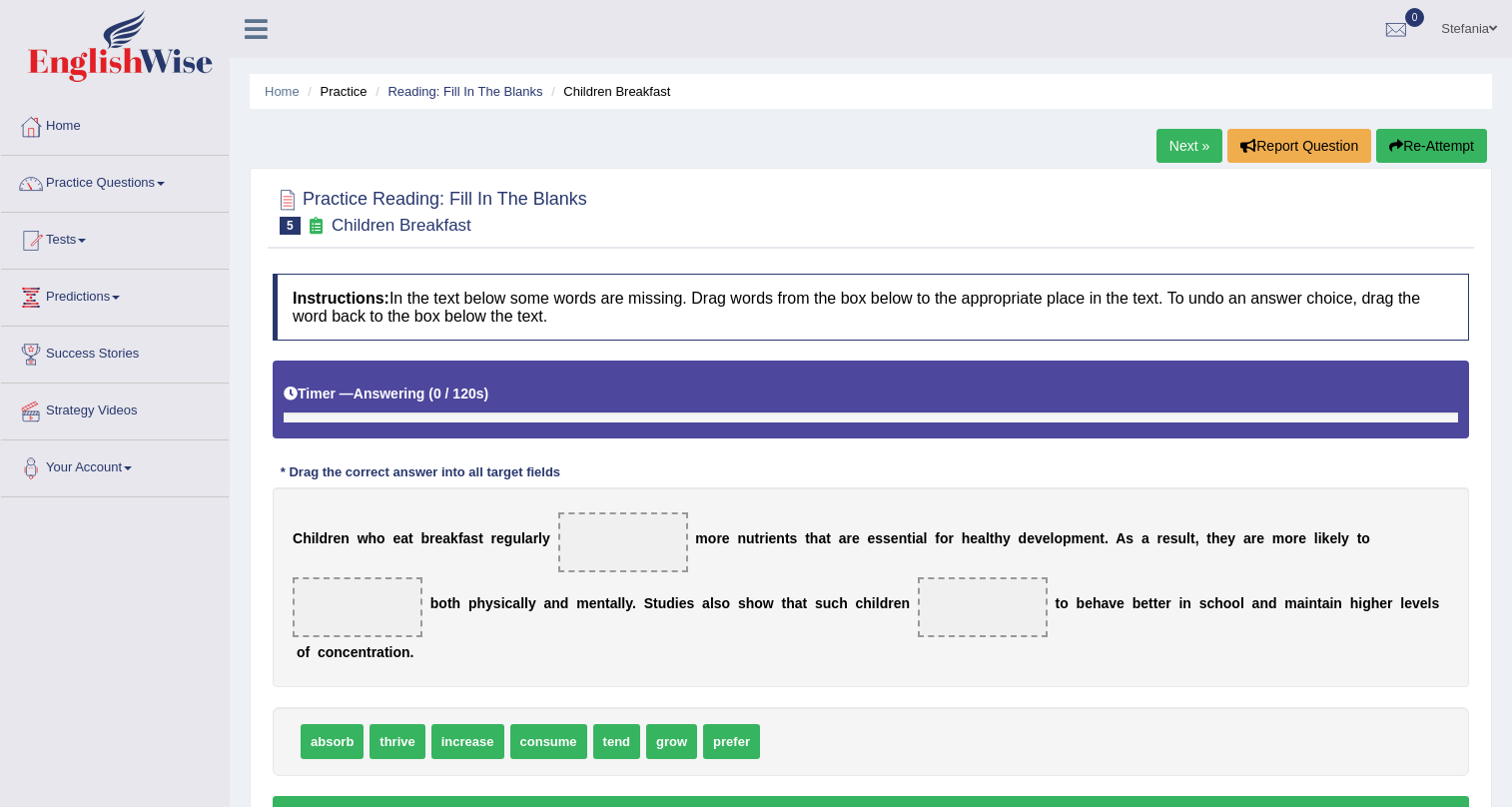 scroll, scrollTop: 0, scrollLeft: 0, axis: both 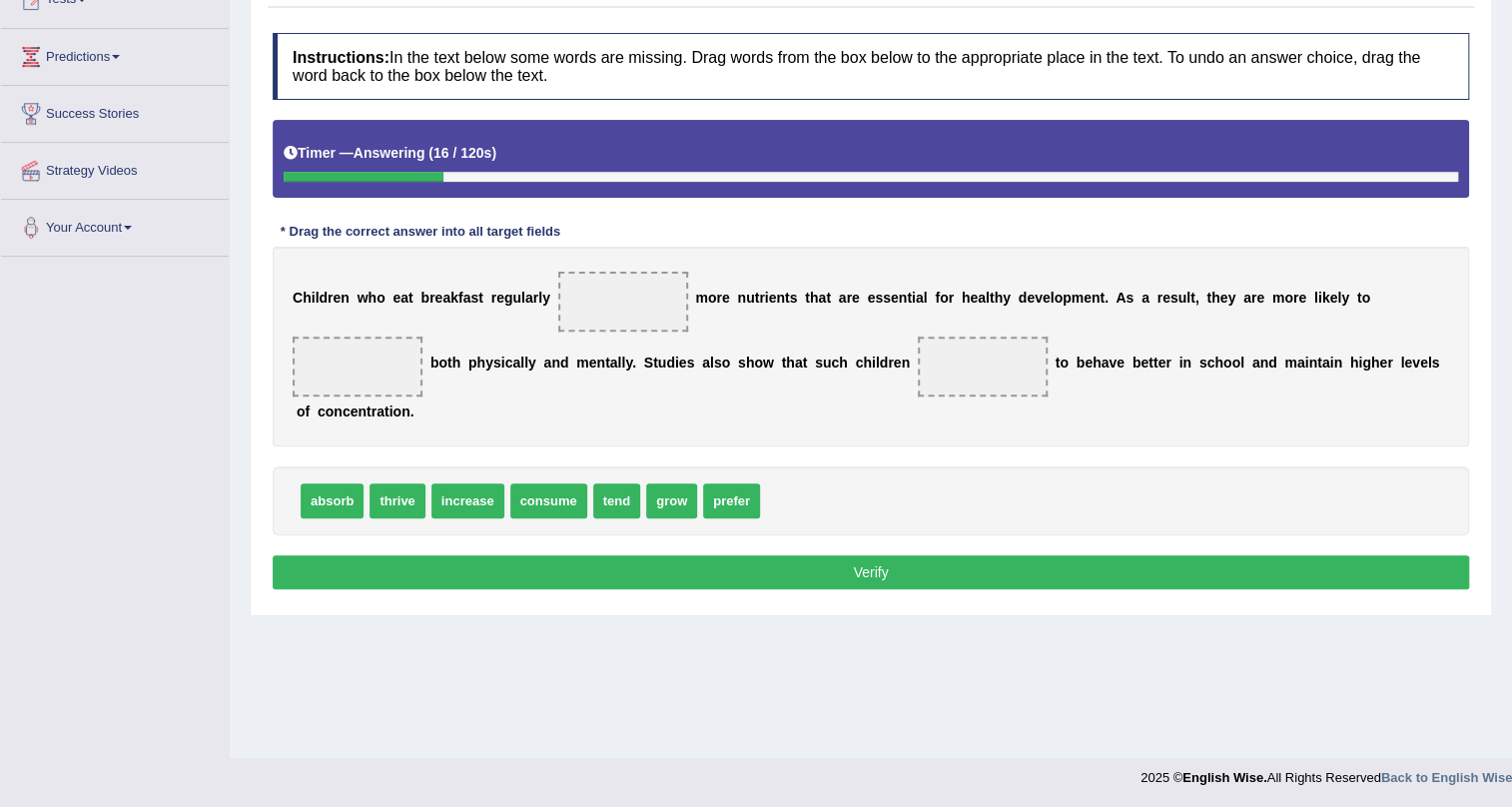 click on "increase" at bounding box center [467, 500] 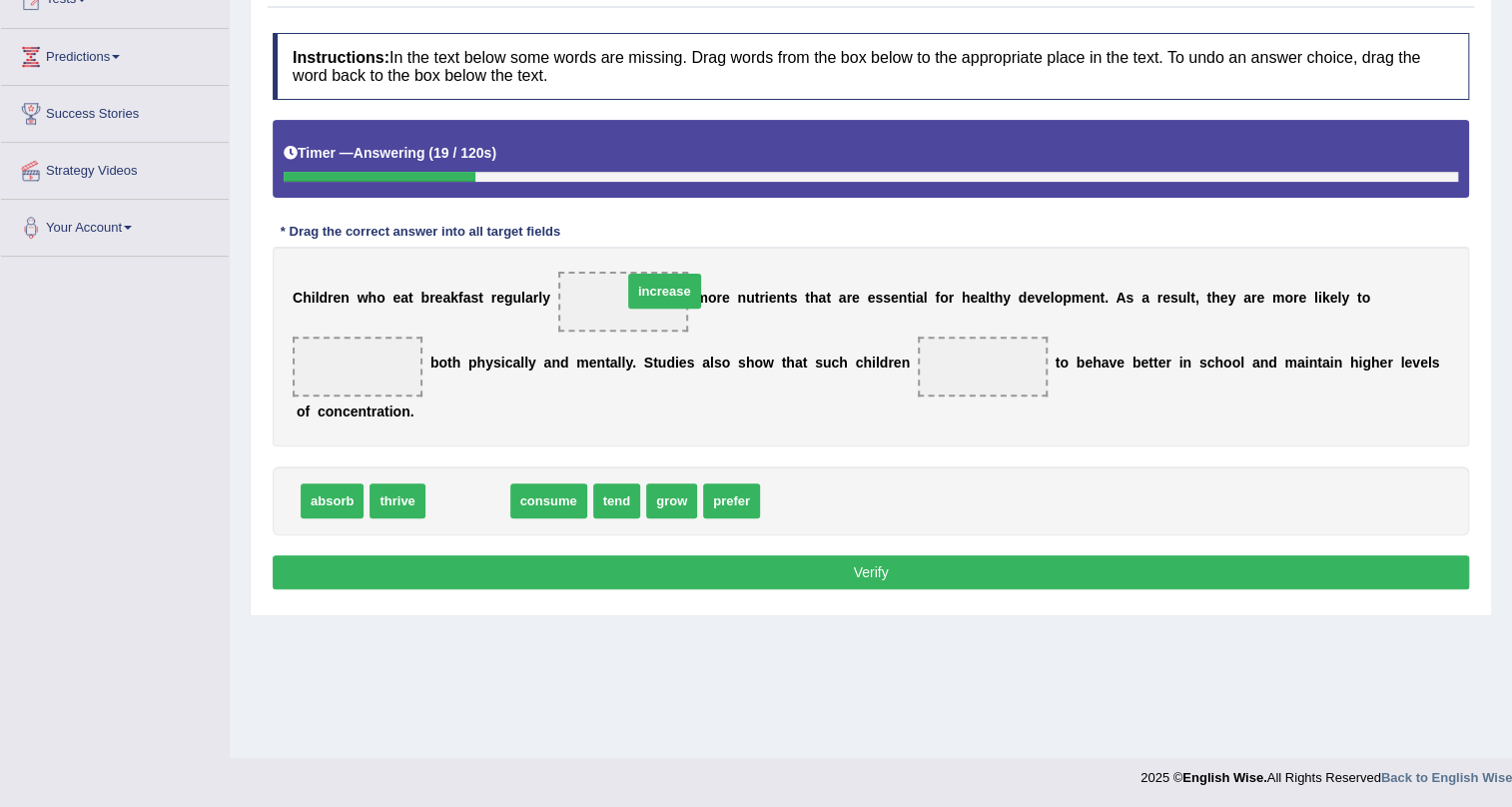 drag, startPoint x: 479, startPoint y: 502, endPoint x: 676, endPoint y: 293, distance: 287.21072 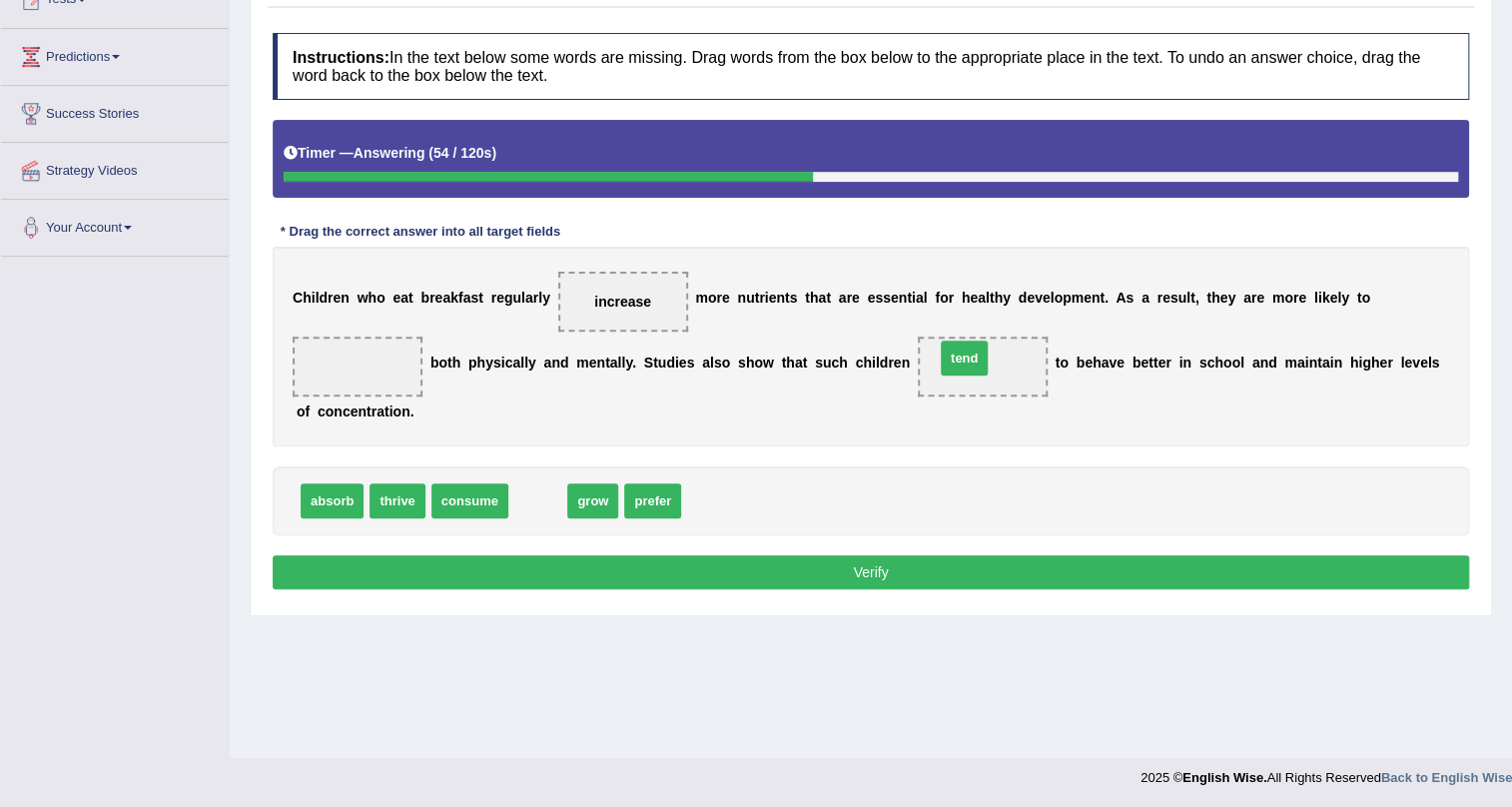 drag, startPoint x: 537, startPoint y: 493, endPoint x: 966, endPoint y: 356, distance: 450.34431 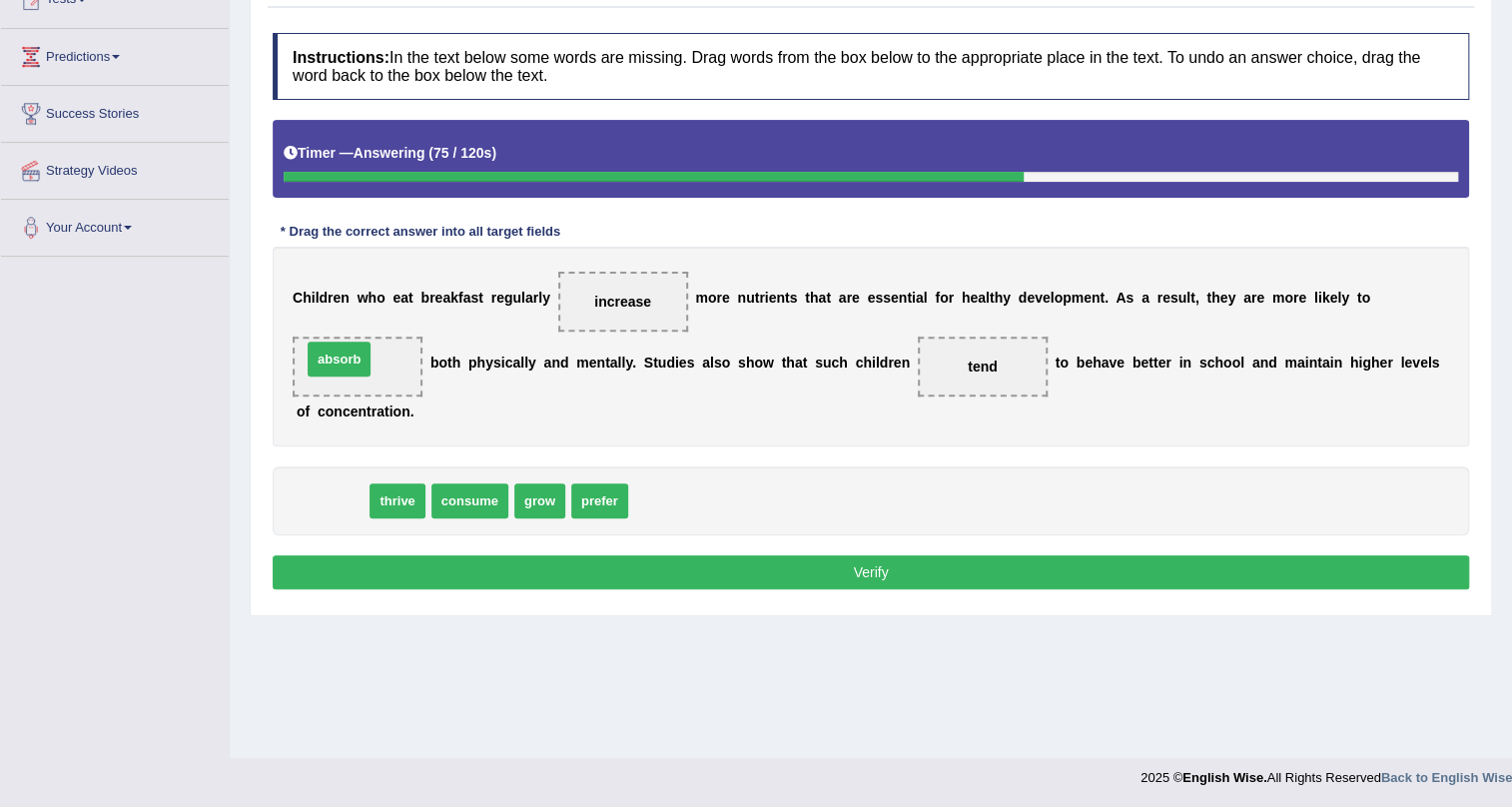drag, startPoint x: 333, startPoint y: 495, endPoint x: 340, endPoint y: 354, distance: 141.17365 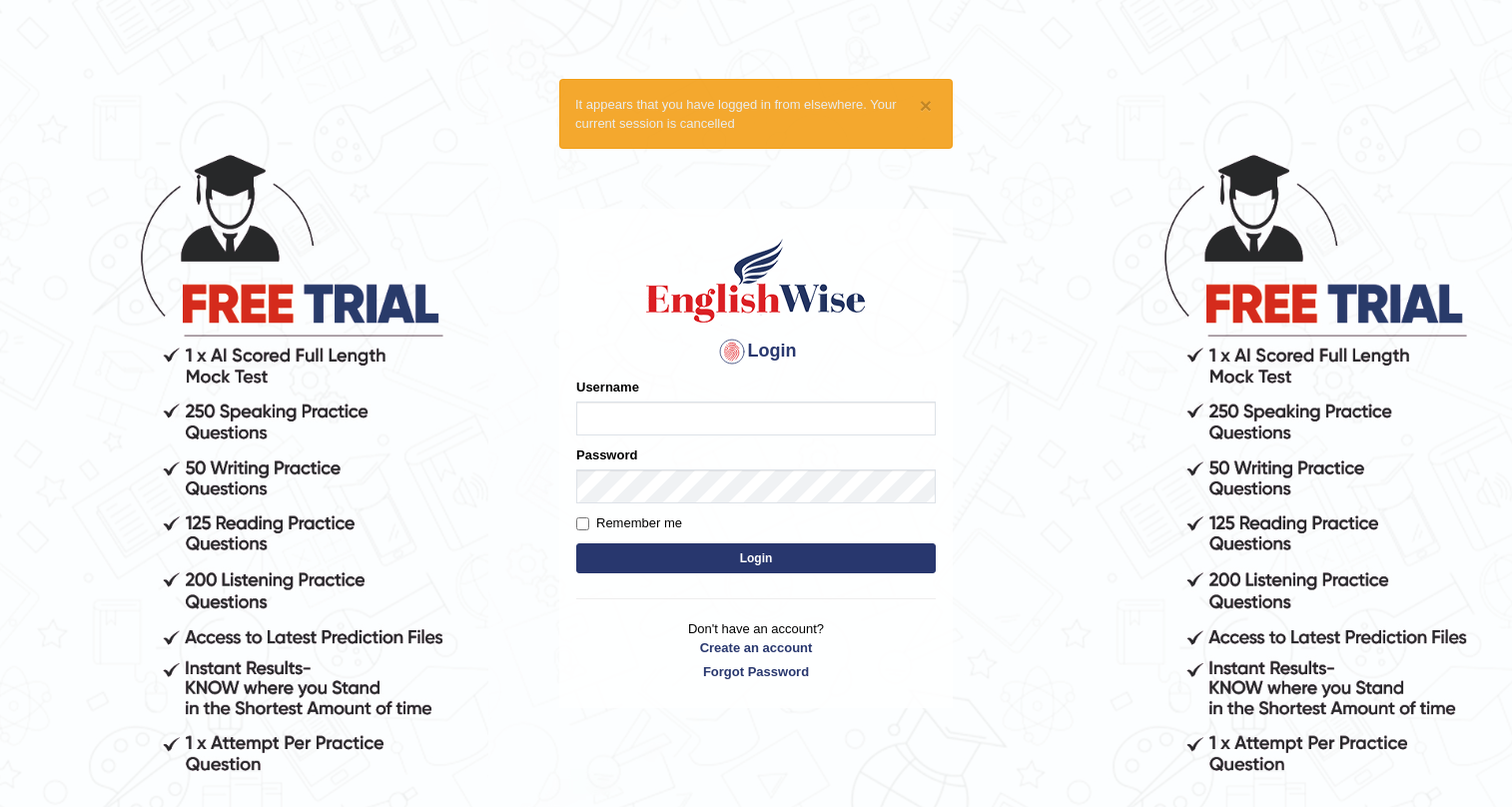 scroll, scrollTop: 0, scrollLeft: 0, axis: both 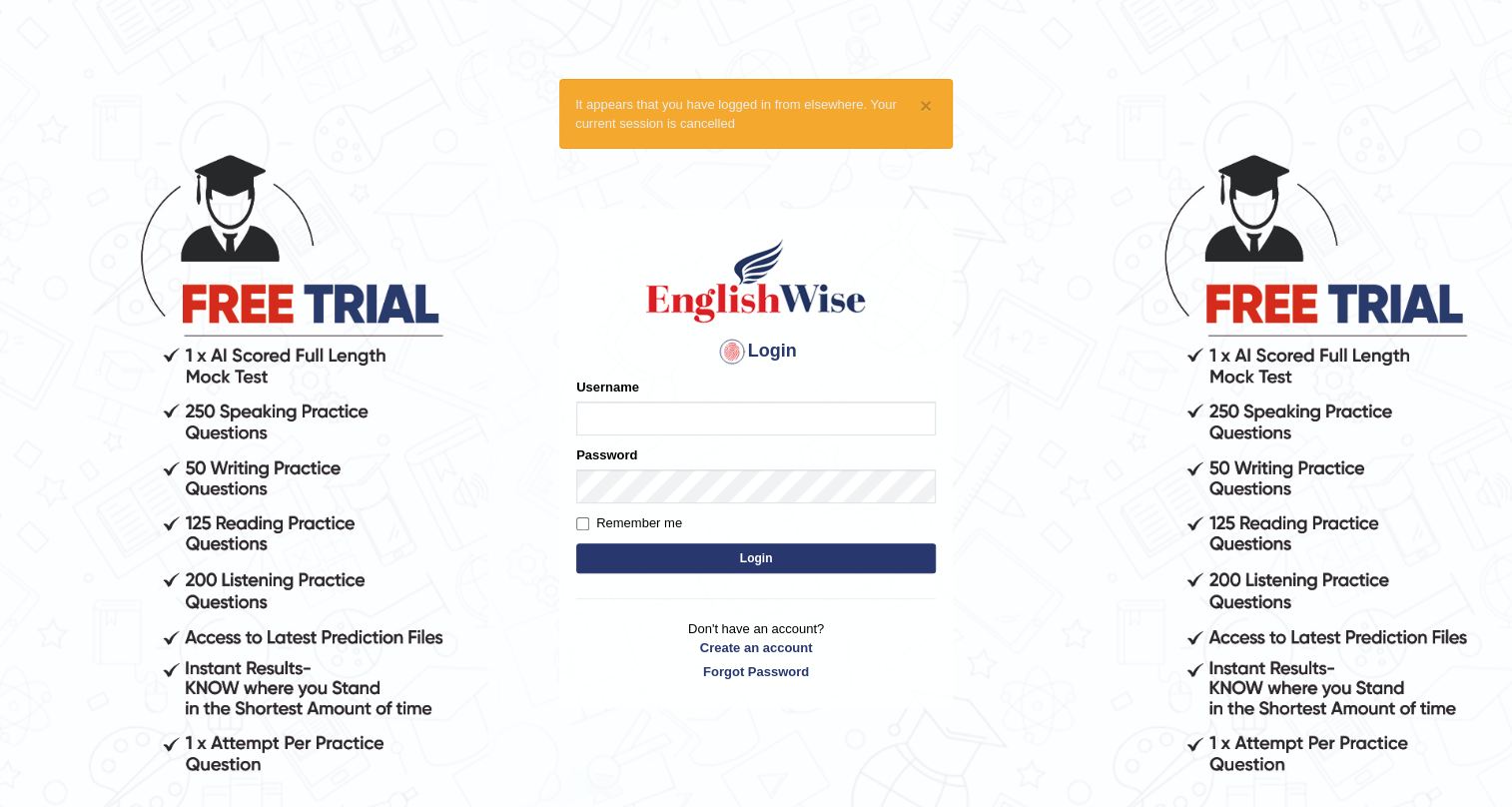 click on "Username" at bounding box center (756, 418) 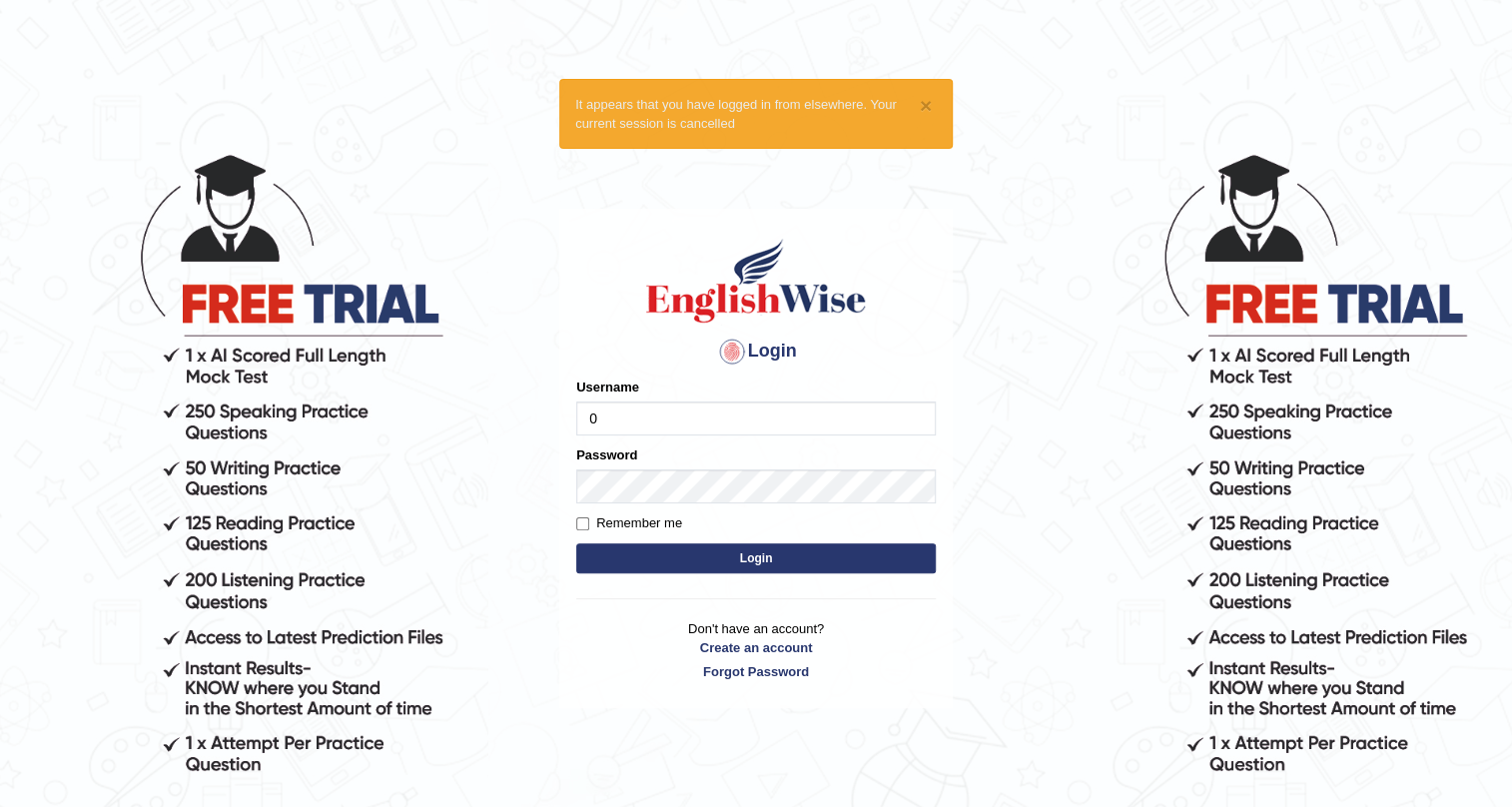 type on "0432867437" 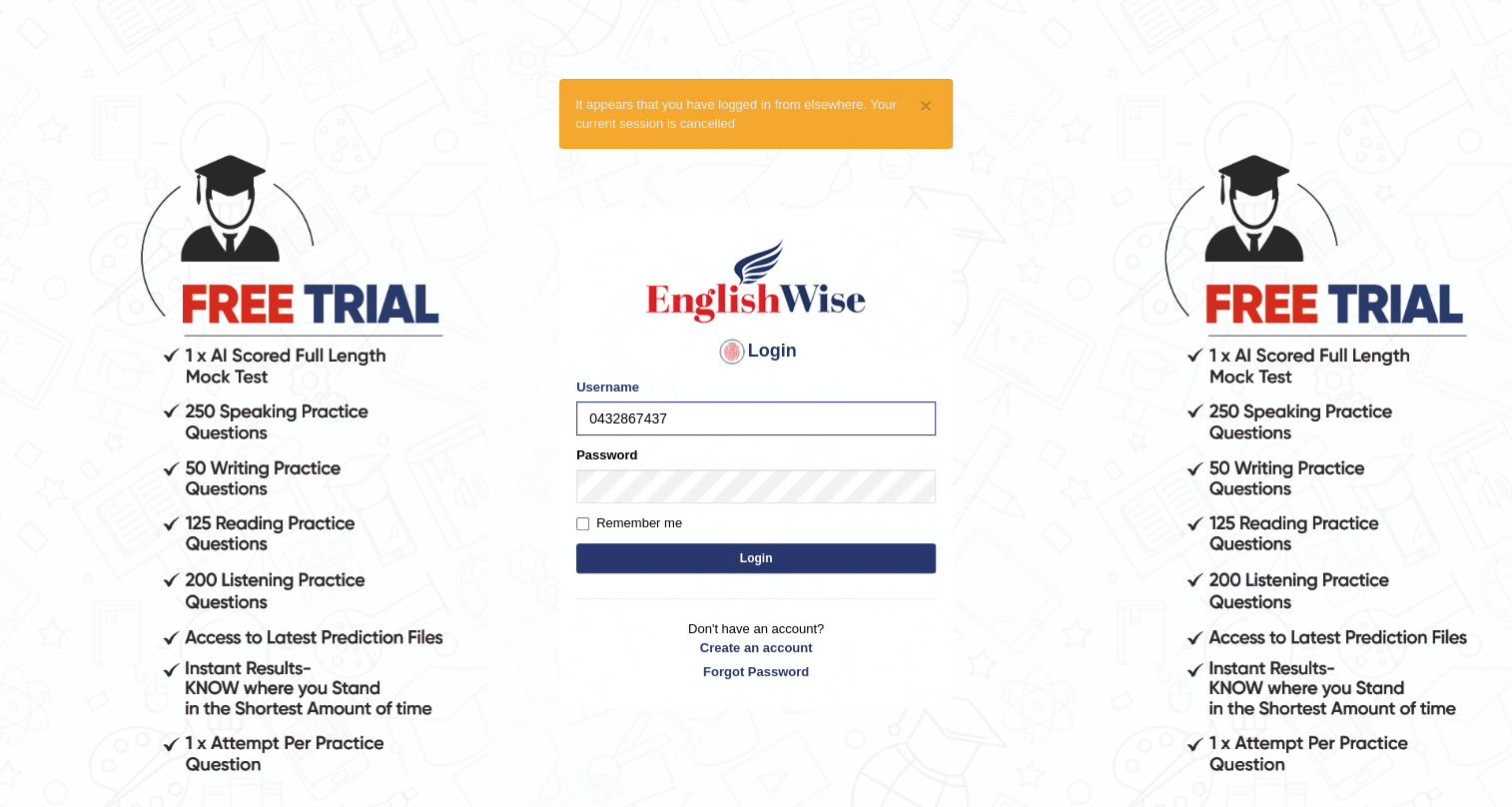 click on "Login" at bounding box center [756, 558] 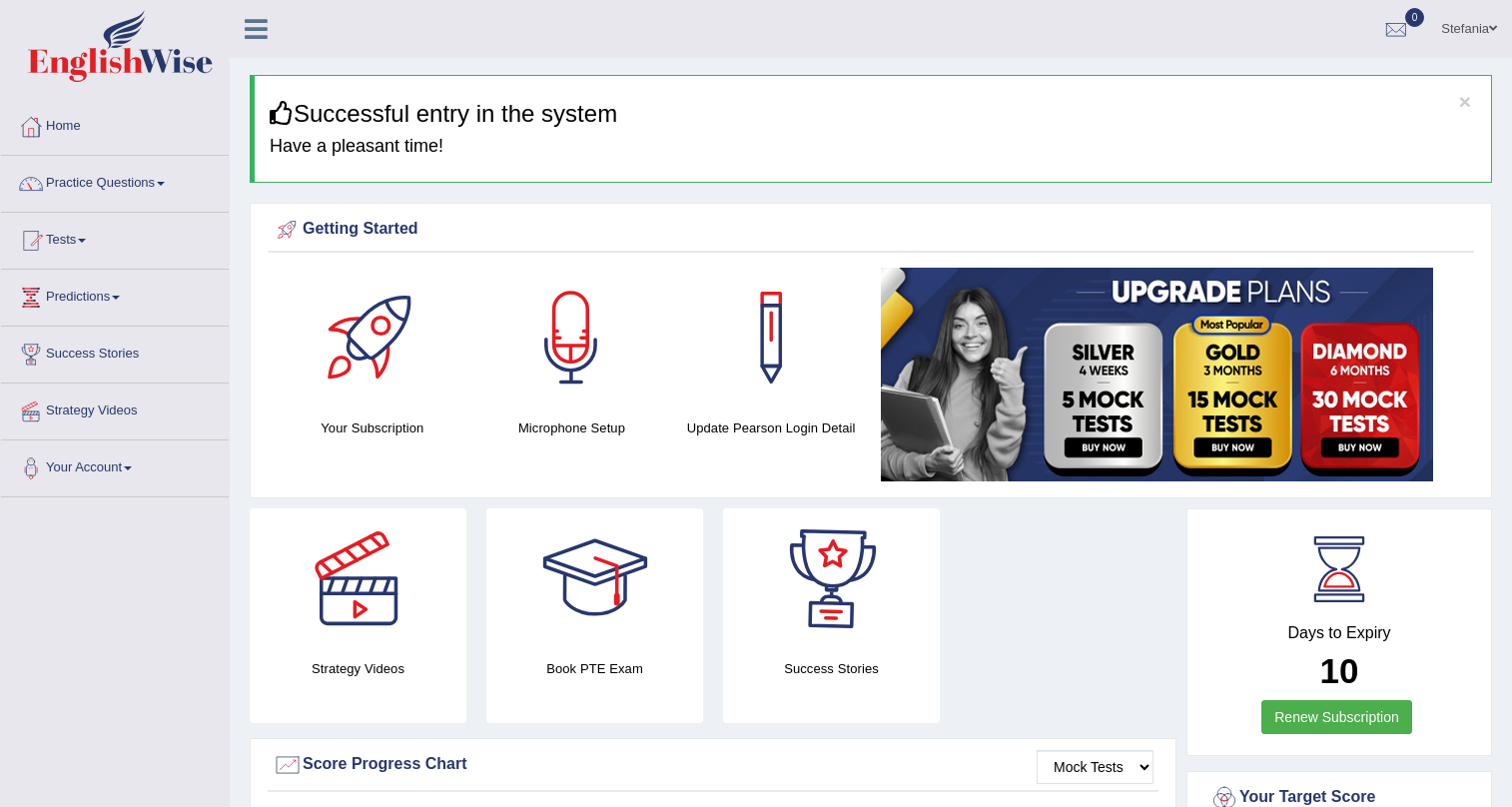 scroll, scrollTop: 0, scrollLeft: 0, axis: both 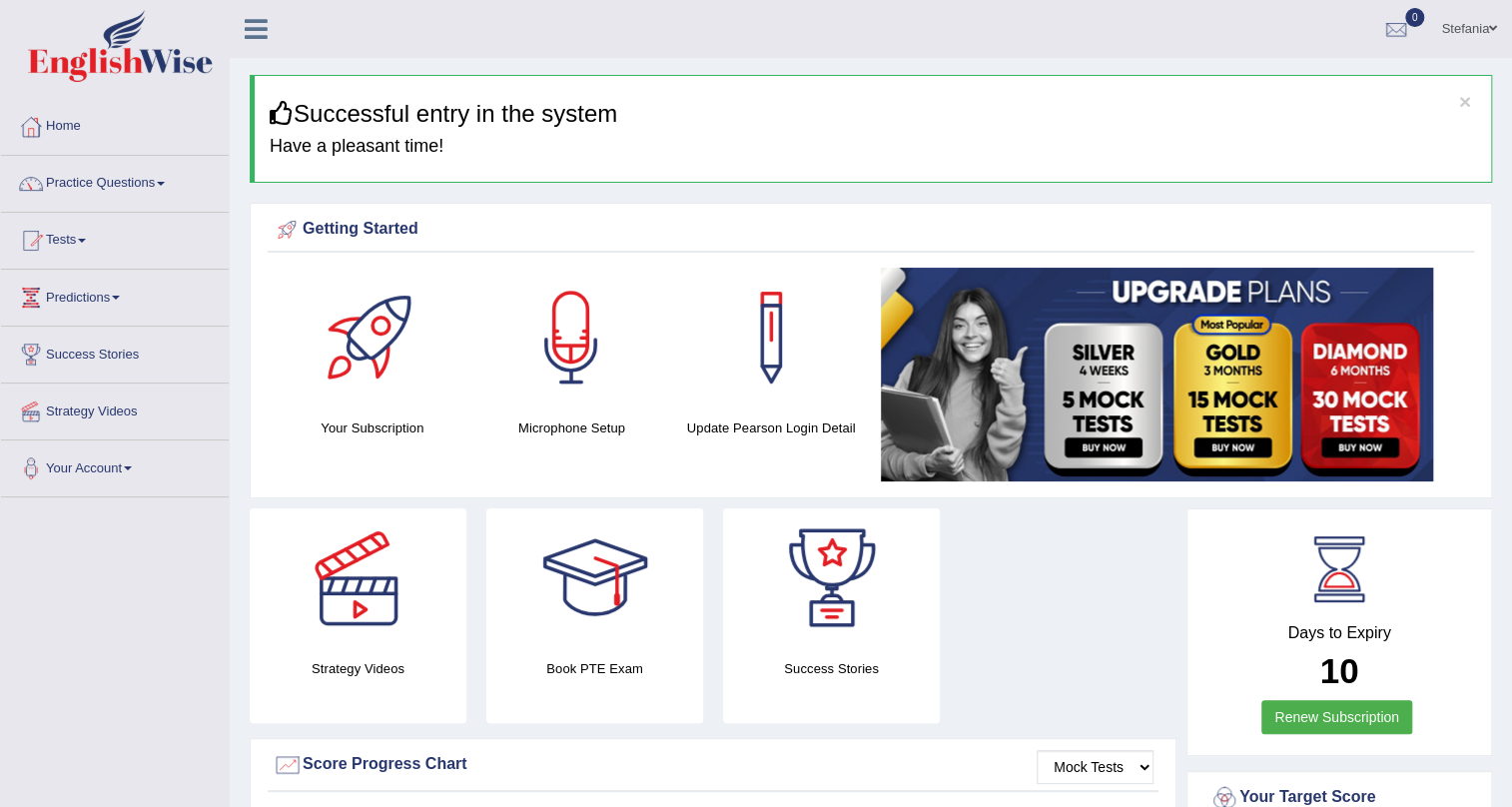 click on "Practice Questions" at bounding box center (115, 181) 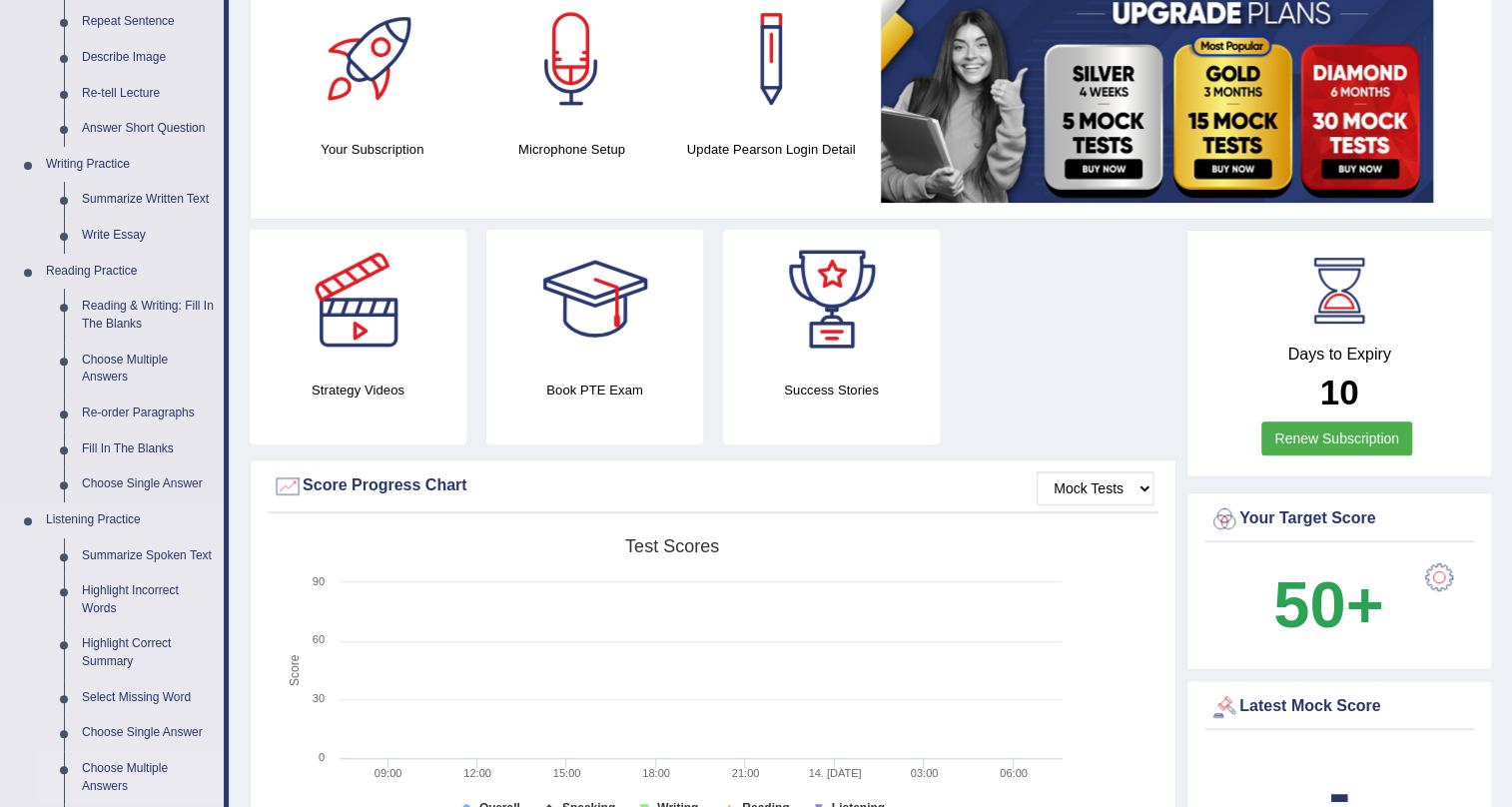 scroll, scrollTop: 272, scrollLeft: 0, axis: vertical 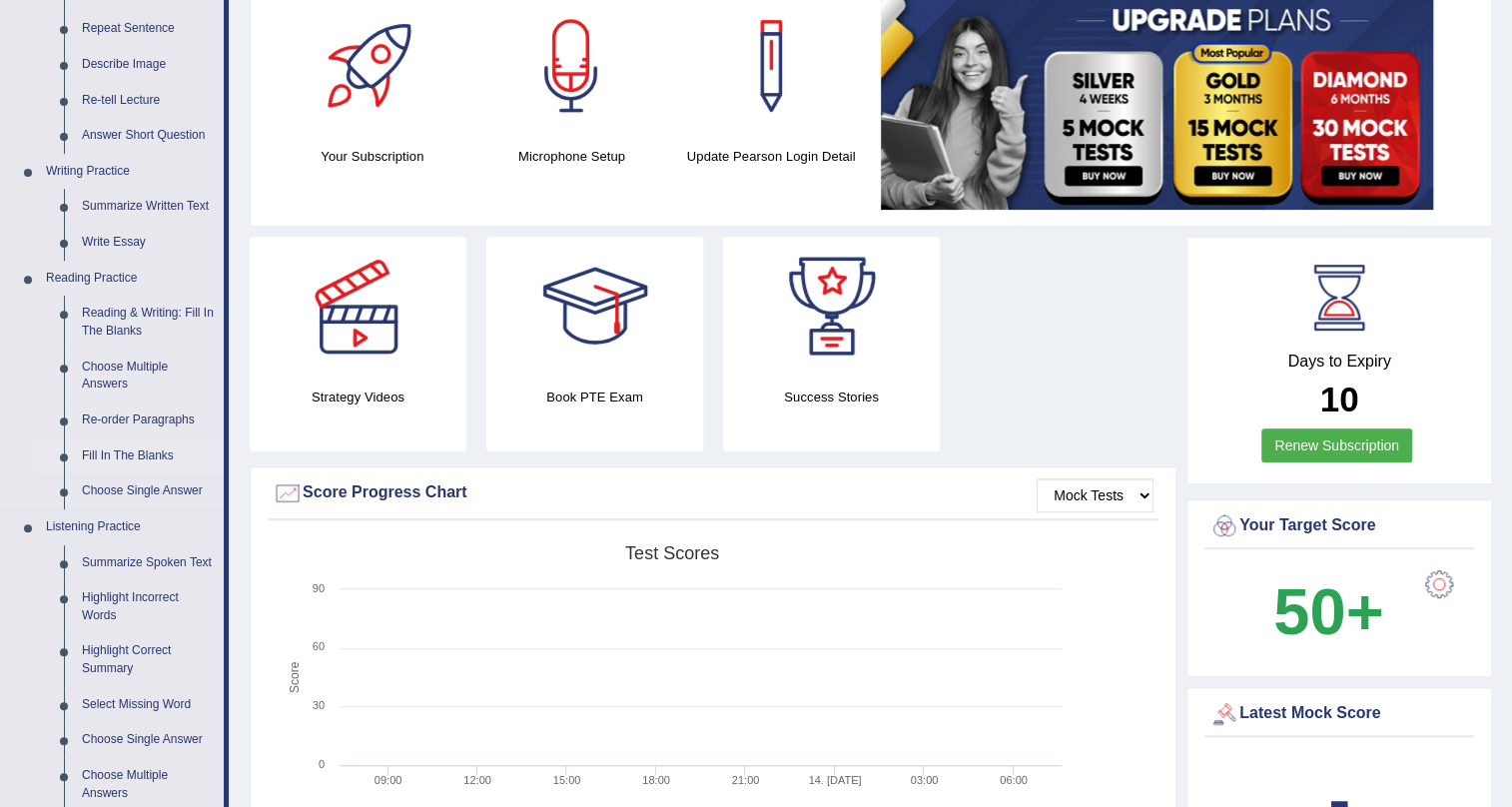 click on "Fill In The Blanks" at bounding box center [148, 456] 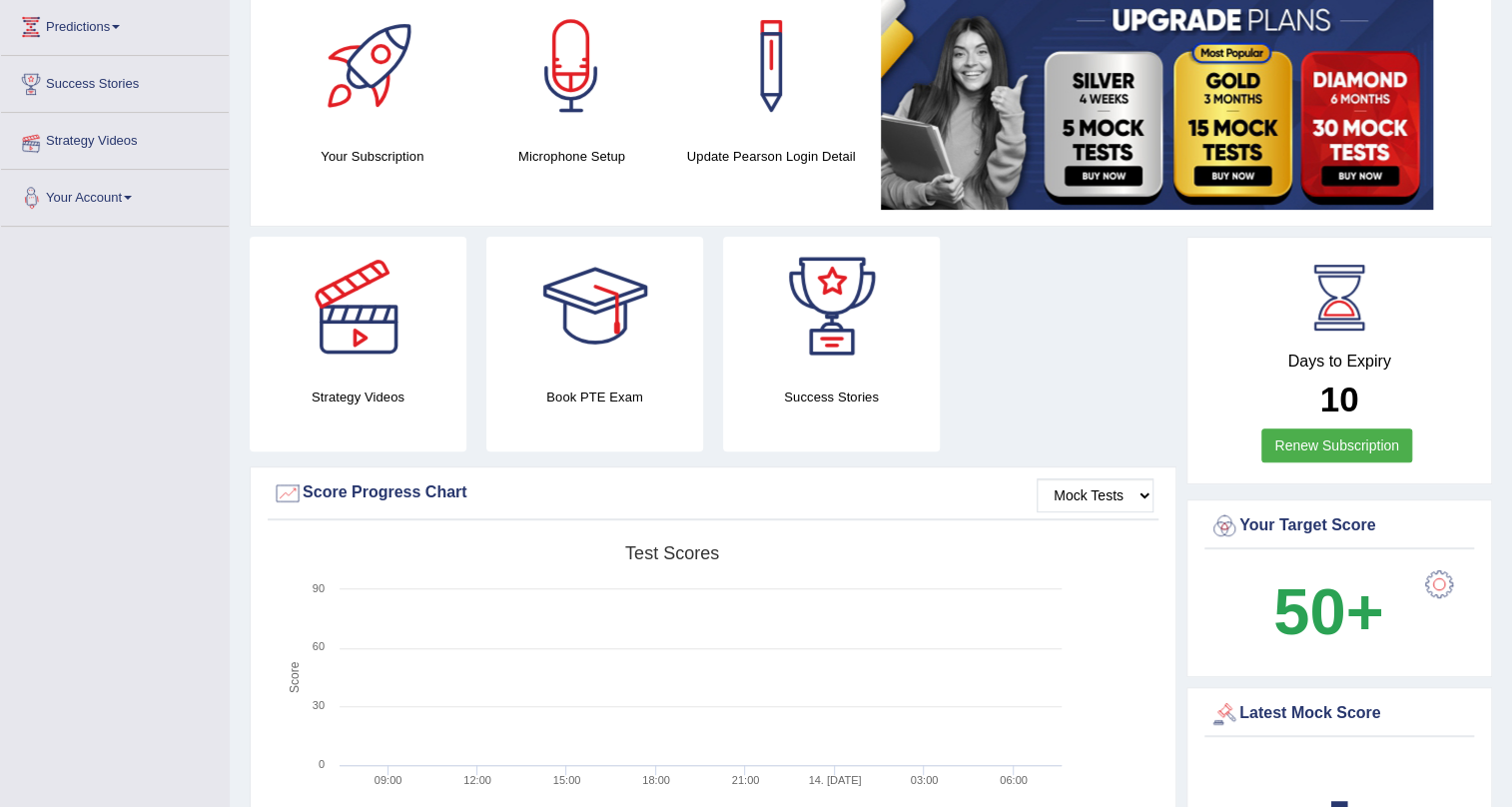 scroll, scrollTop: 348, scrollLeft: 0, axis: vertical 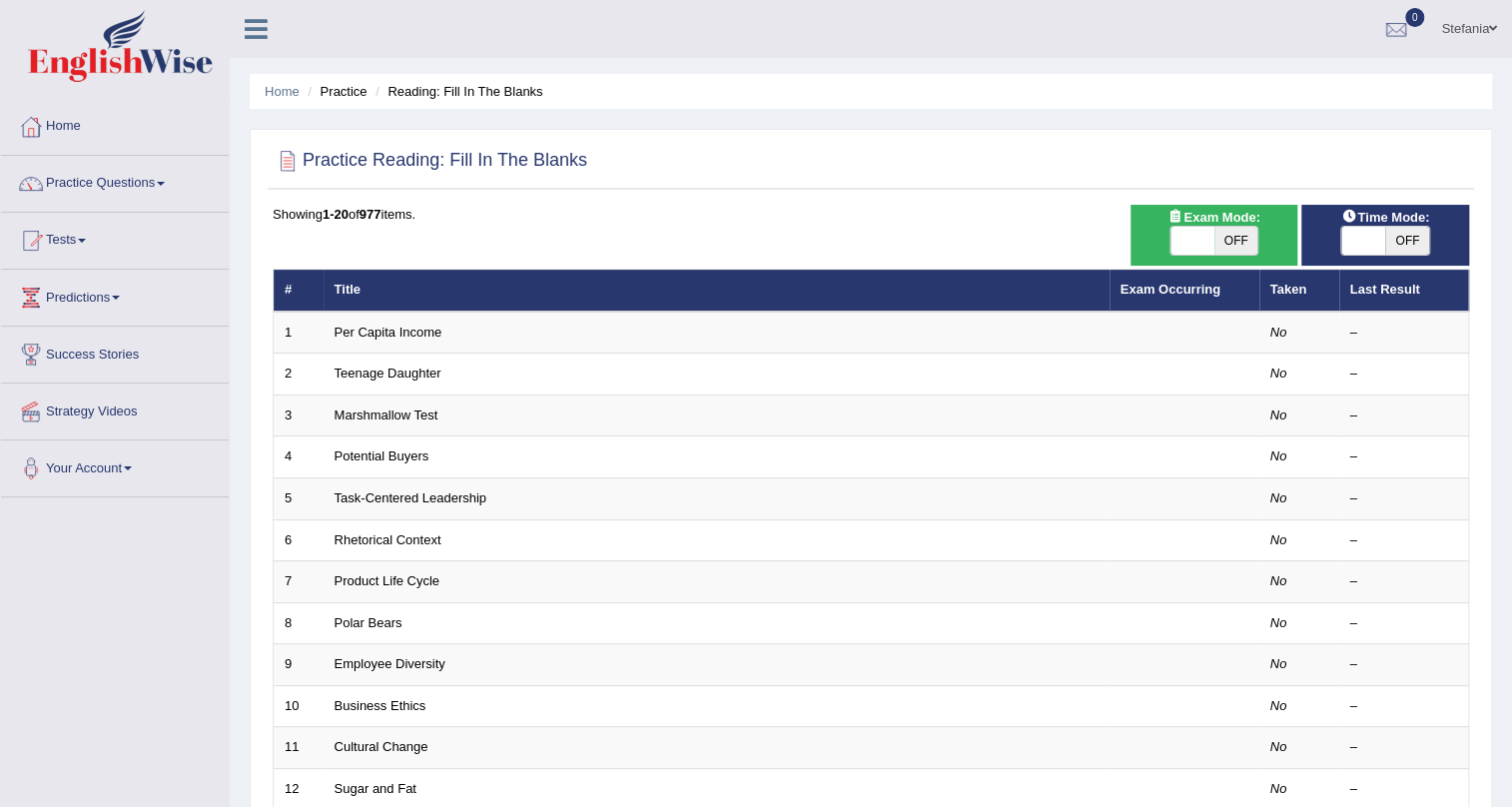 click on "OFF" at bounding box center (1236, 241) 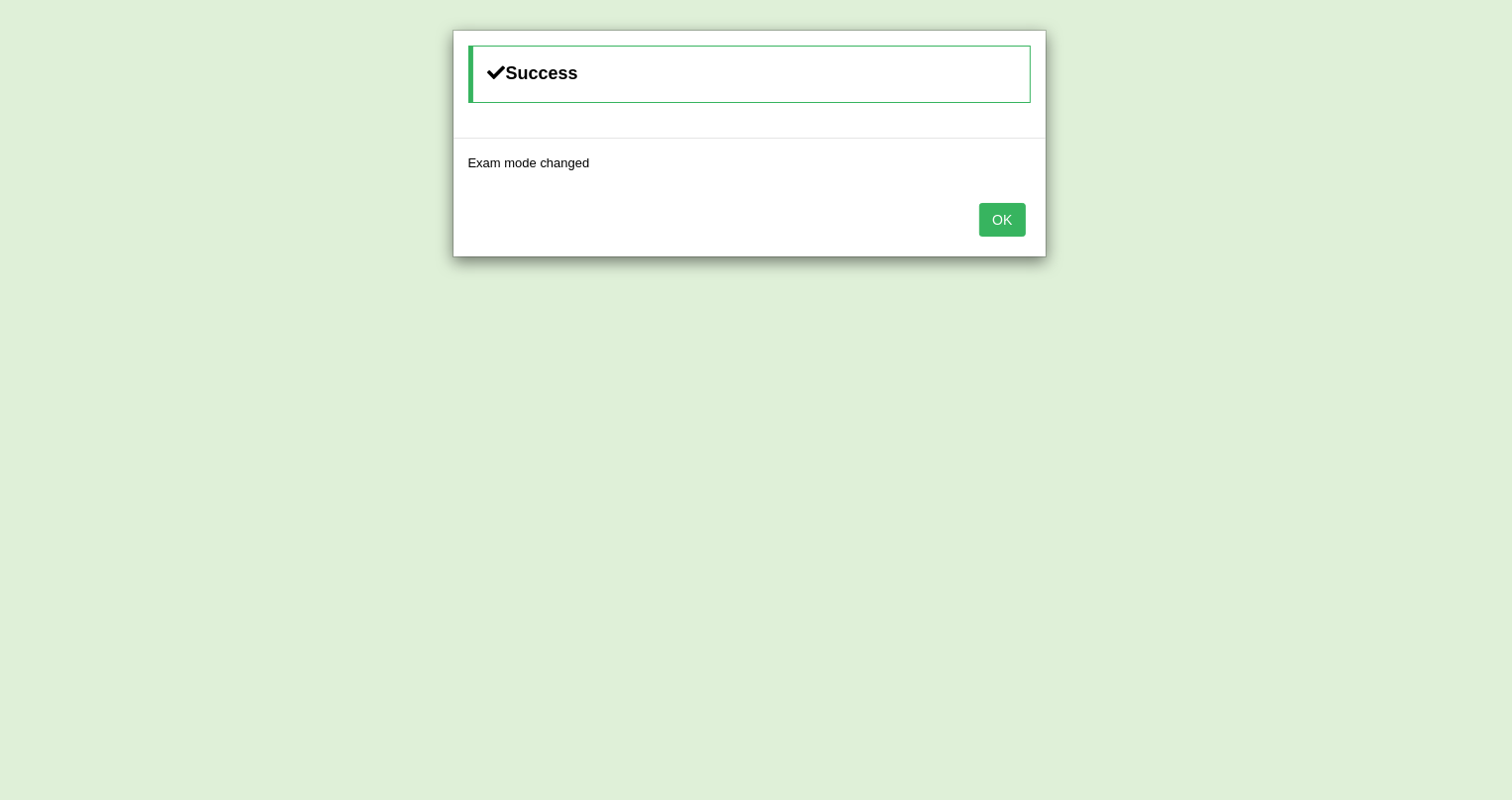 click on "OK" at bounding box center [1002, 220] 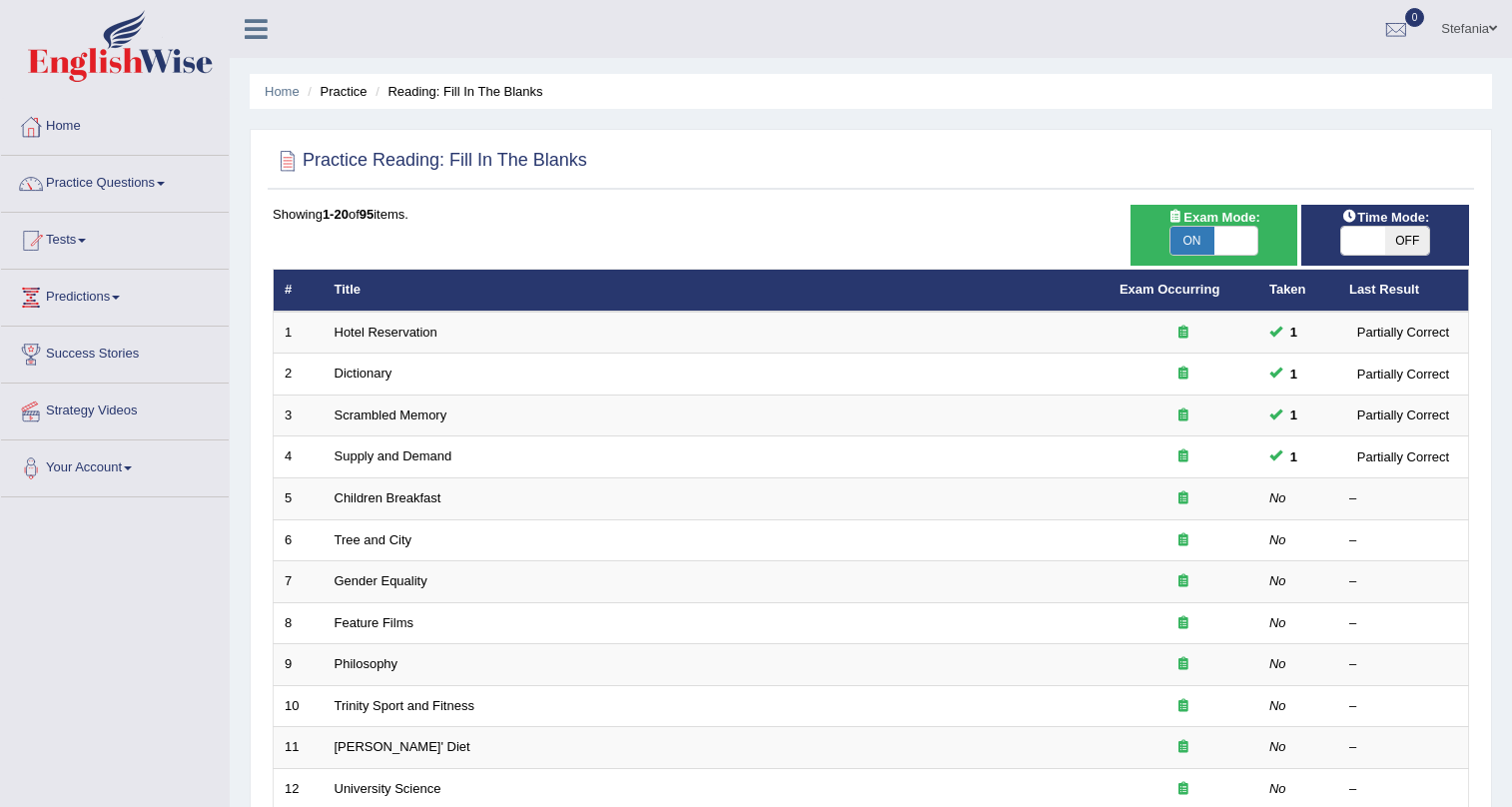scroll, scrollTop: 0, scrollLeft: 0, axis: both 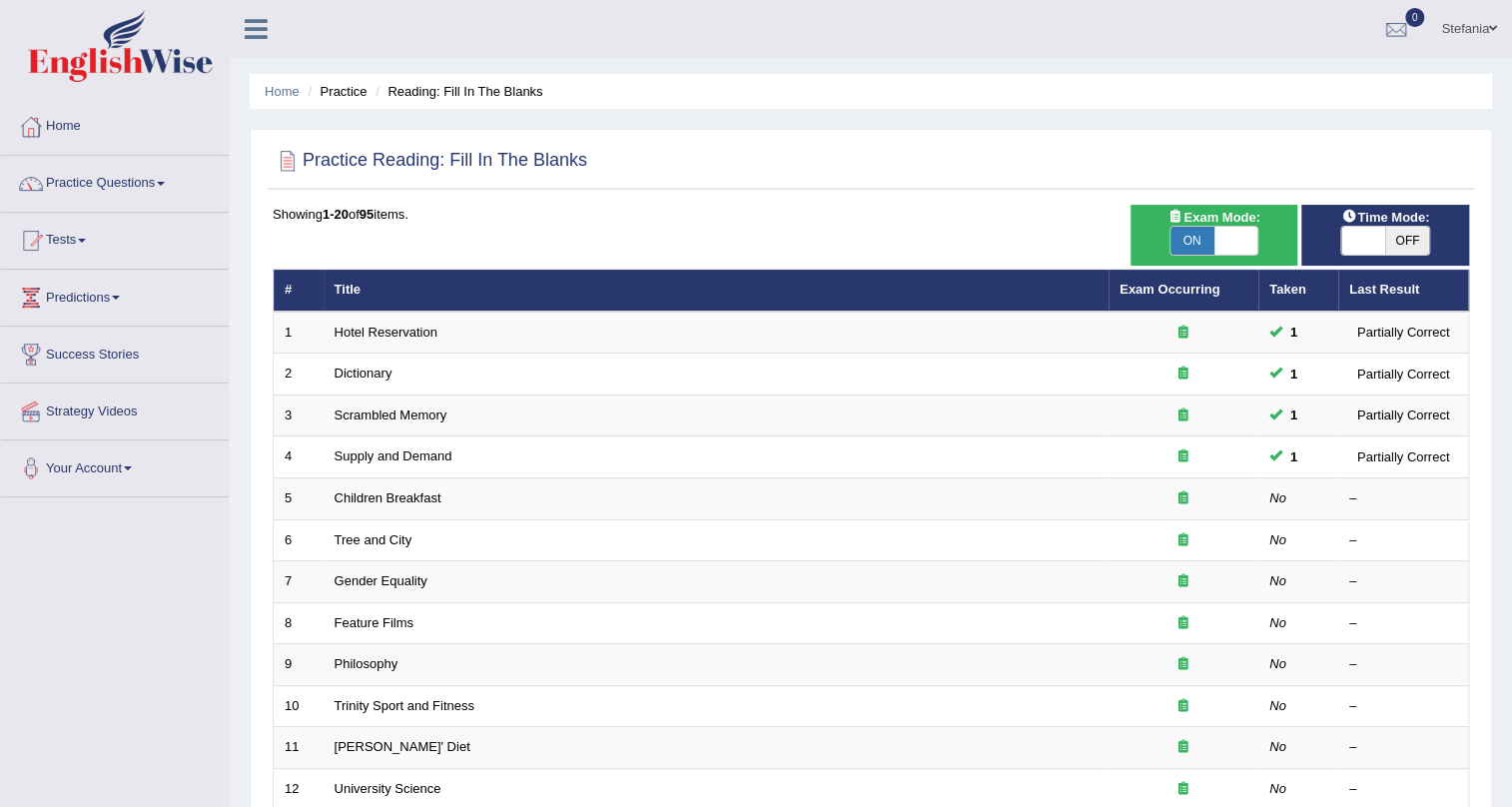 click on "OFF" at bounding box center (1407, 241) 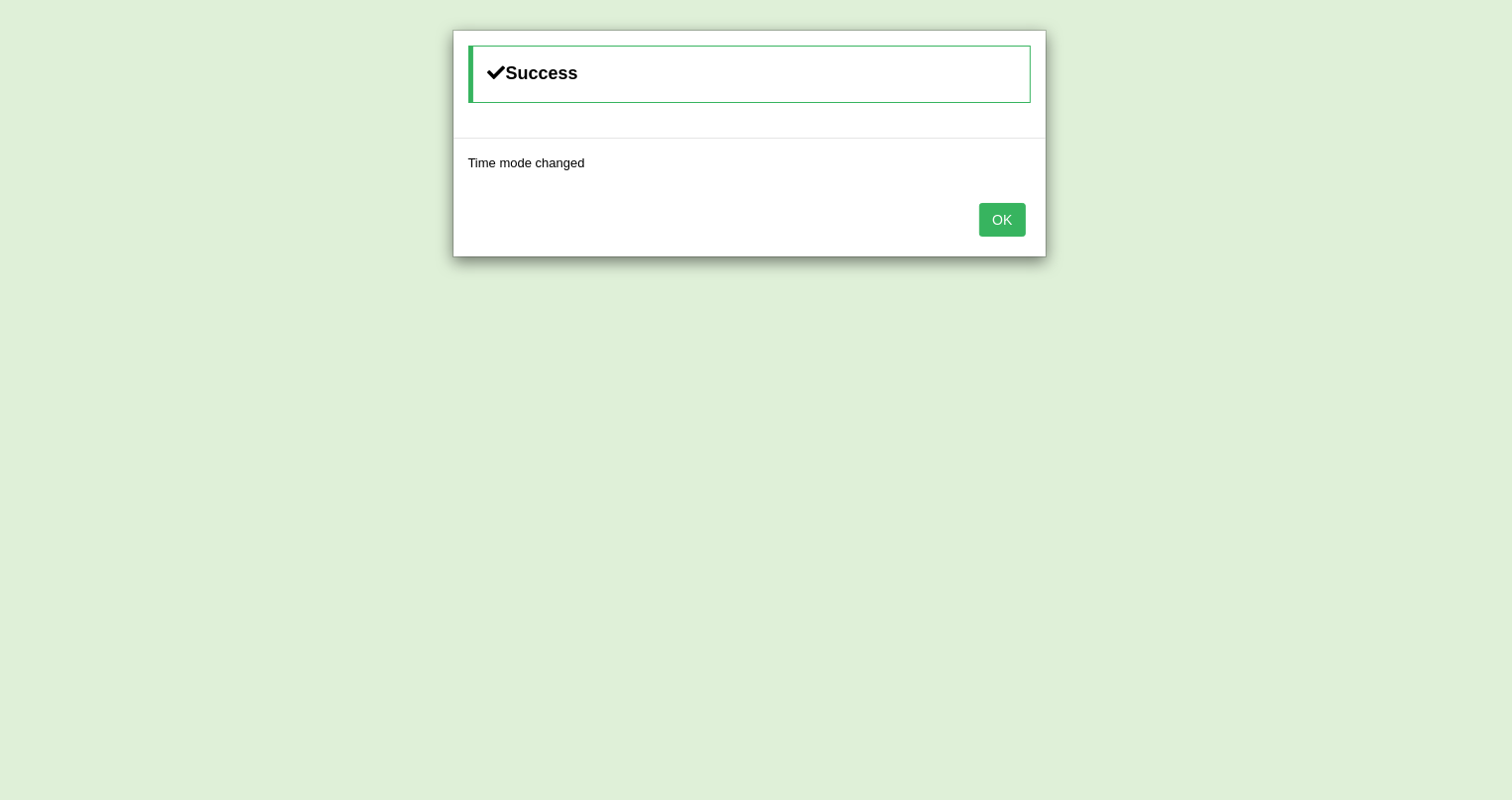 click on "OK" at bounding box center [1002, 220] 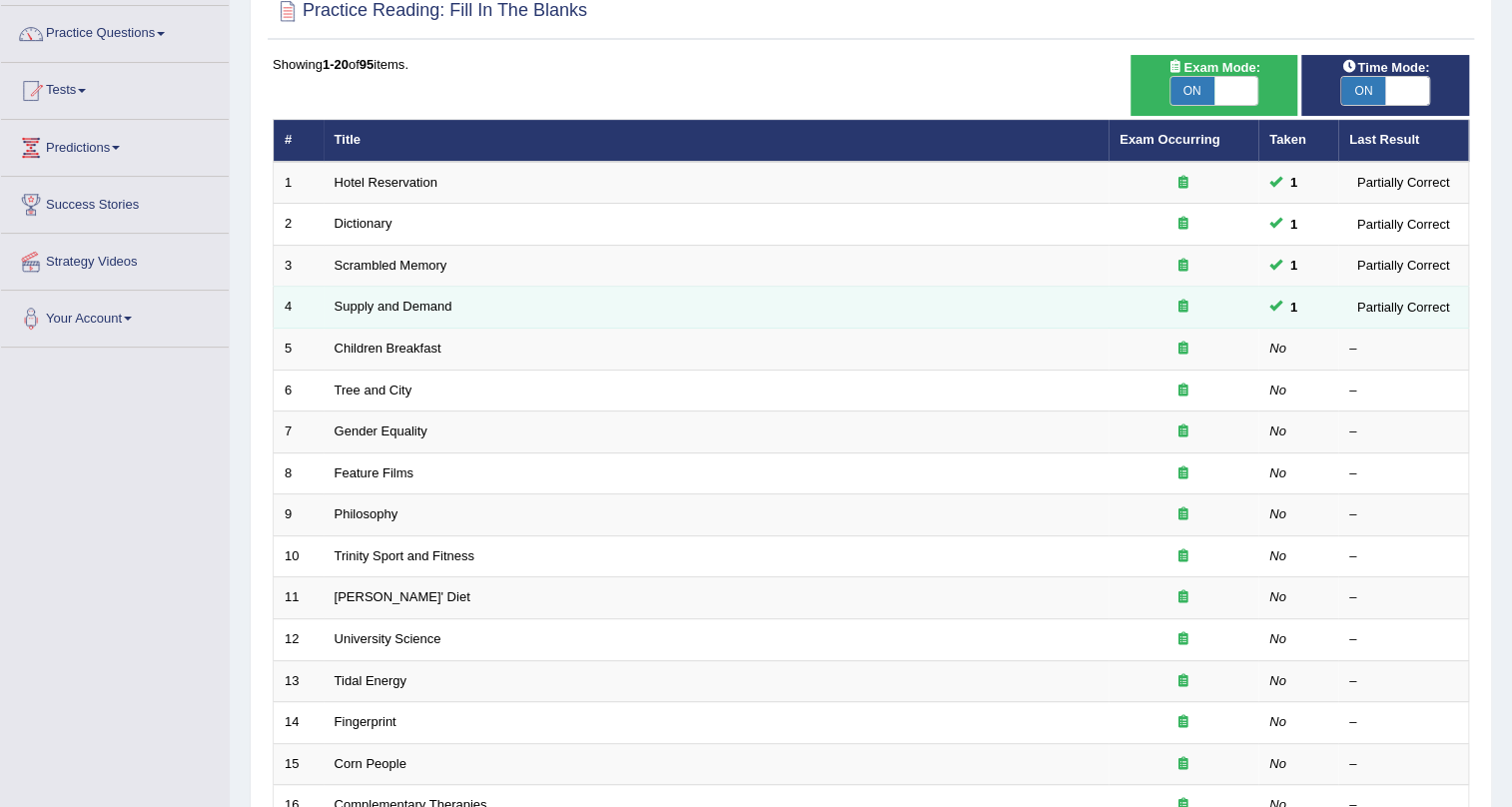 scroll, scrollTop: 181, scrollLeft: 0, axis: vertical 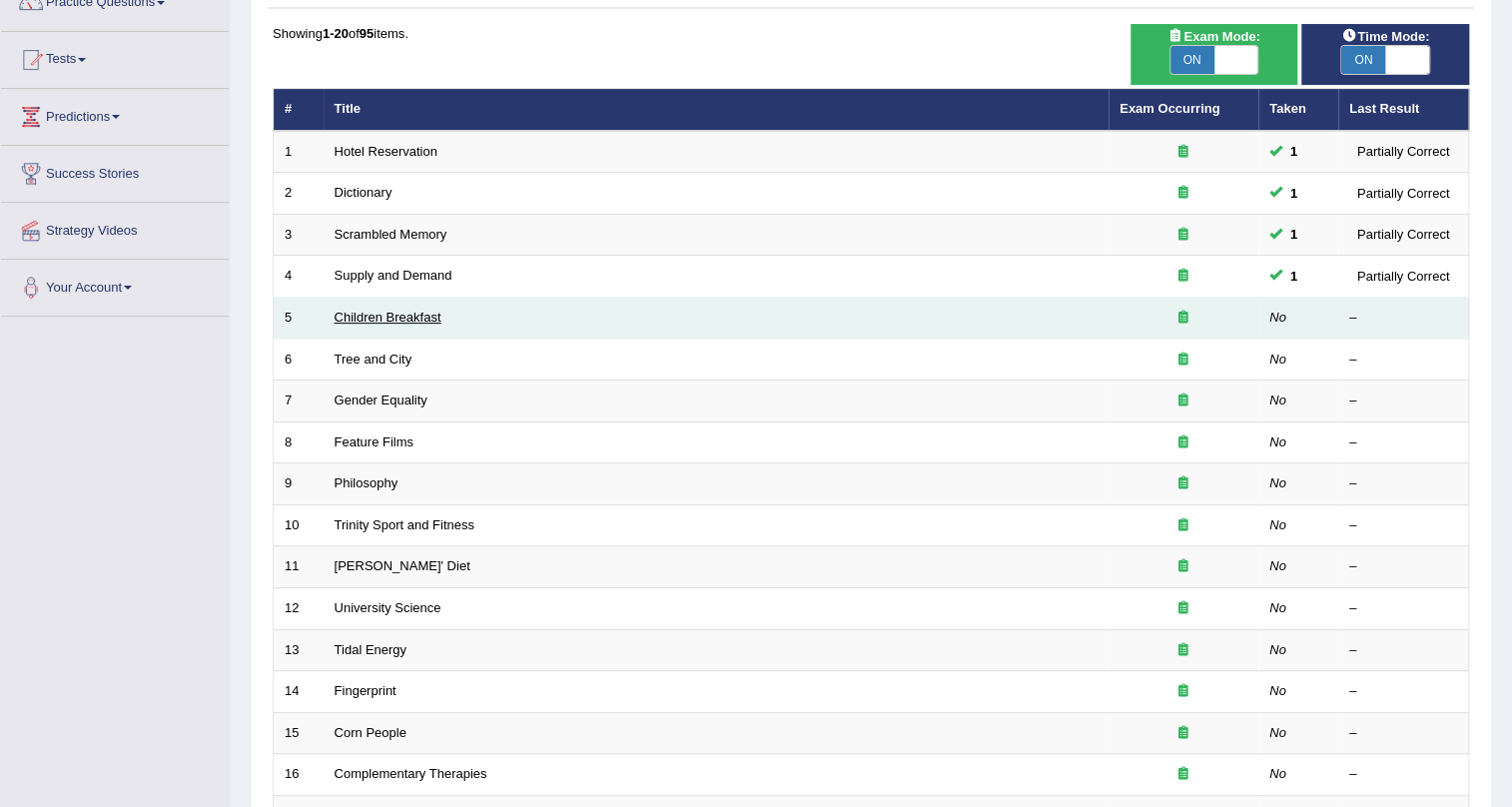 click on "Children Breakfast" at bounding box center [387, 317] 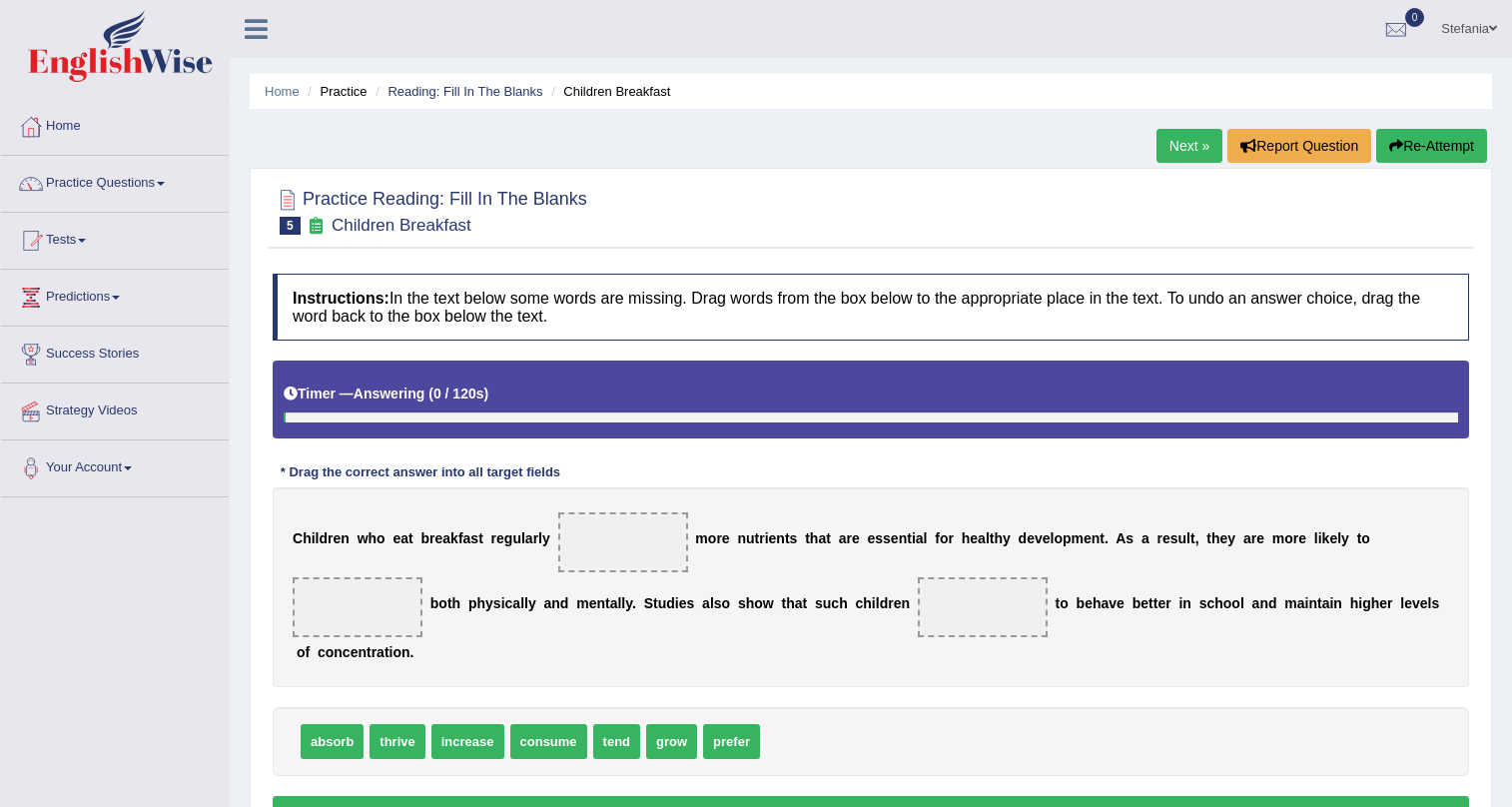scroll, scrollTop: 0, scrollLeft: 0, axis: both 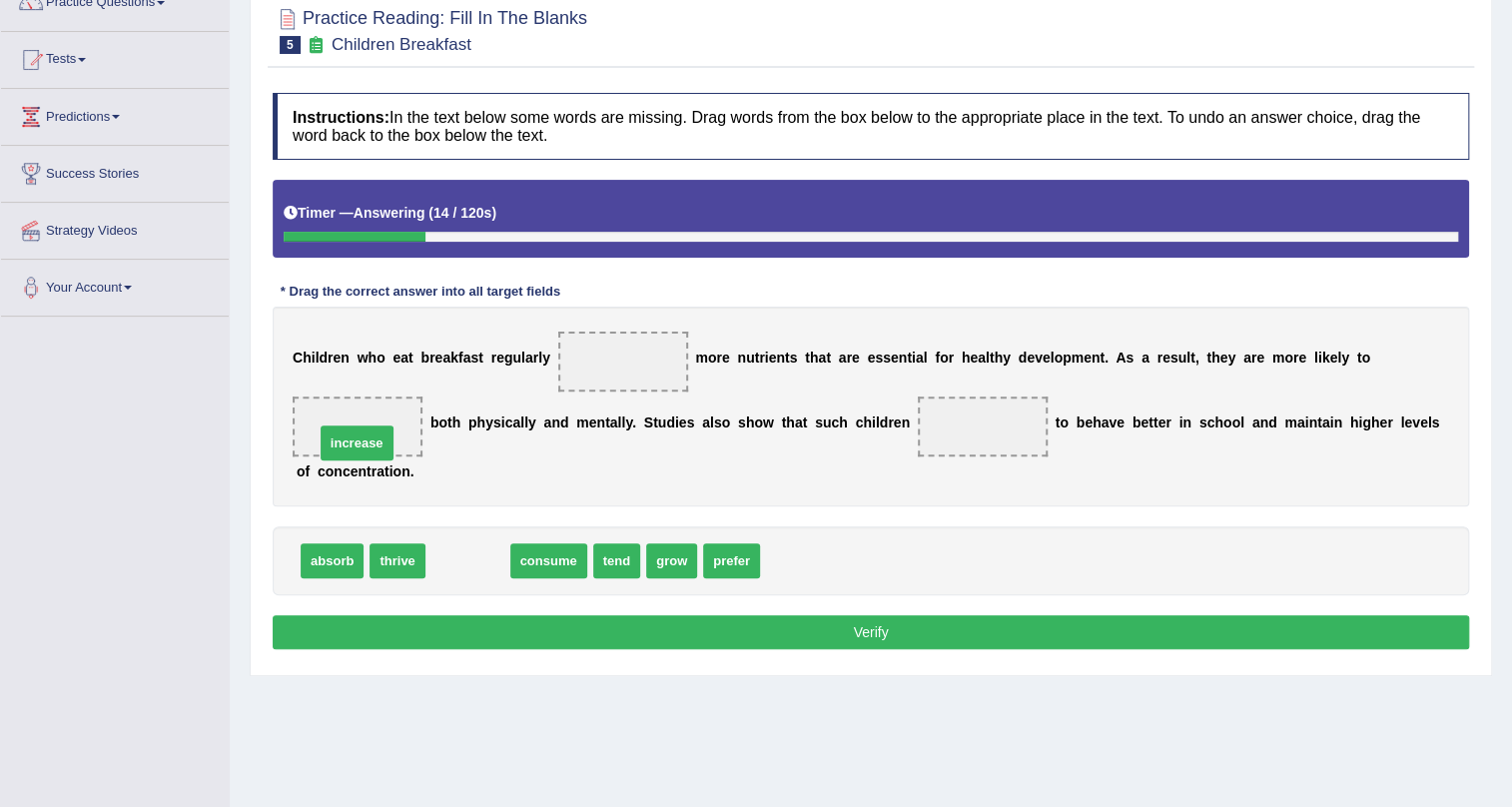 drag, startPoint x: 476, startPoint y: 554, endPoint x: 366, endPoint y: 436, distance: 161.31956 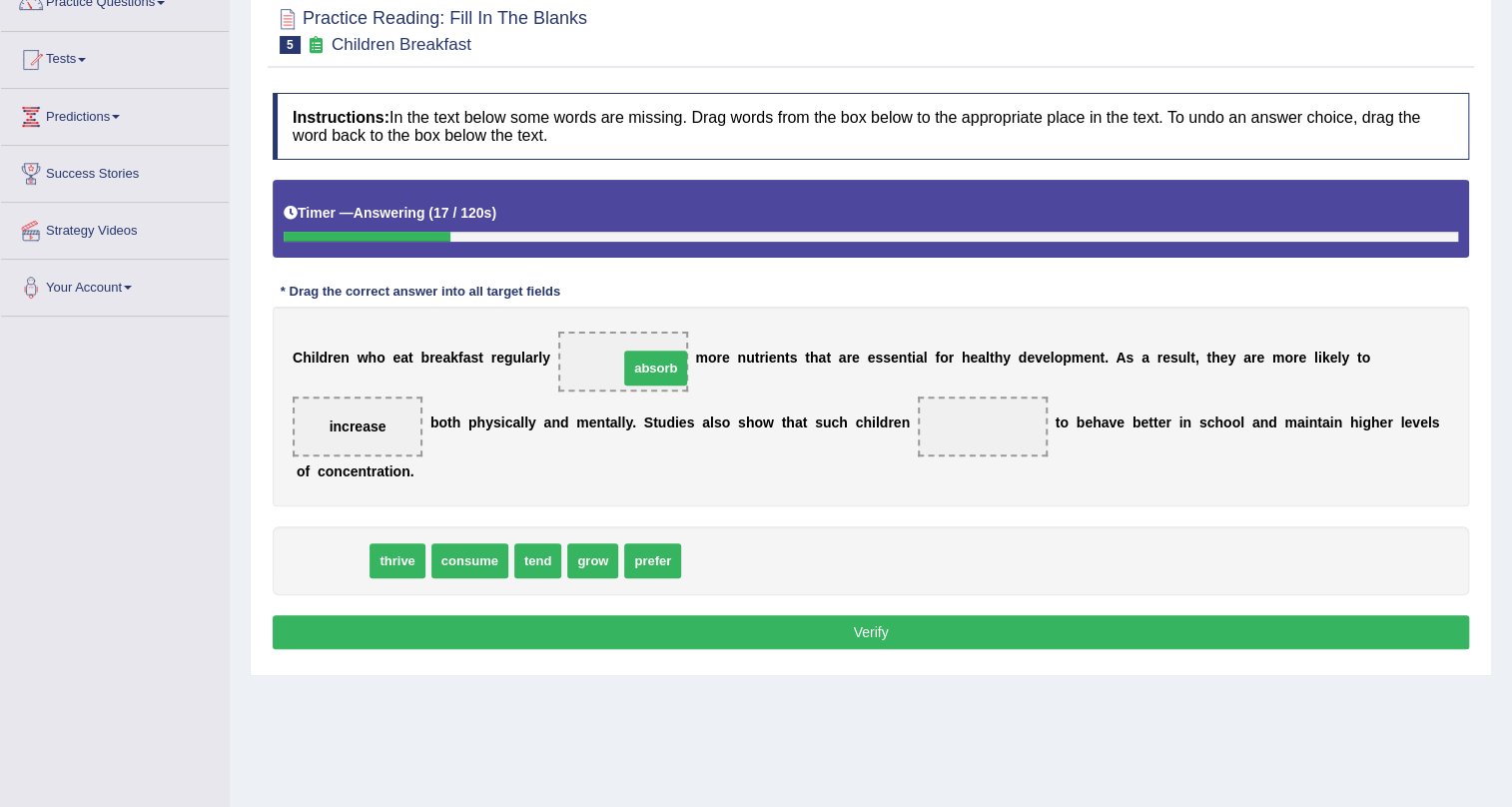 drag, startPoint x: 340, startPoint y: 565, endPoint x: 662, endPoint y: 373, distance: 374.89732 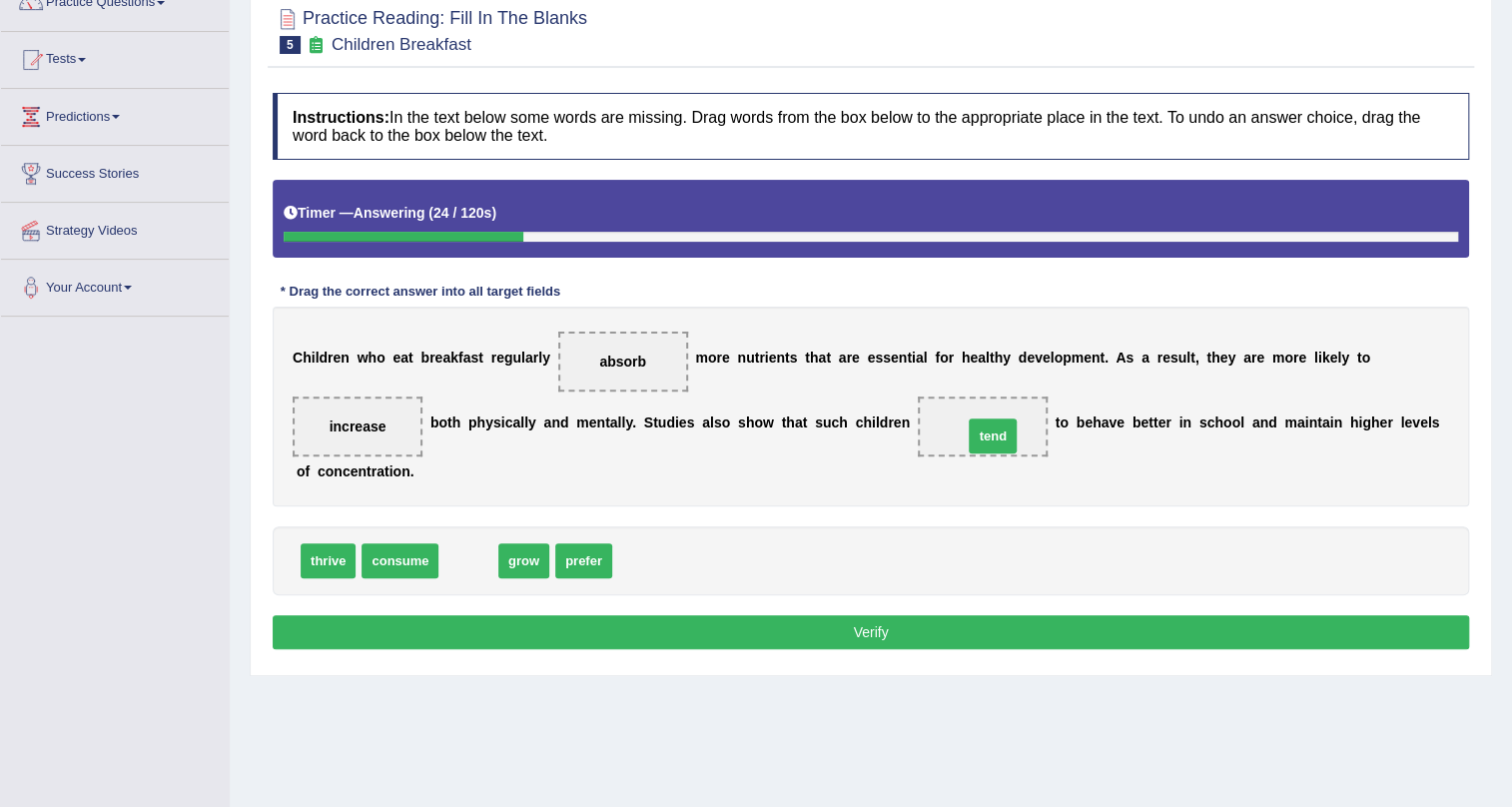 drag, startPoint x: 476, startPoint y: 556, endPoint x: 1001, endPoint y: 431, distance: 539.67583 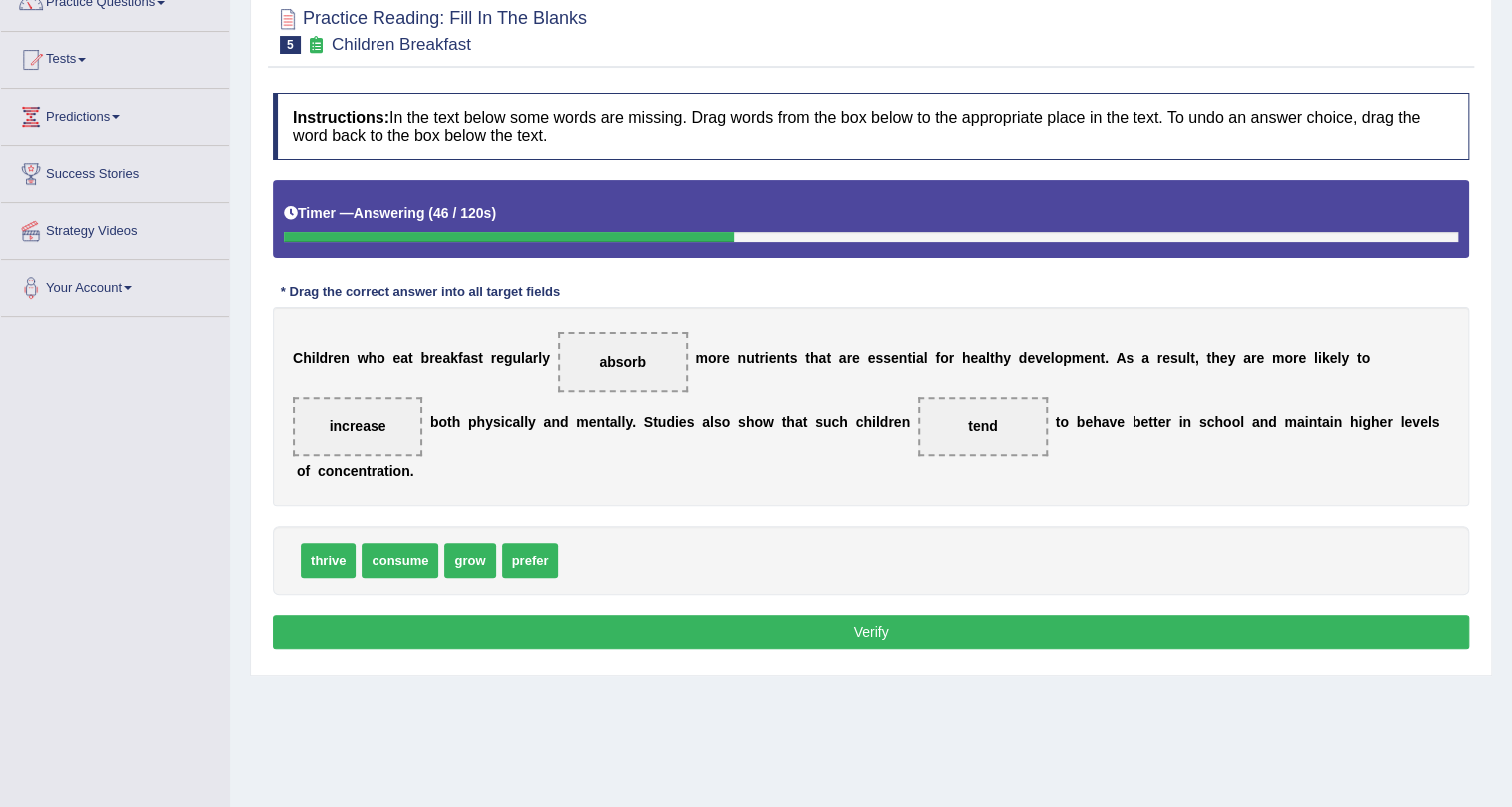 click on "Verify" at bounding box center (871, 632) 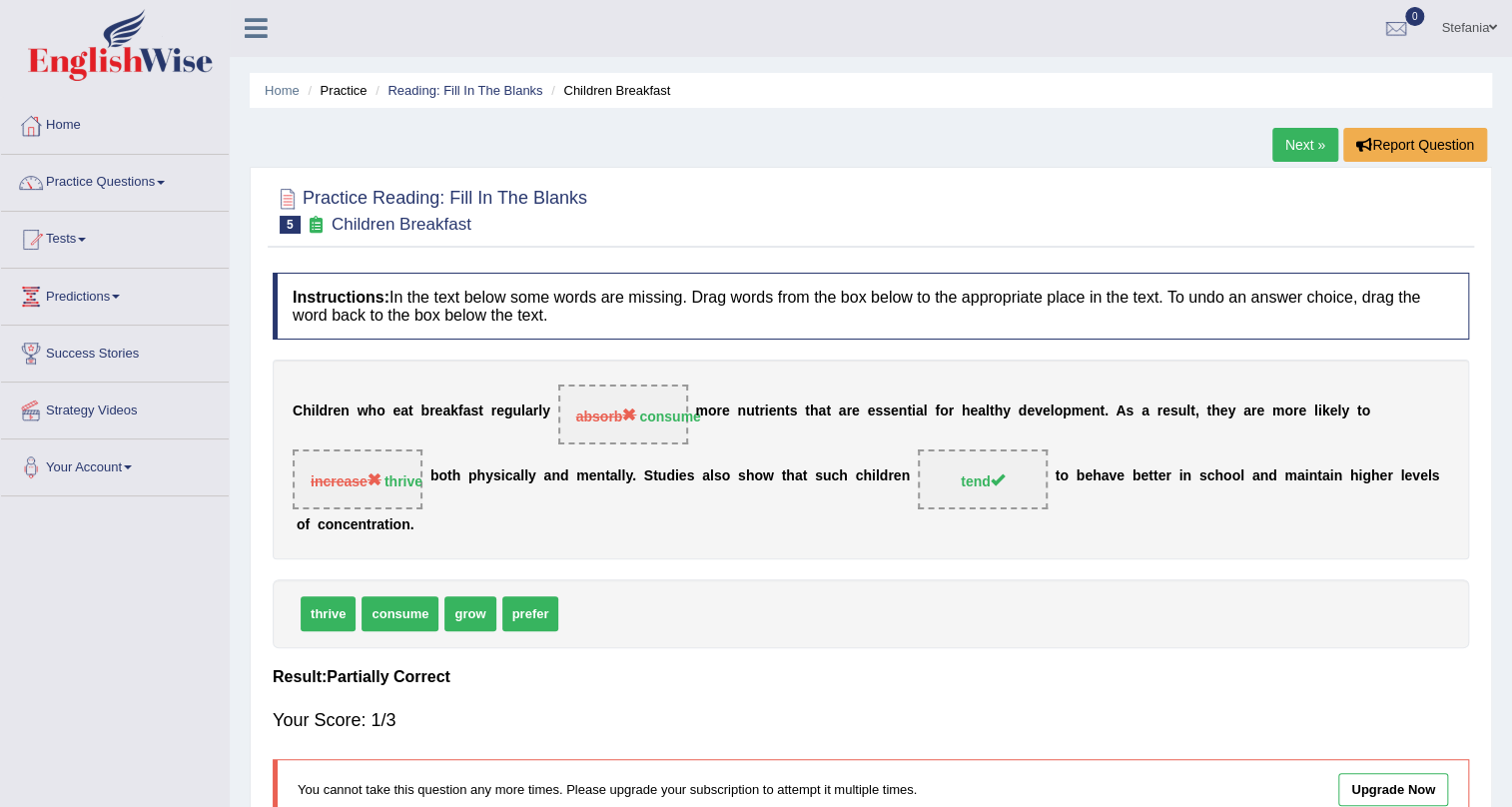 scroll, scrollTop: 0, scrollLeft: 0, axis: both 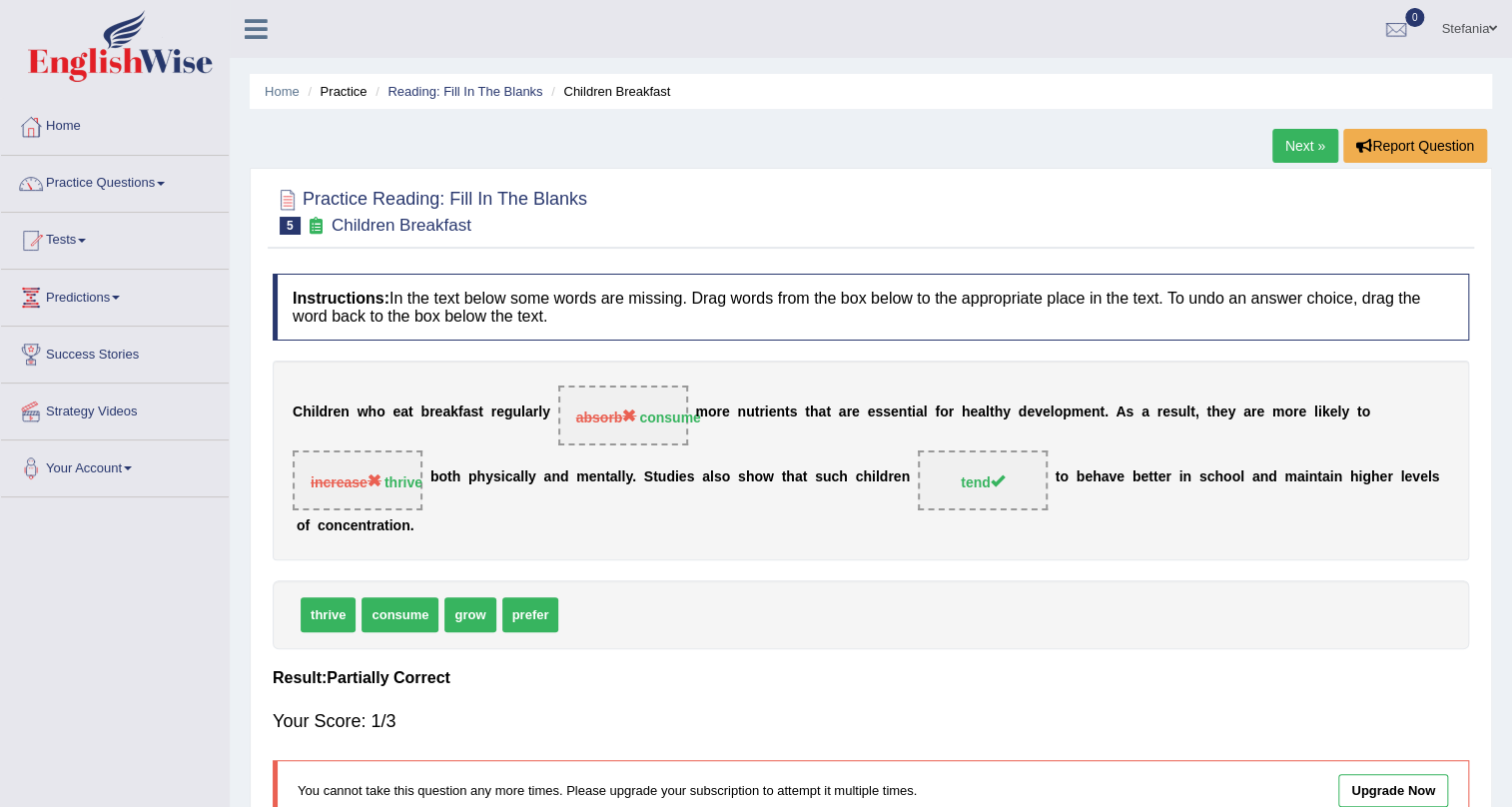 click on "Next »" at bounding box center (1305, 146) 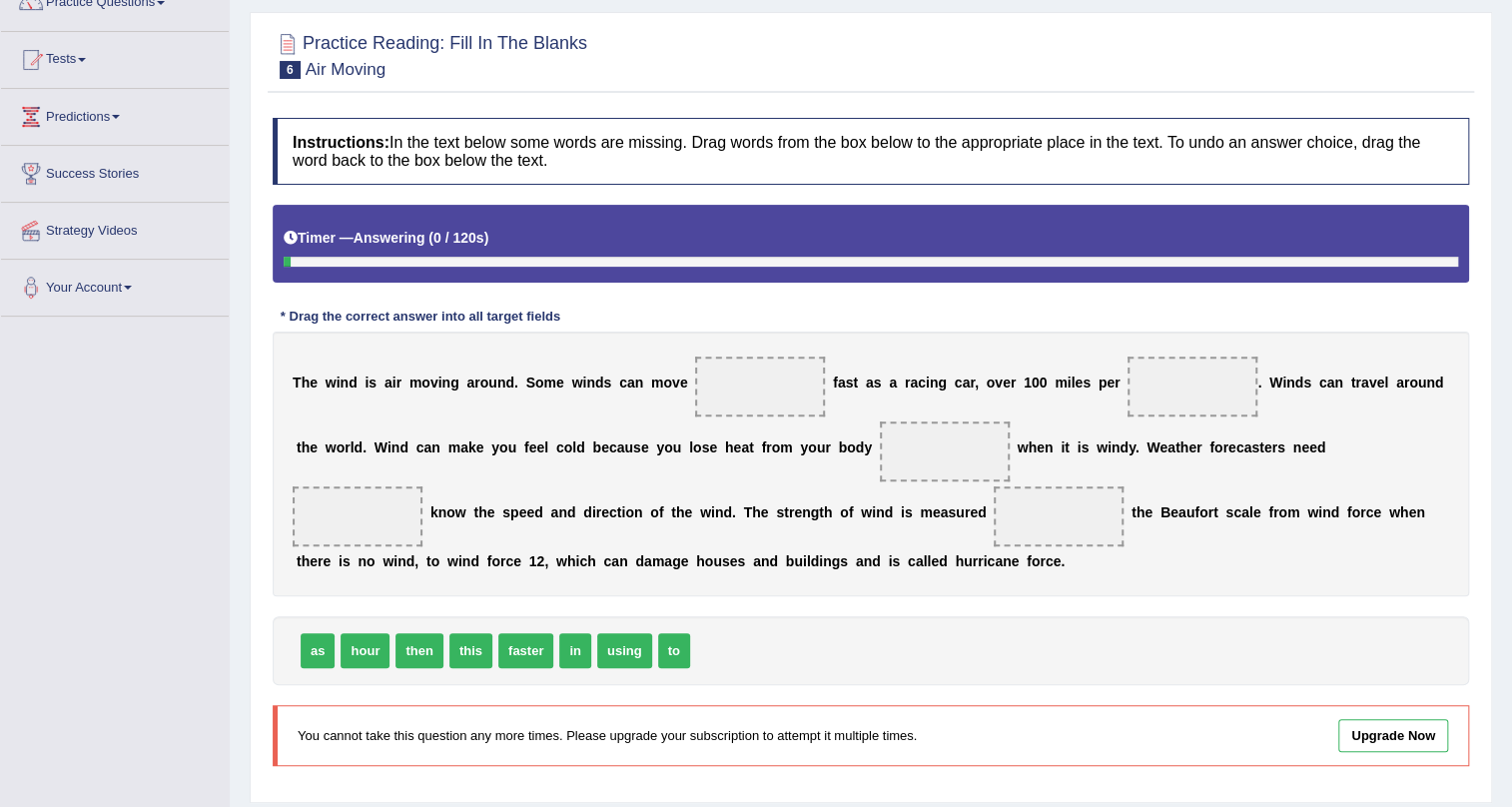 scroll, scrollTop: 181, scrollLeft: 0, axis: vertical 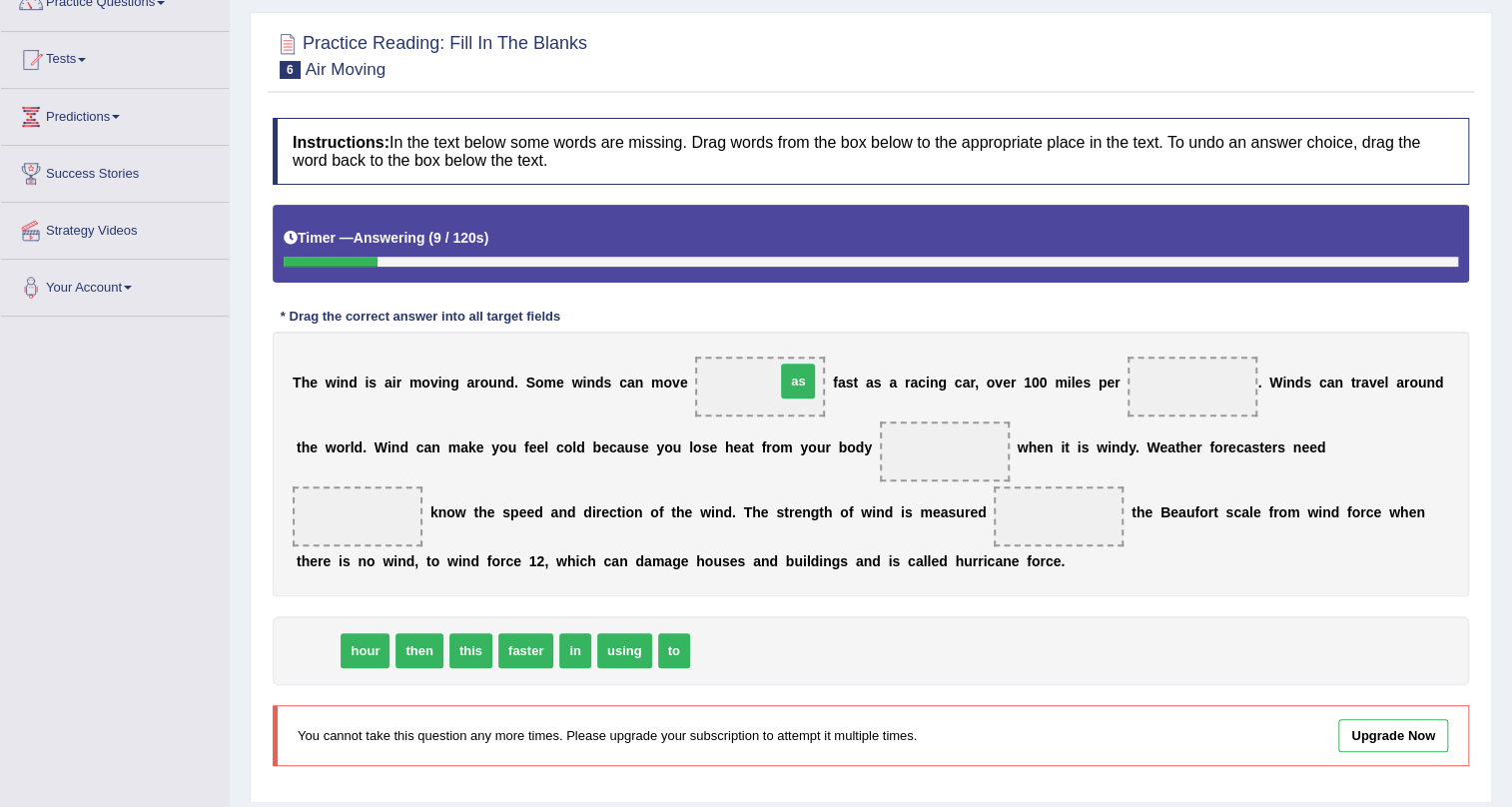 drag, startPoint x: 316, startPoint y: 639, endPoint x: 796, endPoint y: 370, distance: 550.2372 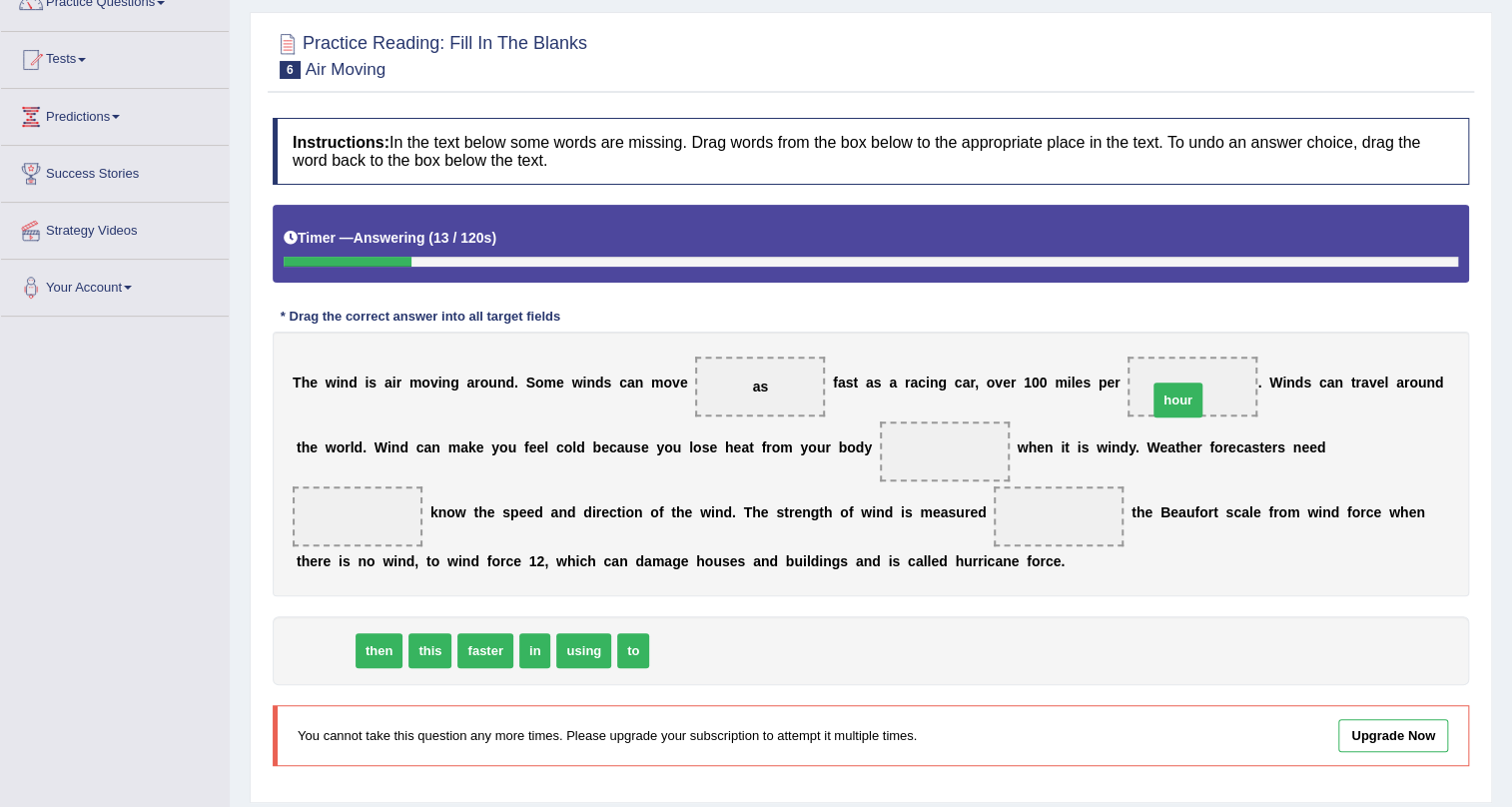 drag, startPoint x: 331, startPoint y: 647, endPoint x: 1183, endPoint y: 398, distance: 887.64013 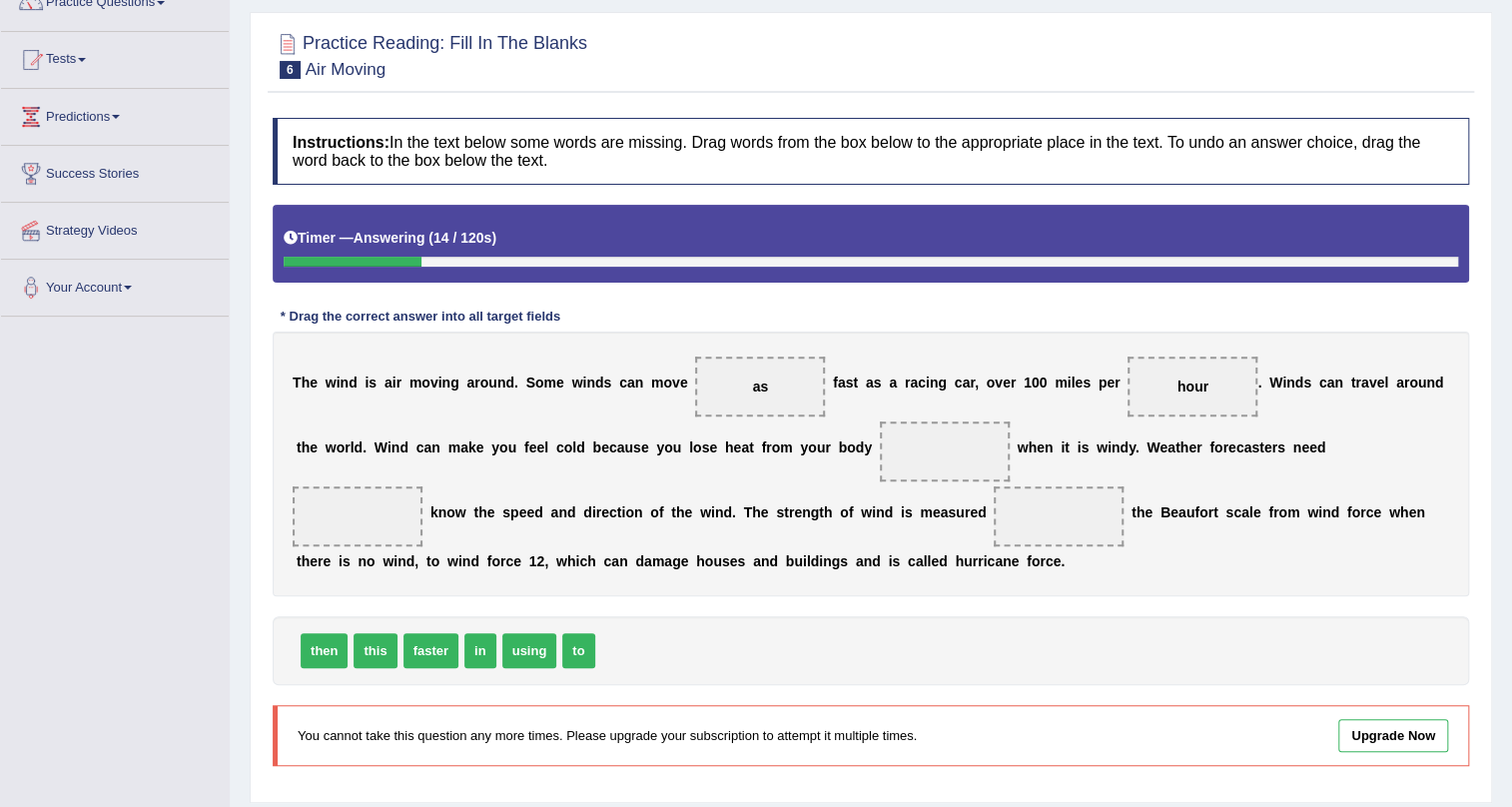 scroll, scrollTop: 241, scrollLeft: 0, axis: vertical 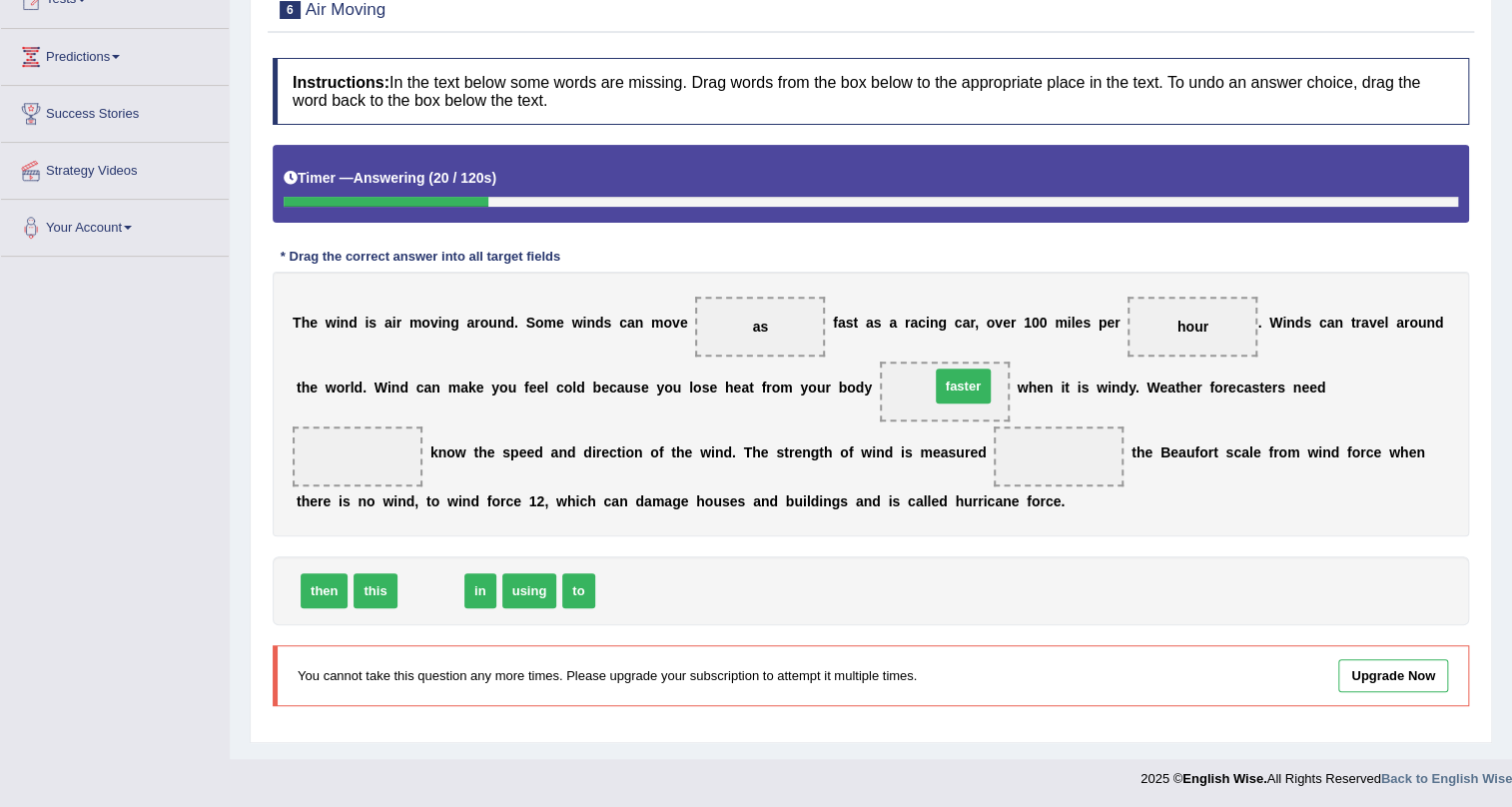 drag, startPoint x: 435, startPoint y: 581, endPoint x: 968, endPoint y: 378, distance: 570.349 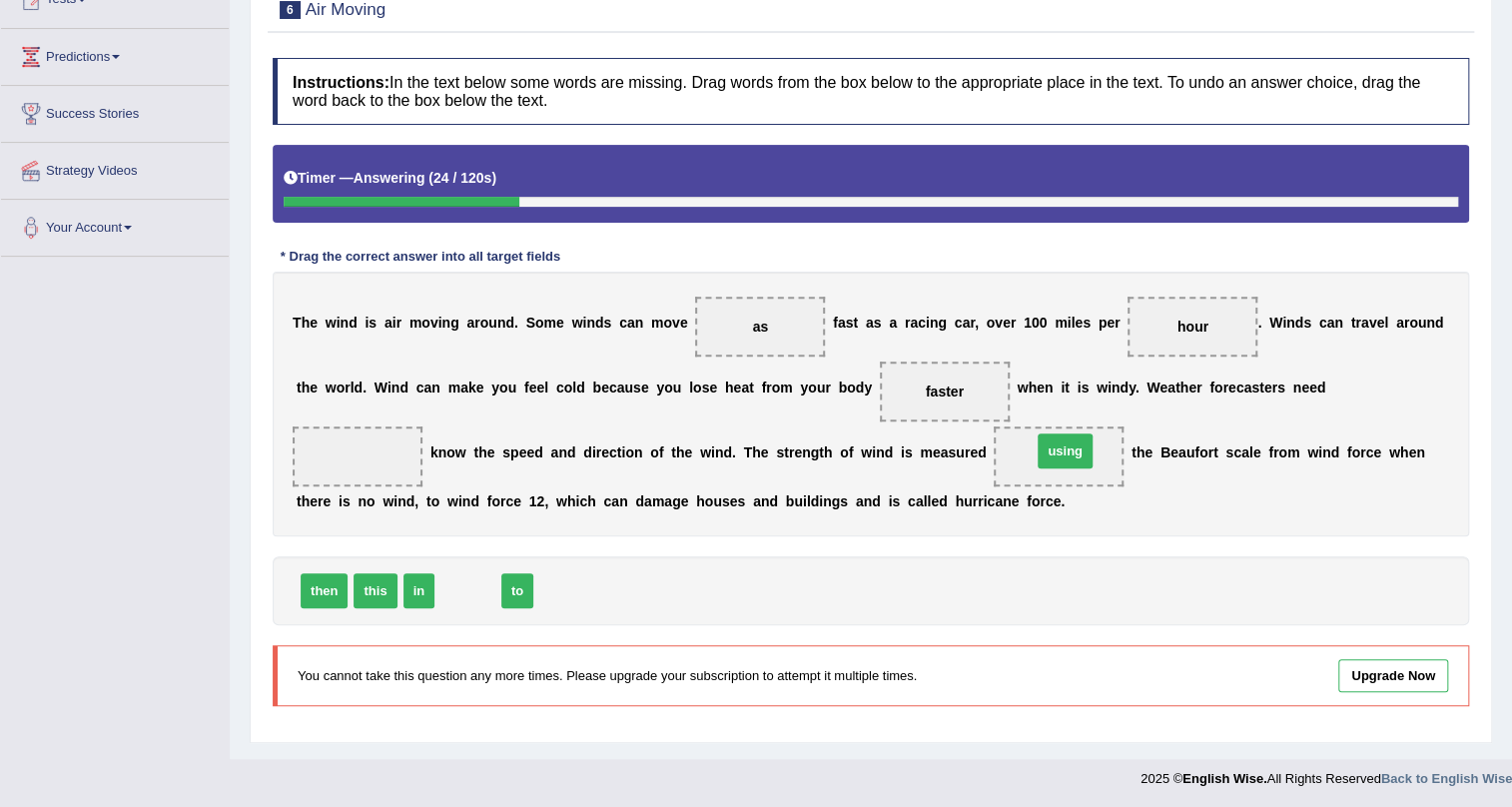 drag, startPoint x: 461, startPoint y: 585, endPoint x: 1059, endPoint y: 445, distance: 614.1694 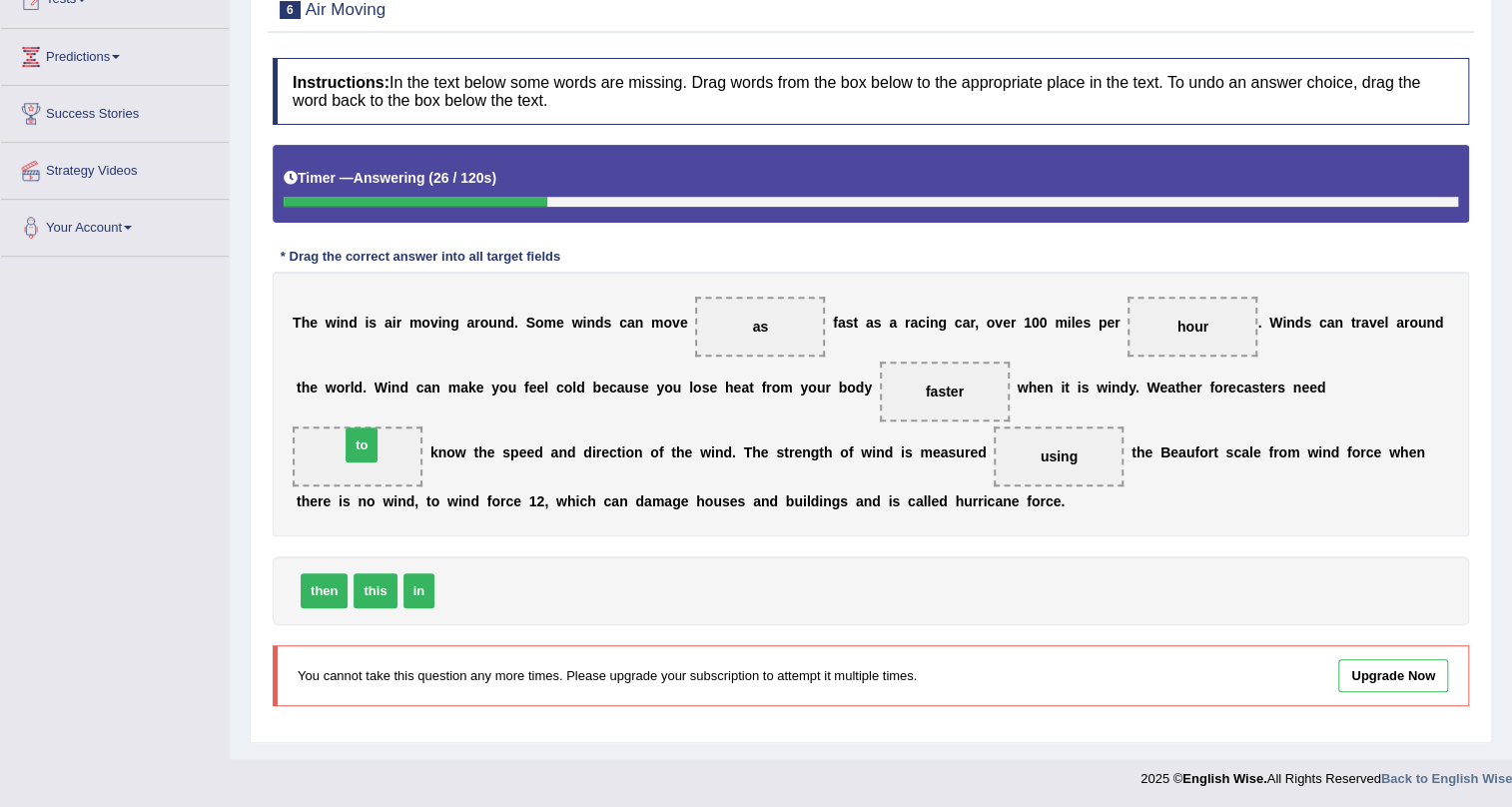 drag, startPoint x: 461, startPoint y: 559, endPoint x: 358, endPoint y: 441, distance: 156.63014 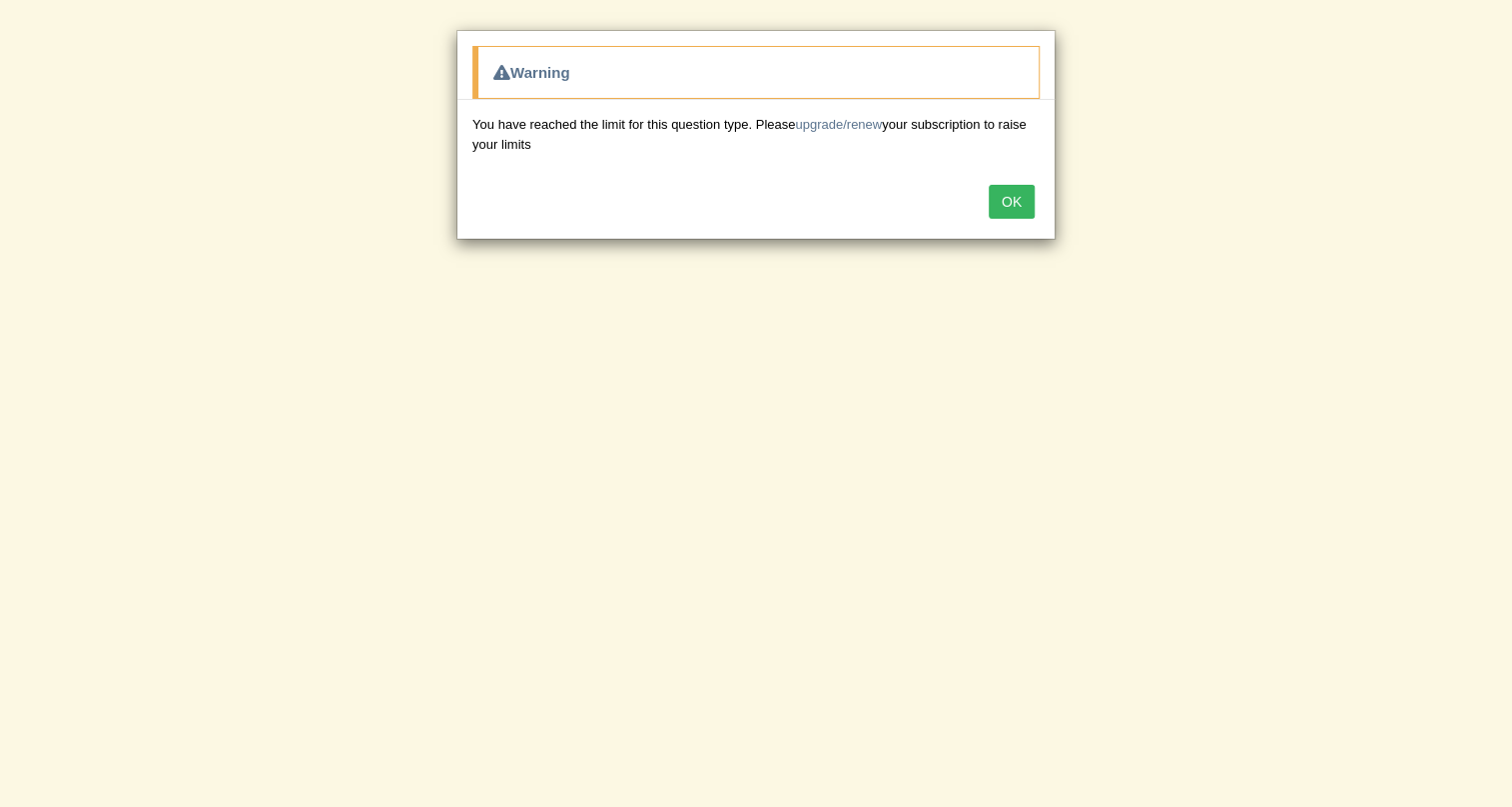 click on "OK" at bounding box center (1012, 202) 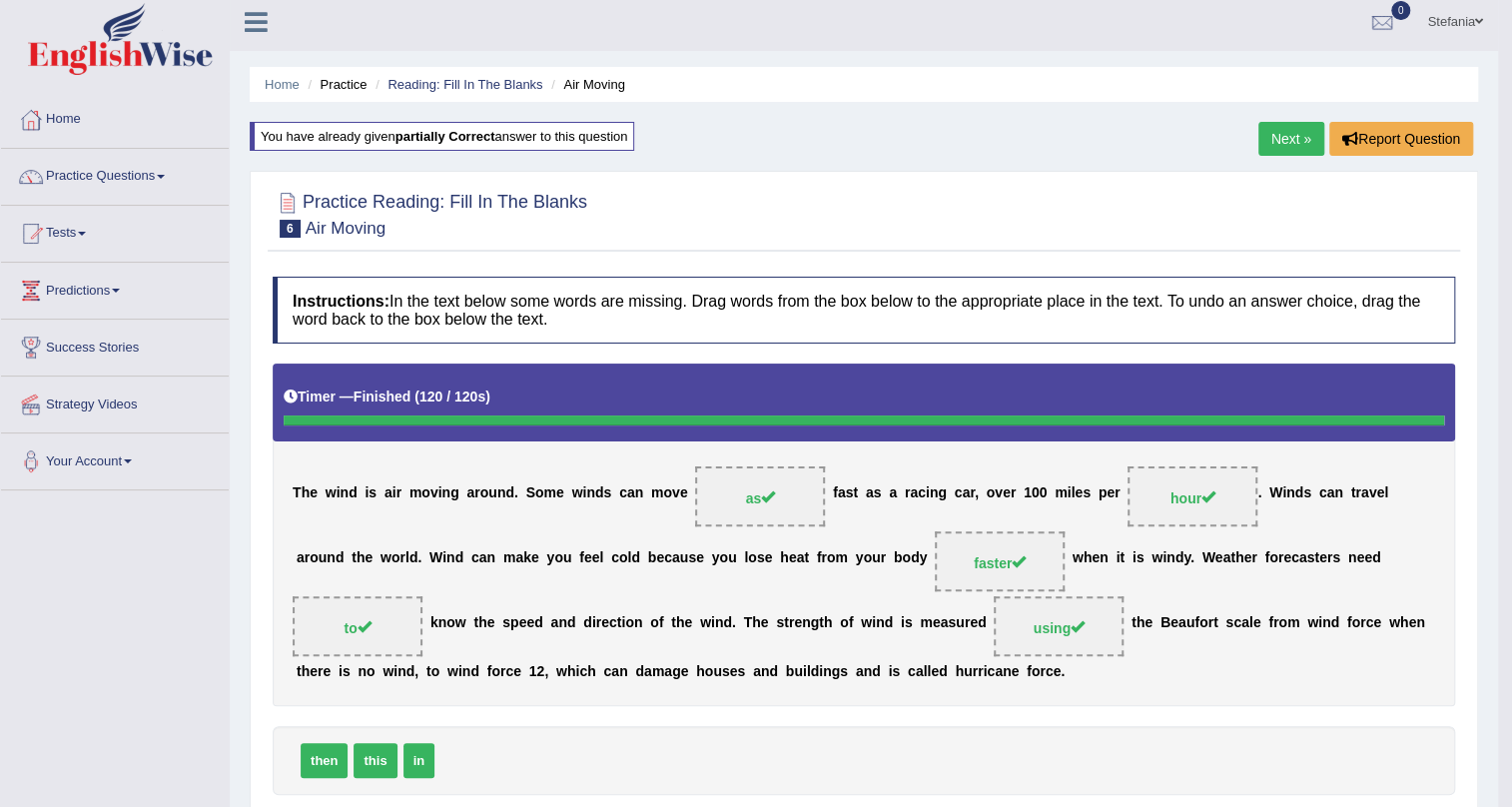 scroll, scrollTop: 0, scrollLeft: 0, axis: both 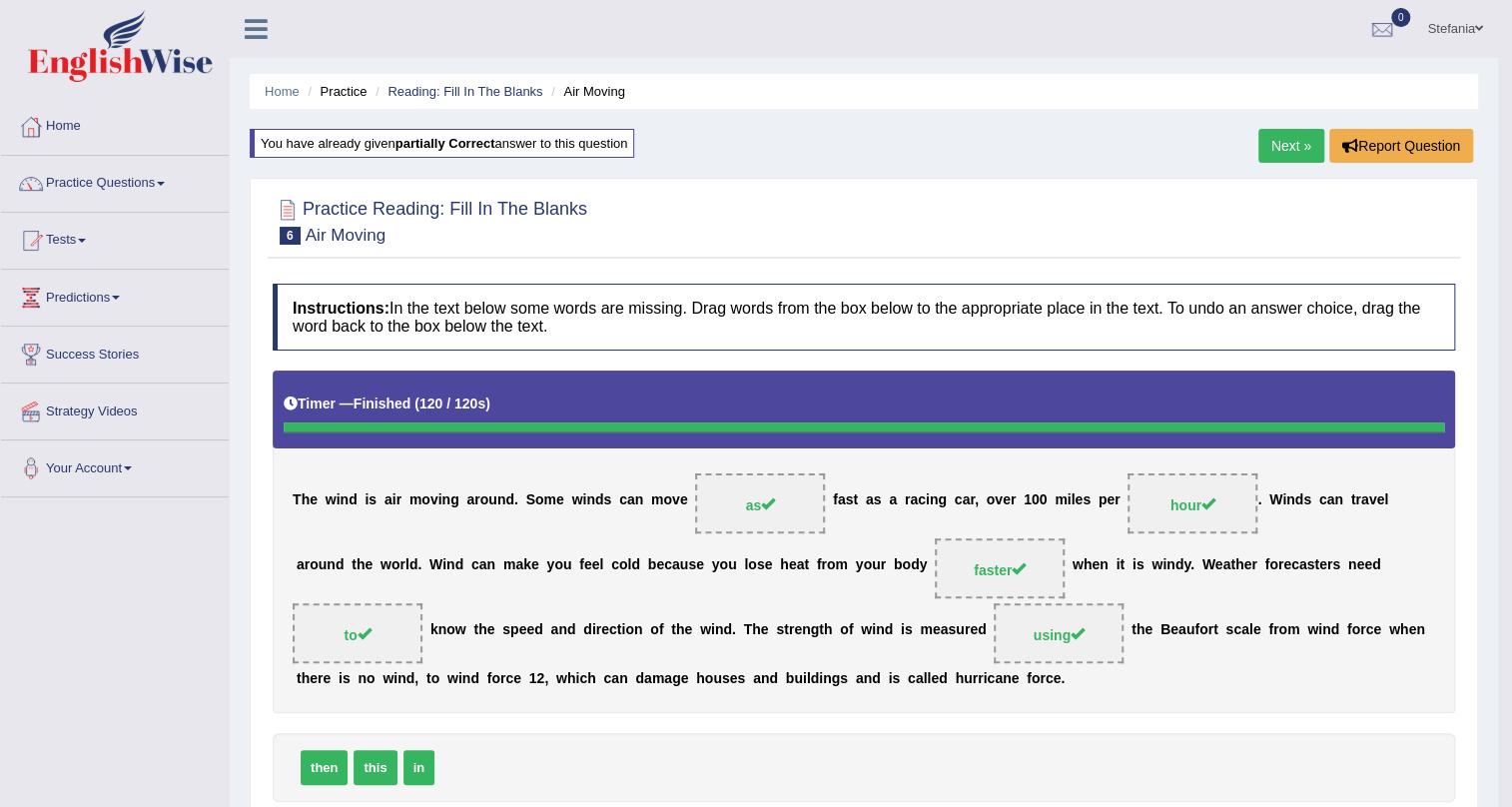 click on "Next »" at bounding box center [1291, 146] 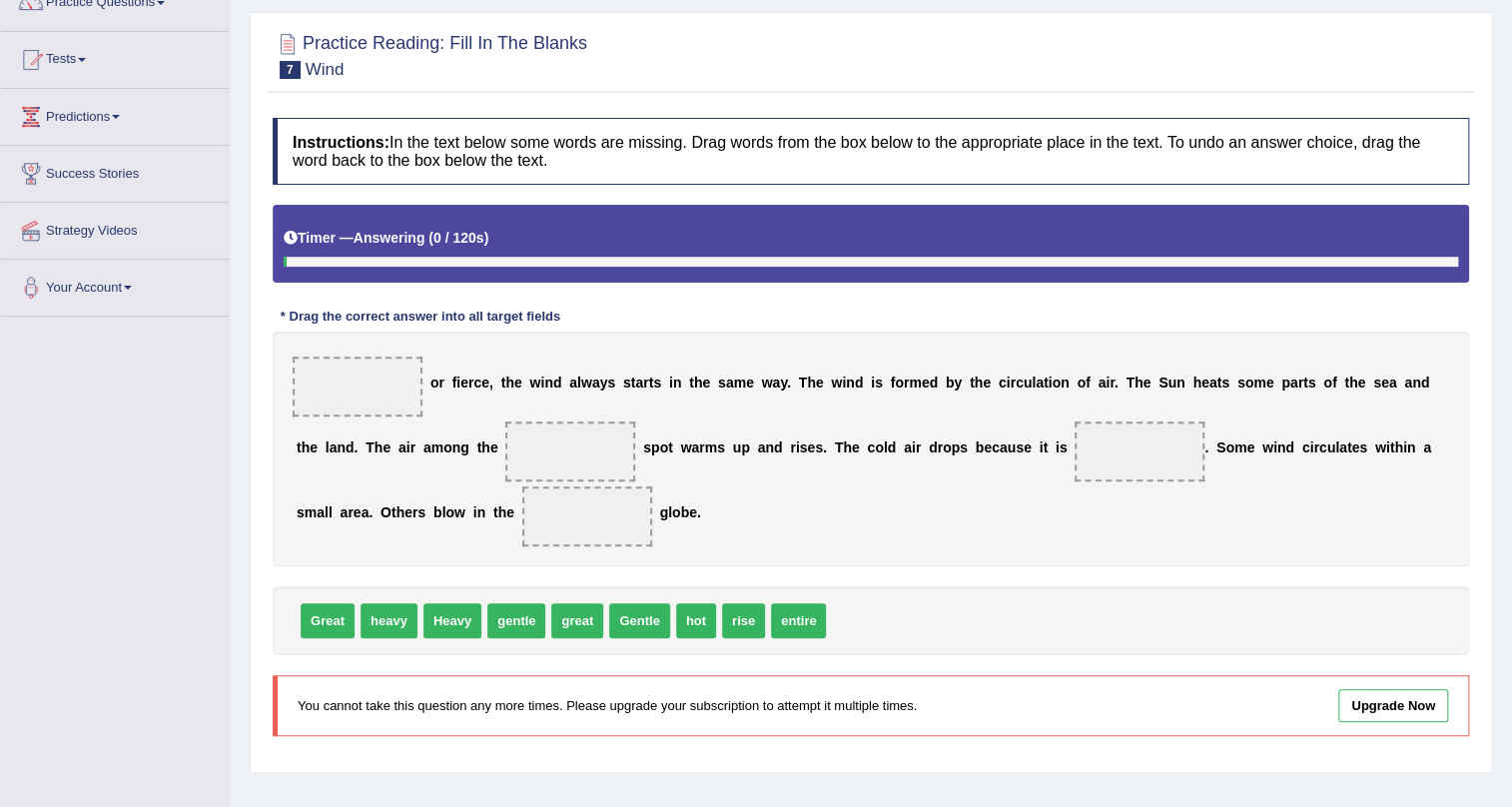 scroll, scrollTop: 181, scrollLeft: 0, axis: vertical 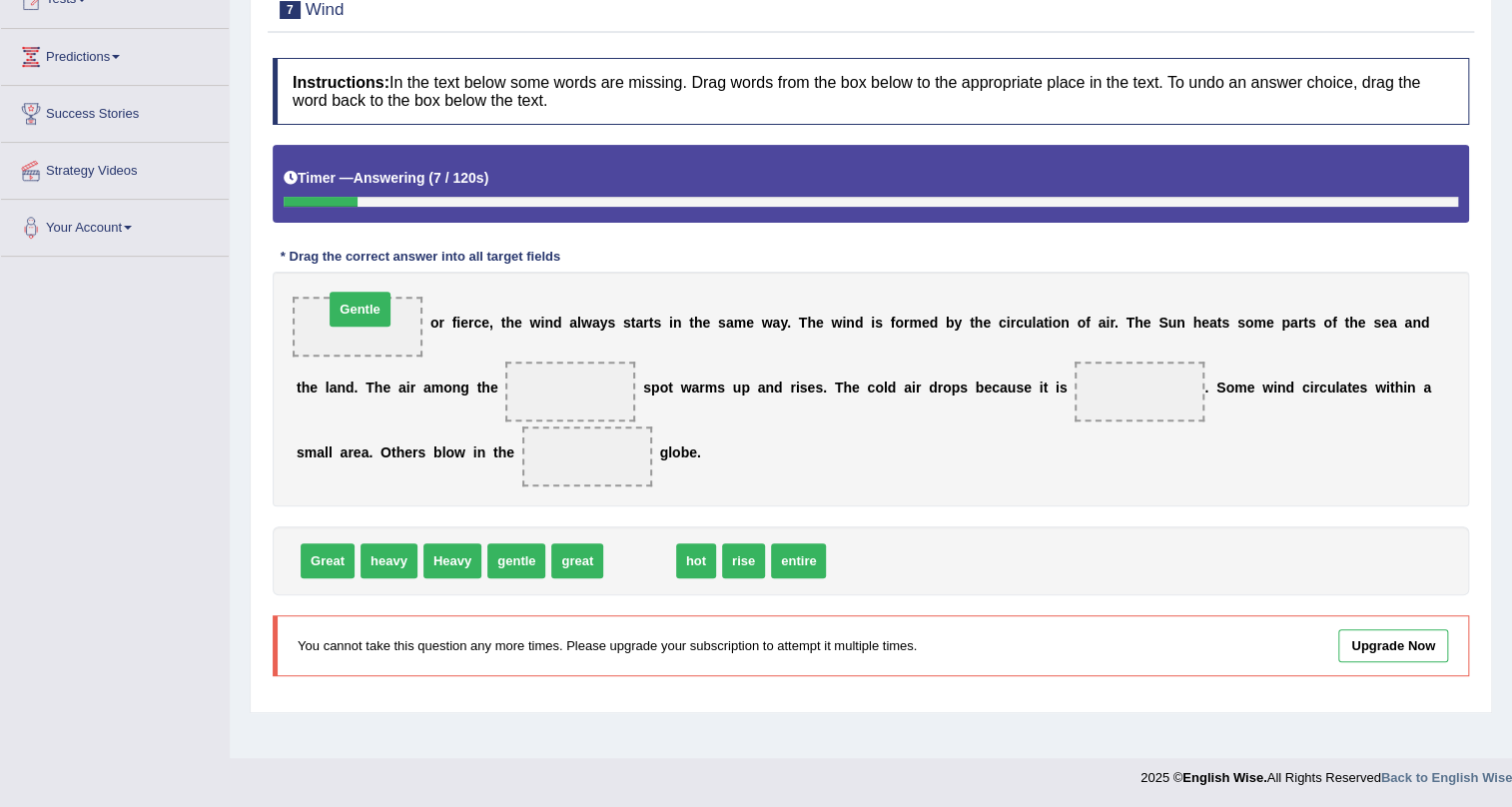 drag, startPoint x: 646, startPoint y: 561, endPoint x: 367, endPoint y: 310, distance: 375.28922 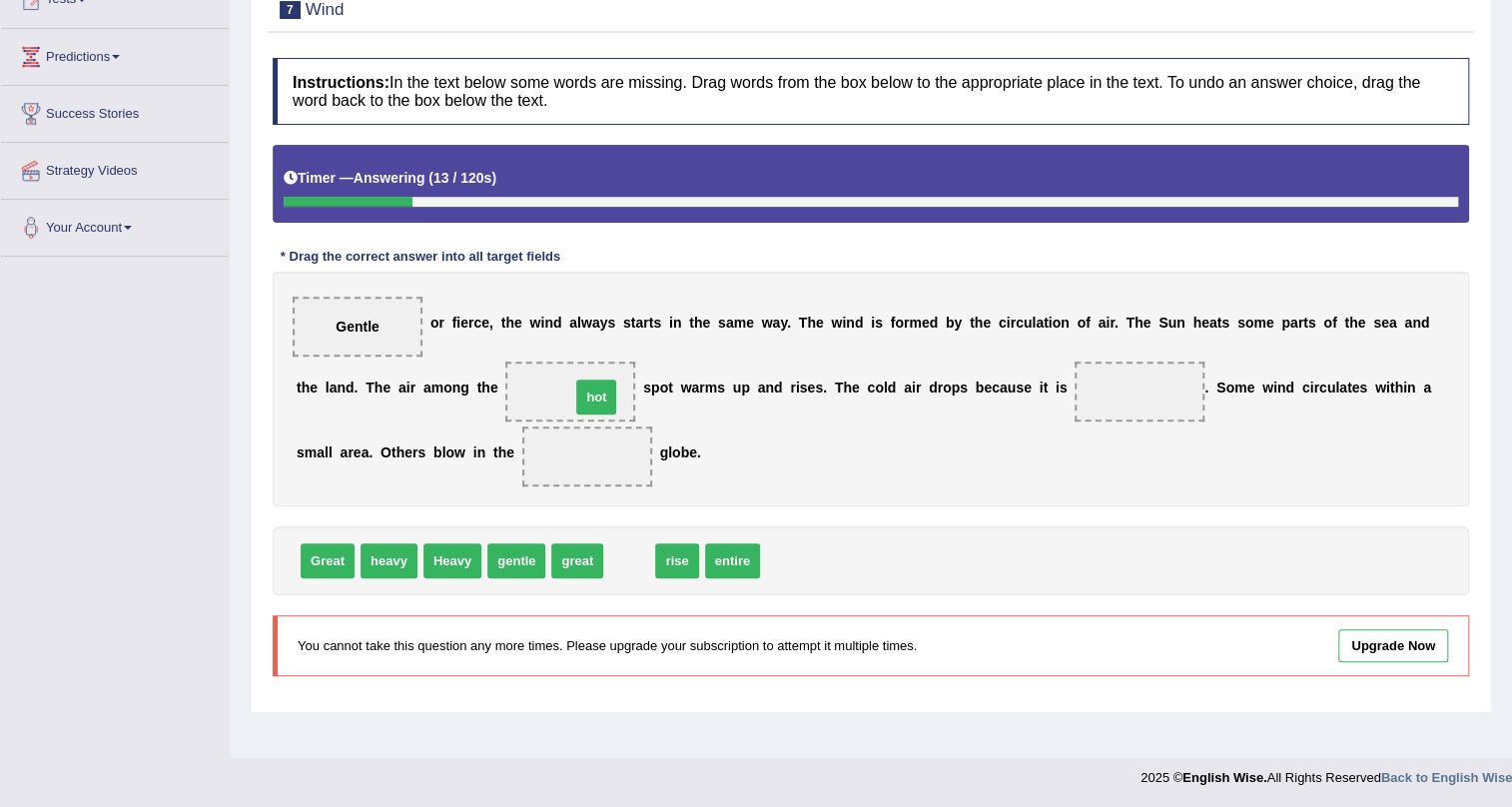 drag, startPoint x: 629, startPoint y: 553, endPoint x: 596, endPoint y: 390, distance: 166.30695 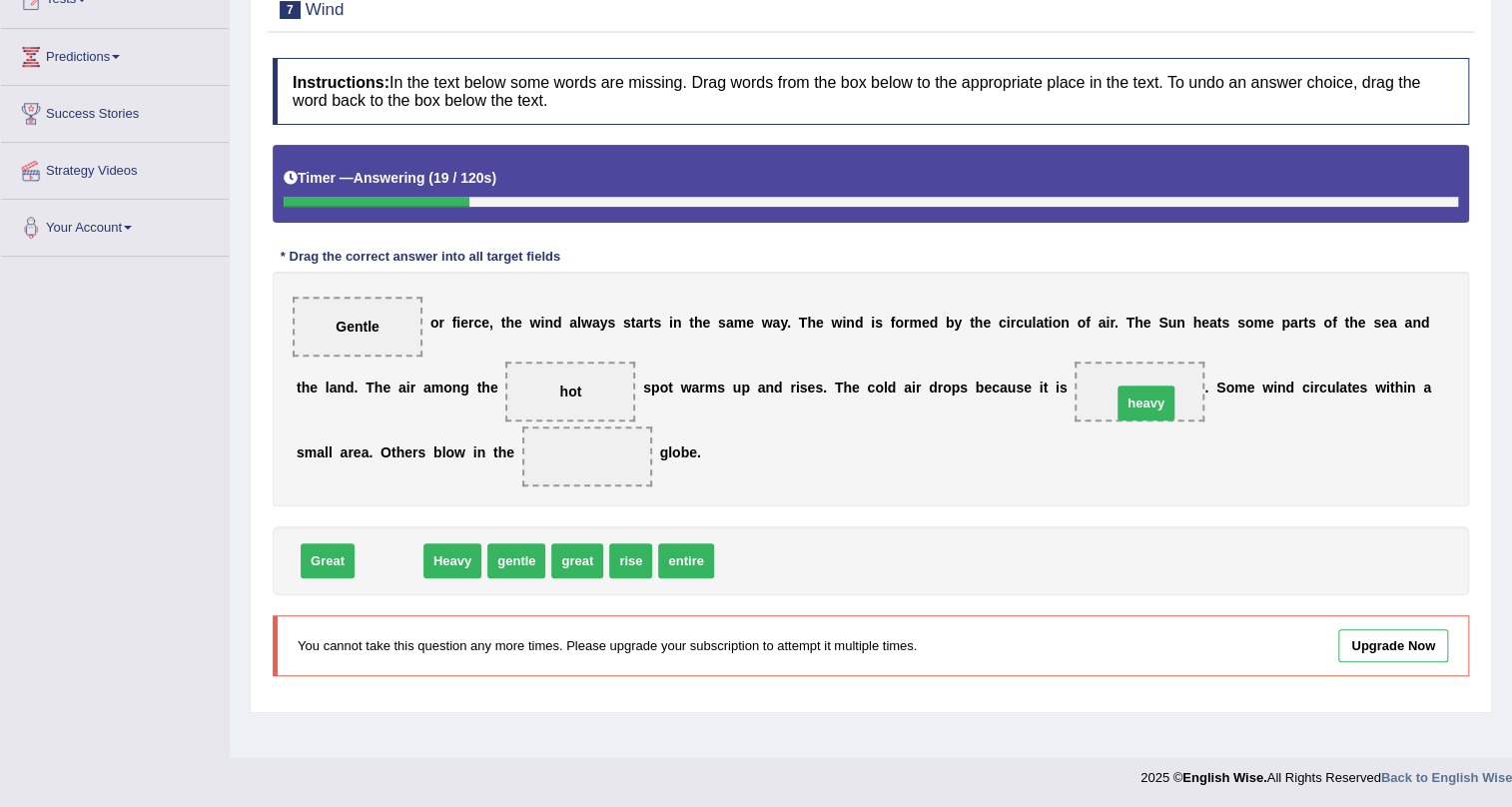 drag, startPoint x: 389, startPoint y: 564, endPoint x: 1146, endPoint y: 406, distance: 773.313 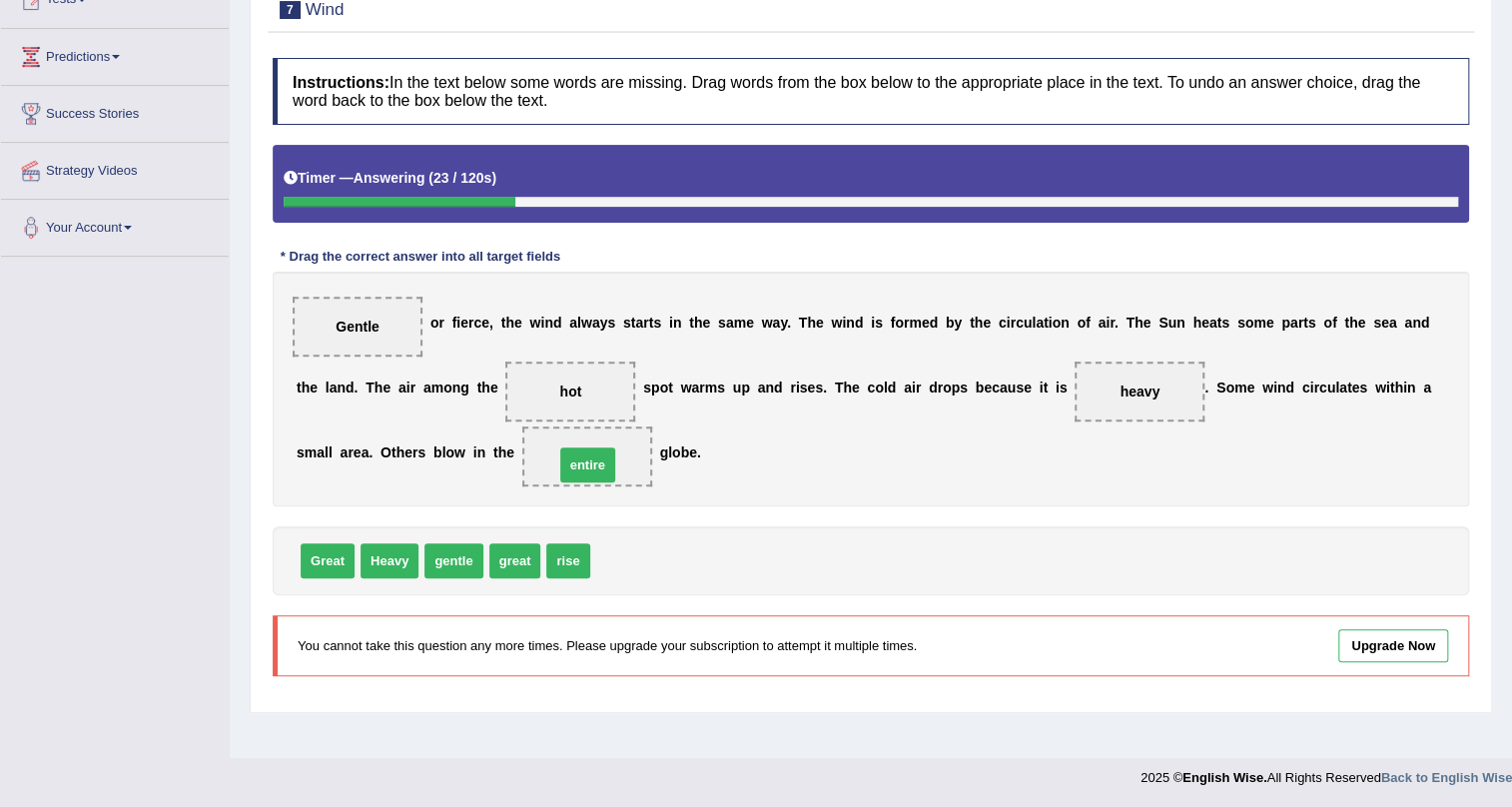 drag, startPoint x: 630, startPoint y: 556, endPoint x: 594, endPoint y: 460, distance: 102.528045 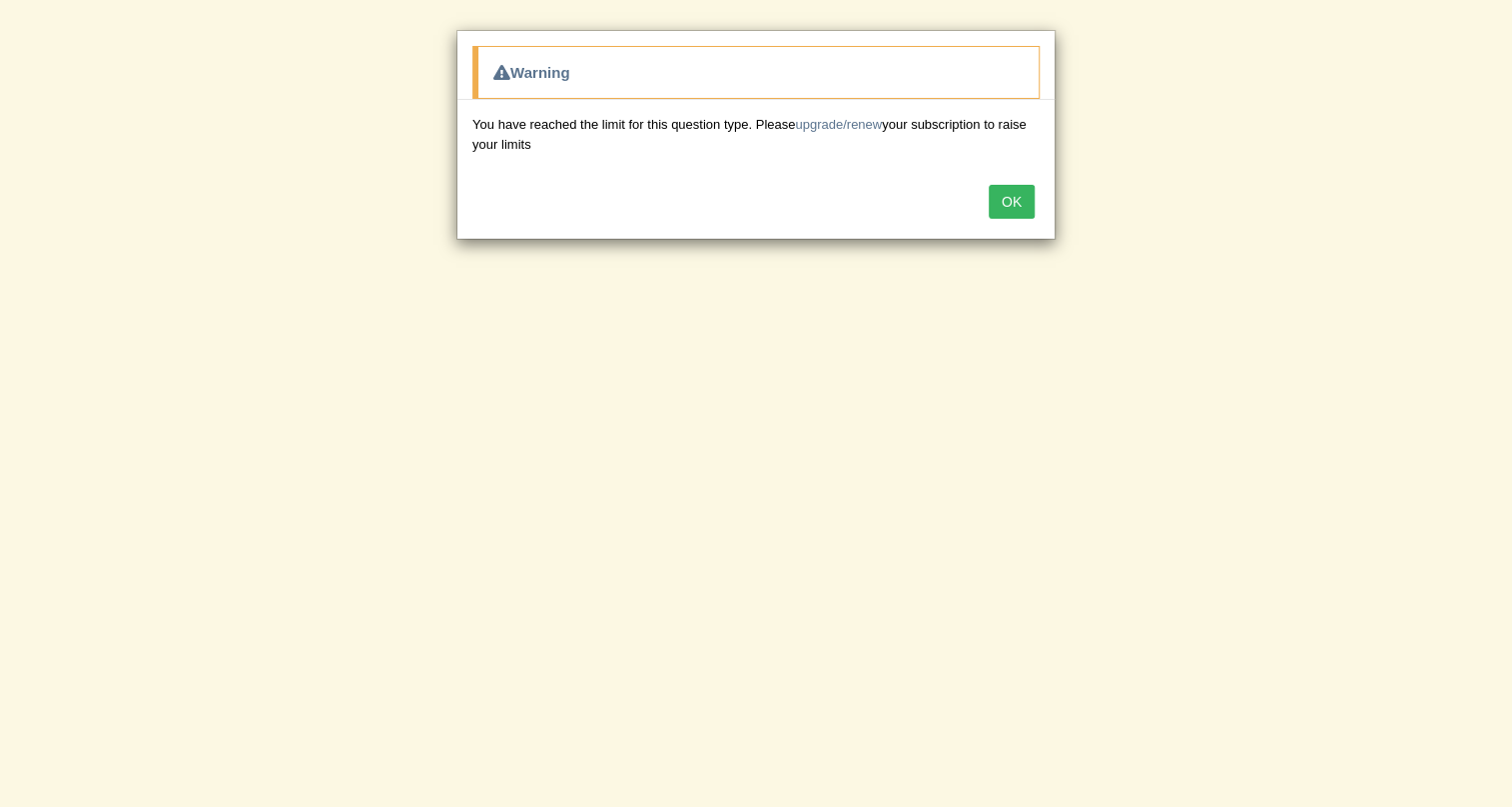 click on "OK" at bounding box center [1012, 202] 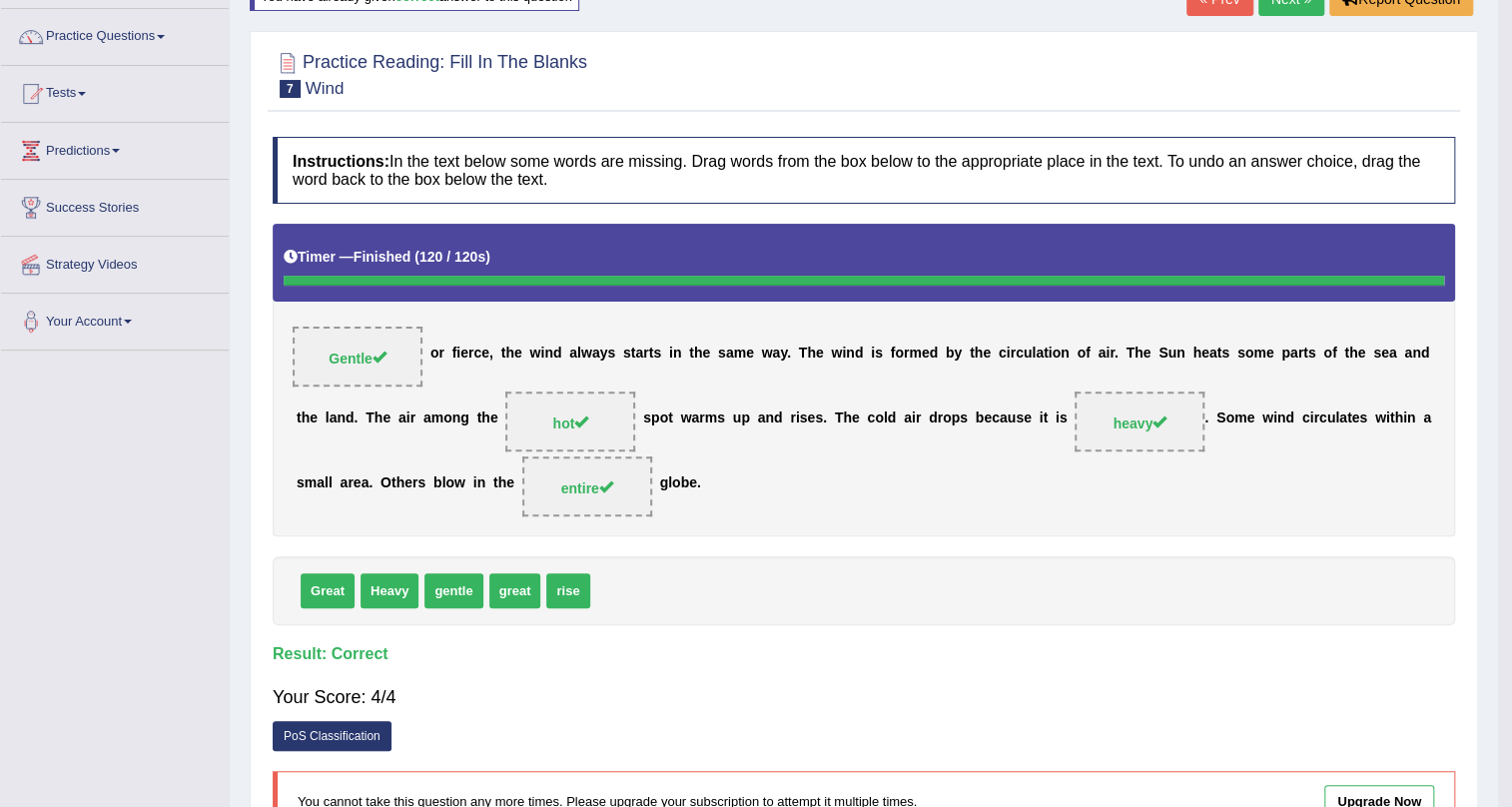 scroll, scrollTop: 0, scrollLeft: 0, axis: both 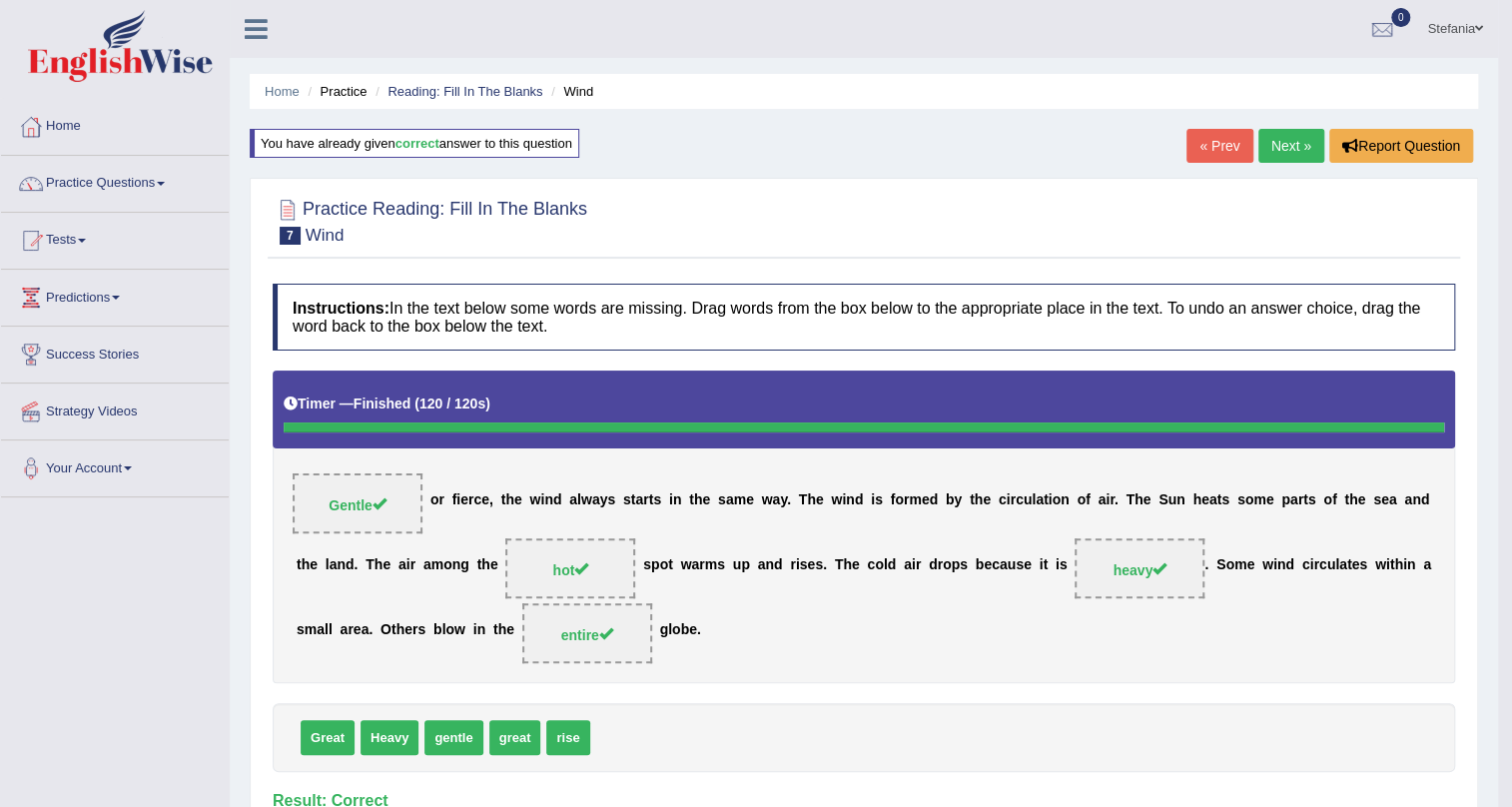 click on "Next »" at bounding box center (1291, 146) 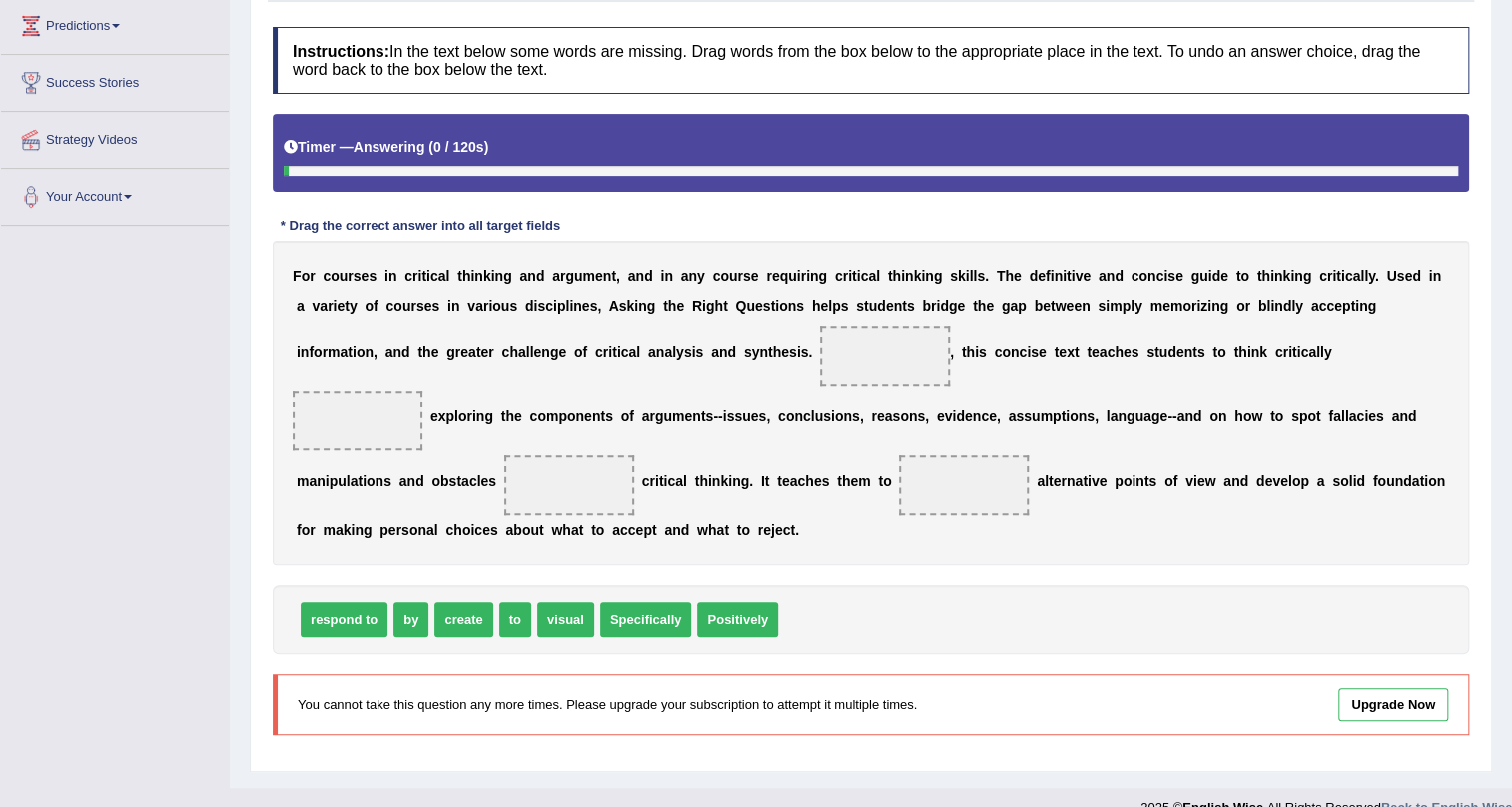 scroll, scrollTop: 272, scrollLeft: 0, axis: vertical 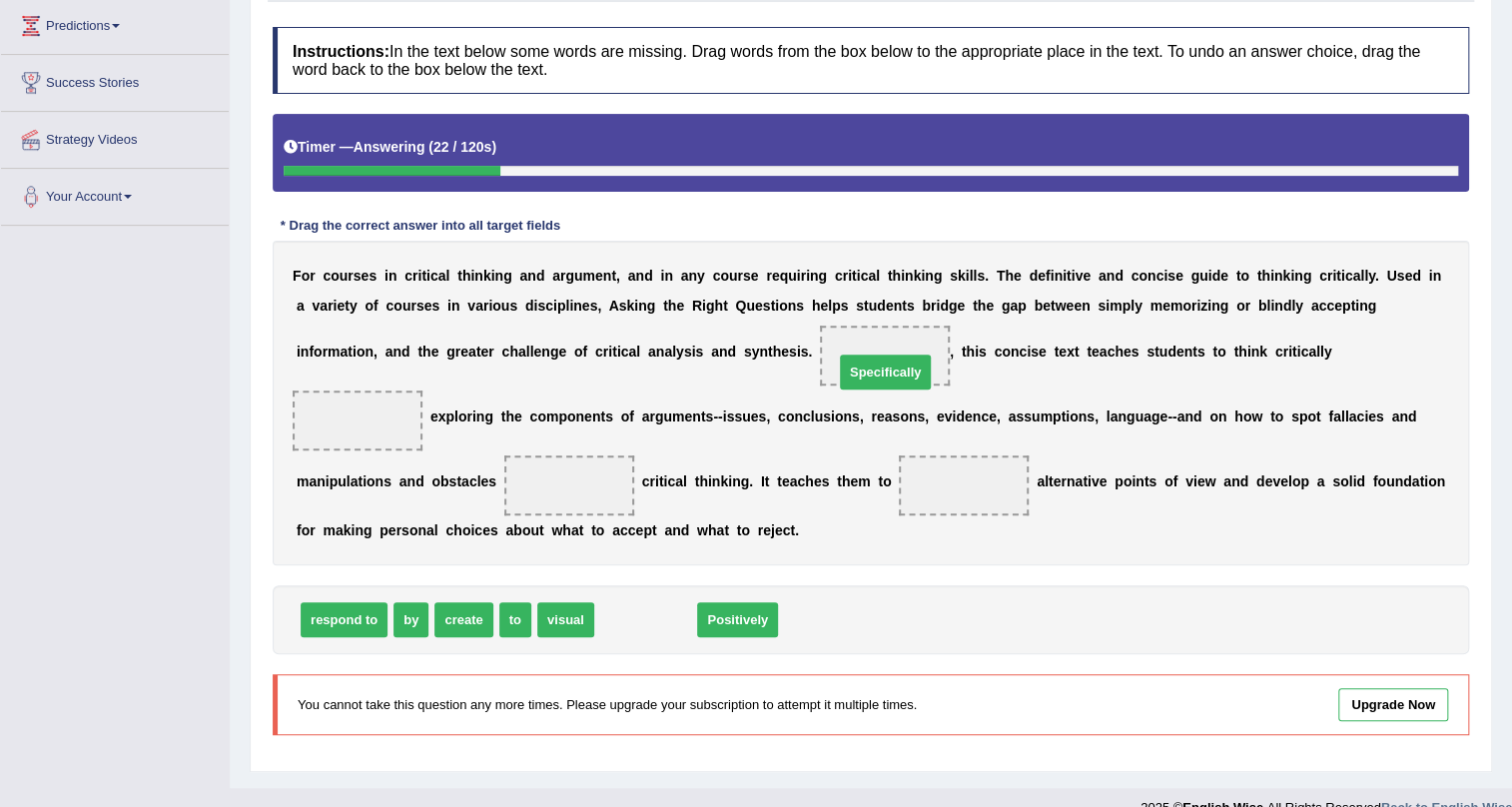 drag, startPoint x: 671, startPoint y: 623, endPoint x: 911, endPoint y: 376, distance: 344.39657 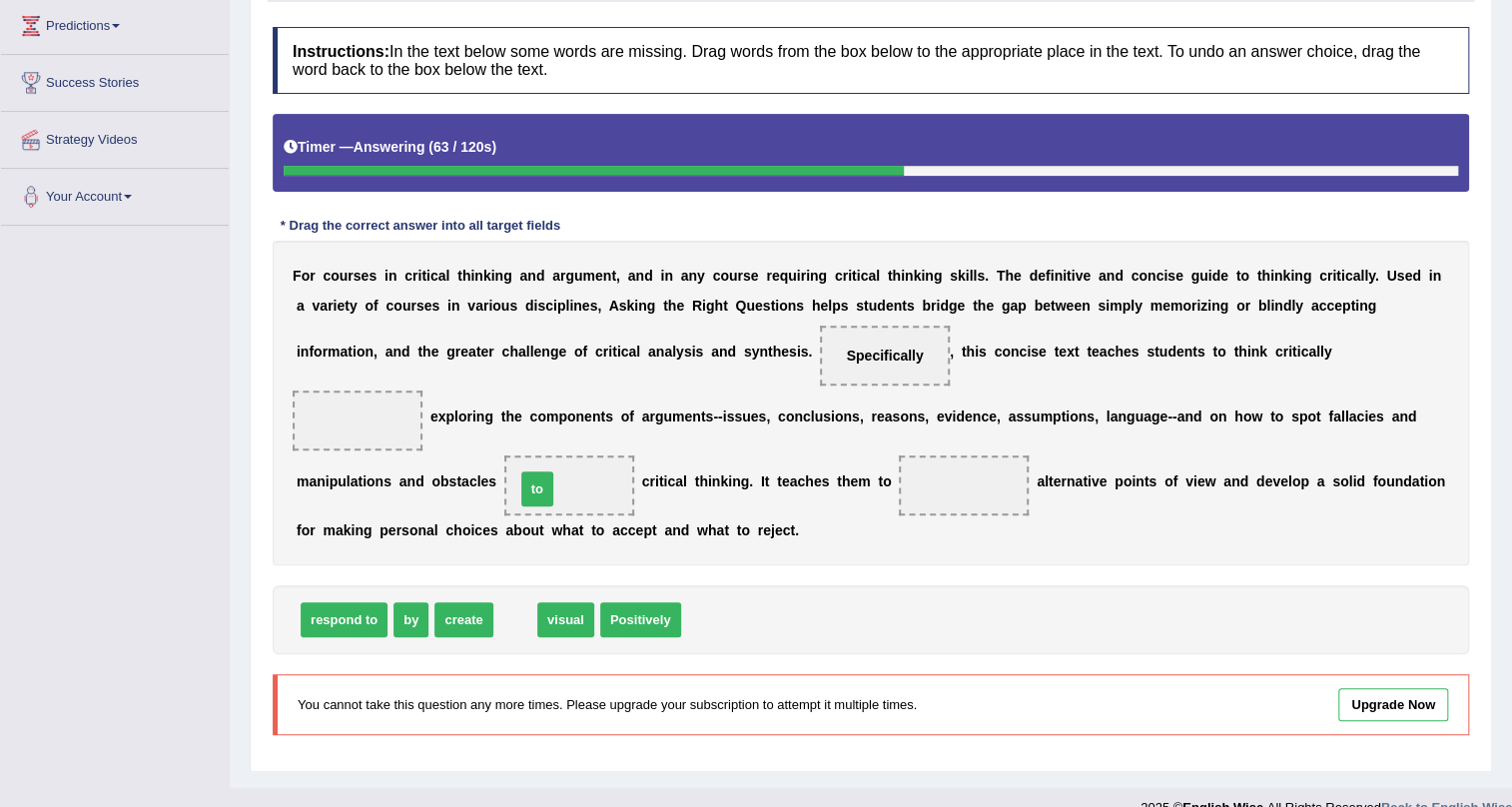 drag, startPoint x: 517, startPoint y: 622, endPoint x: 539, endPoint y: 491, distance: 132.83448 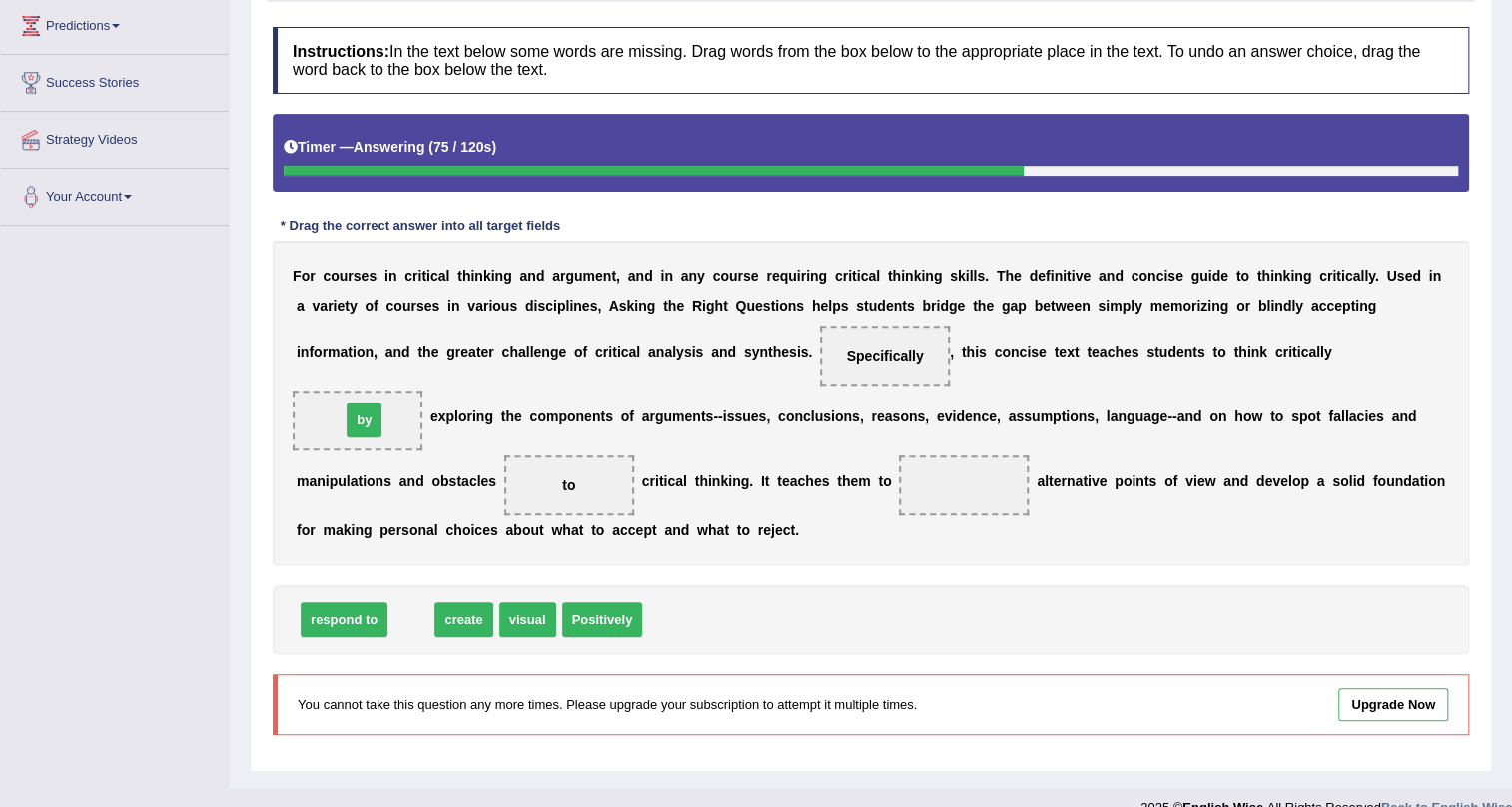 drag, startPoint x: 419, startPoint y: 622, endPoint x: 373, endPoint y: 422, distance: 205.22183 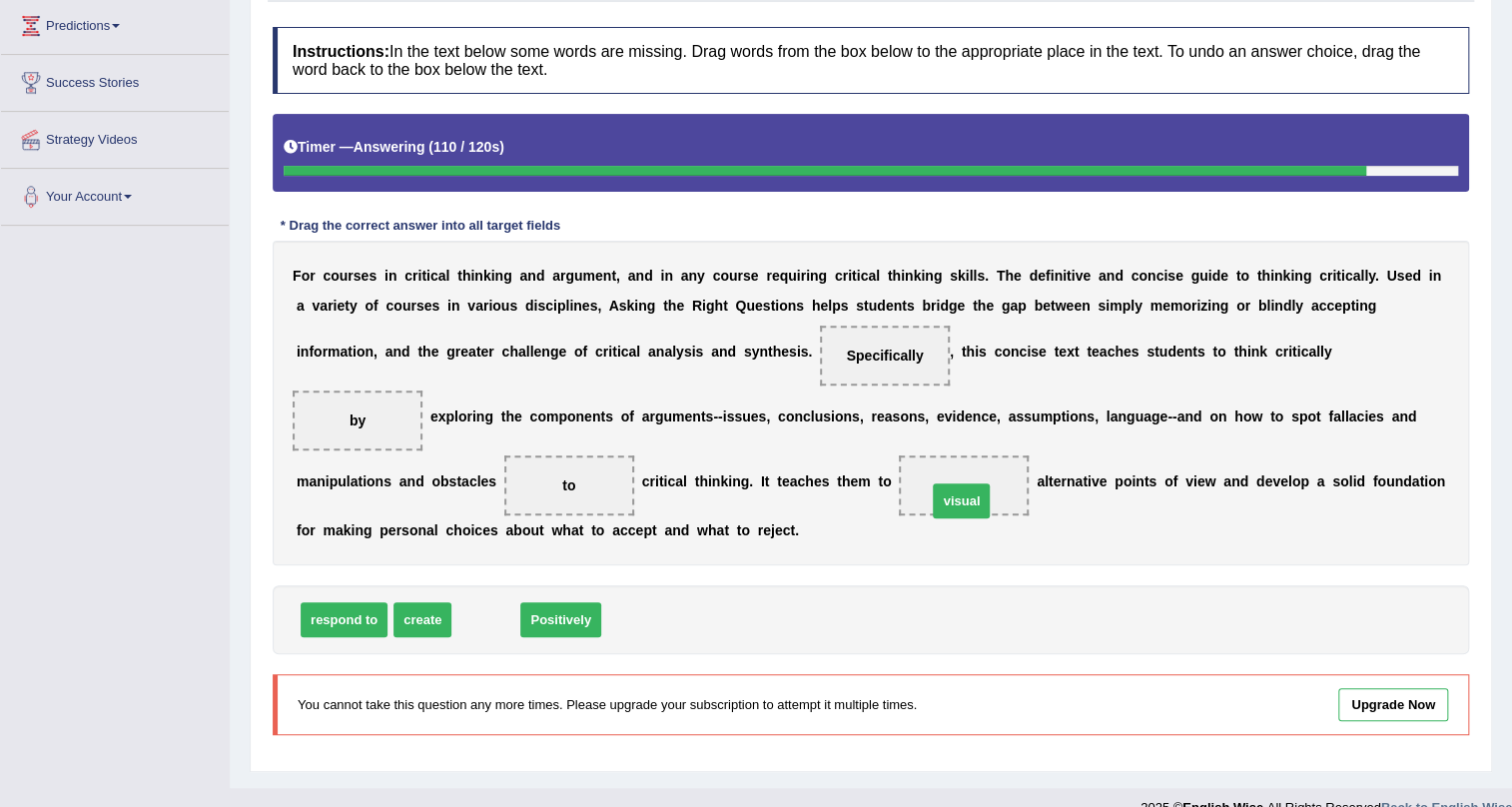 drag, startPoint x: 489, startPoint y: 624, endPoint x: 965, endPoint y: 506, distance: 490.408 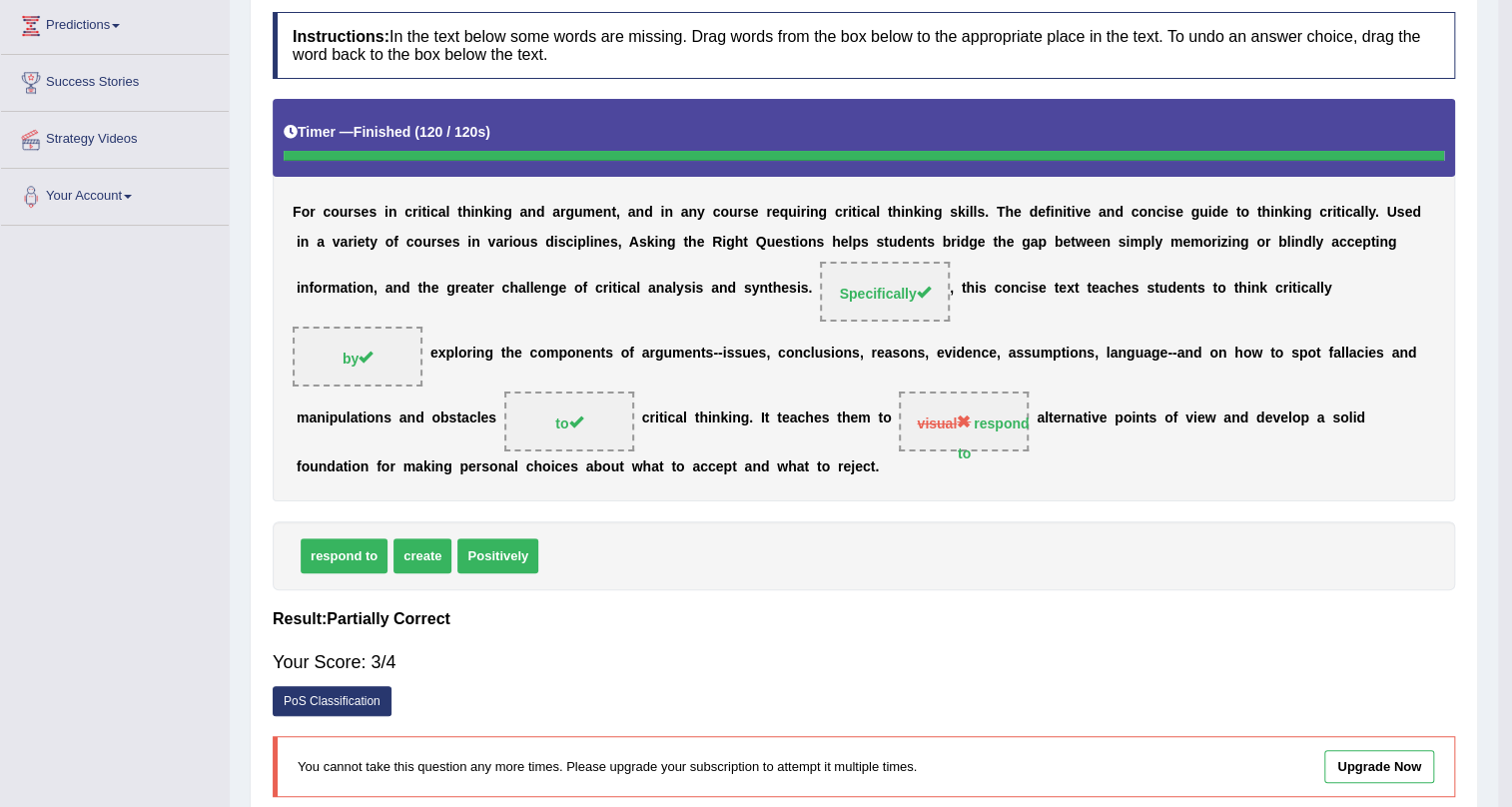 scroll, scrollTop: 252, scrollLeft: 0, axis: vertical 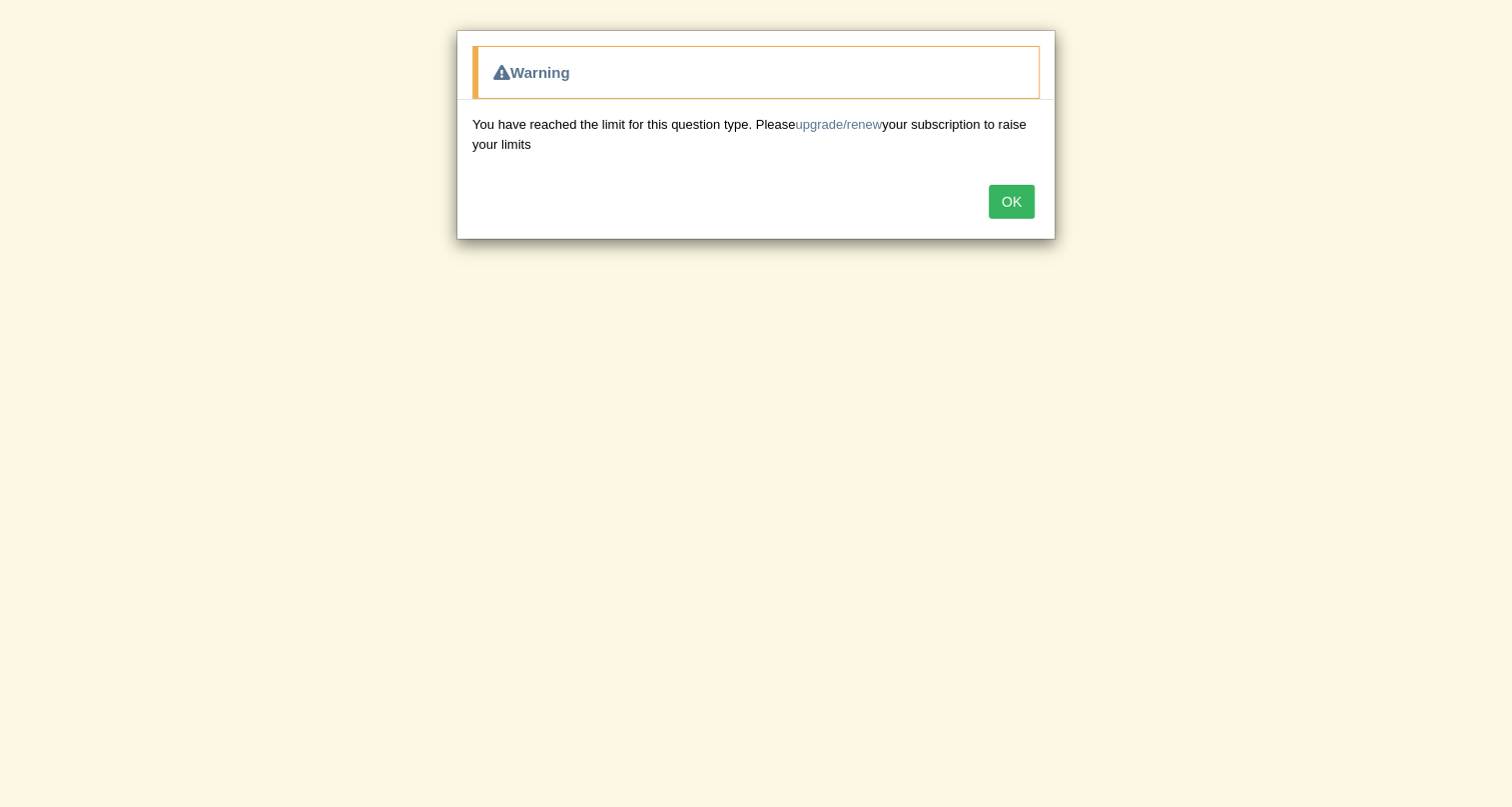 click on "OK" at bounding box center (1012, 202) 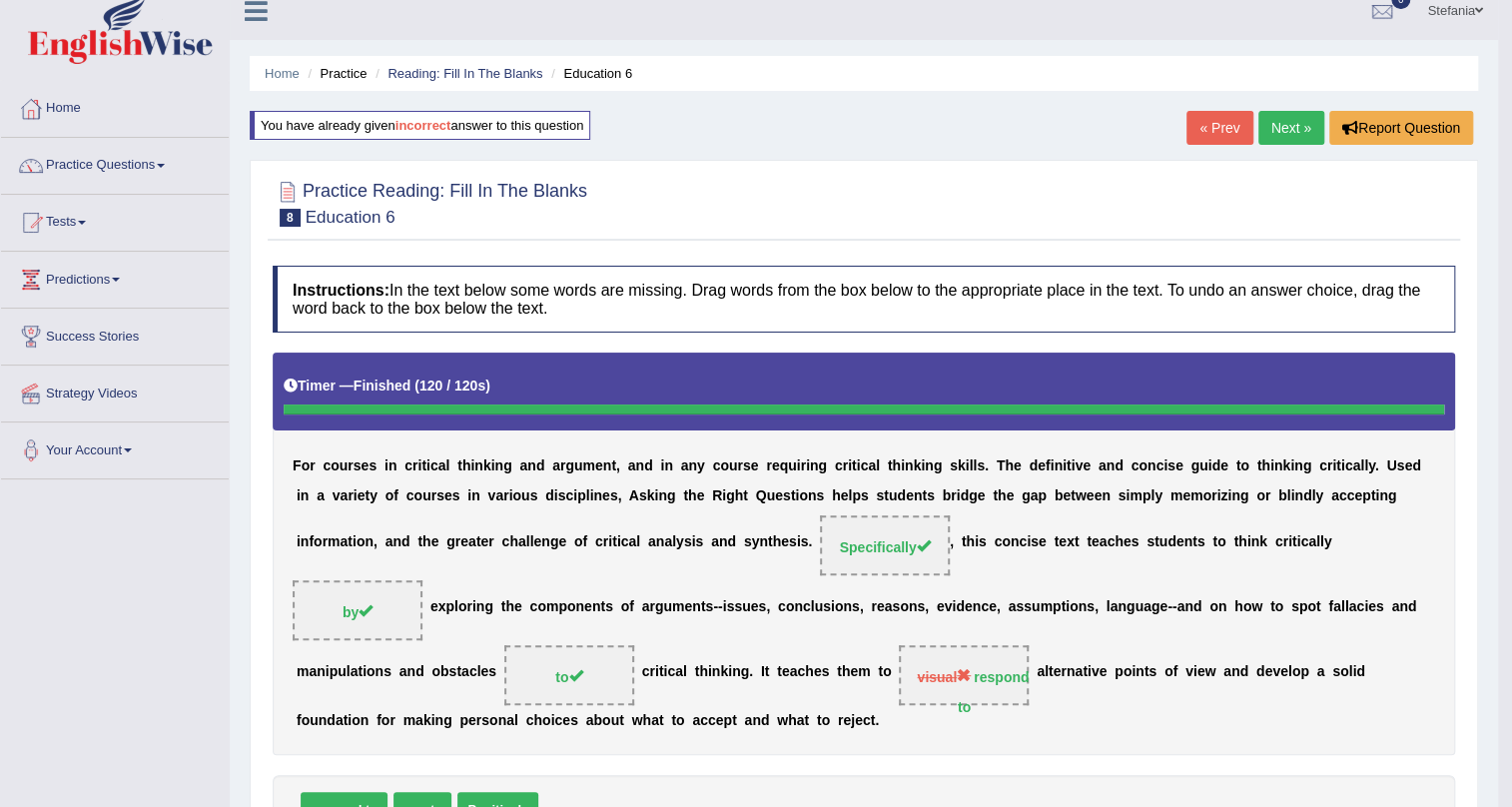 scroll, scrollTop: 0, scrollLeft: 0, axis: both 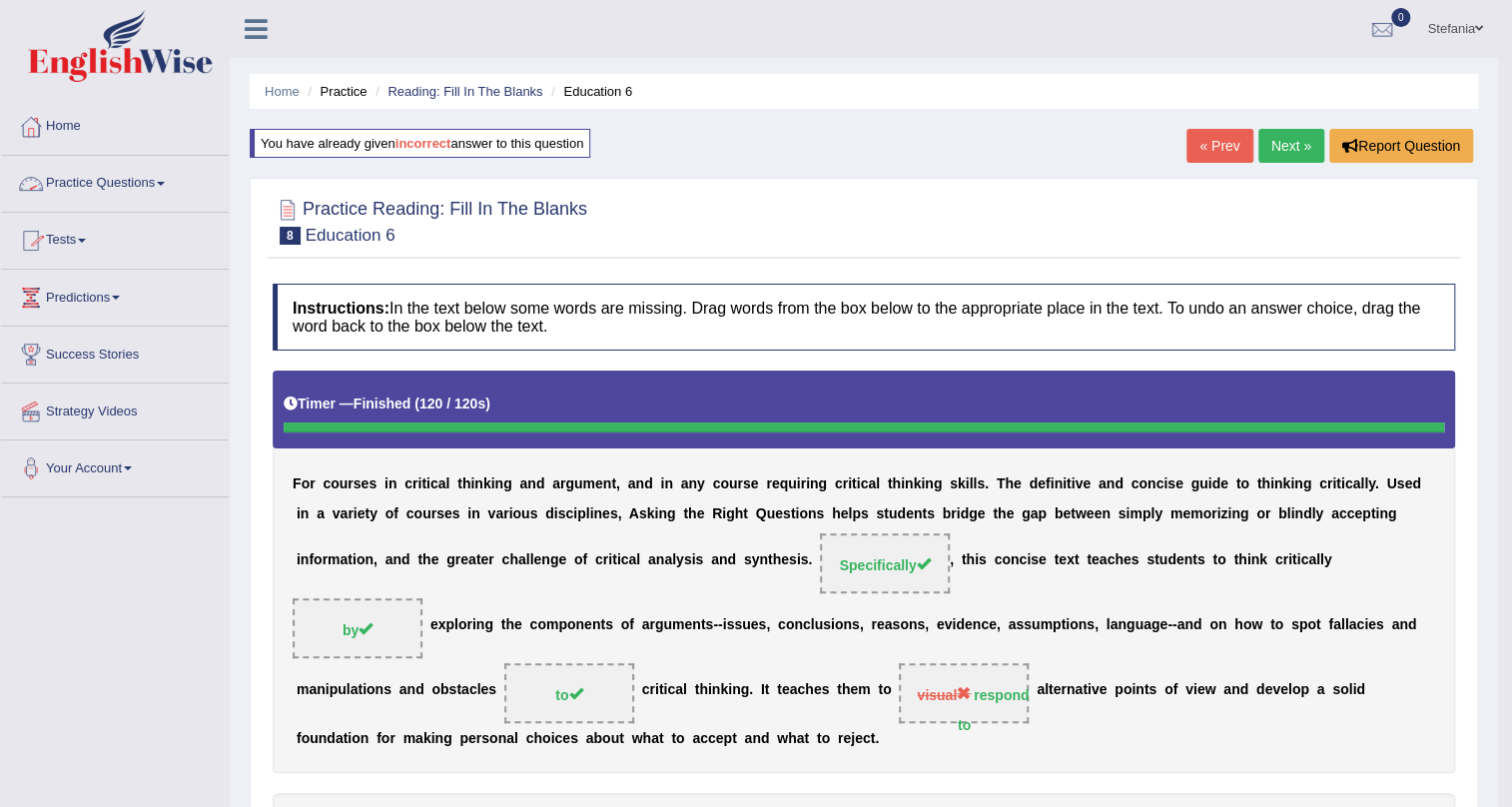 click on "Practice Questions" at bounding box center (115, 181) 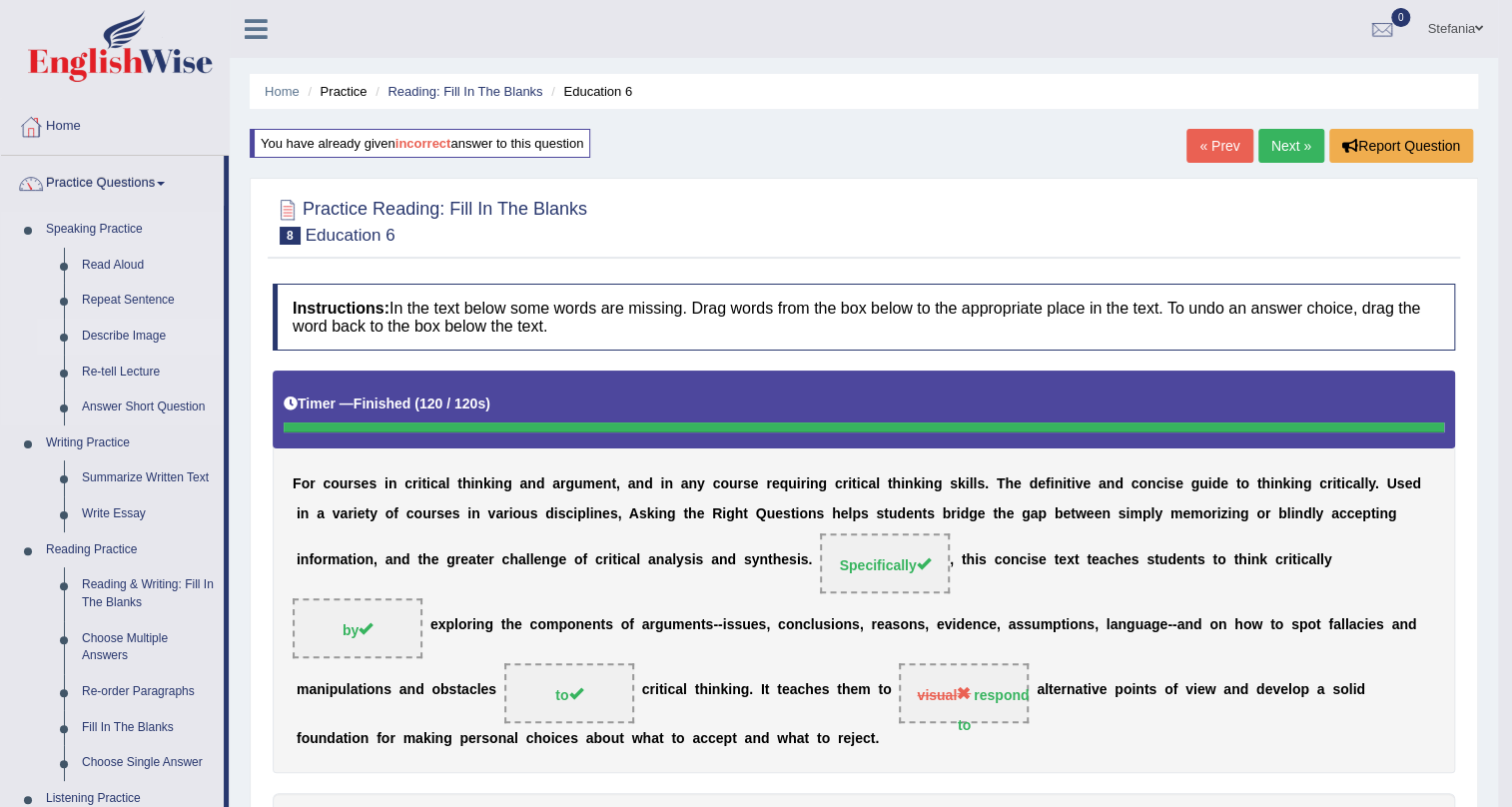 click on "Describe Image" at bounding box center [148, 337] 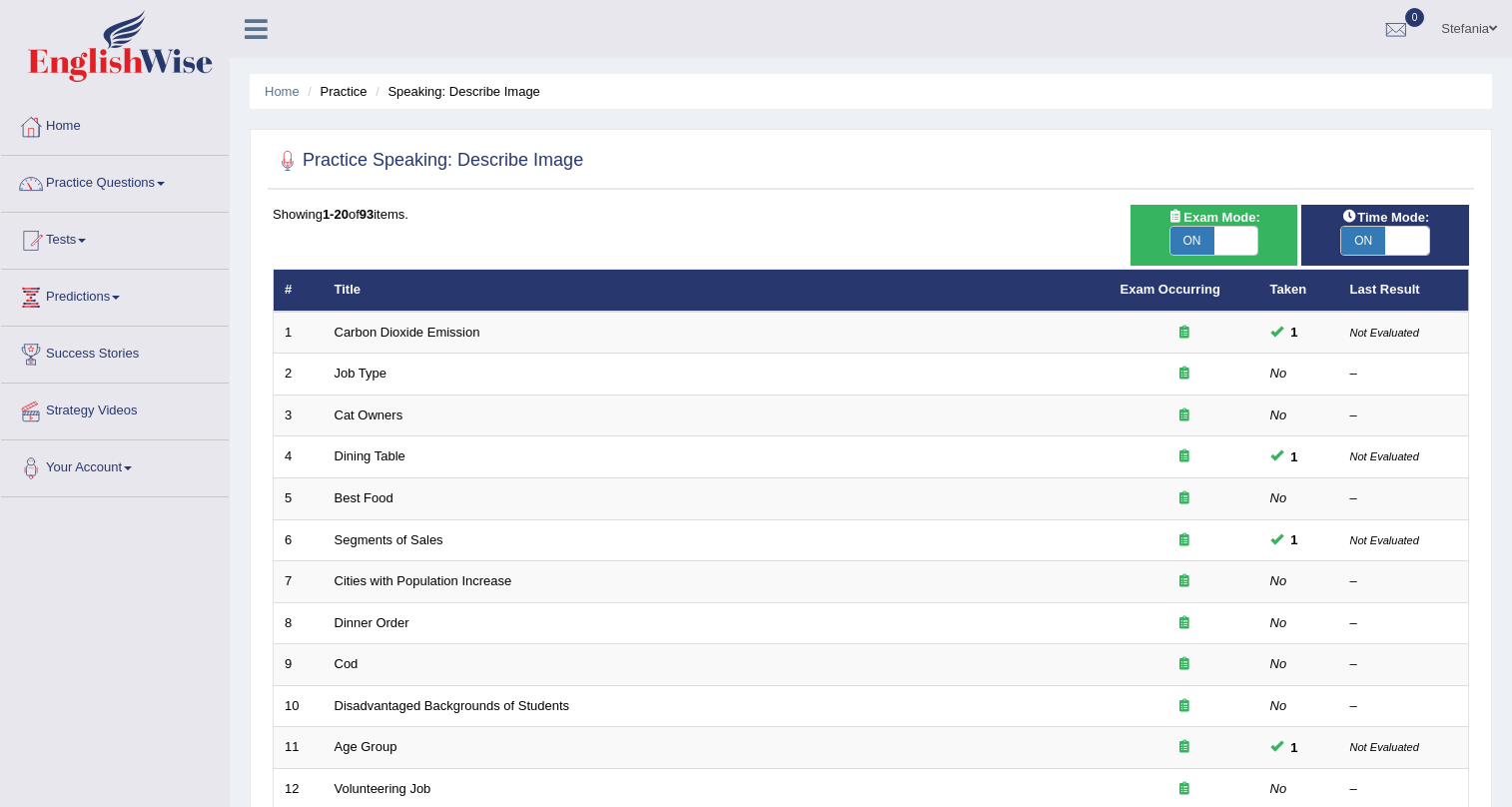 scroll, scrollTop: 0, scrollLeft: 0, axis: both 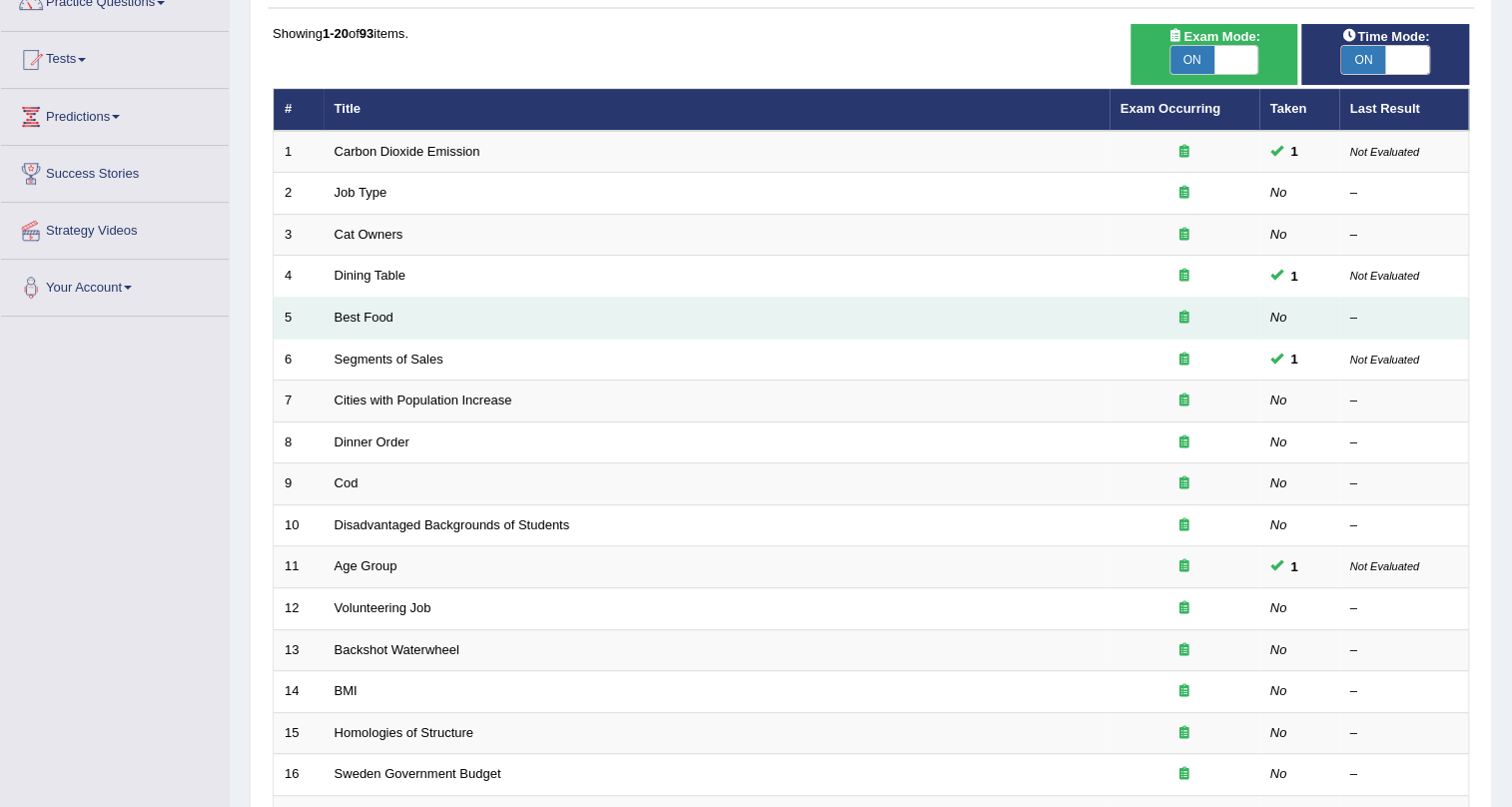 click on "Best Food" at bounding box center (716, 319) 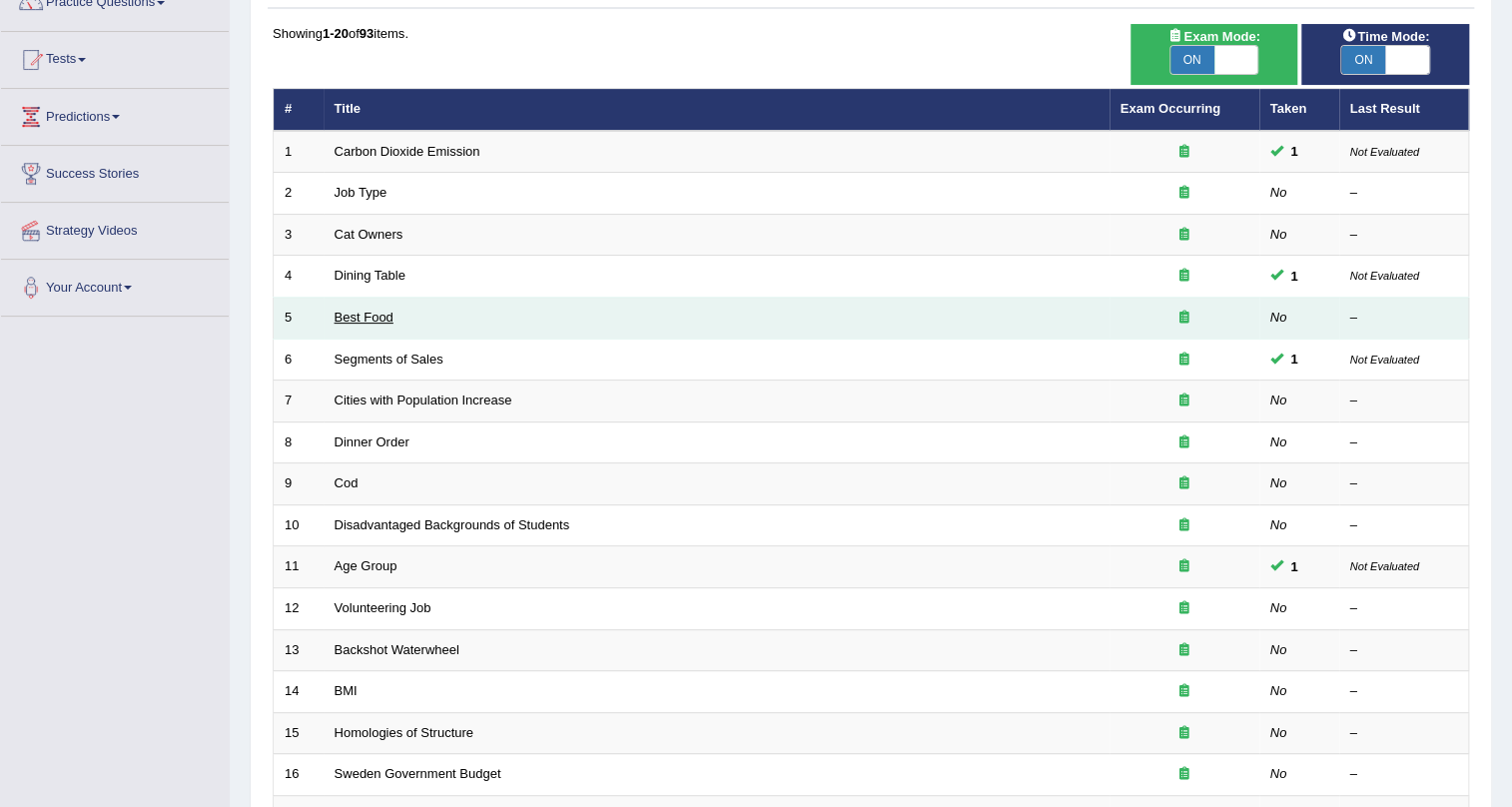 click on "Best Food" at bounding box center [364, 317] 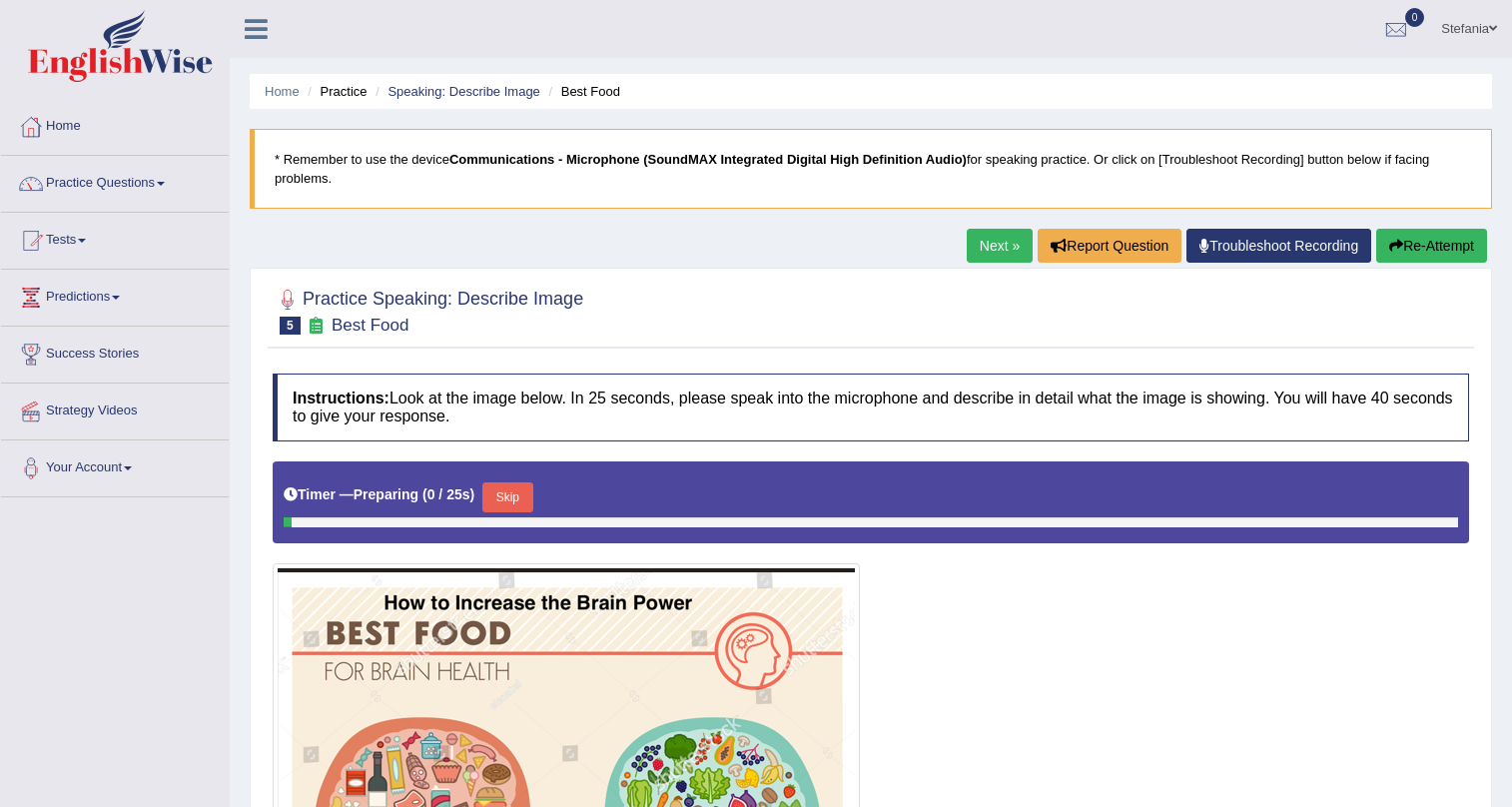 scroll, scrollTop: 0, scrollLeft: 0, axis: both 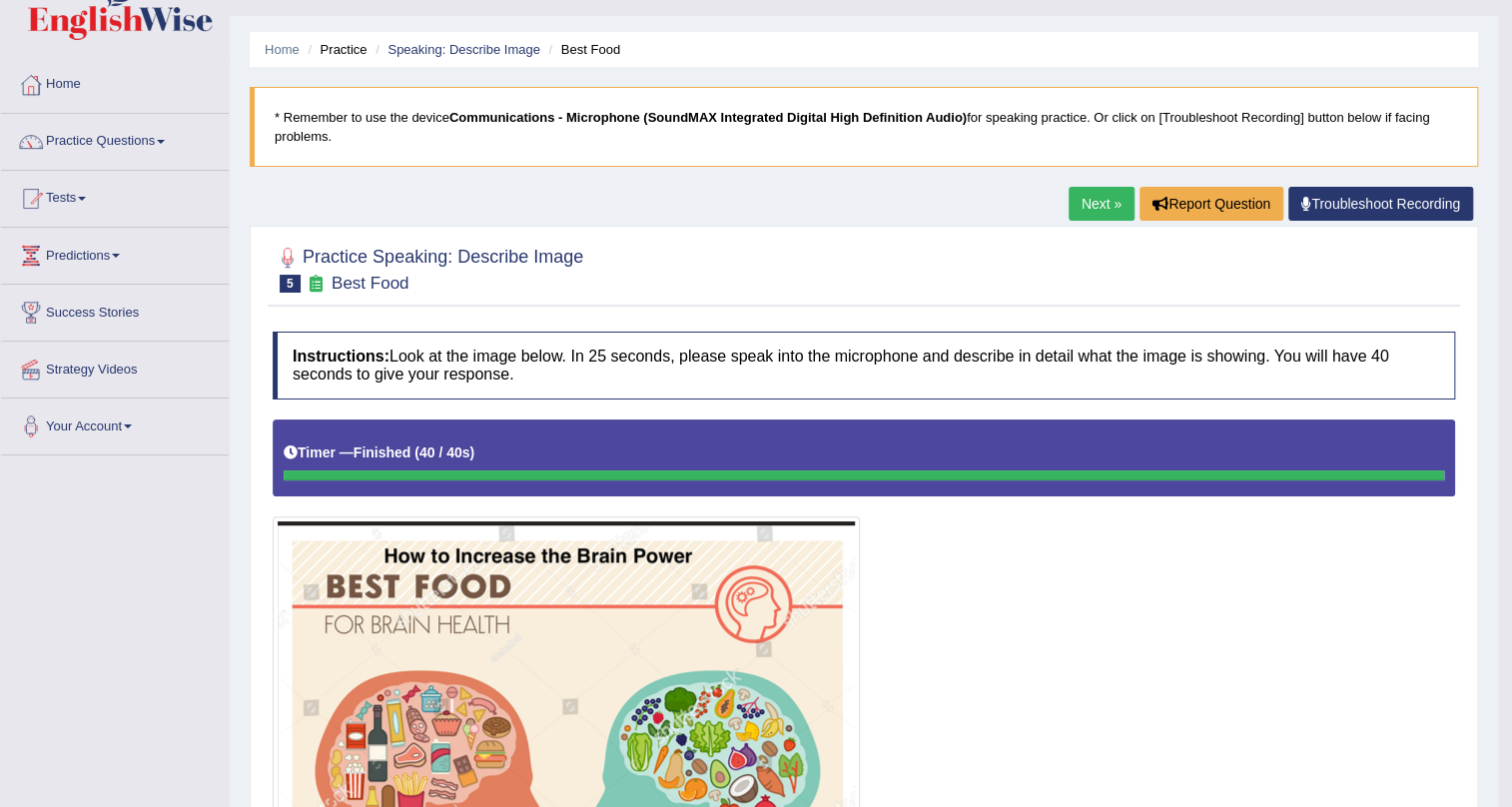 click on "Next »" at bounding box center [1102, 204] 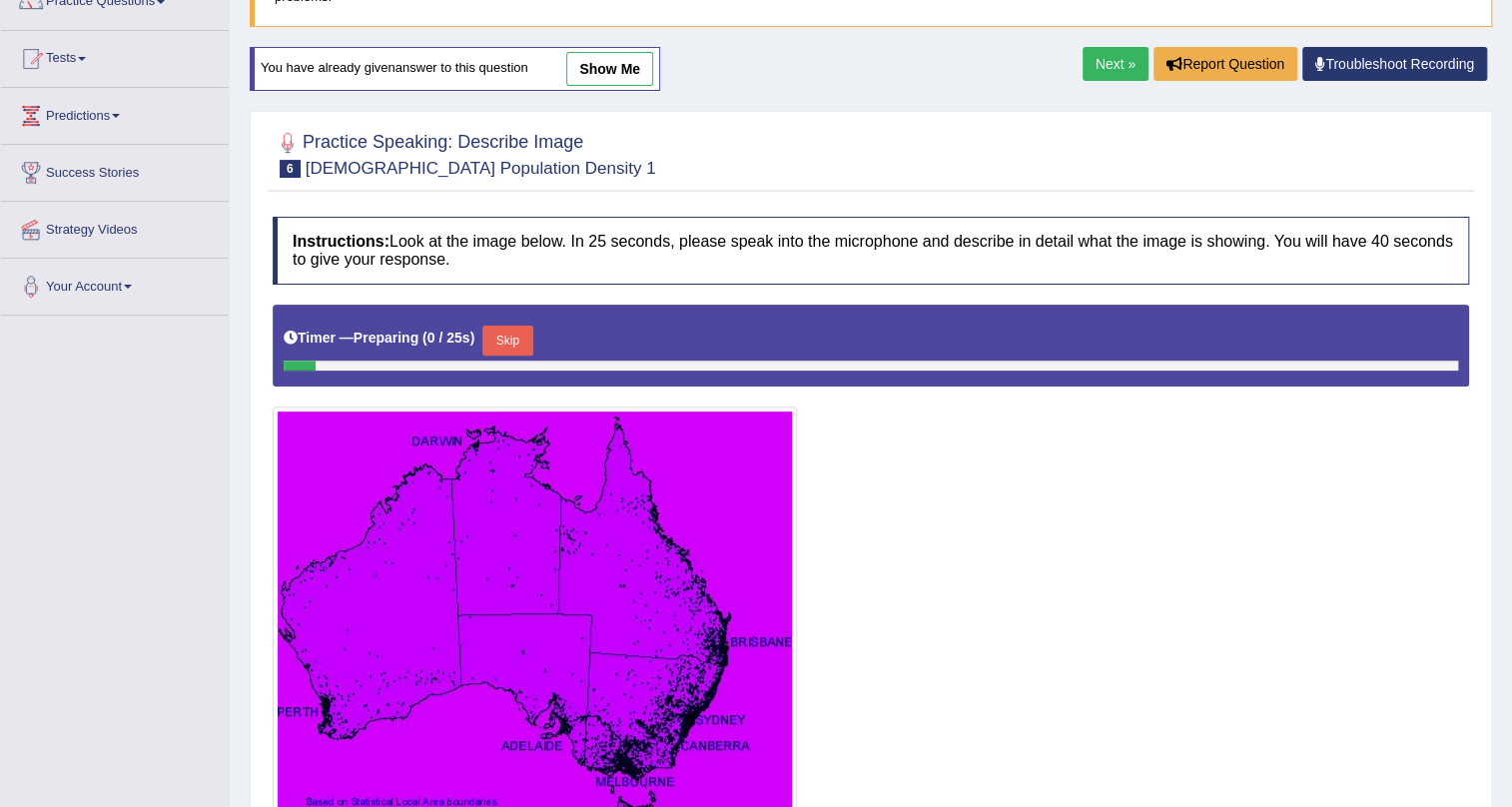 scroll, scrollTop: 363, scrollLeft: 0, axis: vertical 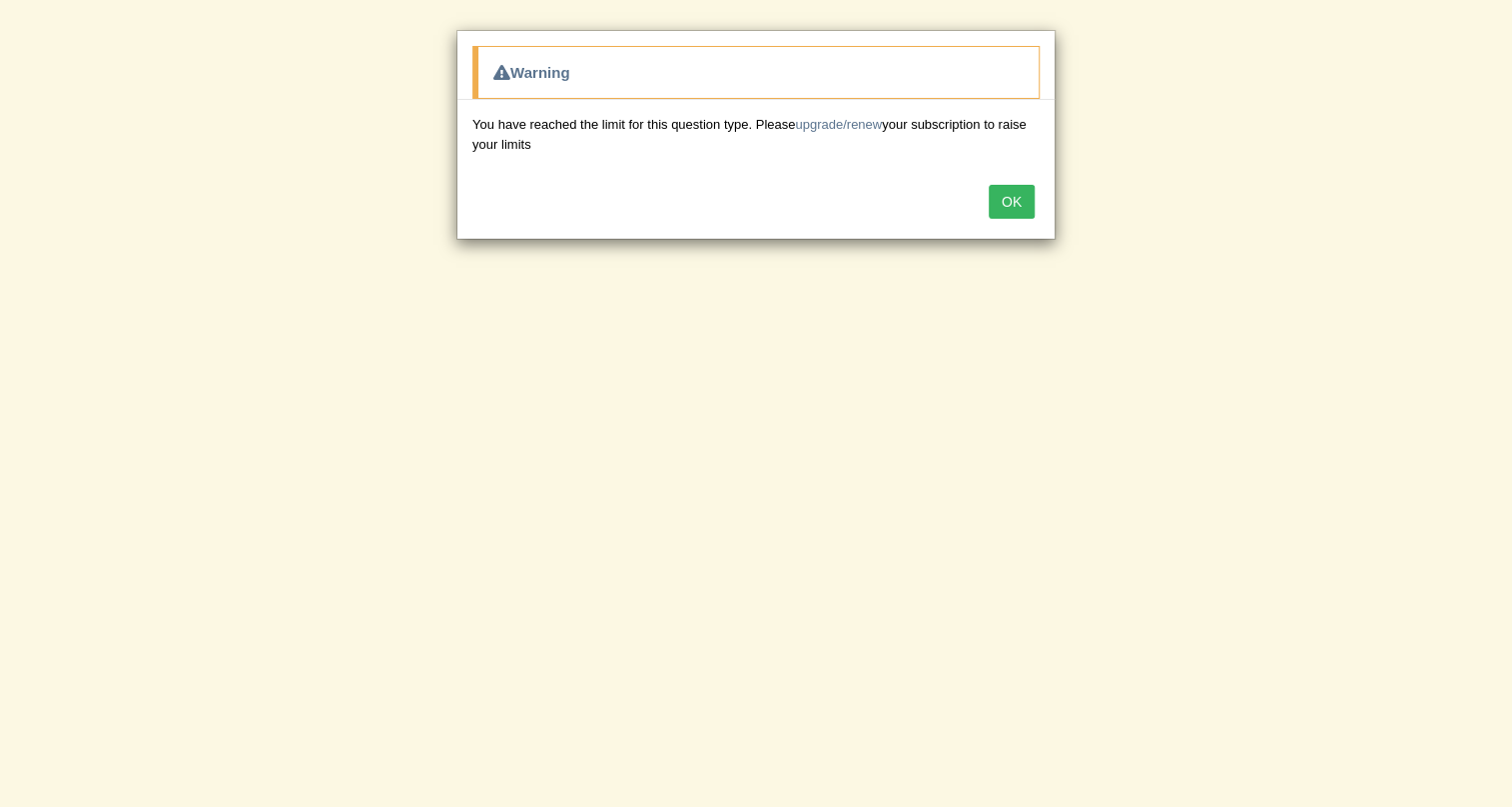 click on "OK" at bounding box center (1012, 202) 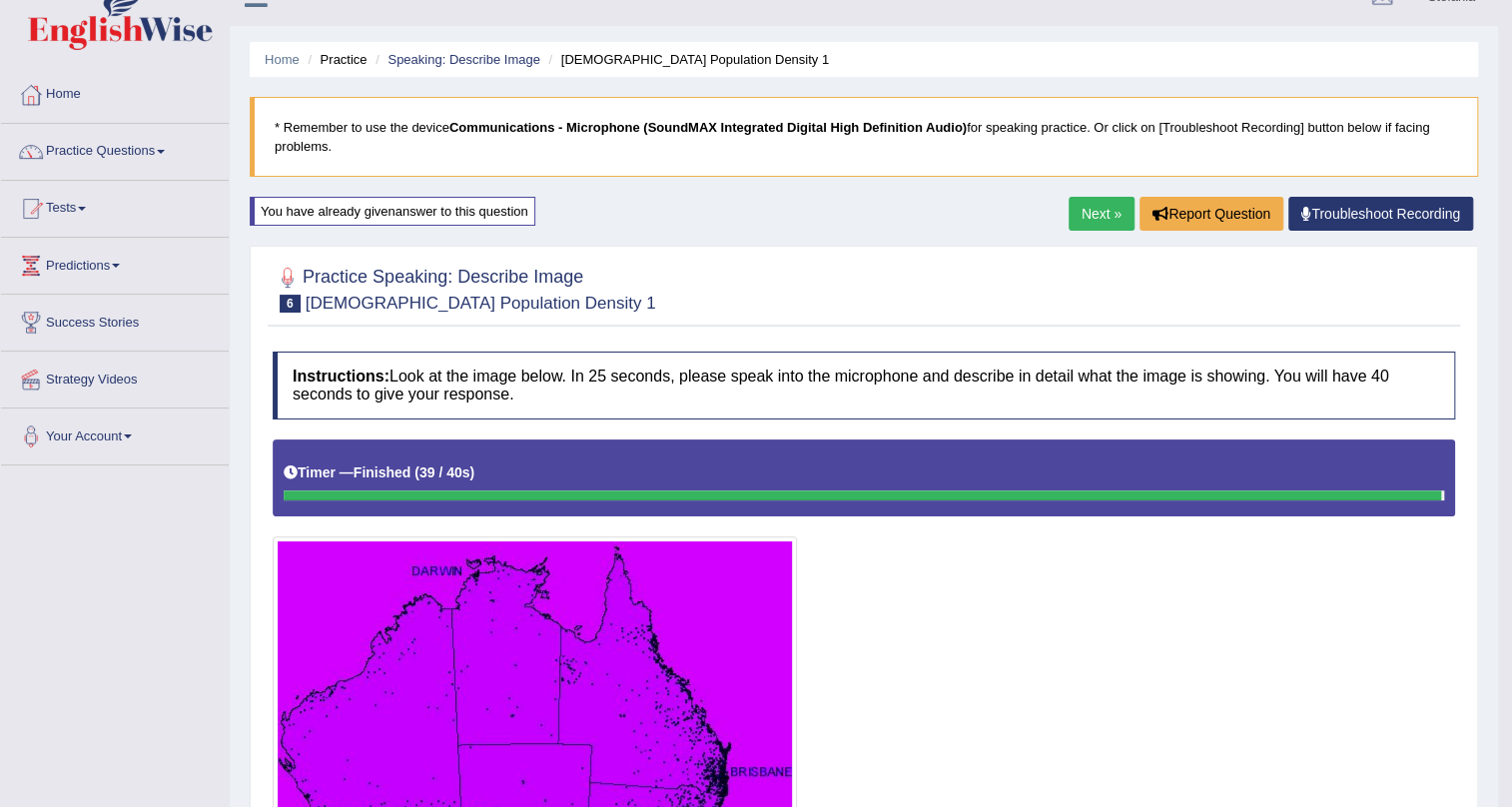 scroll, scrollTop: 27, scrollLeft: 0, axis: vertical 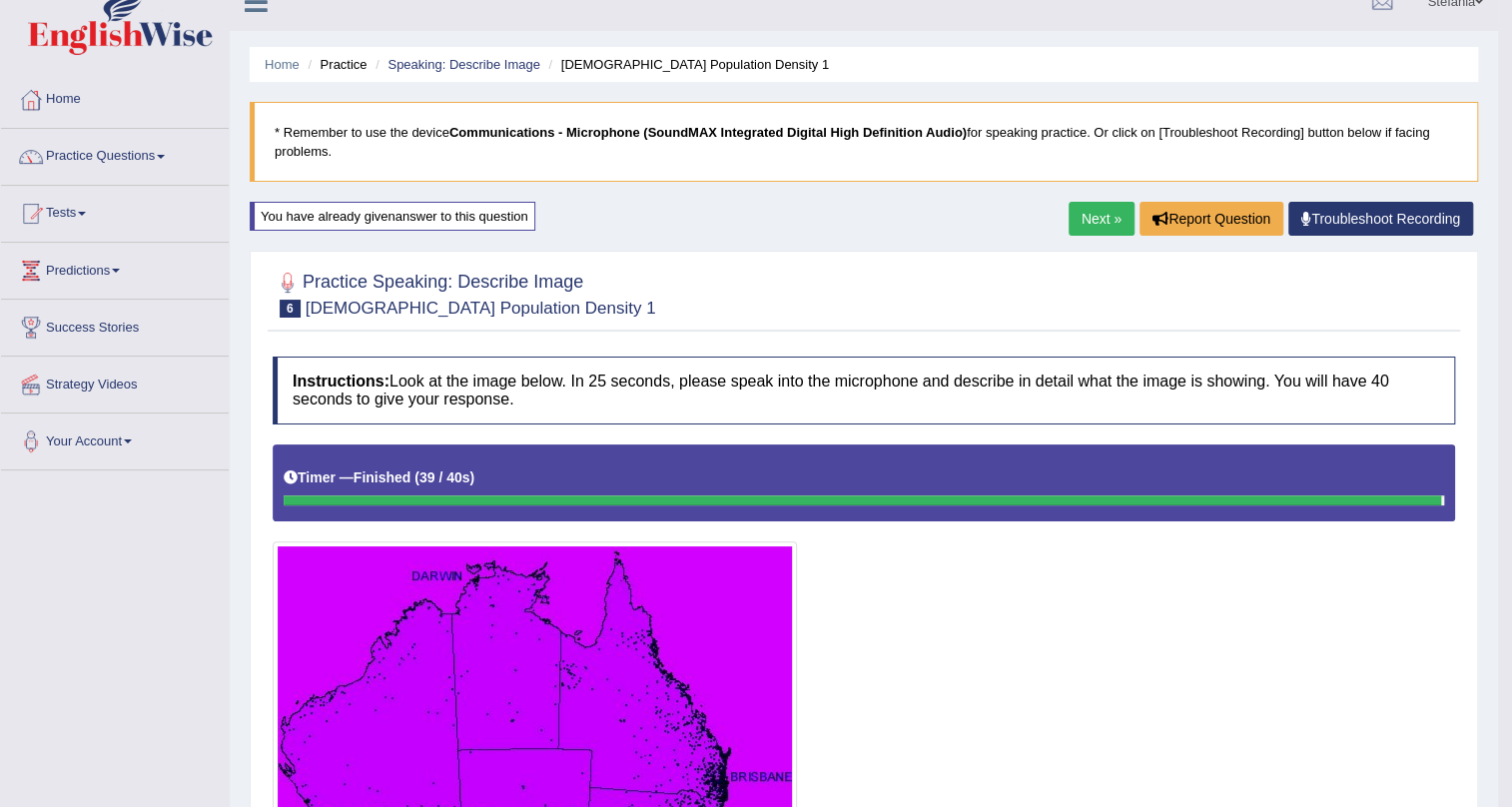 click on "Next »" at bounding box center (1102, 219) 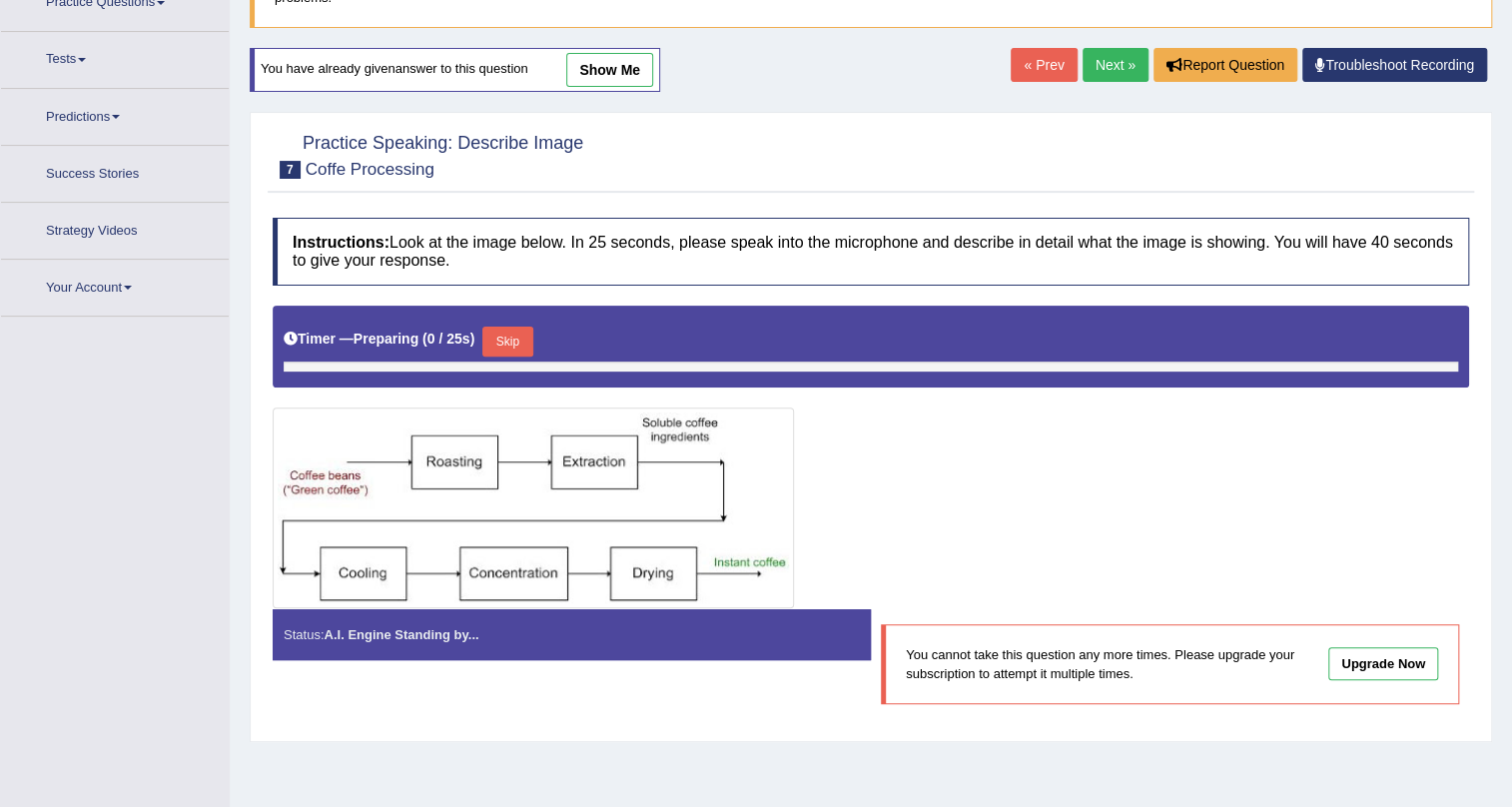 scroll, scrollTop: 181, scrollLeft: 0, axis: vertical 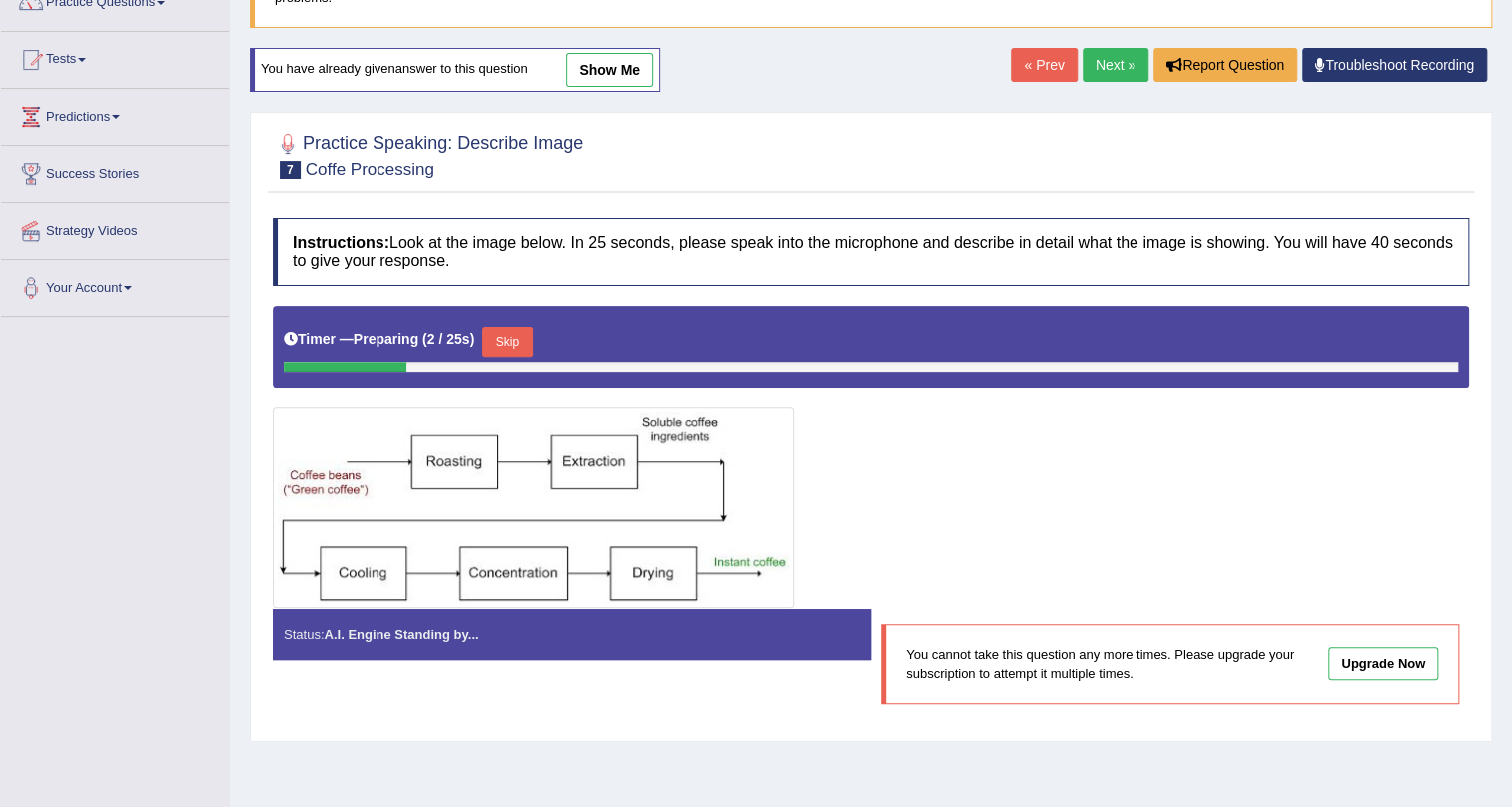 click on "Next »" at bounding box center (1116, 65) 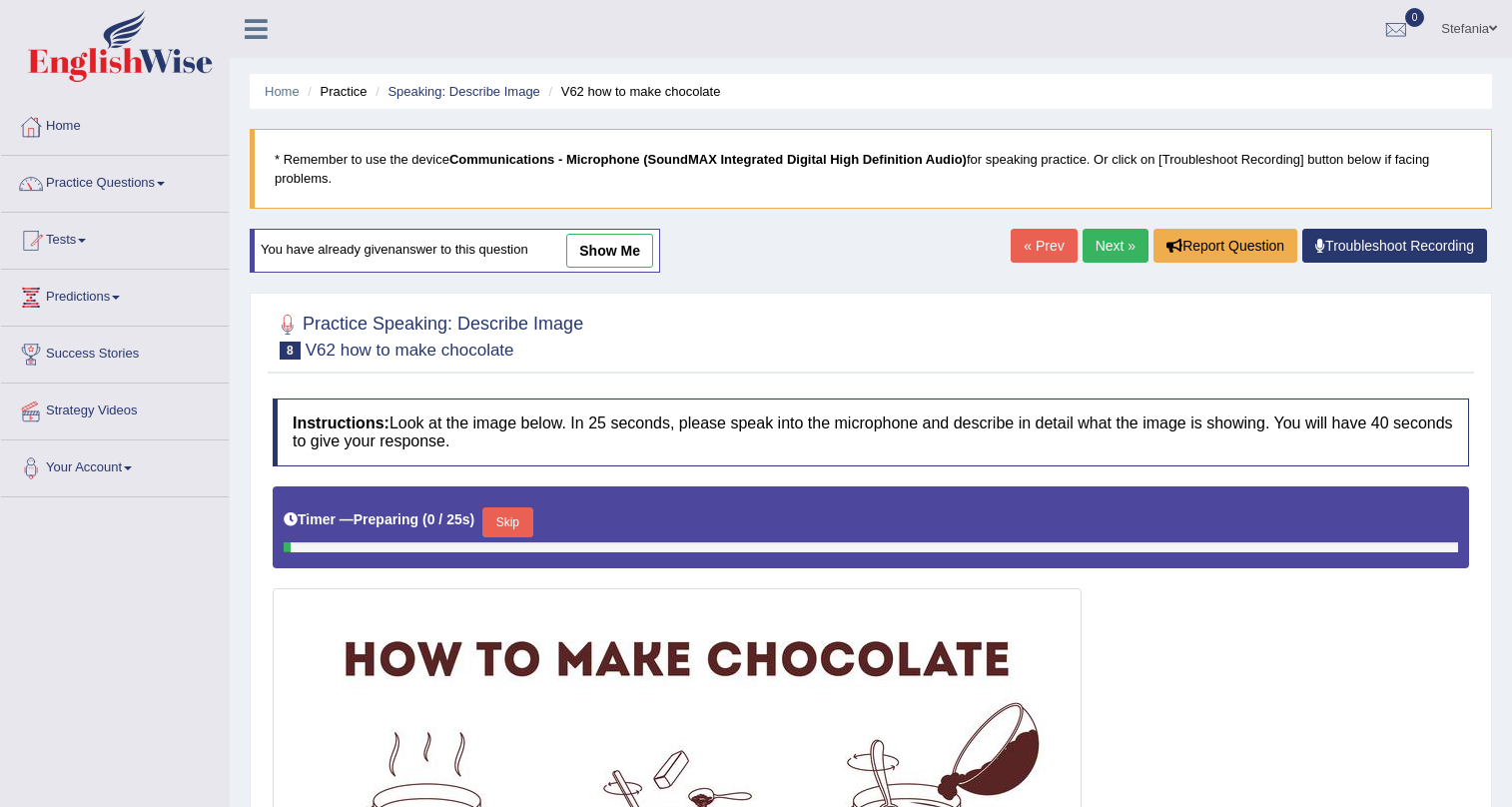 scroll, scrollTop: 0, scrollLeft: 0, axis: both 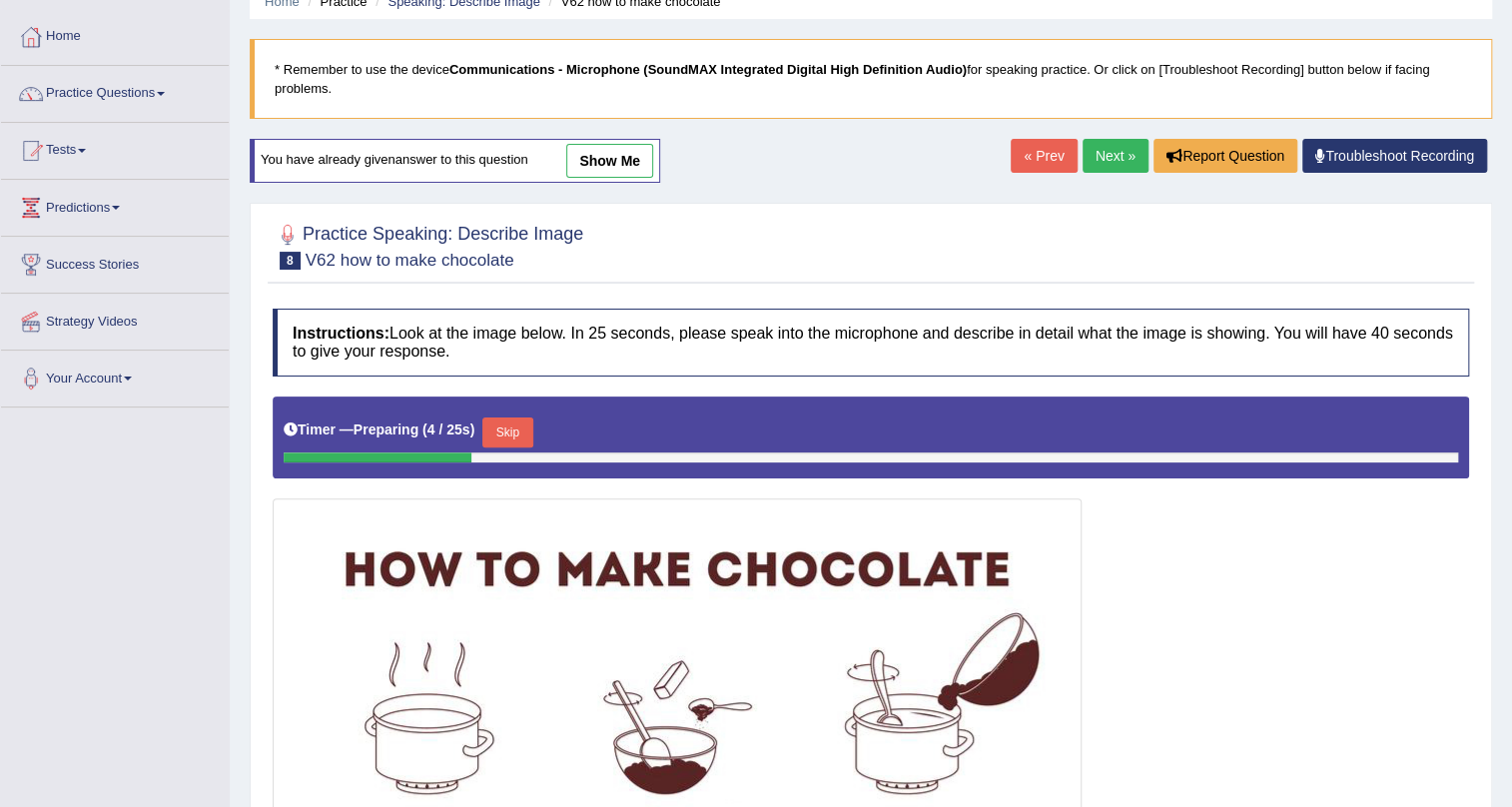 click on "Next »" at bounding box center (1116, 156) 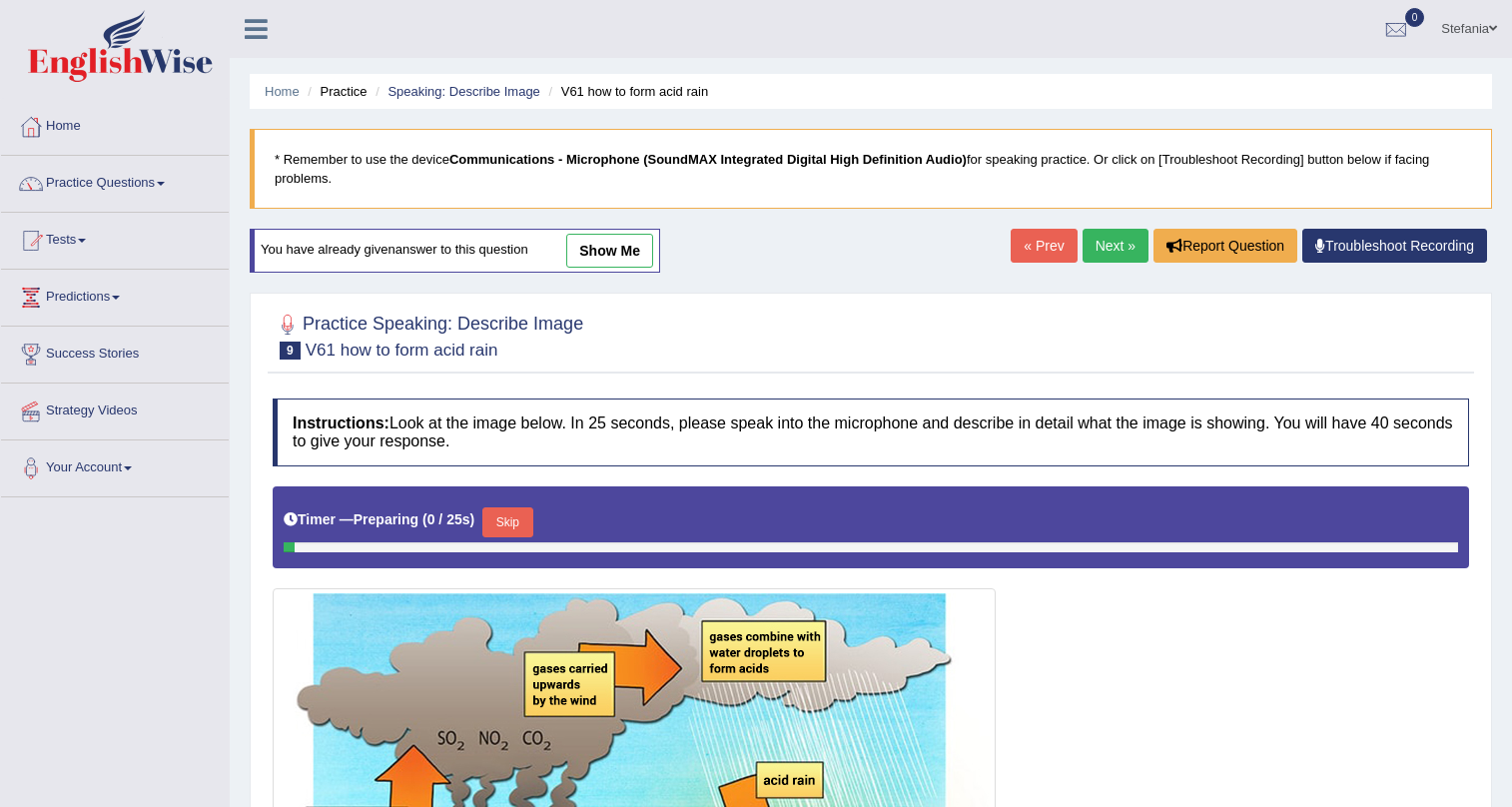 scroll, scrollTop: 0, scrollLeft: 0, axis: both 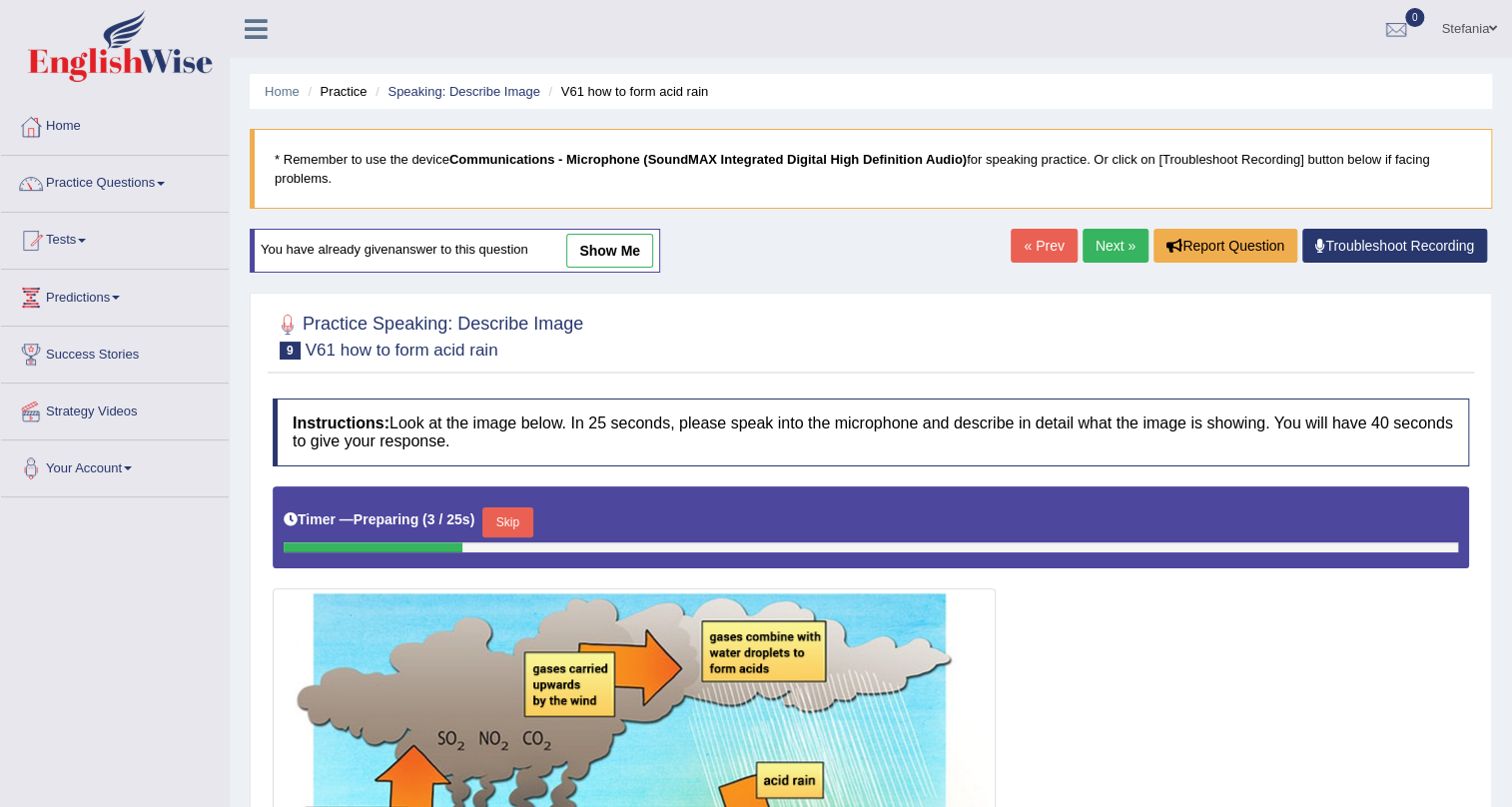click on "Next »" at bounding box center (1116, 246) 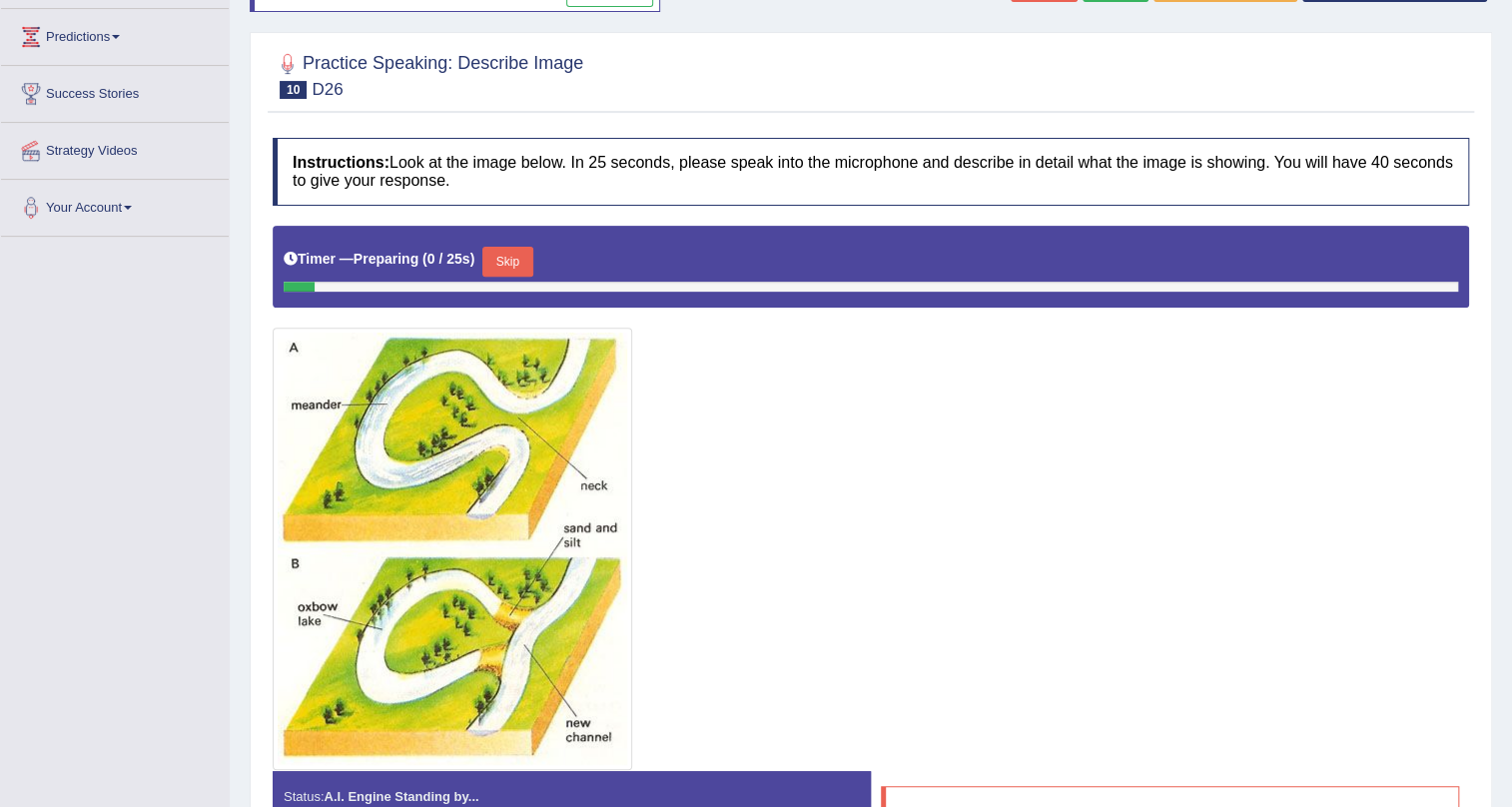 scroll, scrollTop: 272, scrollLeft: 0, axis: vertical 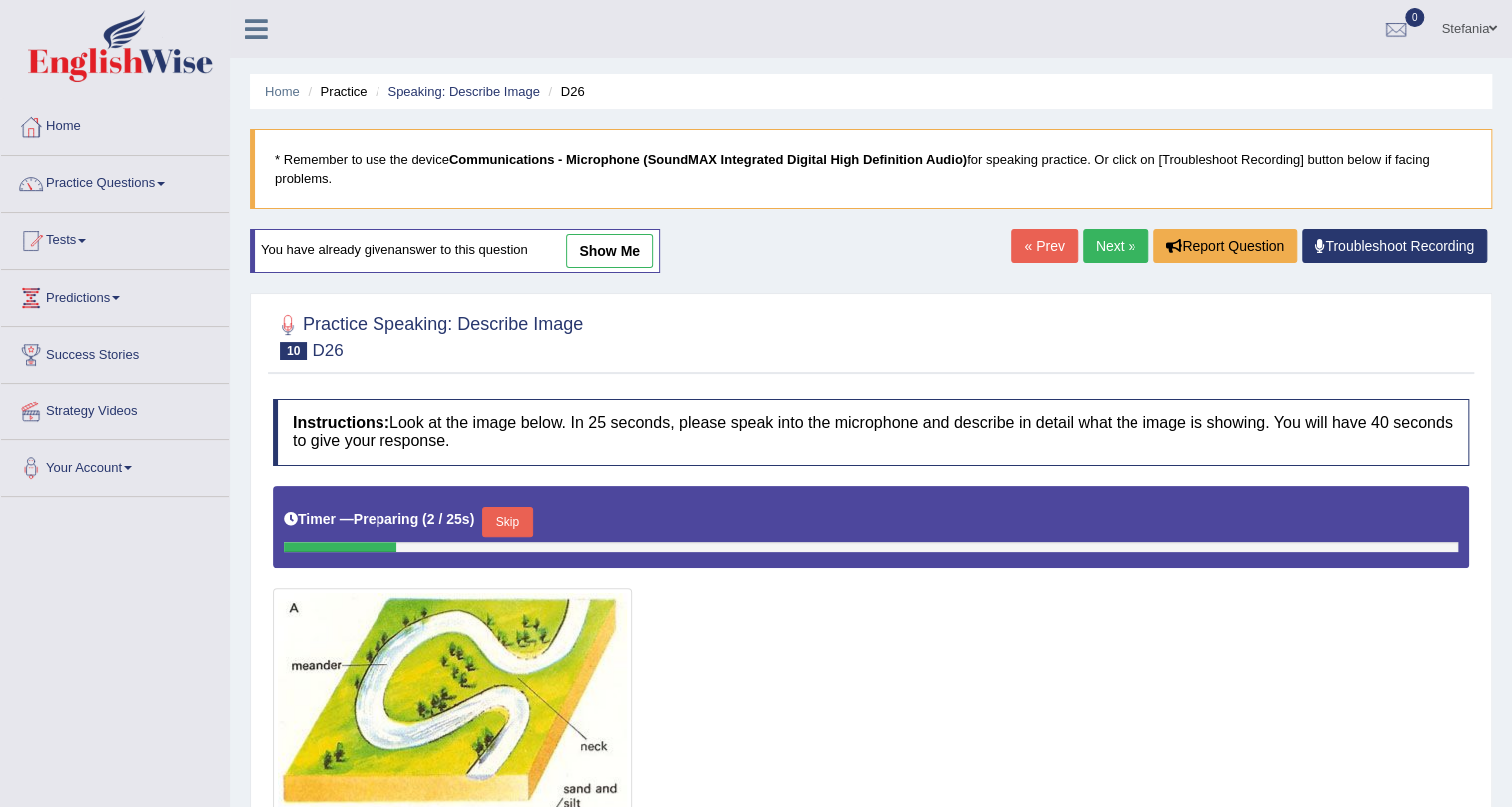 click on "Next »" at bounding box center [1116, 246] 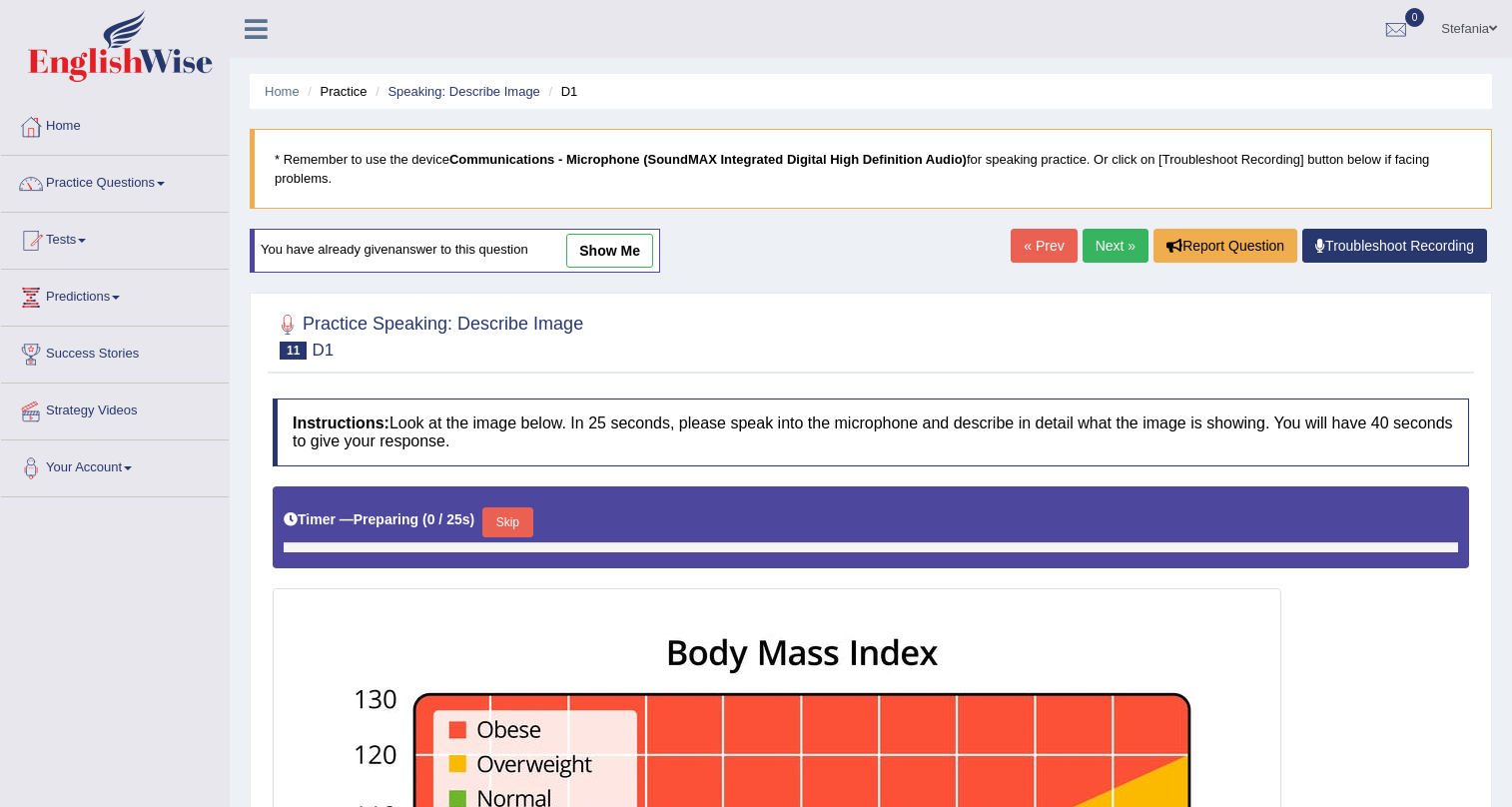 scroll, scrollTop: 0, scrollLeft: 0, axis: both 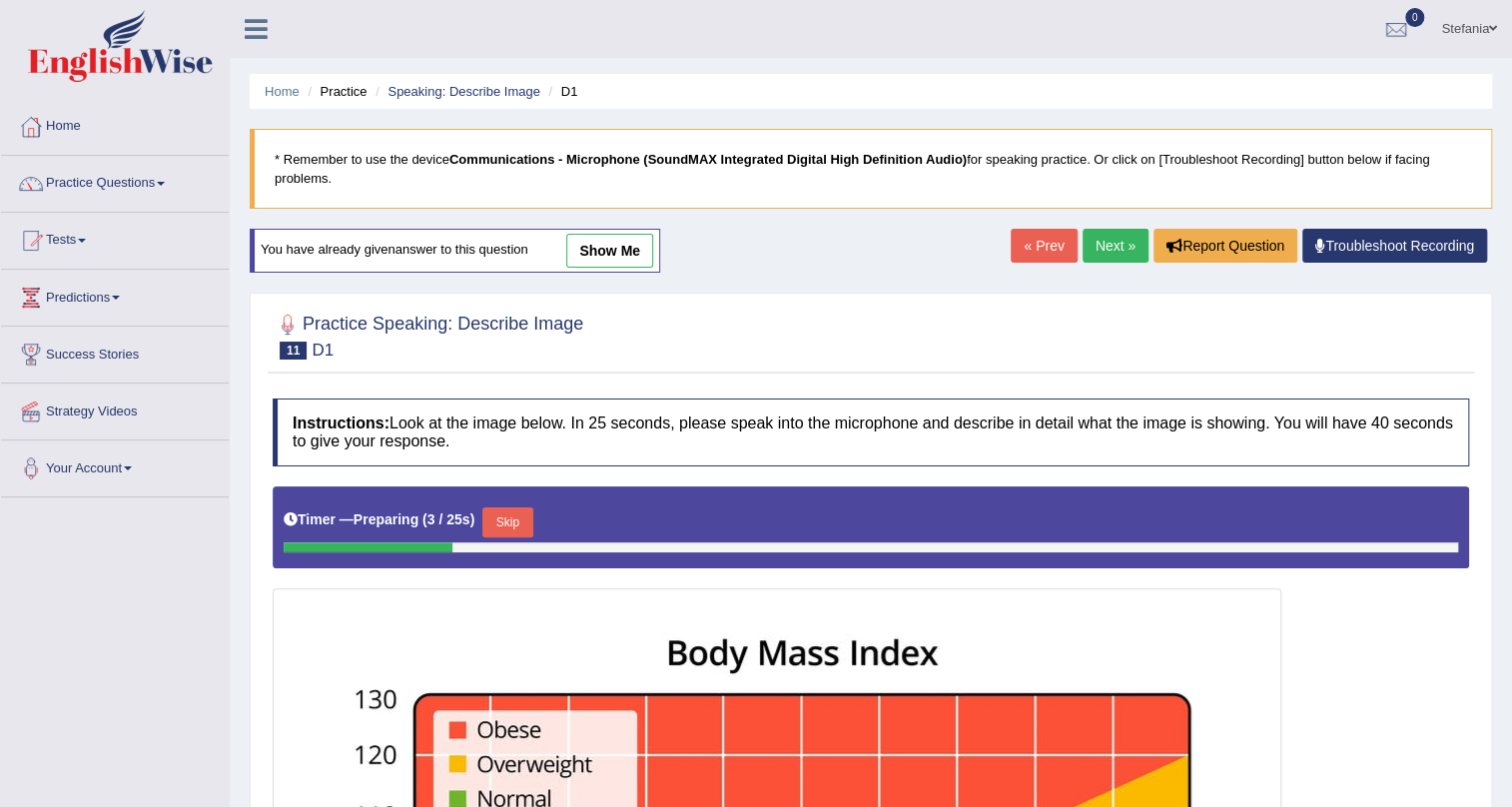 click on "Next »" at bounding box center [1116, 246] 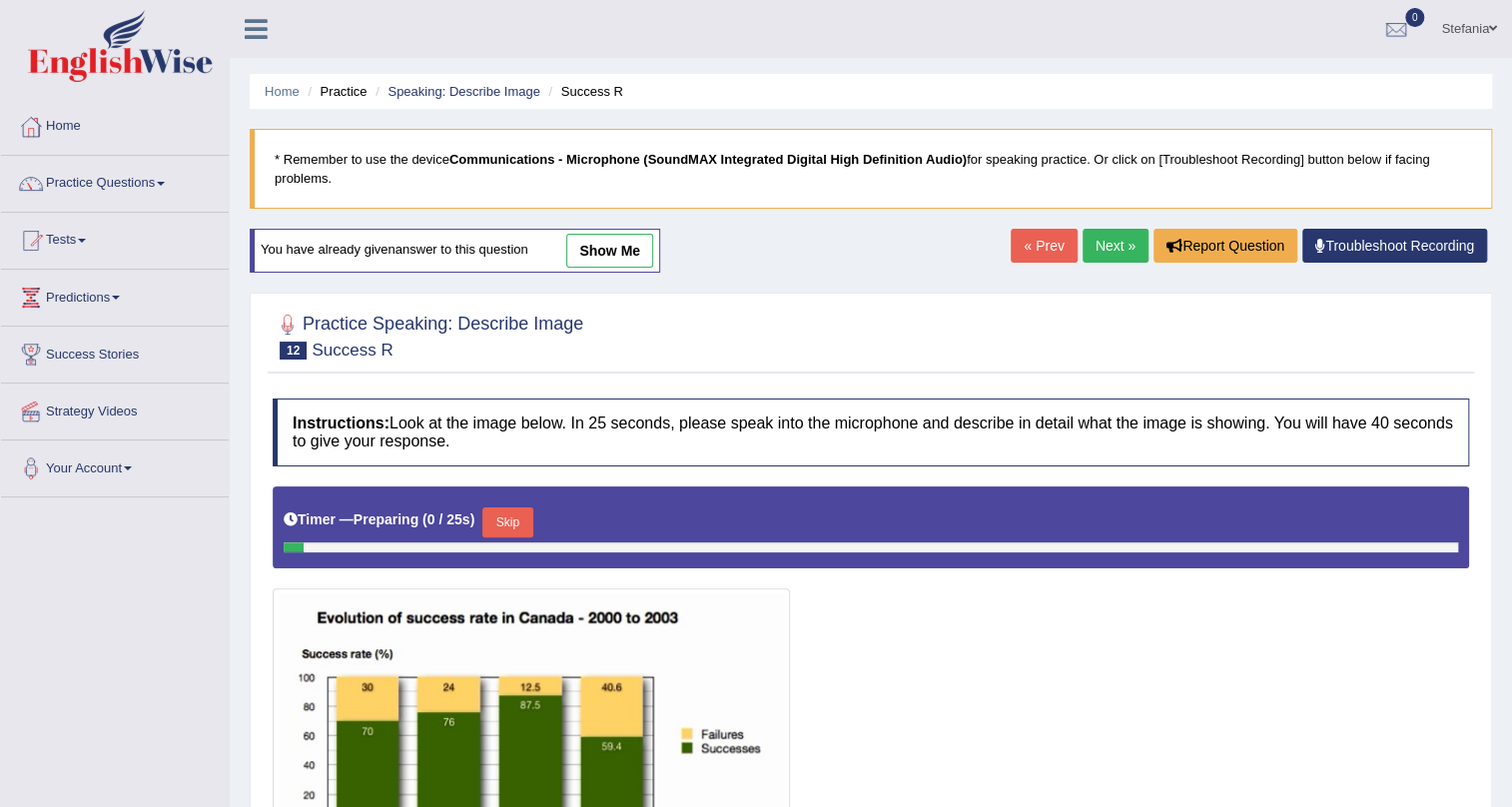 scroll, scrollTop: 272, scrollLeft: 0, axis: vertical 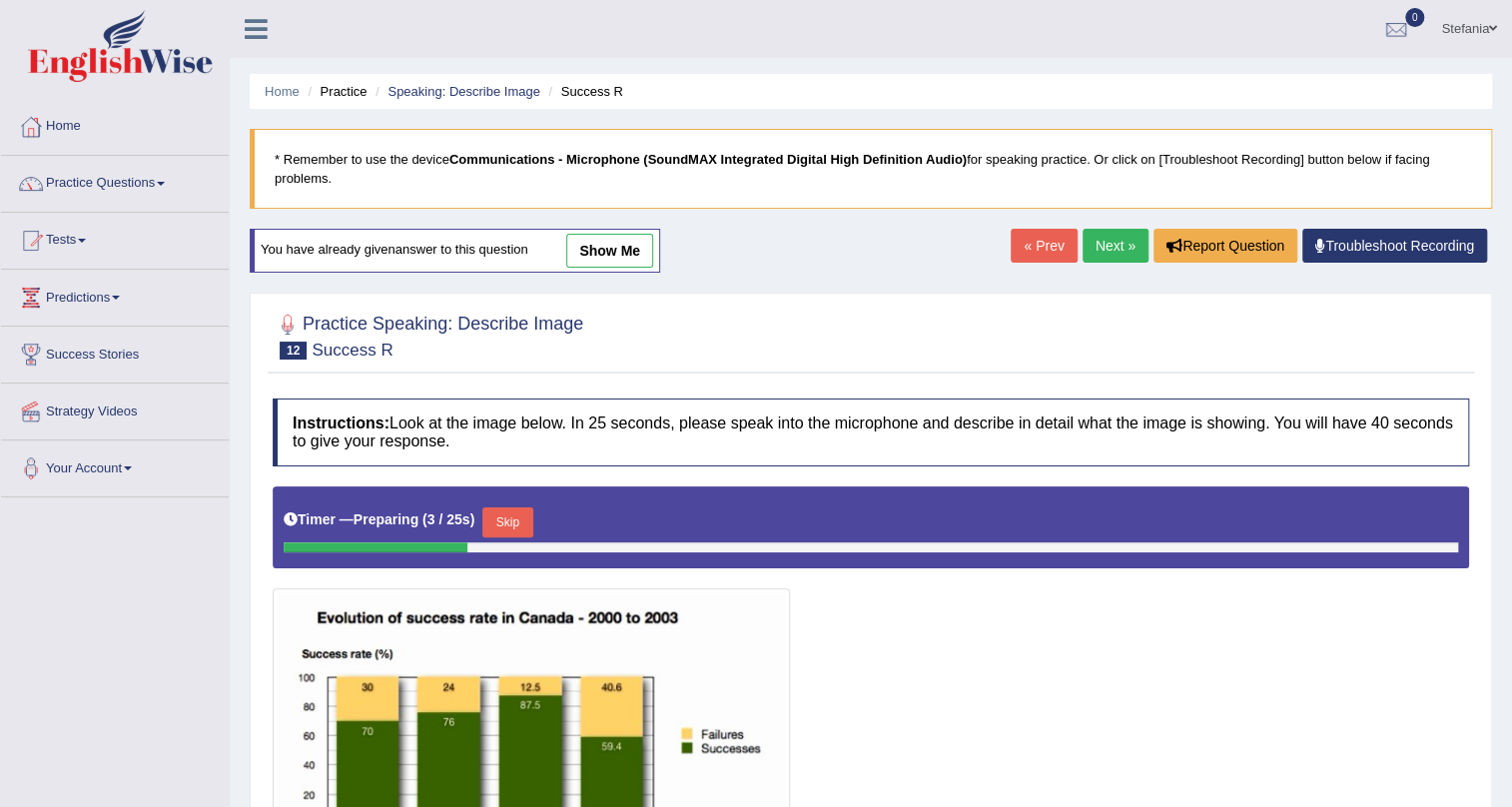 click on "Next »" at bounding box center [1116, 246] 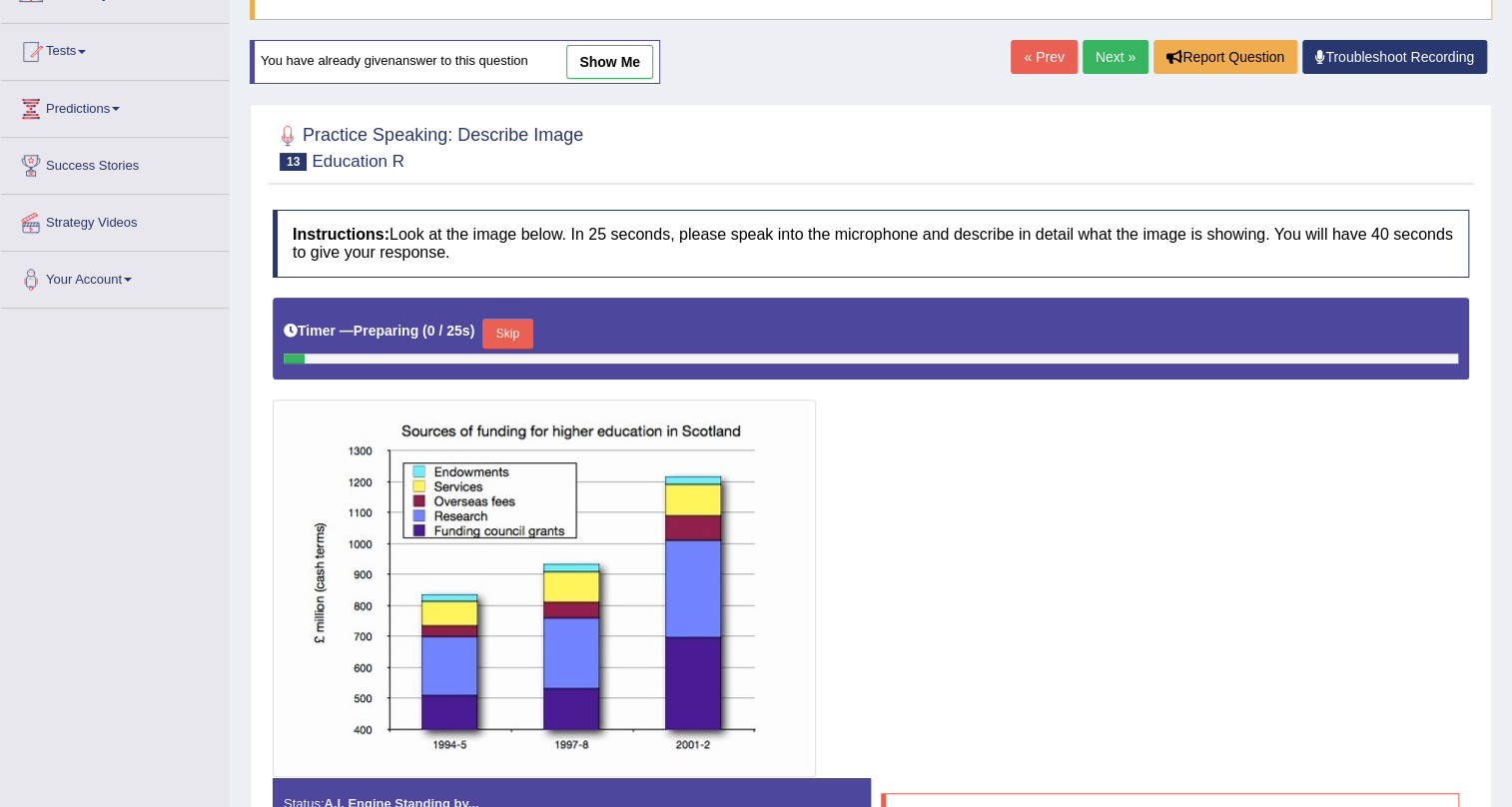scroll, scrollTop: 272, scrollLeft: 0, axis: vertical 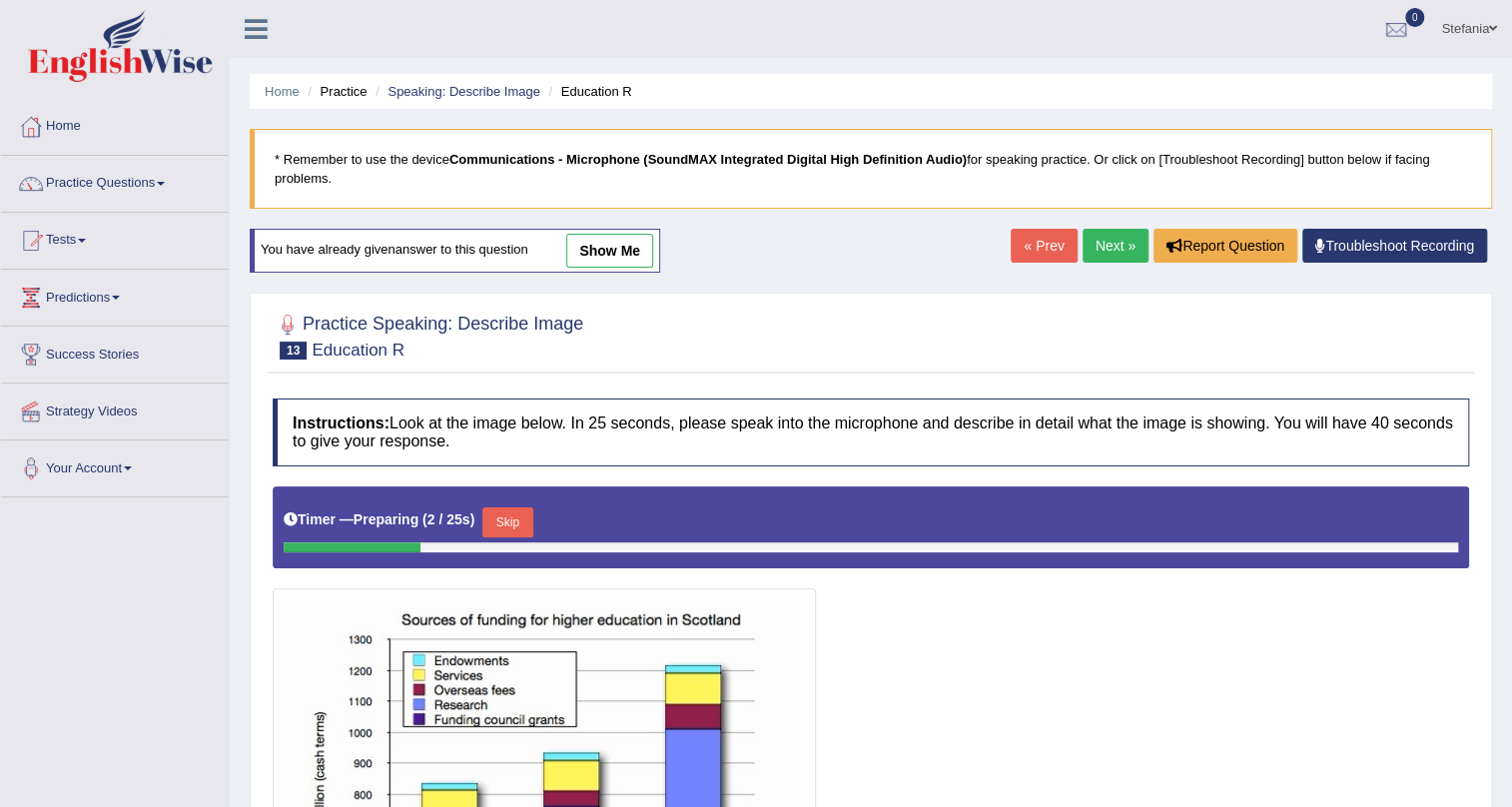 click on "Next »" at bounding box center (1116, 246) 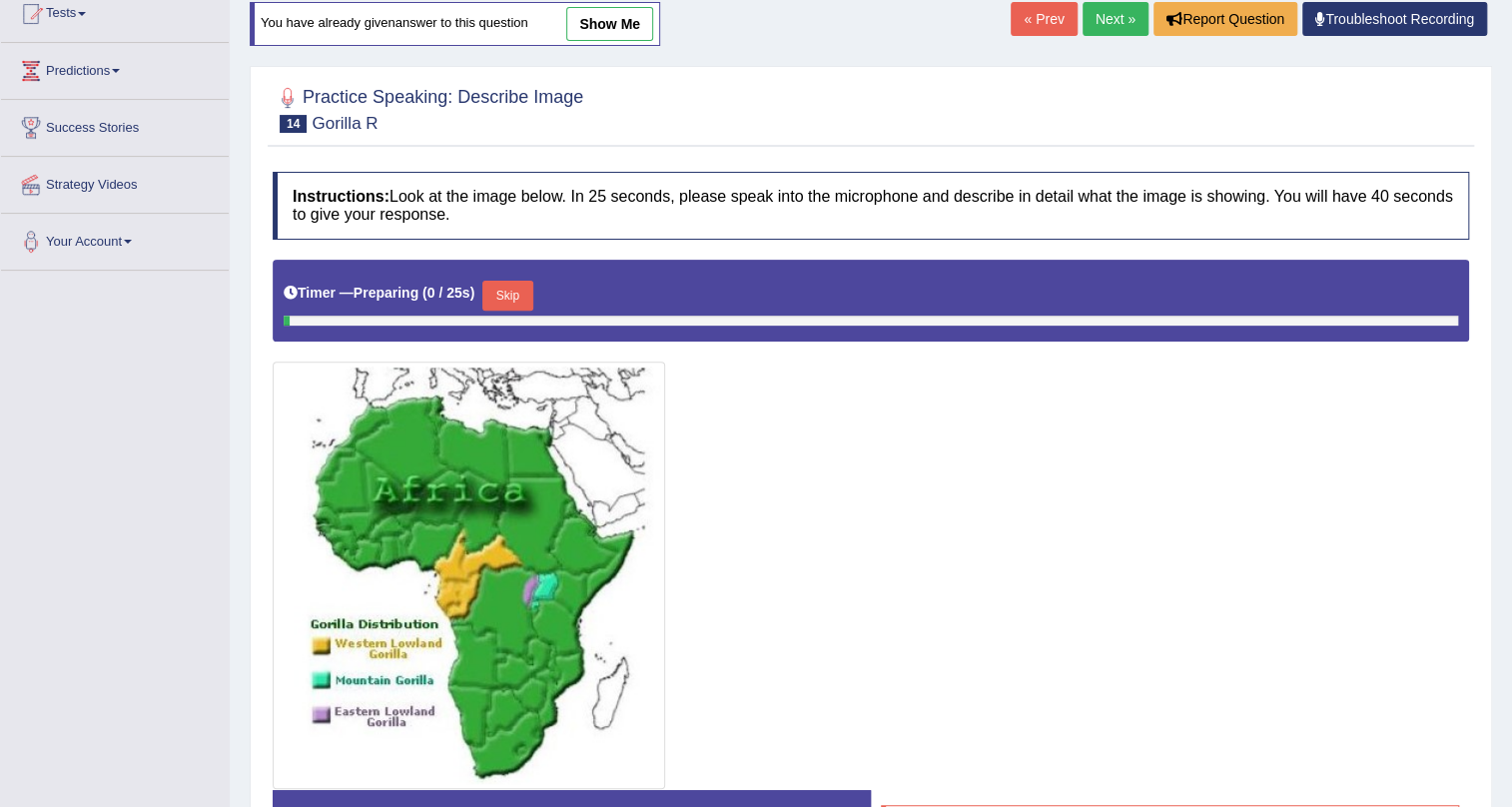 scroll, scrollTop: 272, scrollLeft: 0, axis: vertical 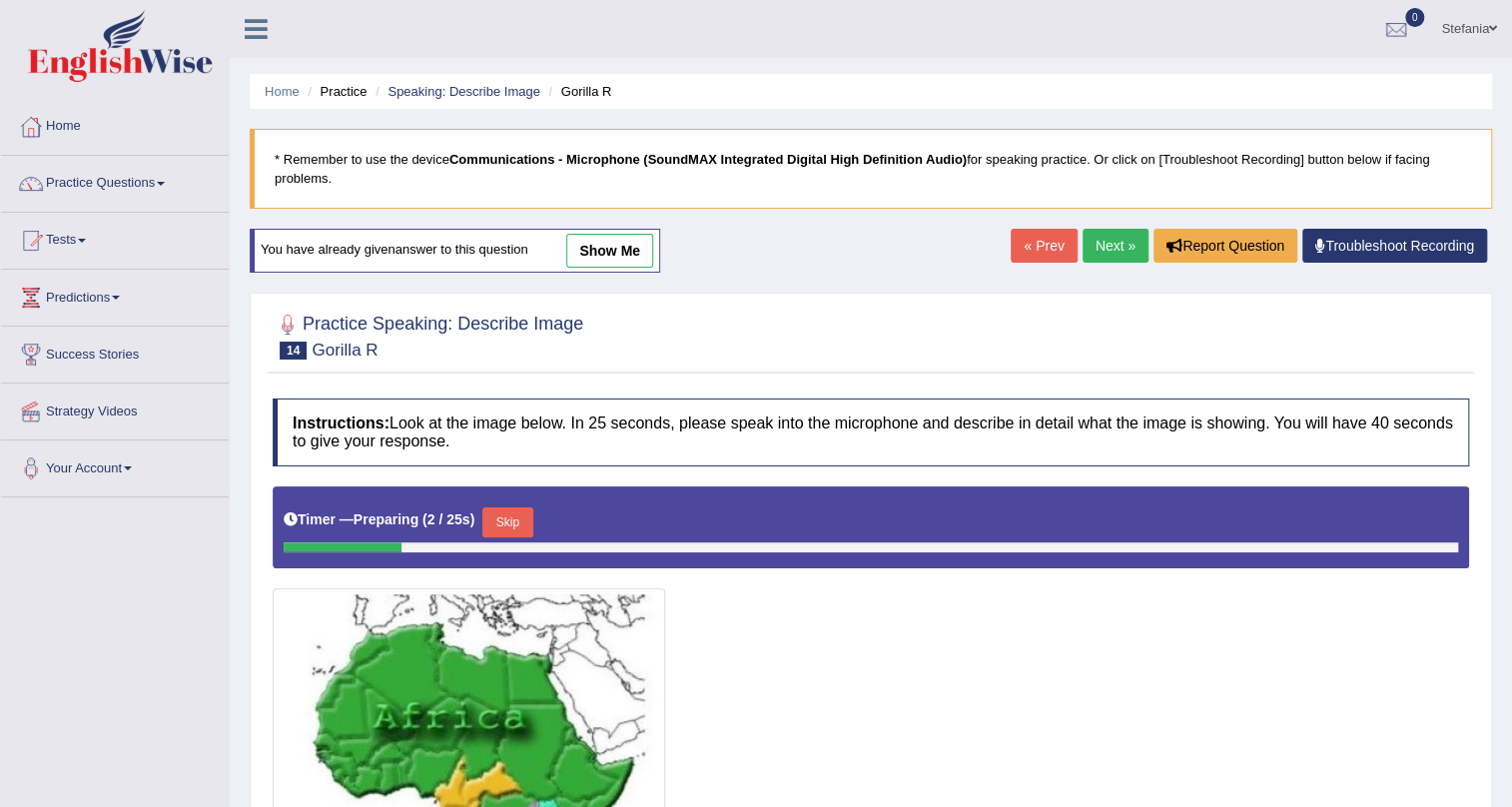 click on "Next »" at bounding box center [1116, 246] 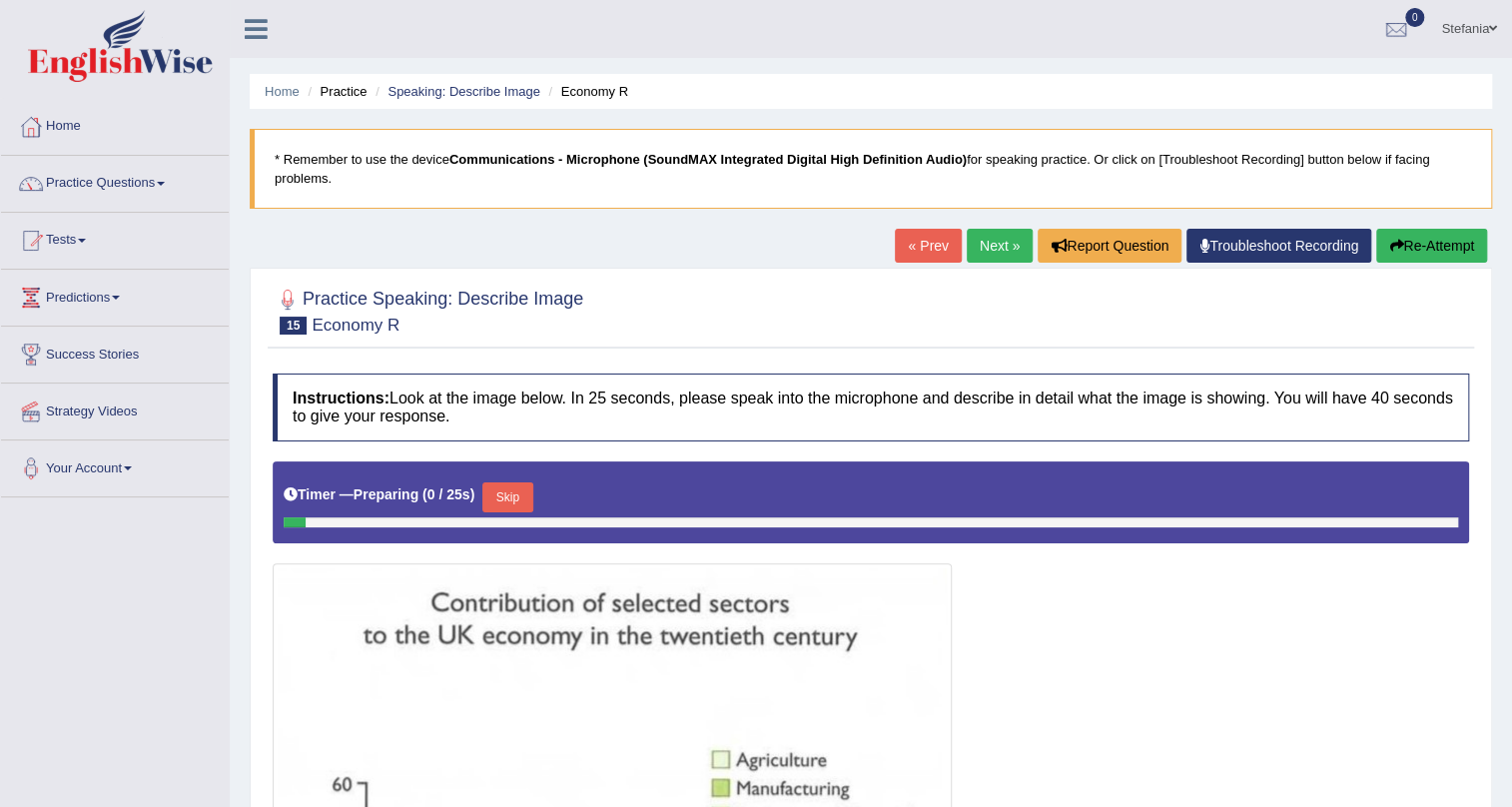 scroll, scrollTop: 272, scrollLeft: 0, axis: vertical 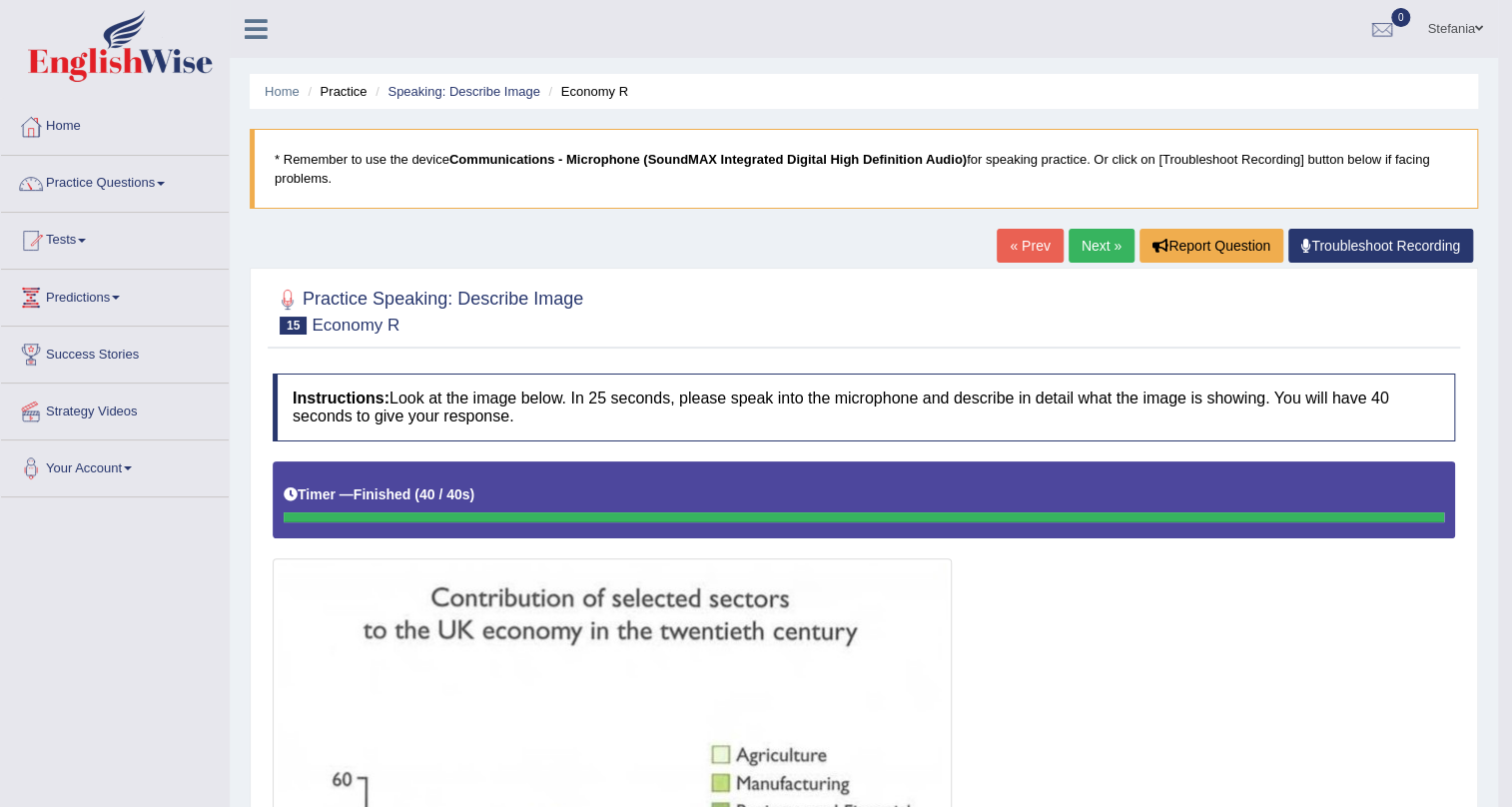 click on "Next »" at bounding box center [1102, 246] 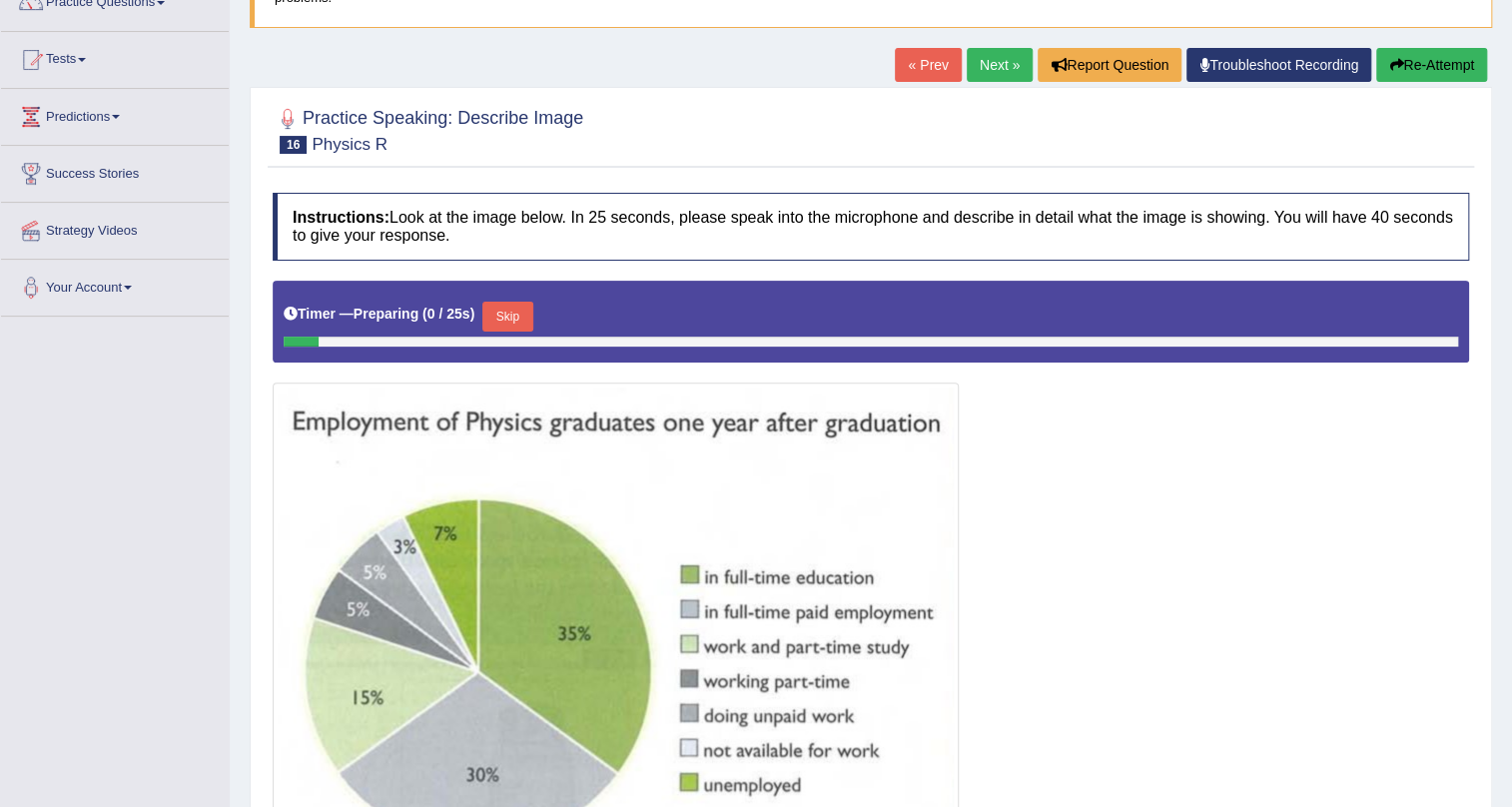 scroll, scrollTop: 243, scrollLeft: 0, axis: vertical 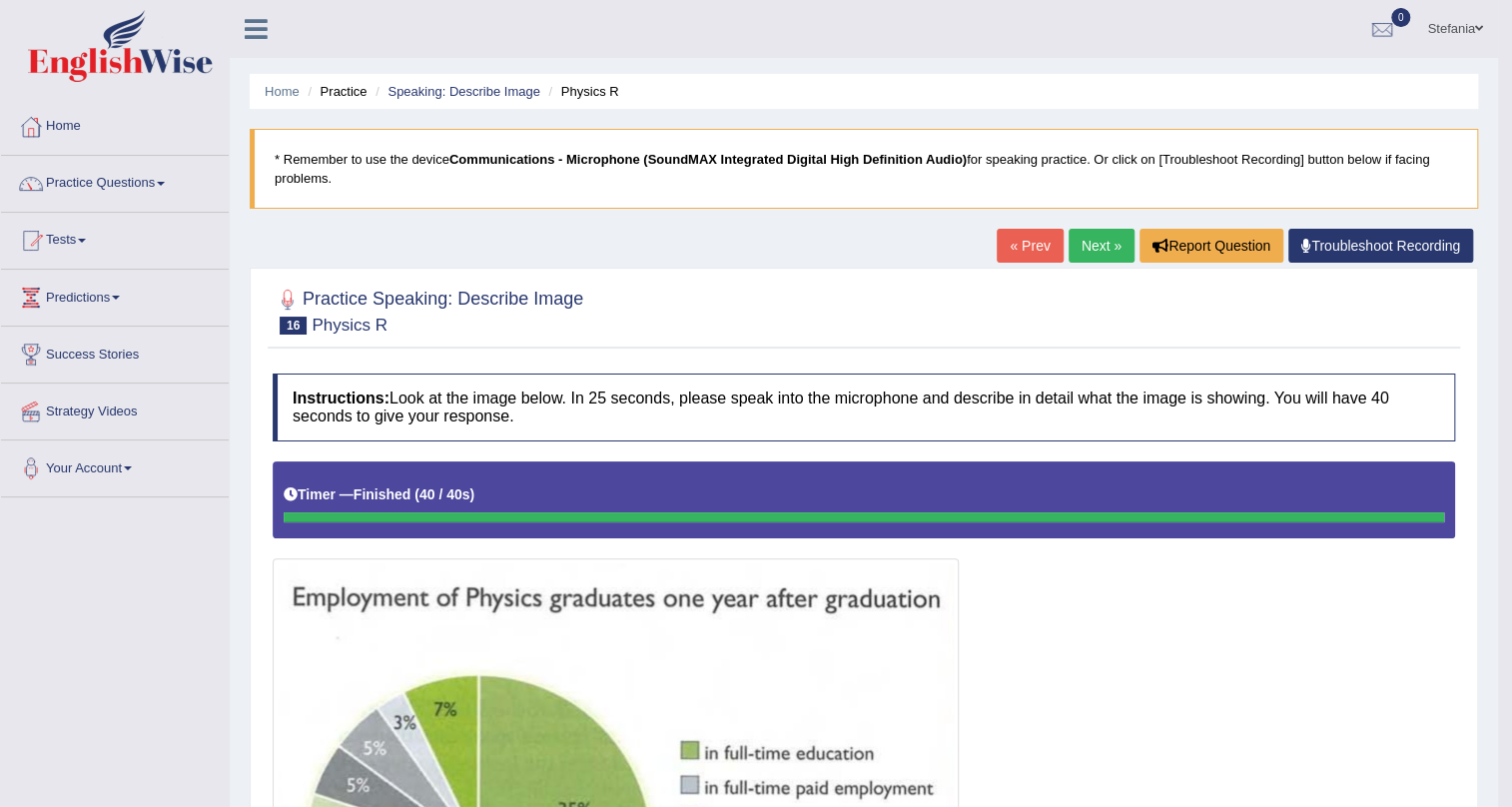 click on "Next »" at bounding box center [1102, 246] 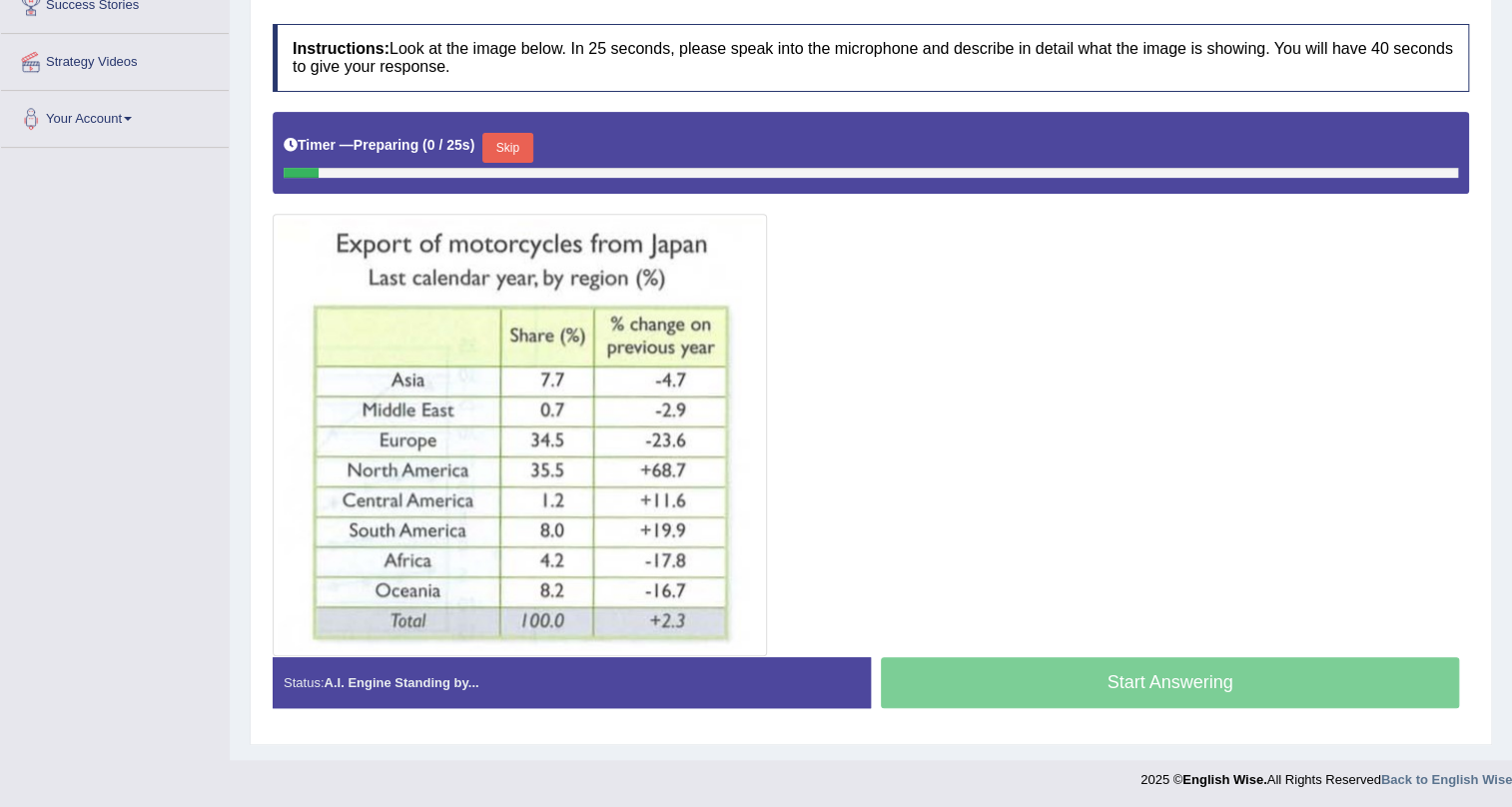 scroll, scrollTop: 0, scrollLeft: 0, axis: both 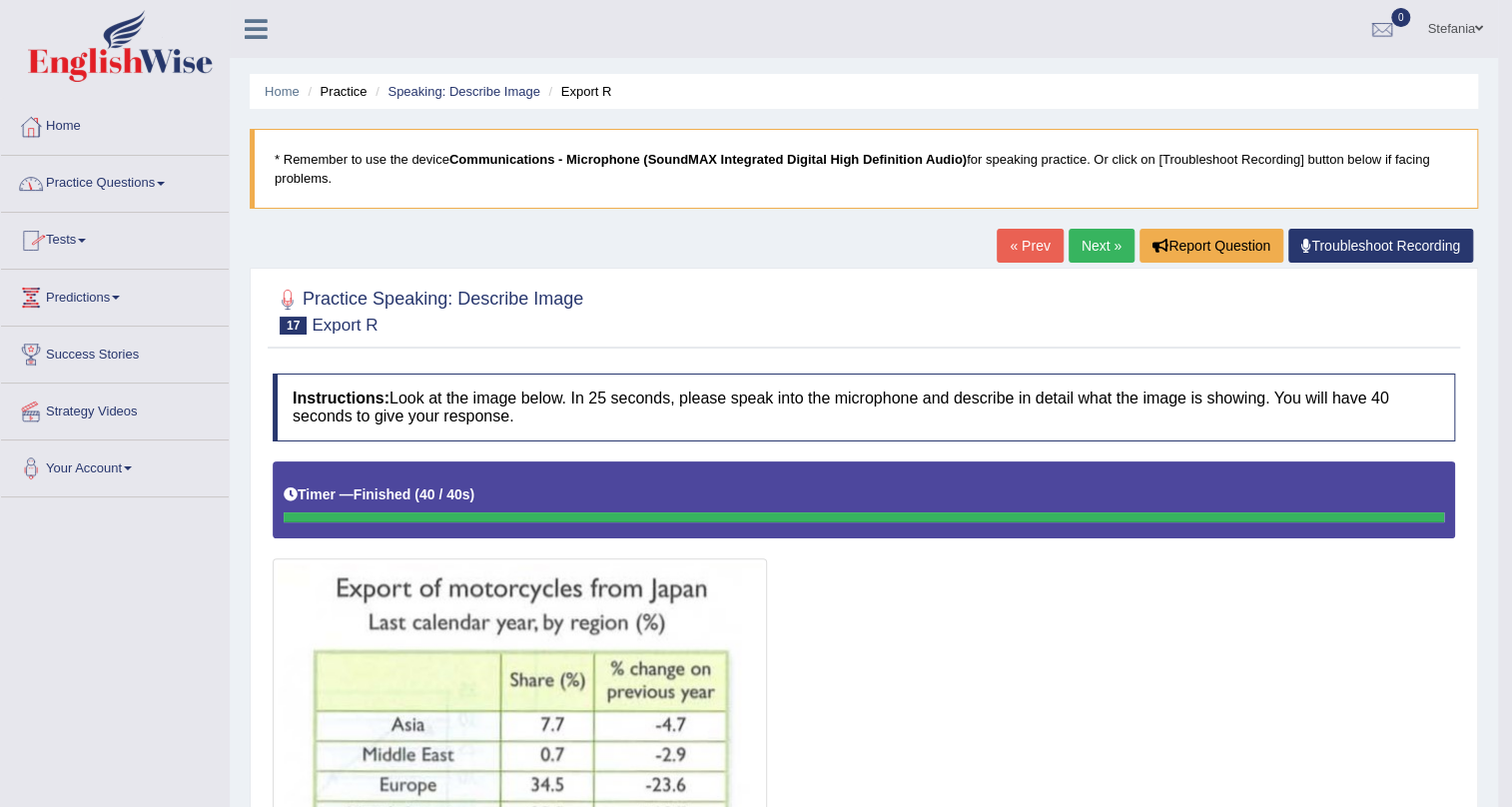 click on "Practice Questions" at bounding box center (115, 181) 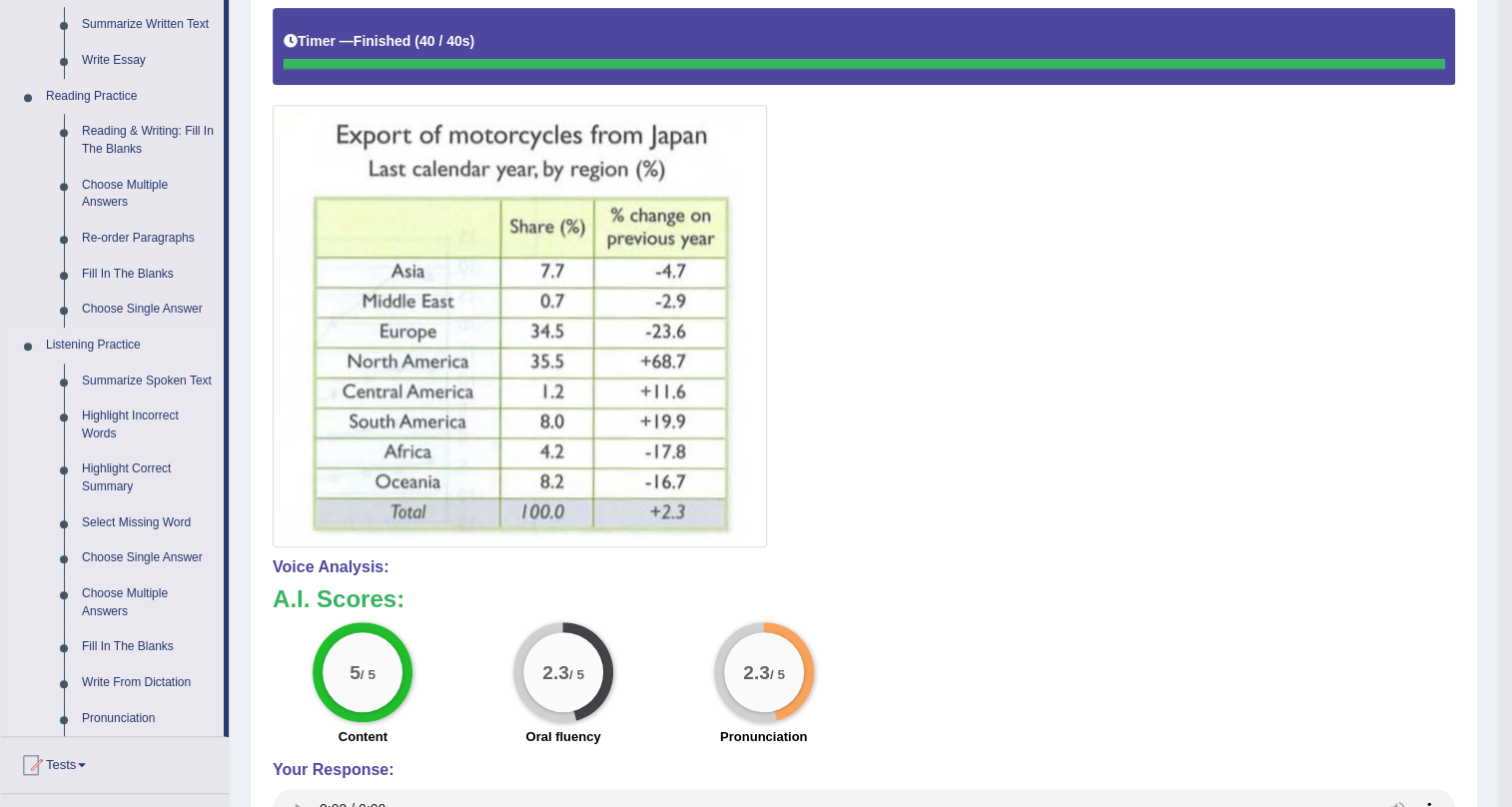 scroll, scrollTop: 544, scrollLeft: 0, axis: vertical 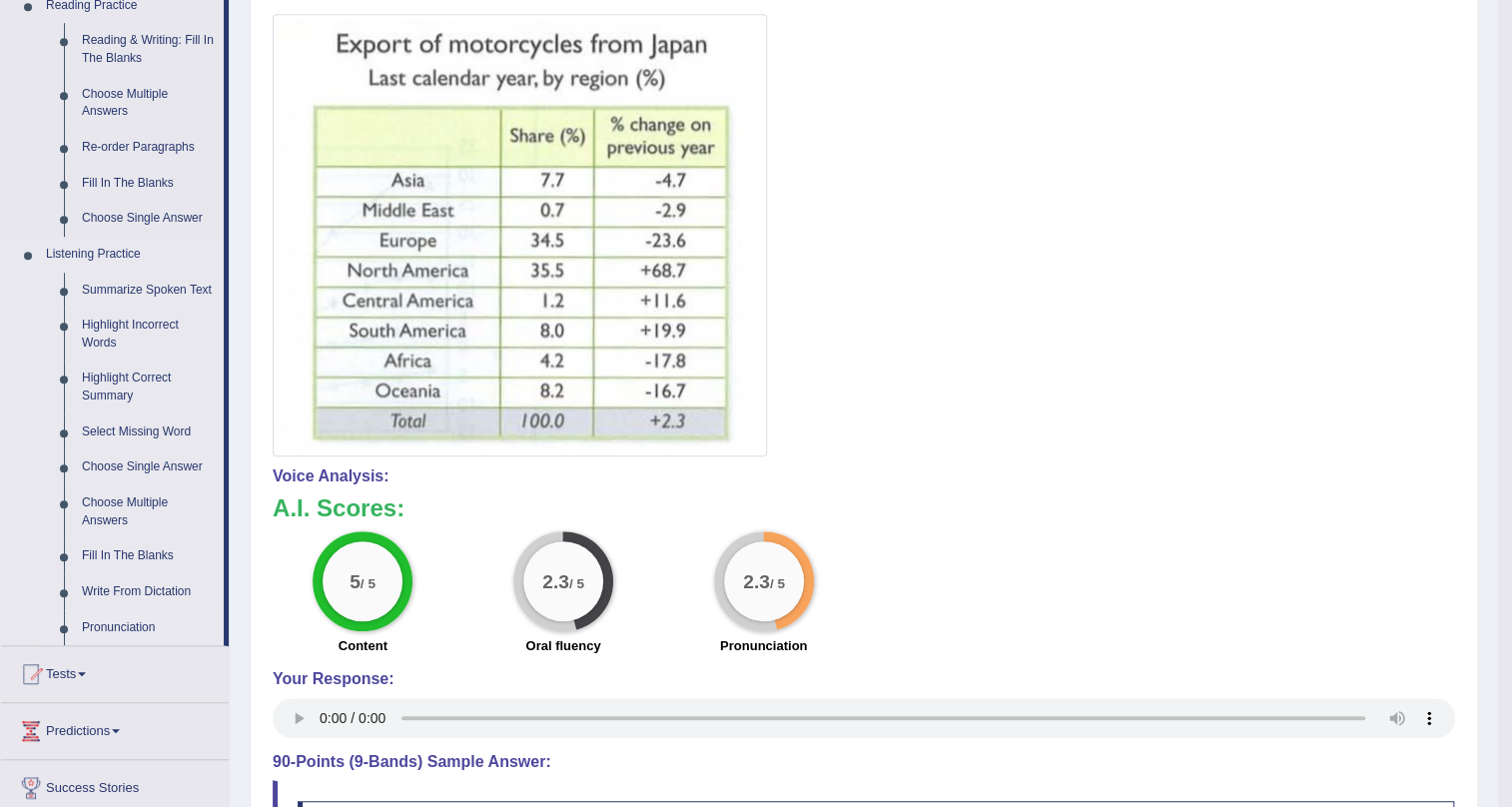 click on "Pronunciation" at bounding box center [148, 628] 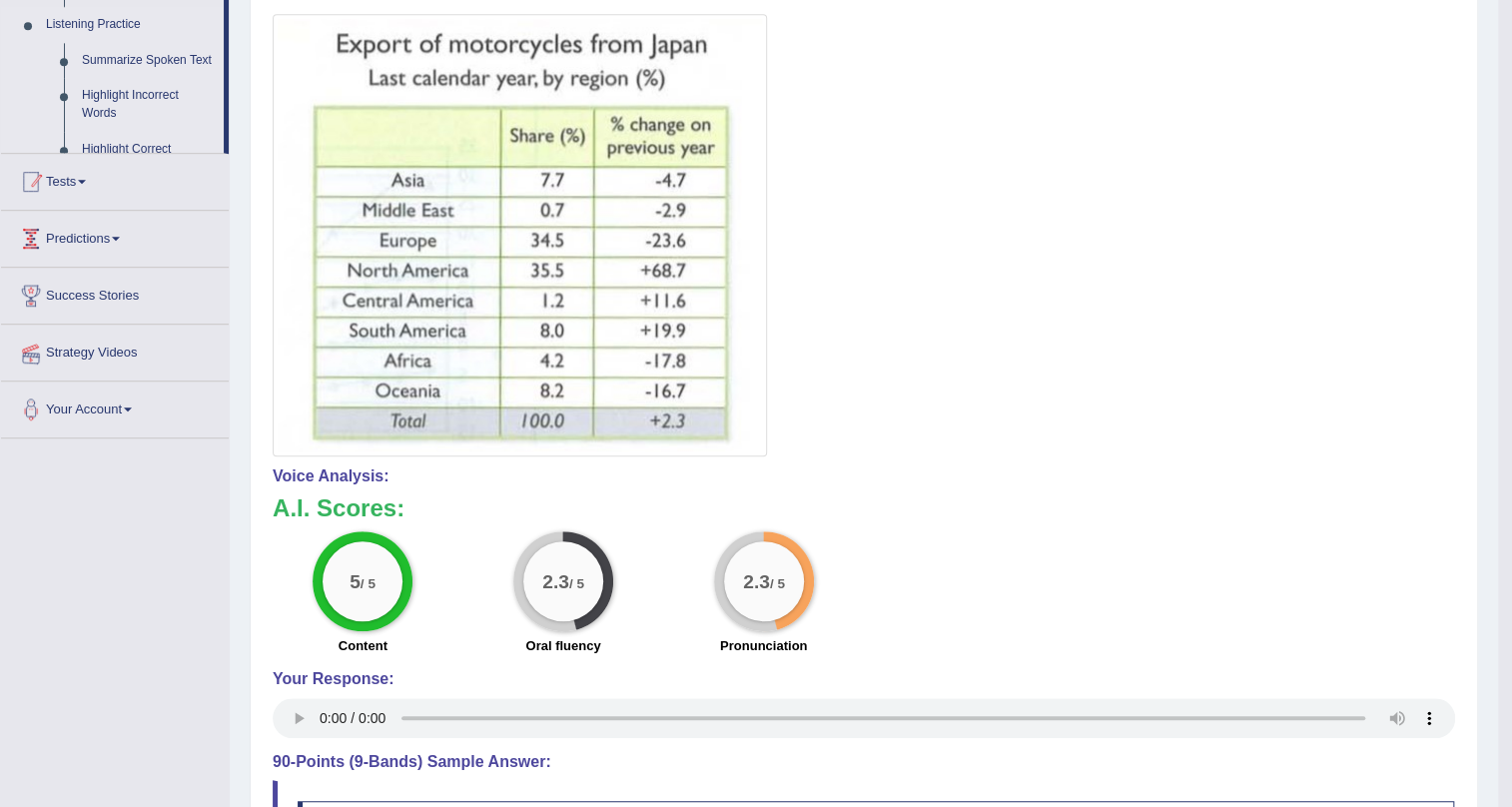 scroll, scrollTop: 257, scrollLeft: 0, axis: vertical 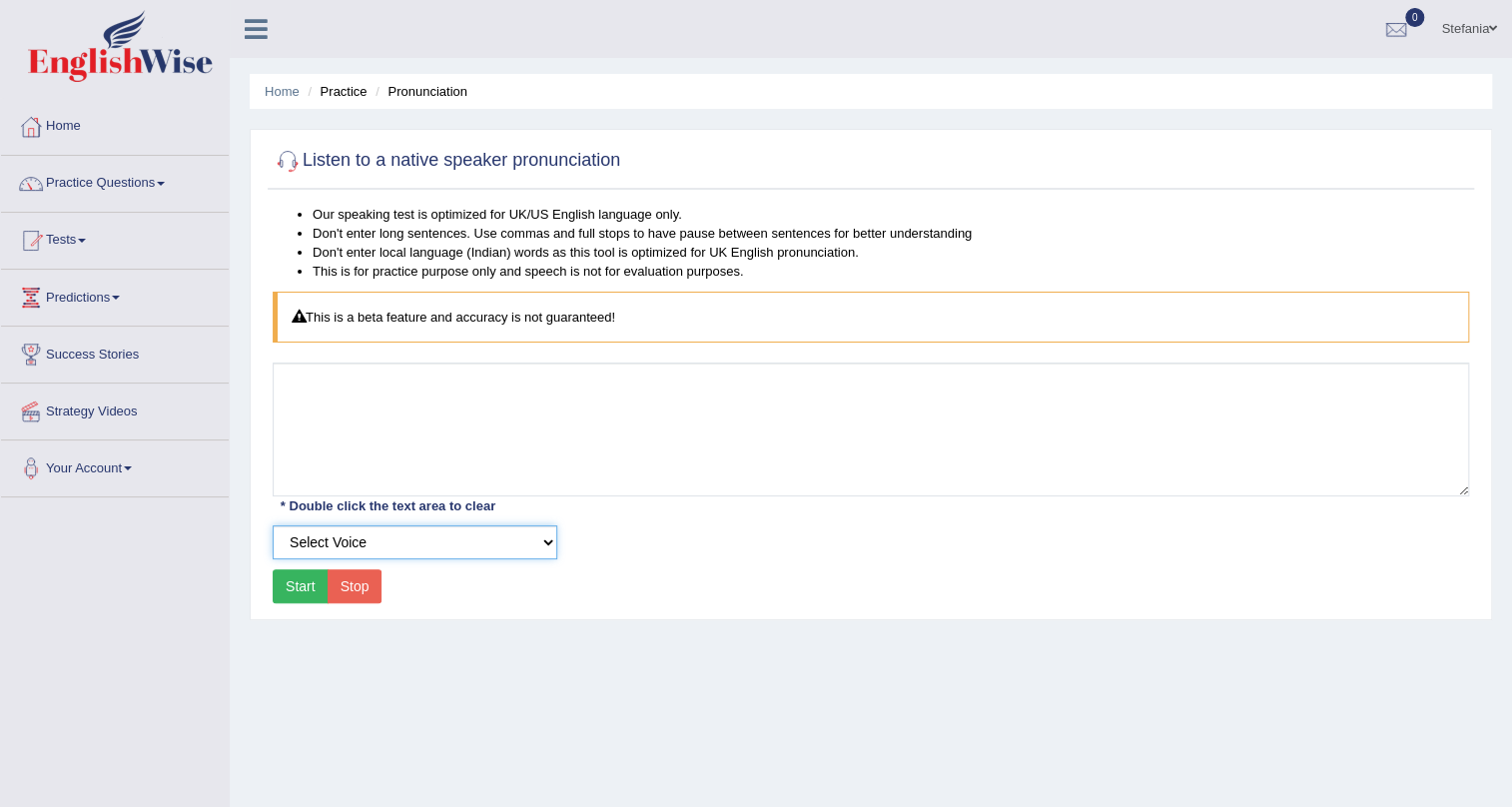 click on "Select Voice  UK English [DEMOGRAPHIC_DATA]  UK English [DEMOGRAPHIC_DATA]" at bounding box center [414, 542] 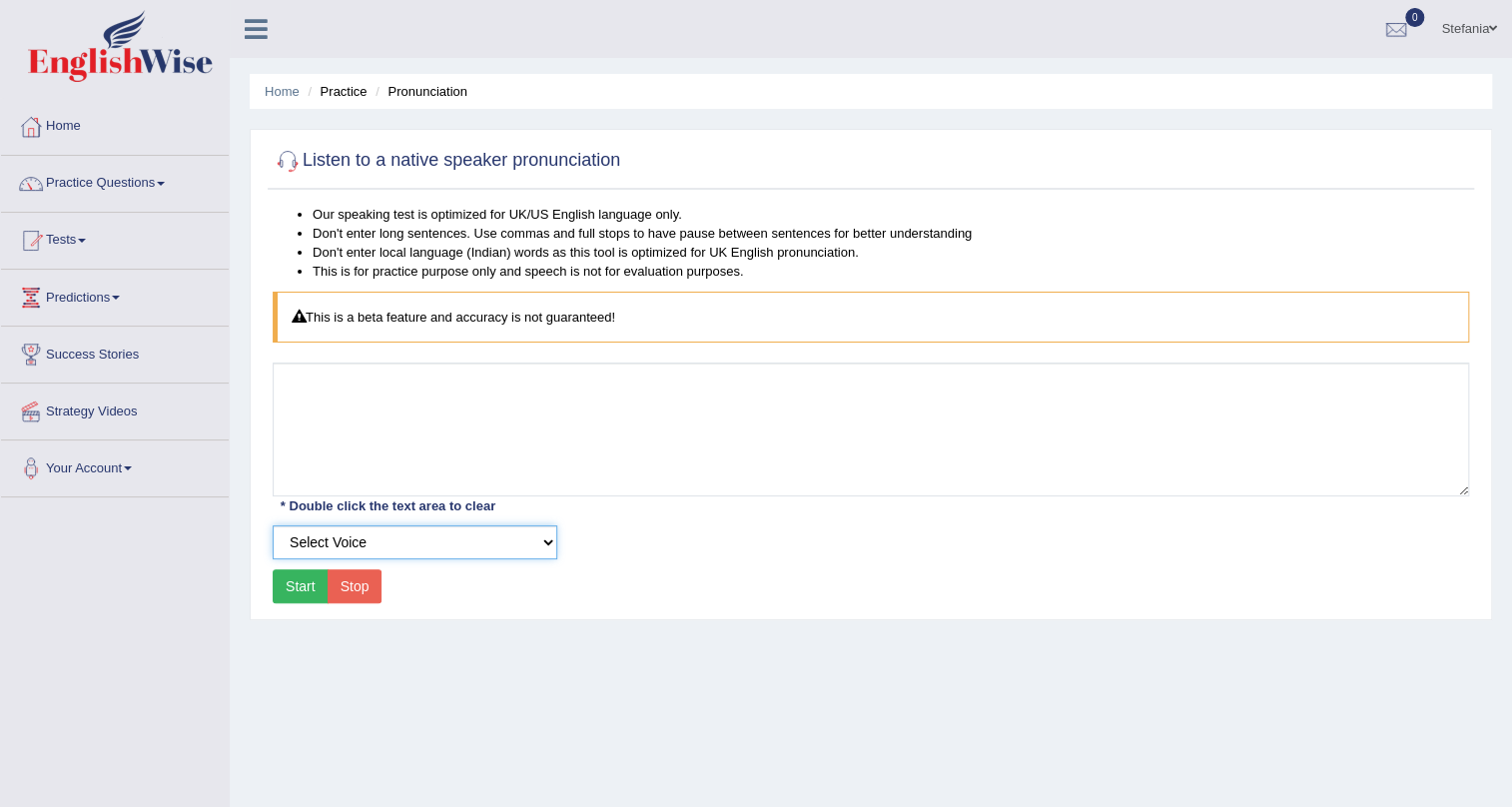 select on "3" 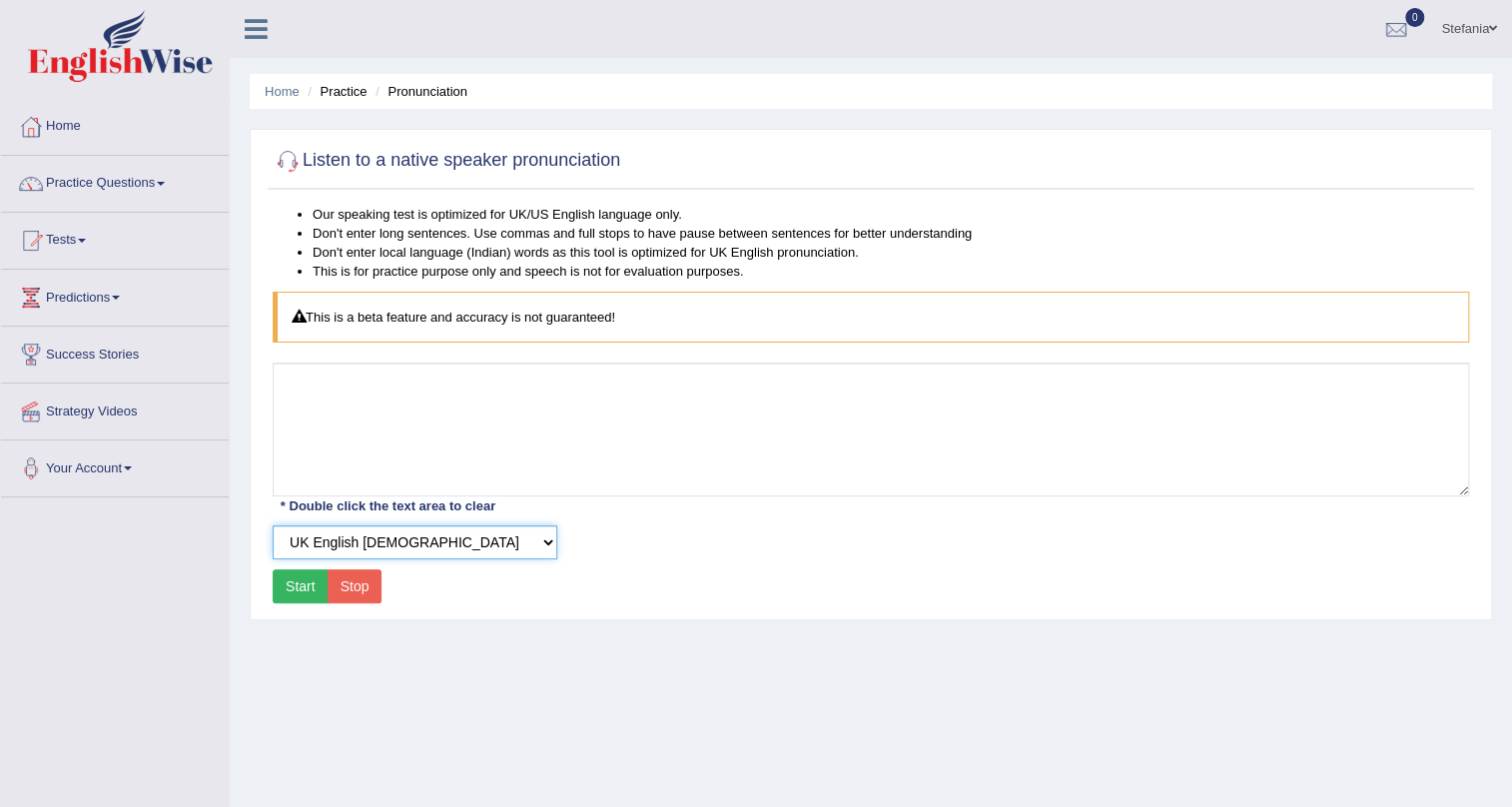 click on "Select Voice  UK English [DEMOGRAPHIC_DATA]  UK English [DEMOGRAPHIC_DATA]" at bounding box center [414, 542] 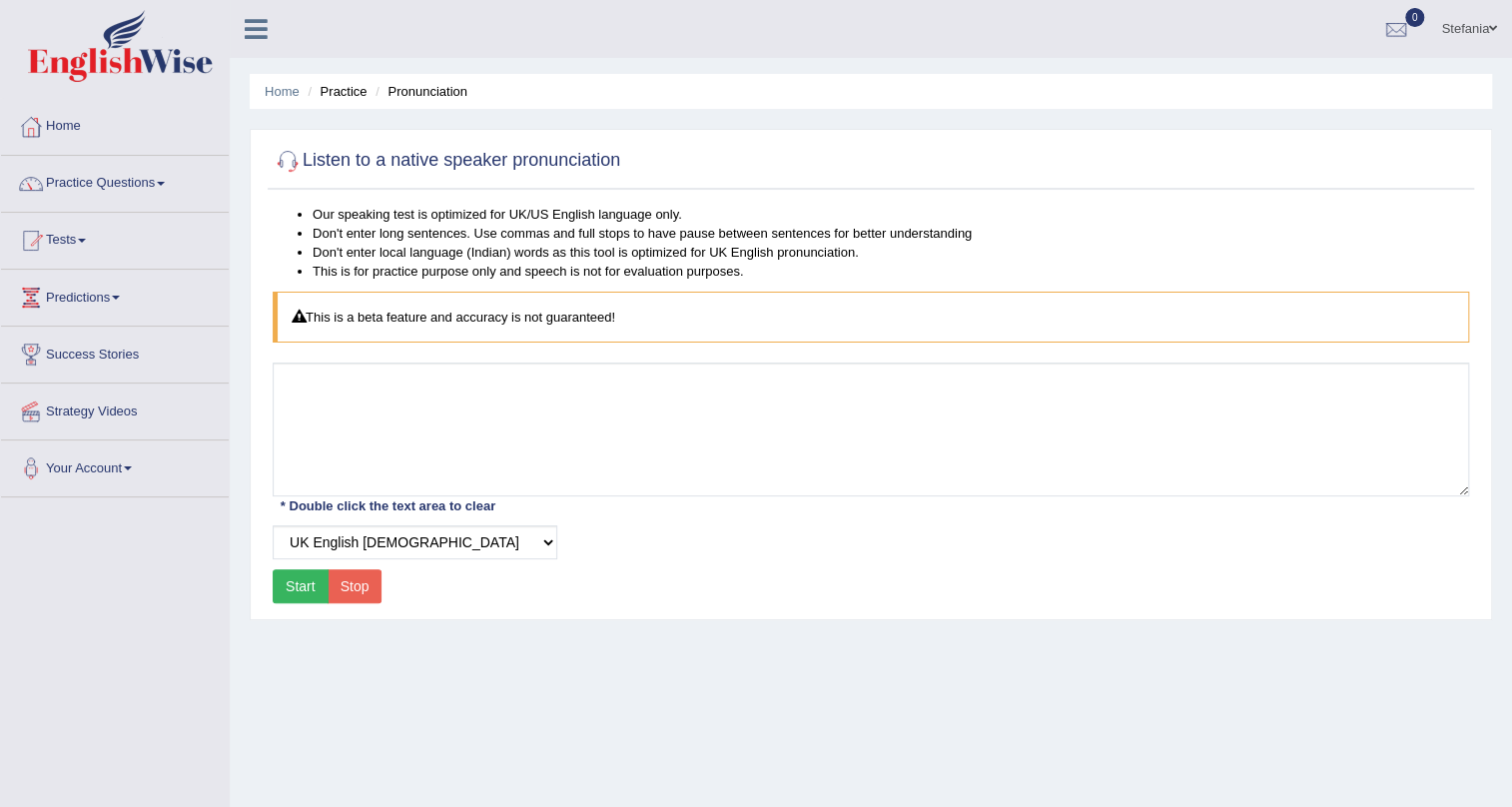 click on "Start" at bounding box center [301, 586] 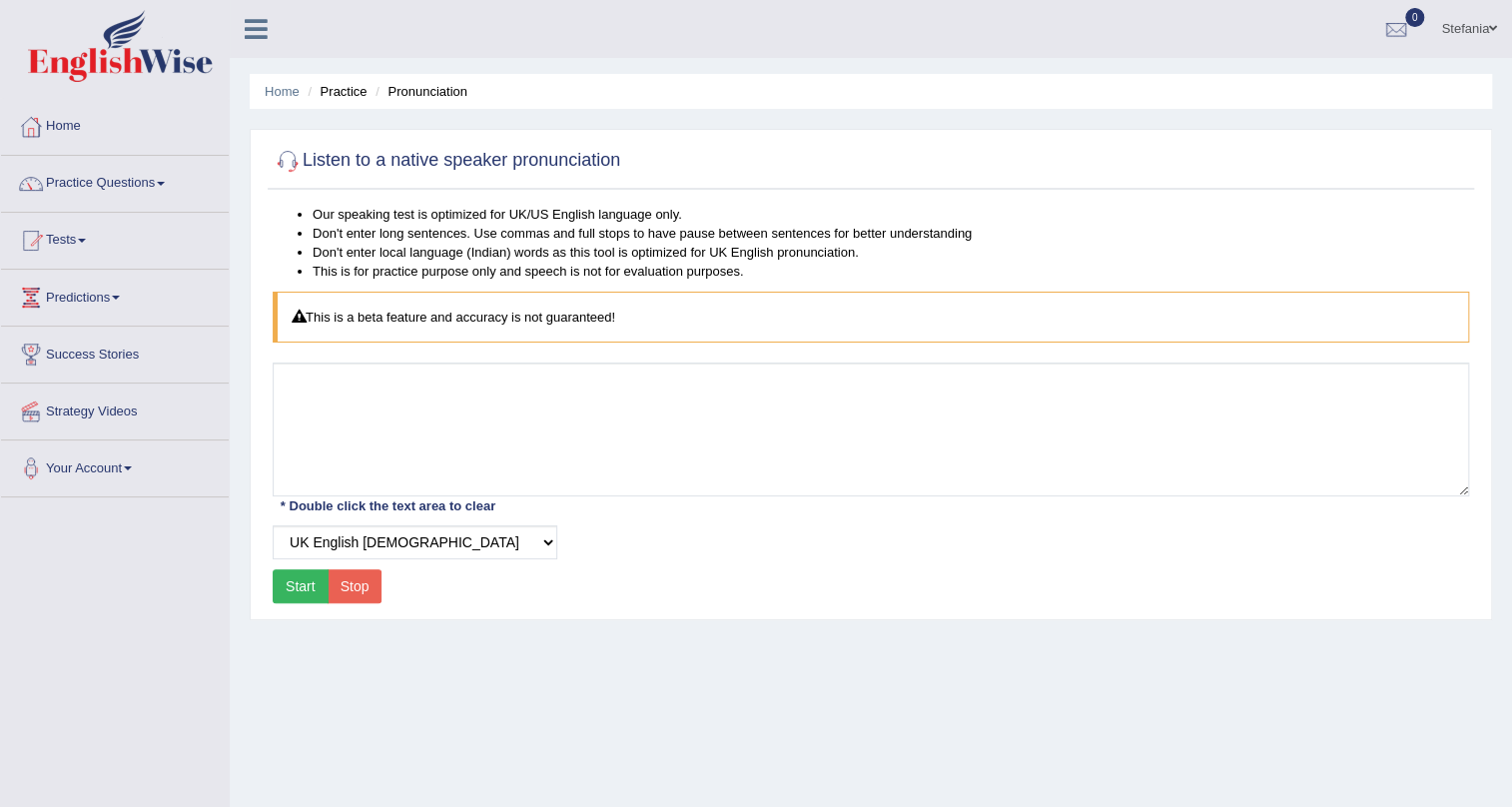 click on "Start" at bounding box center [301, 586] 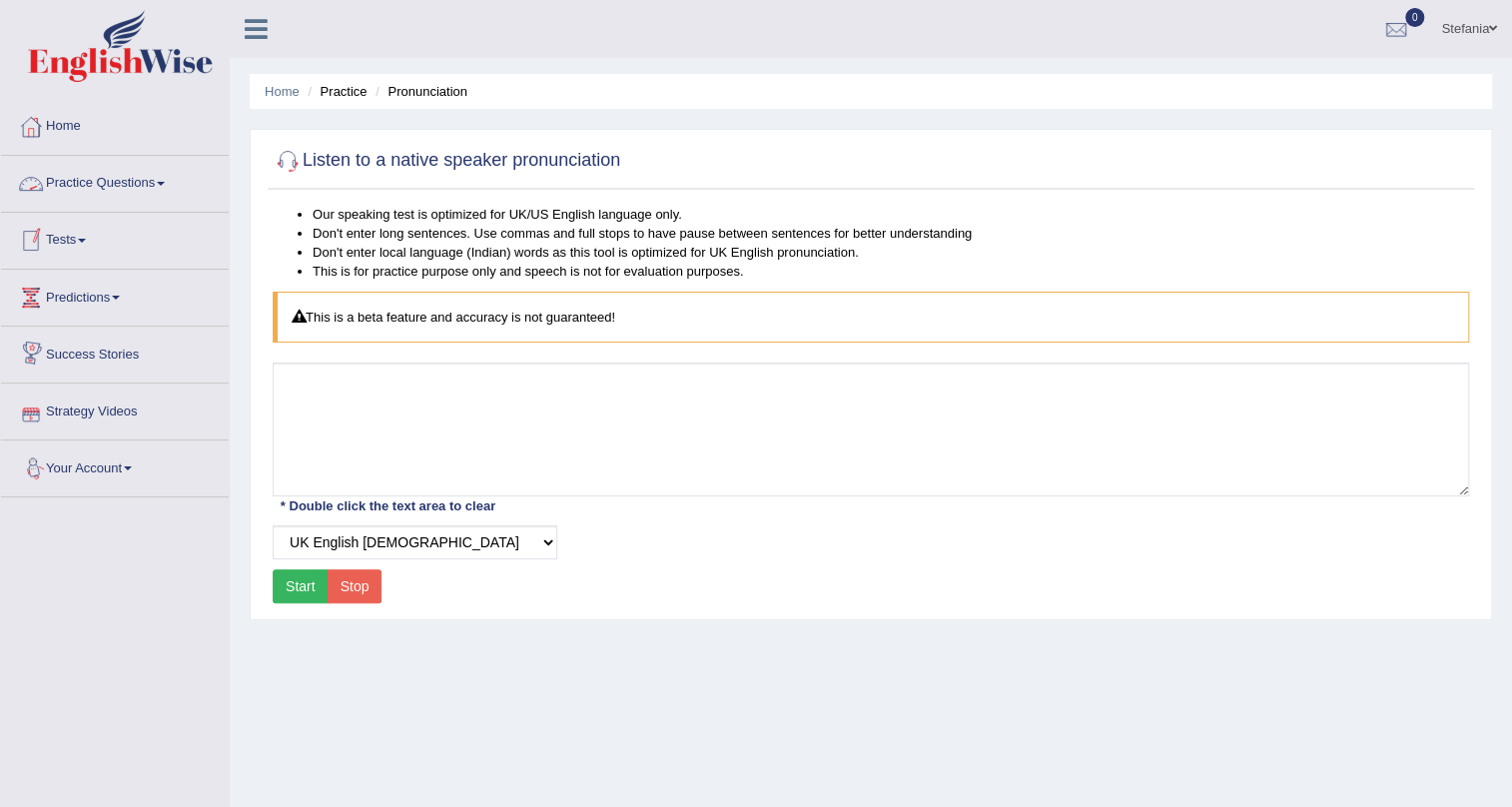 click on "Practice Questions" at bounding box center [115, 181] 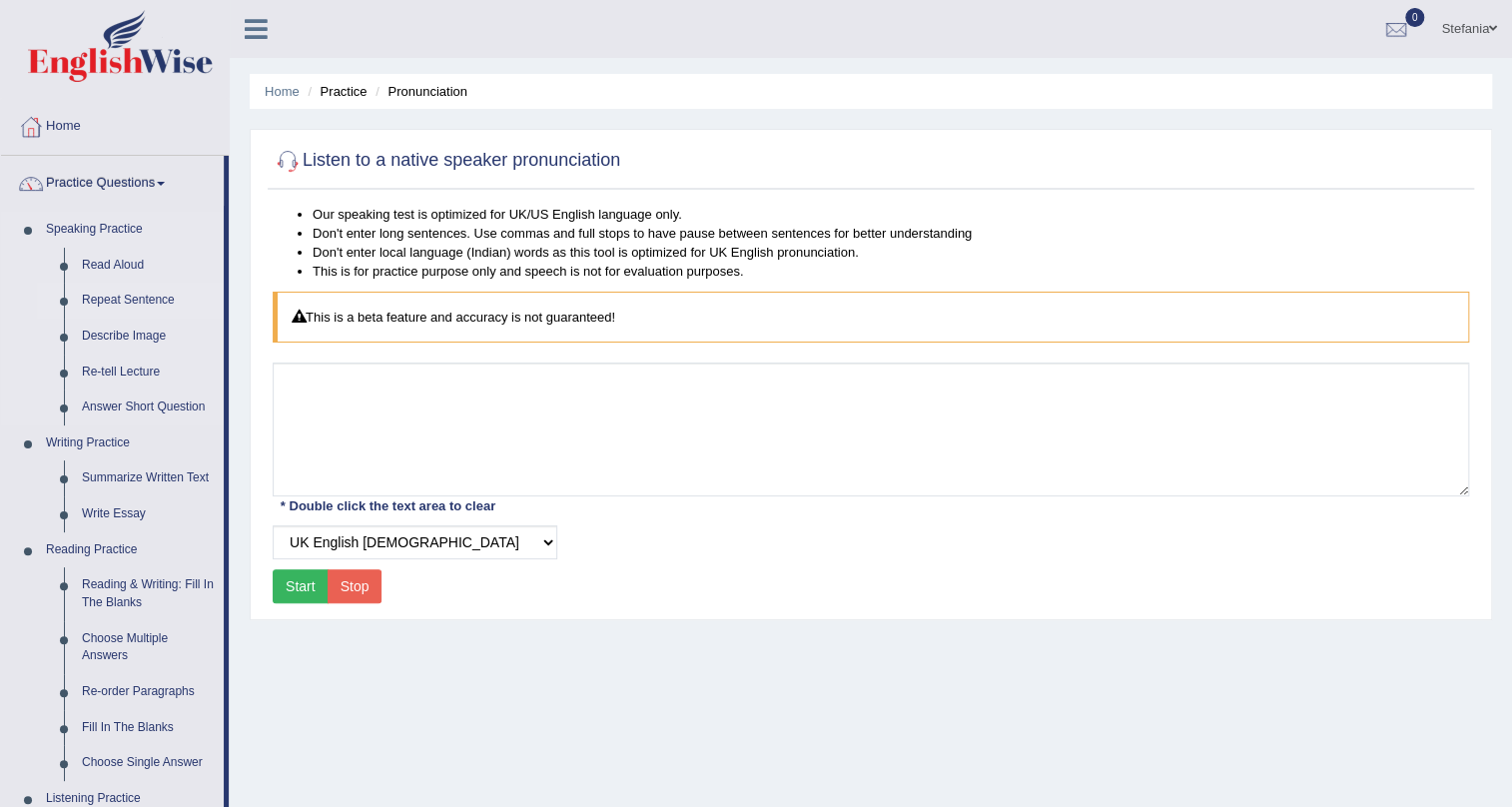 click on "Repeat Sentence" at bounding box center (148, 301) 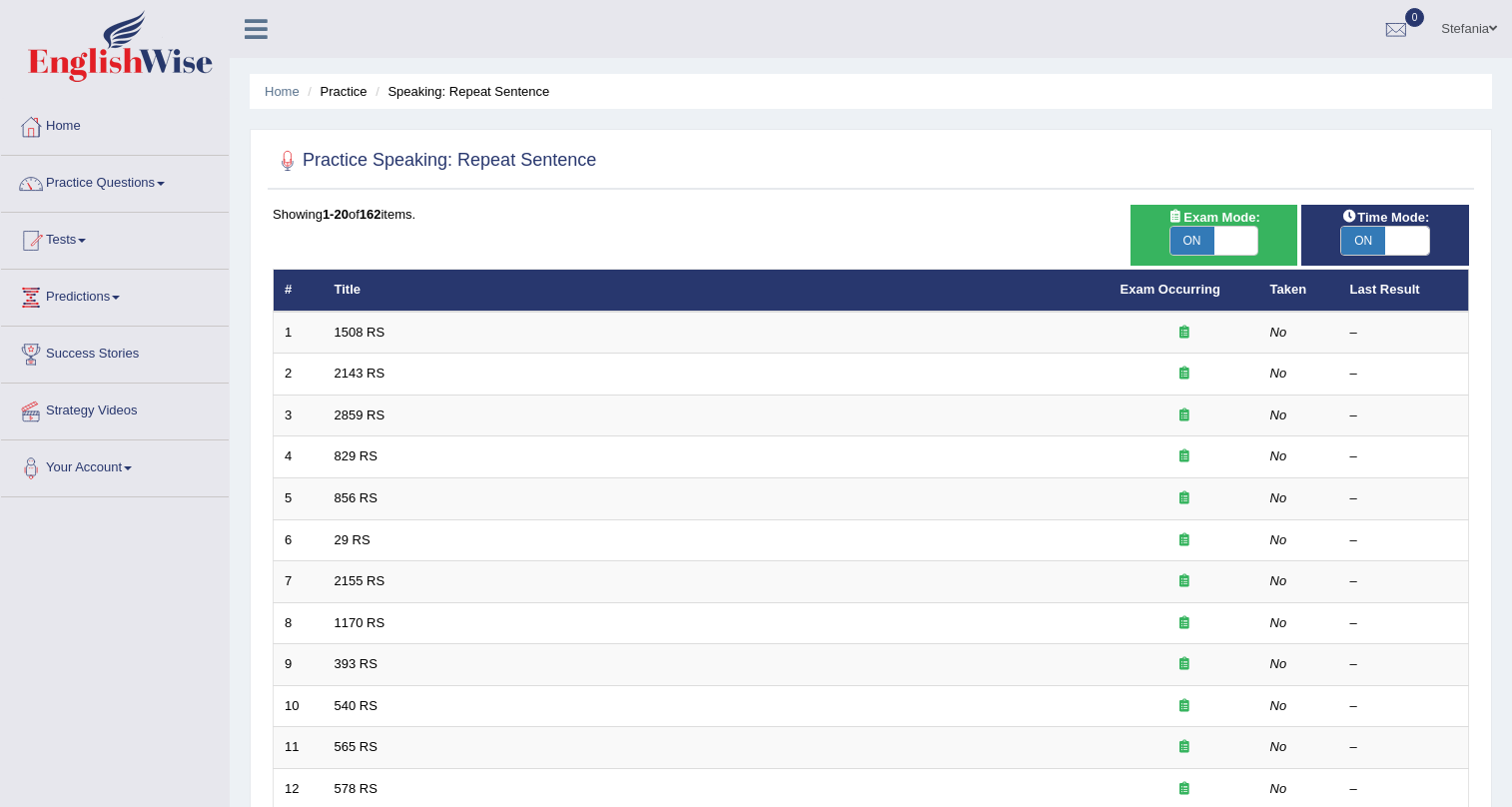 scroll, scrollTop: 0, scrollLeft: 0, axis: both 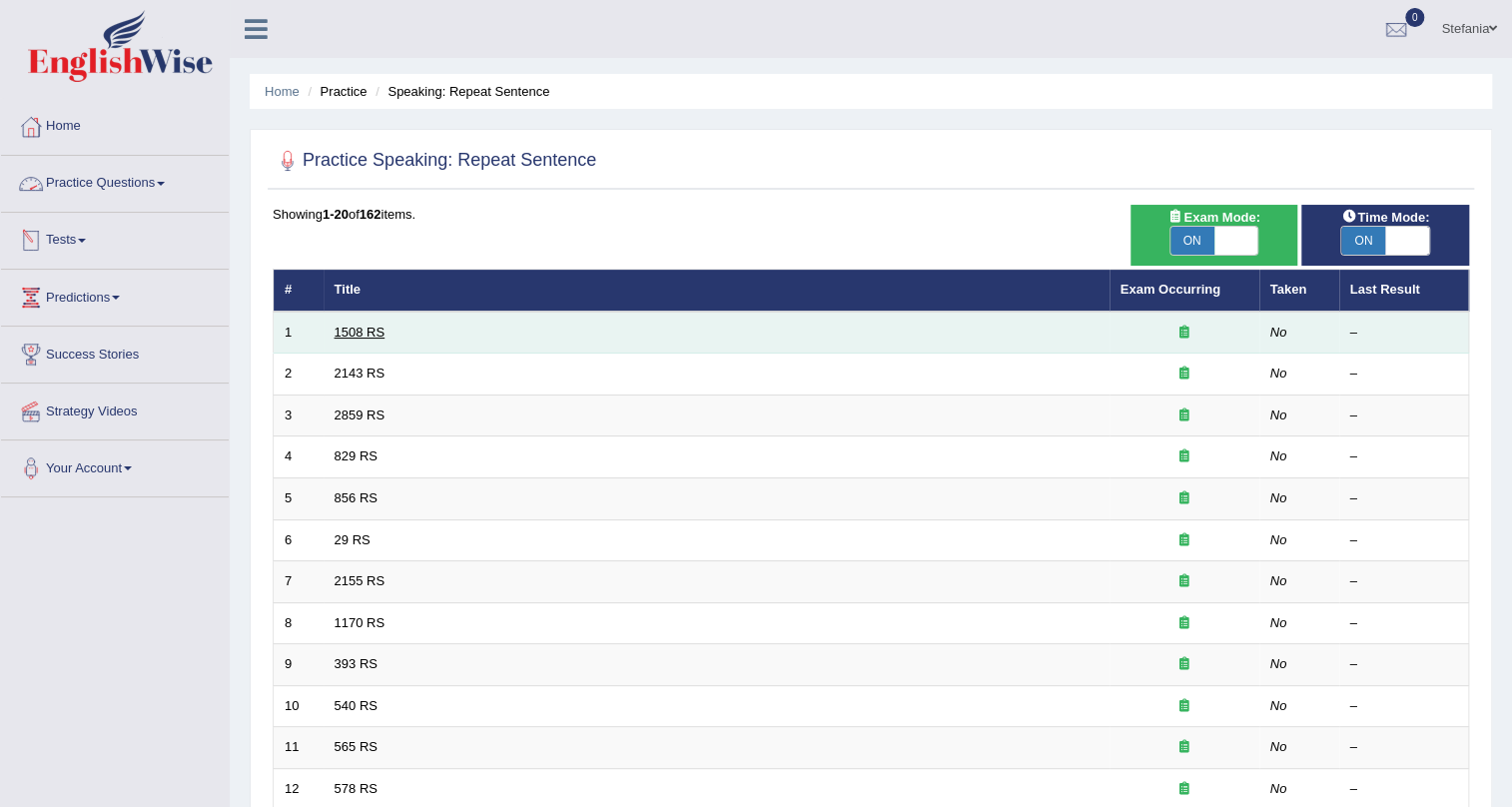 click on "1508 RS" at bounding box center [360, 332] 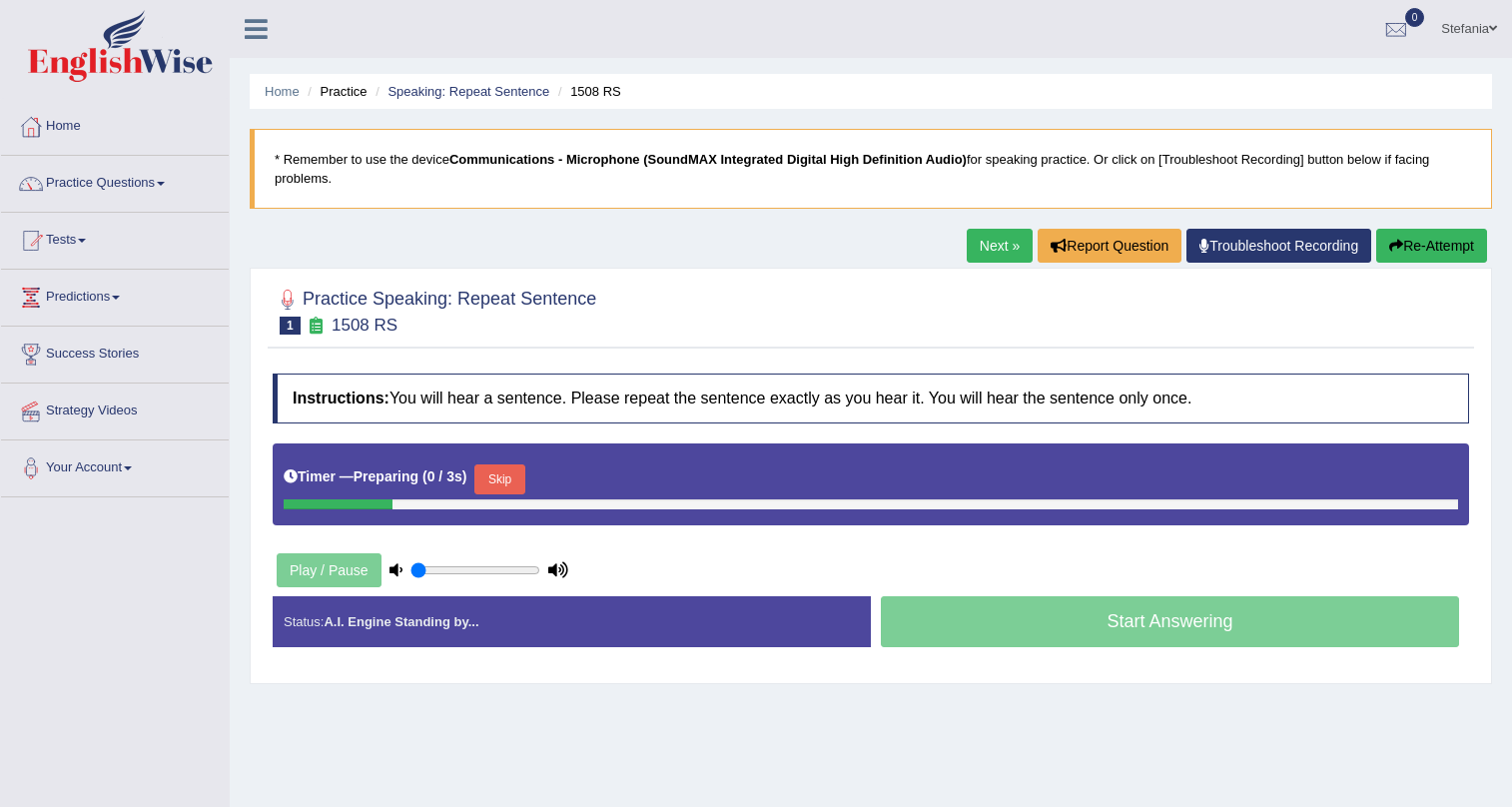 scroll, scrollTop: 0, scrollLeft: 0, axis: both 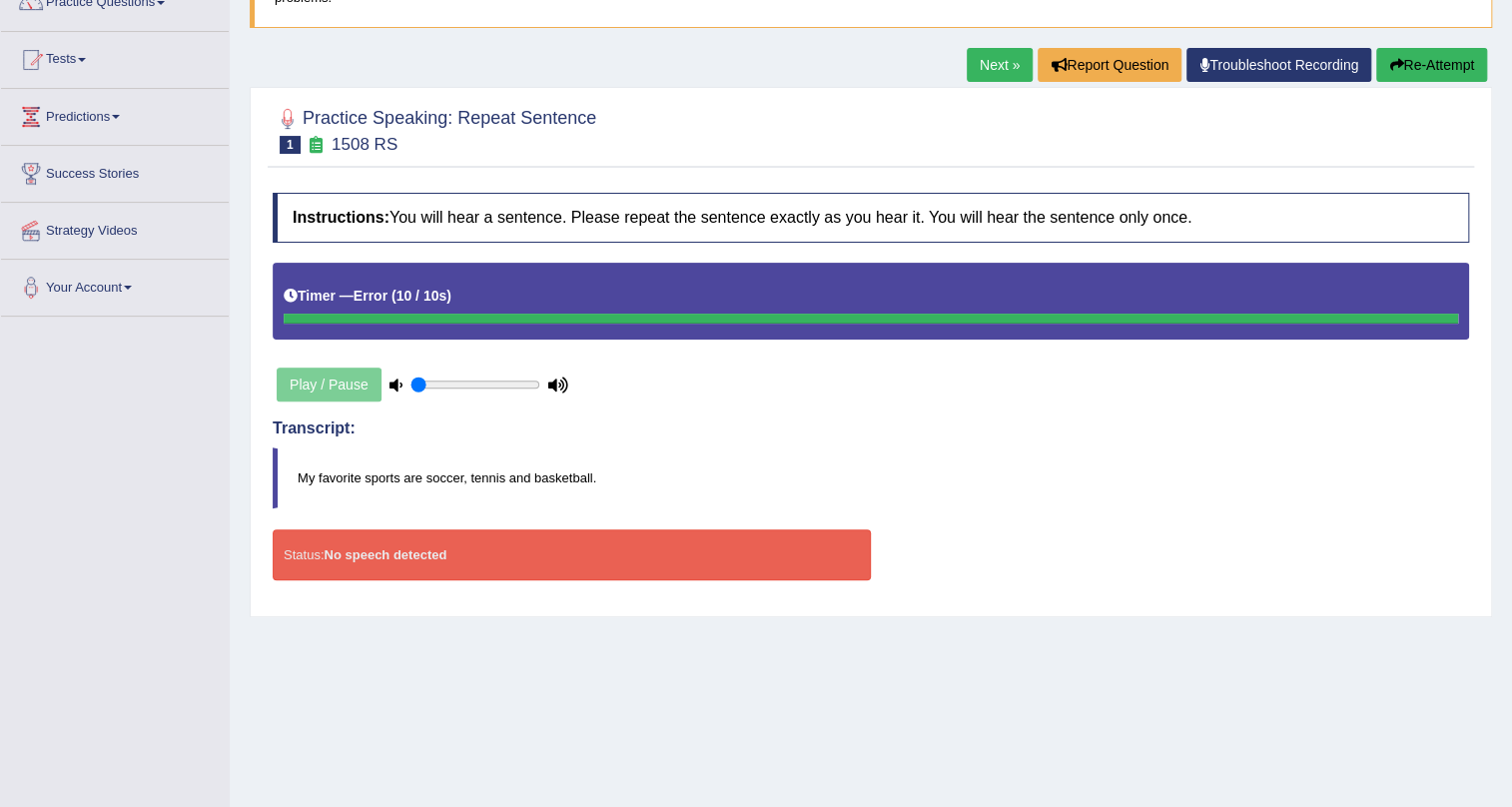 click on "Play / Pause" at bounding box center [422, 385] 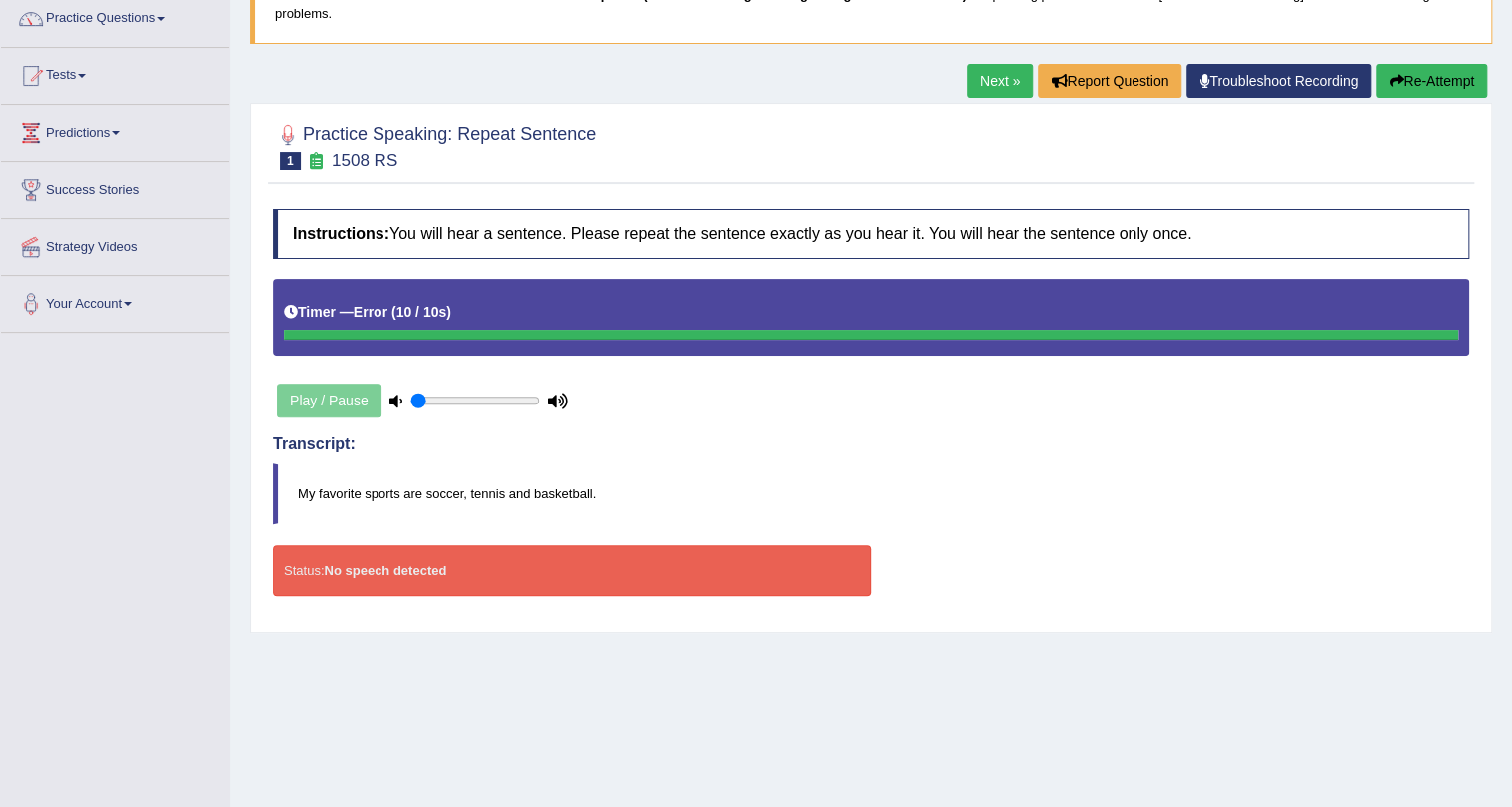 scroll, scrollTop: 0, scrollLeft: 0, axis: both 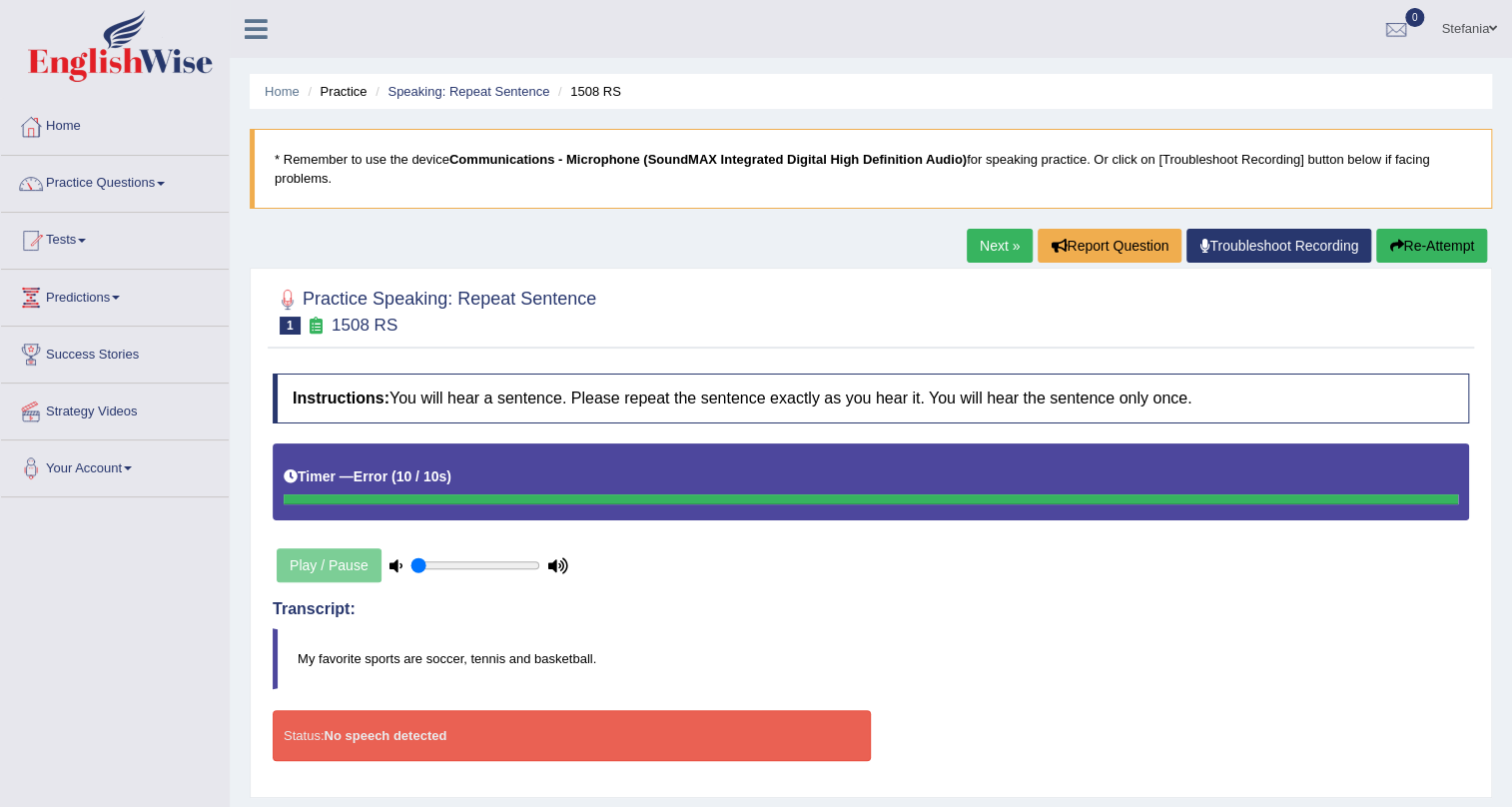 click on "Next »" at bounding box center (1000, 246) 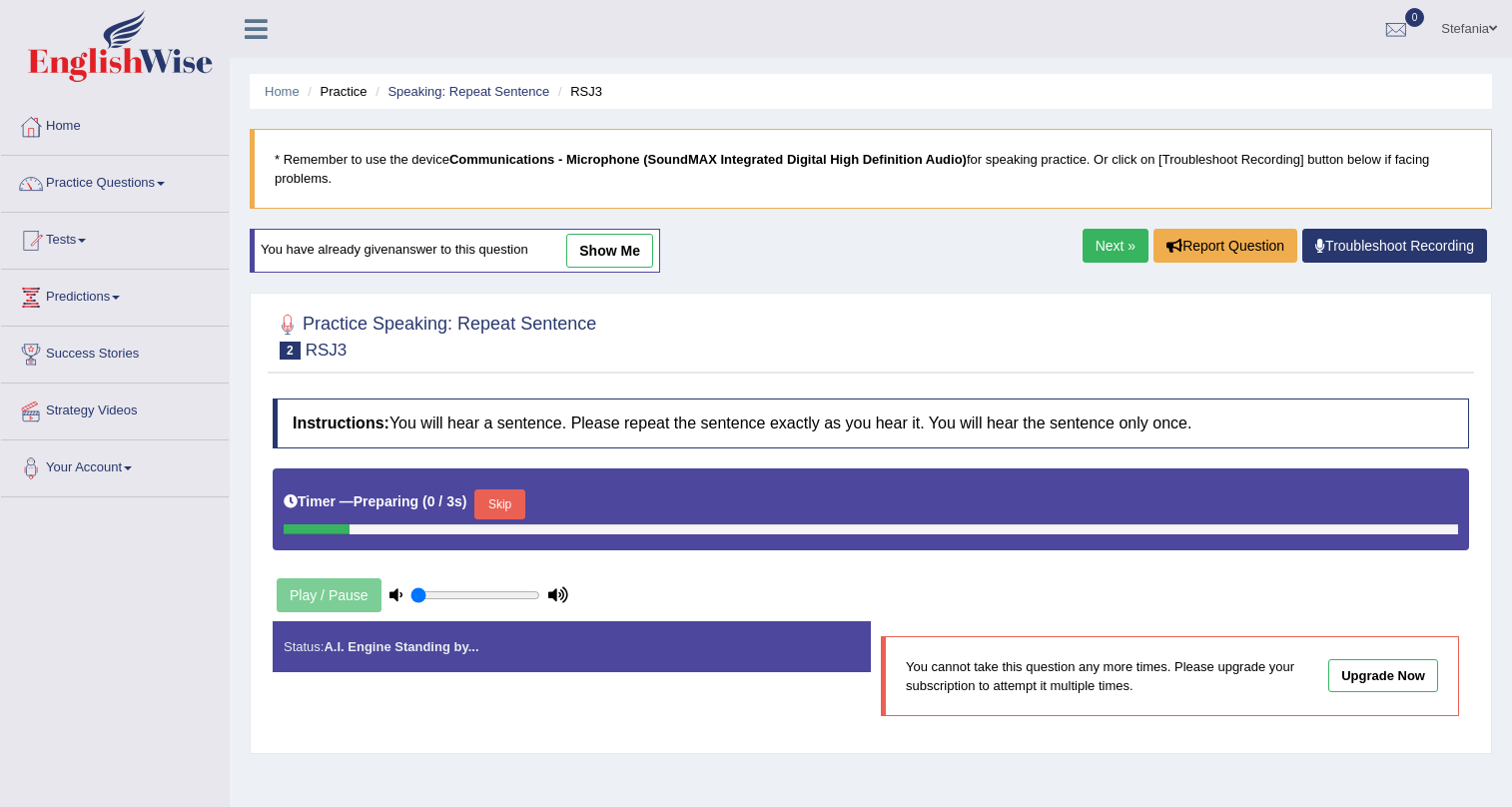 scroll, scrollTop: 0, scrollLeft: 0, axis: both 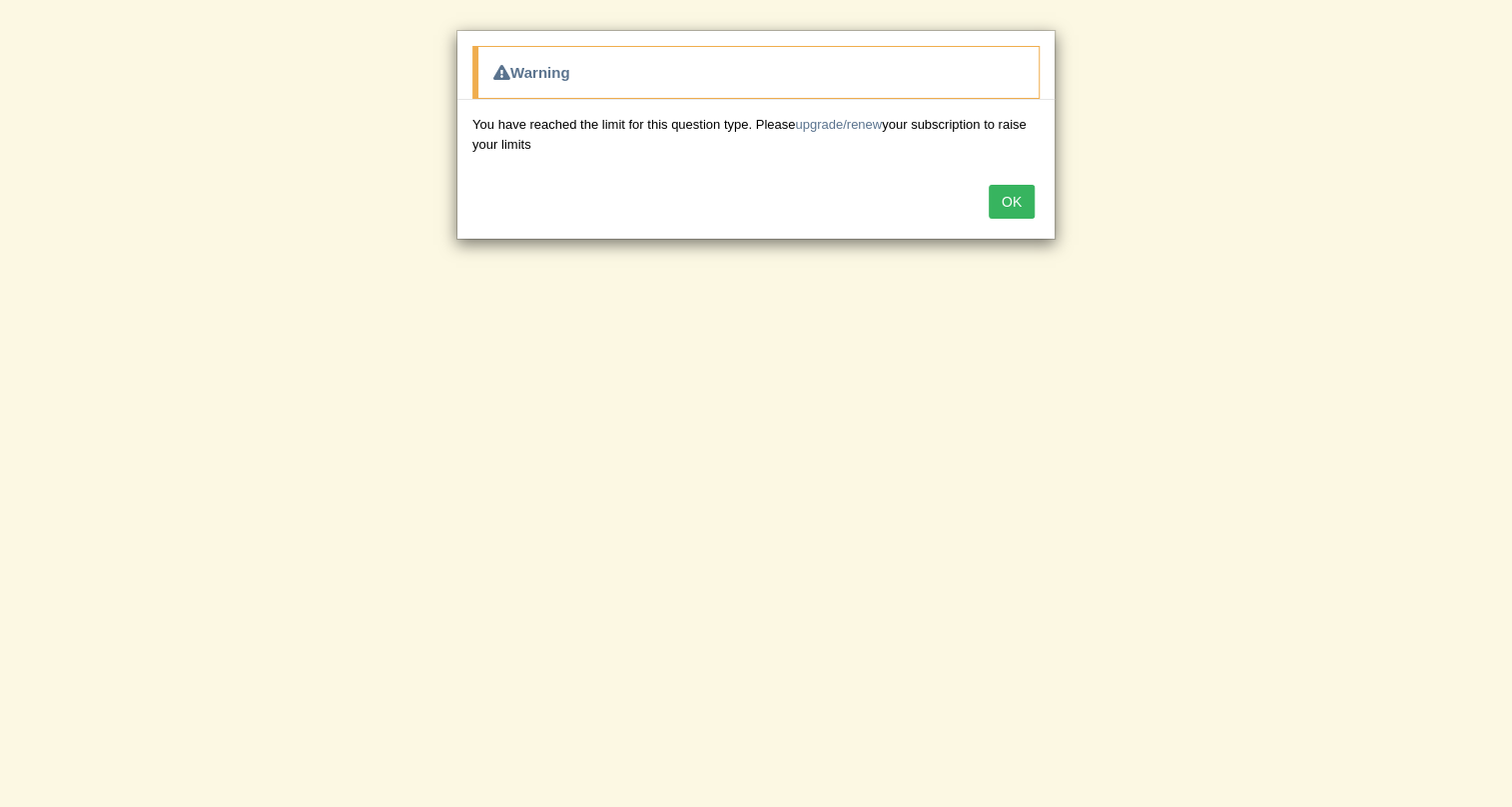 click on "OK" at bounding box center [1012, 202] 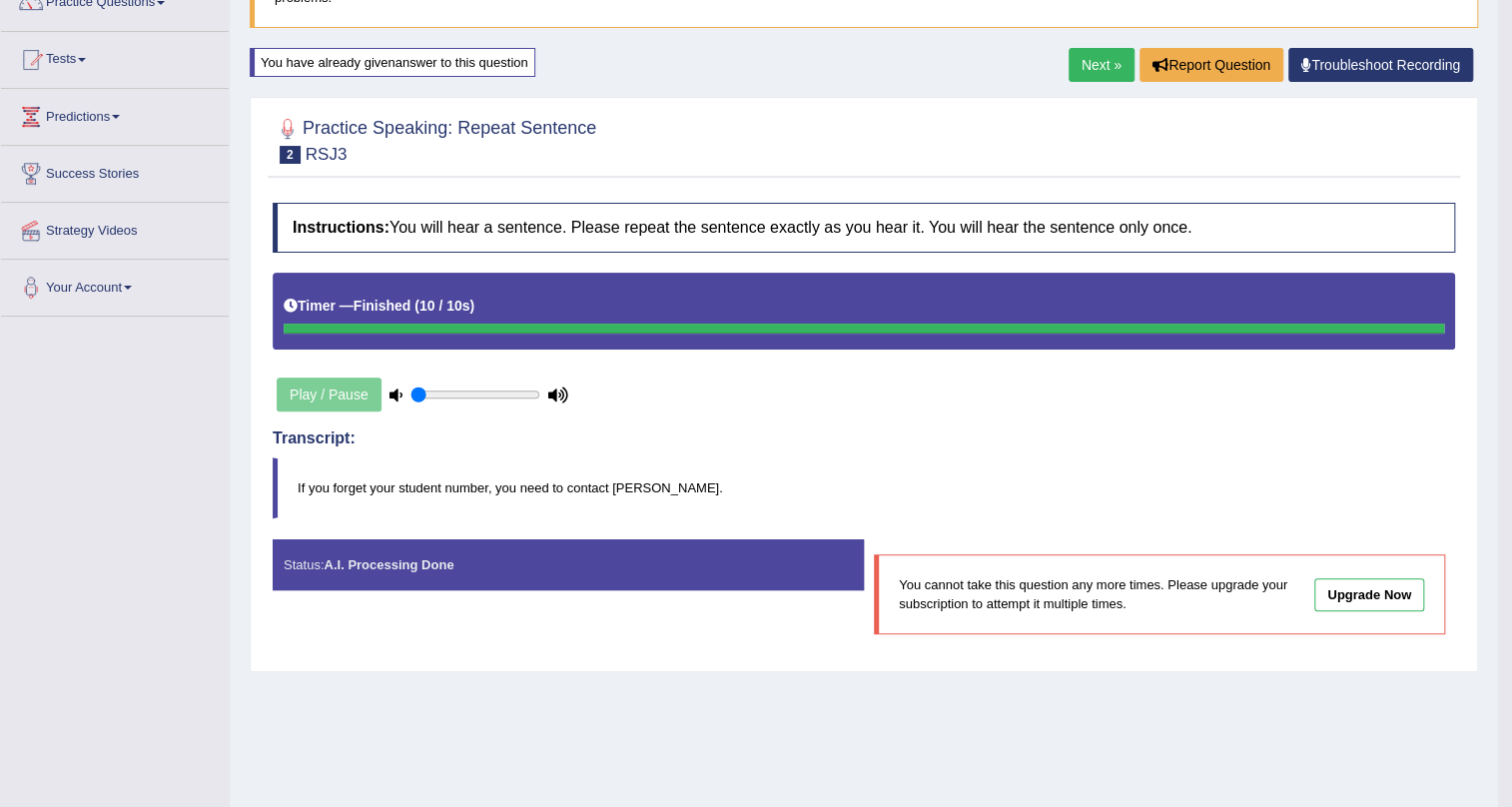 click on "Next »" at bounding box center [1102, 65] 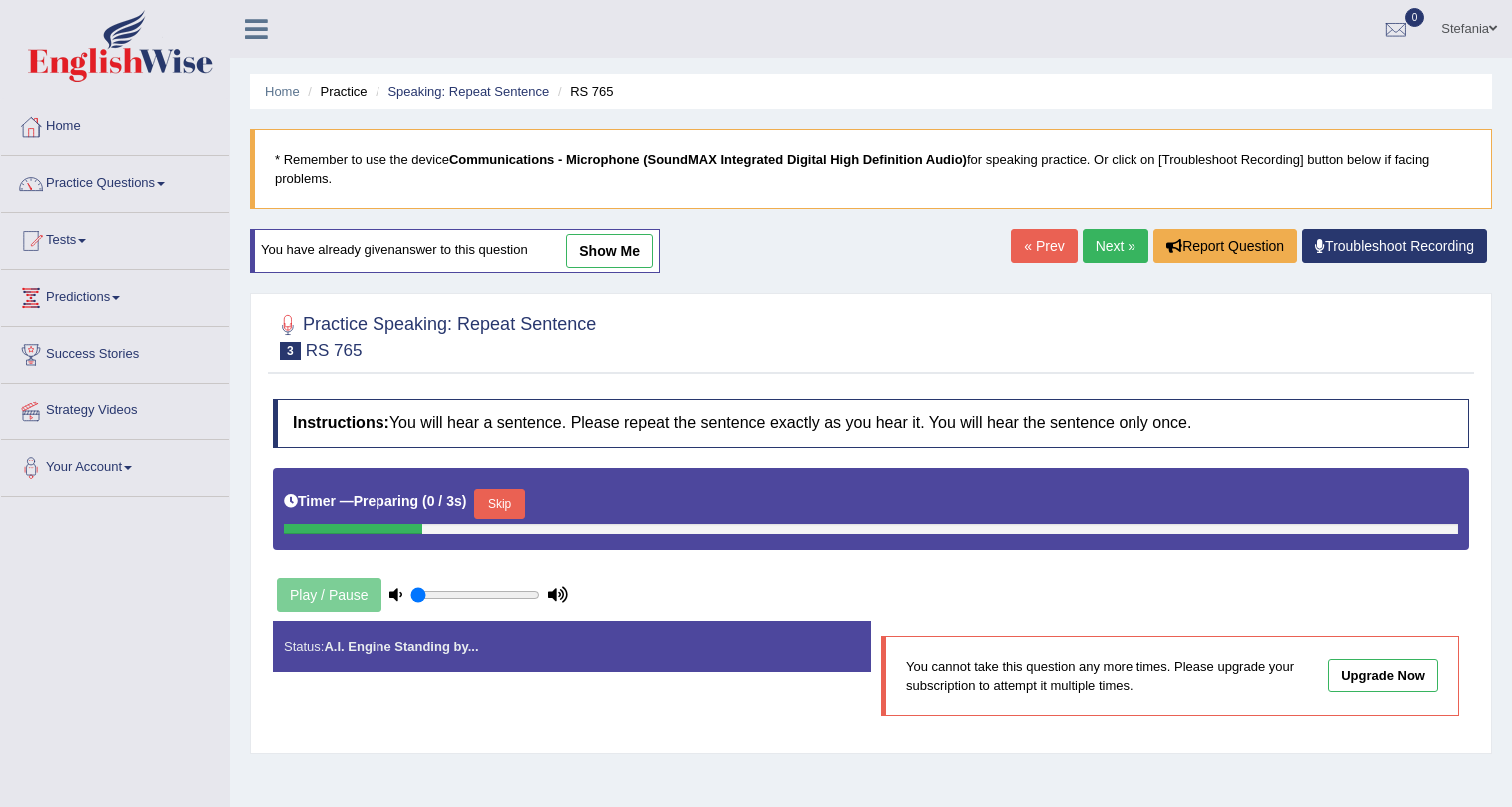 scroll, scrollTop: 0, scrollLeft: 0, axis: both 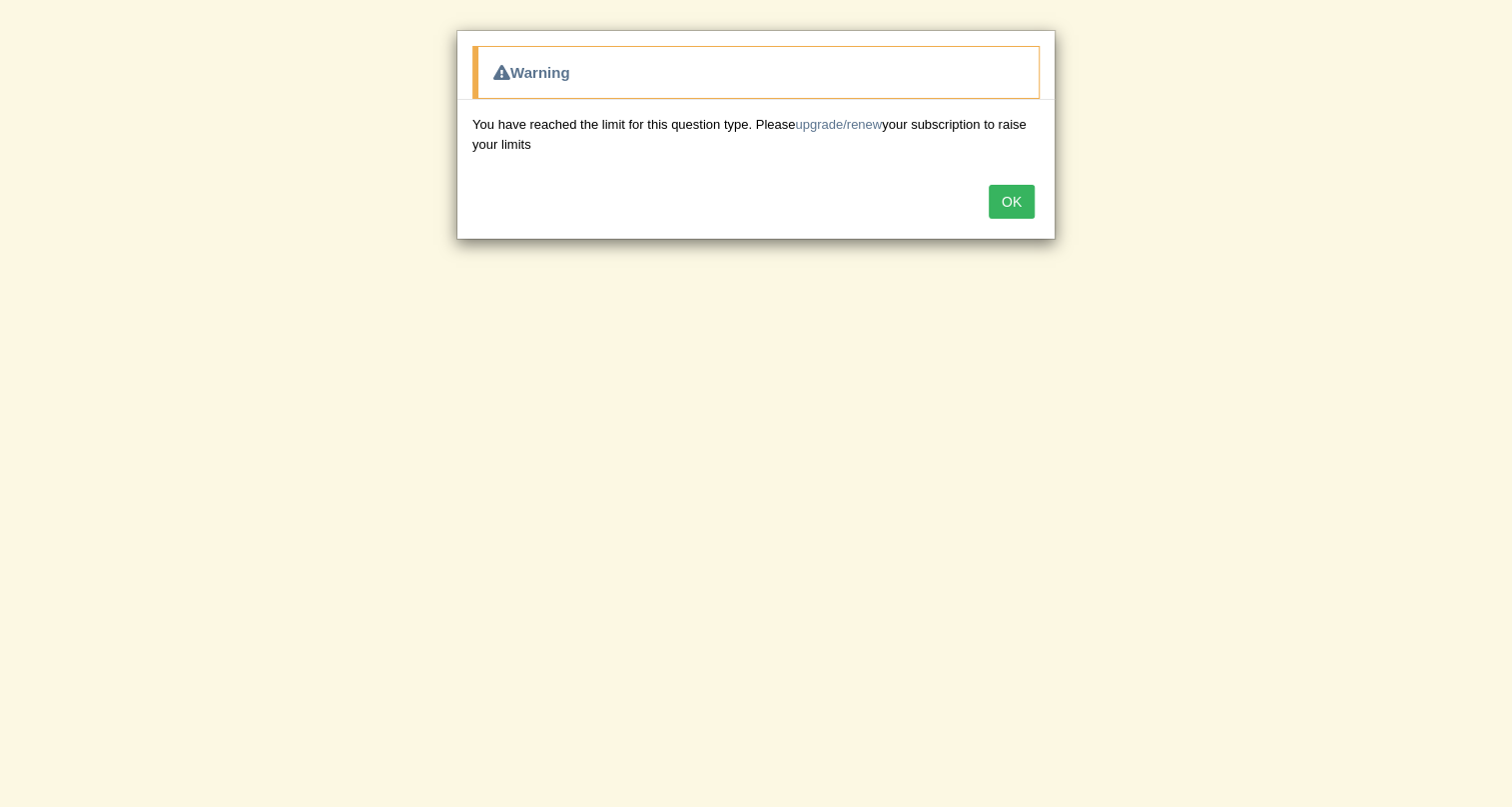 click on "OK" at bounding box center (1012, 202) 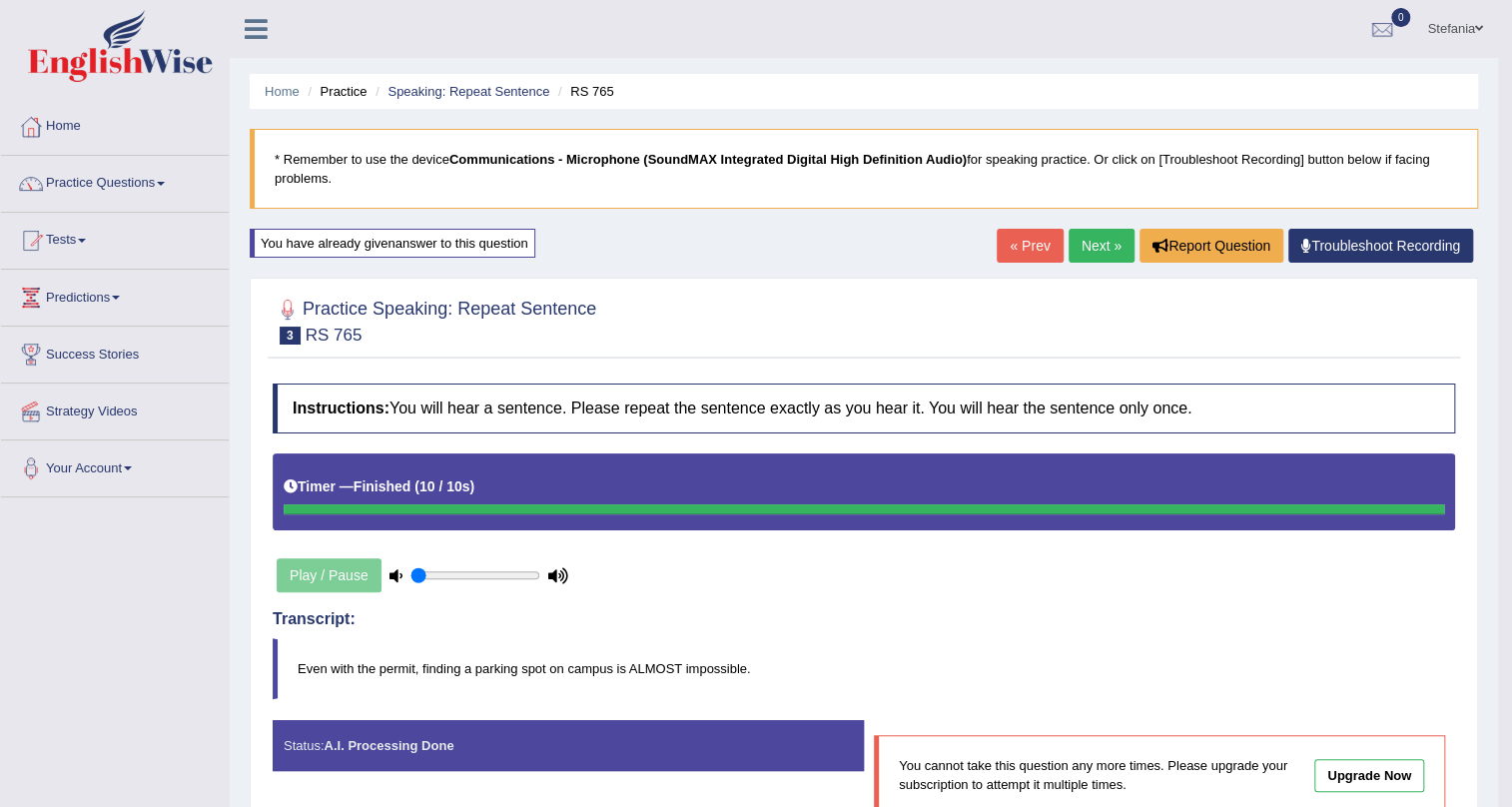 click on "Next »" at bounding box center [1102, 246] 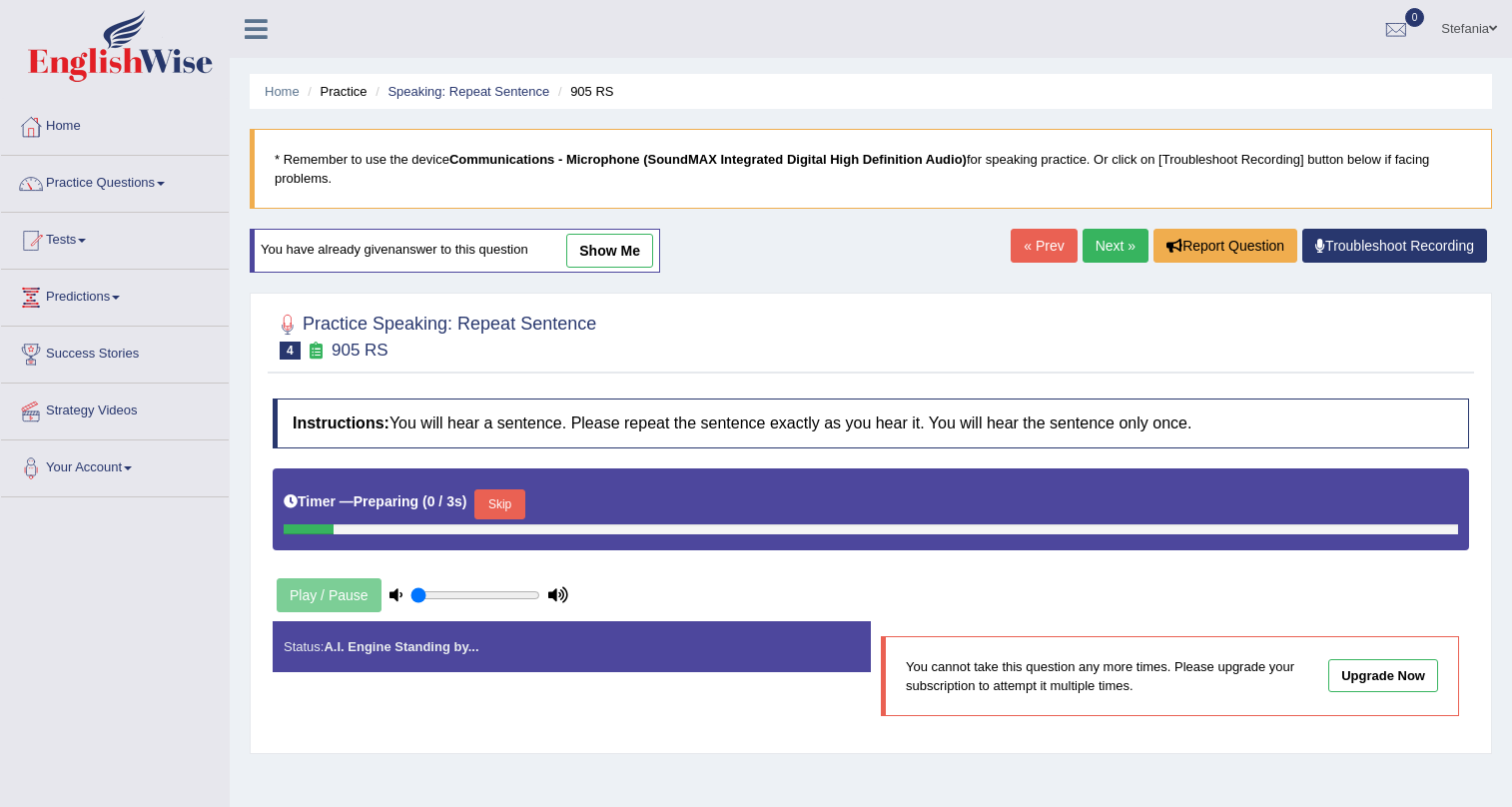 scroll, scrollTop: 0, scrollLeft: 0, axis: both 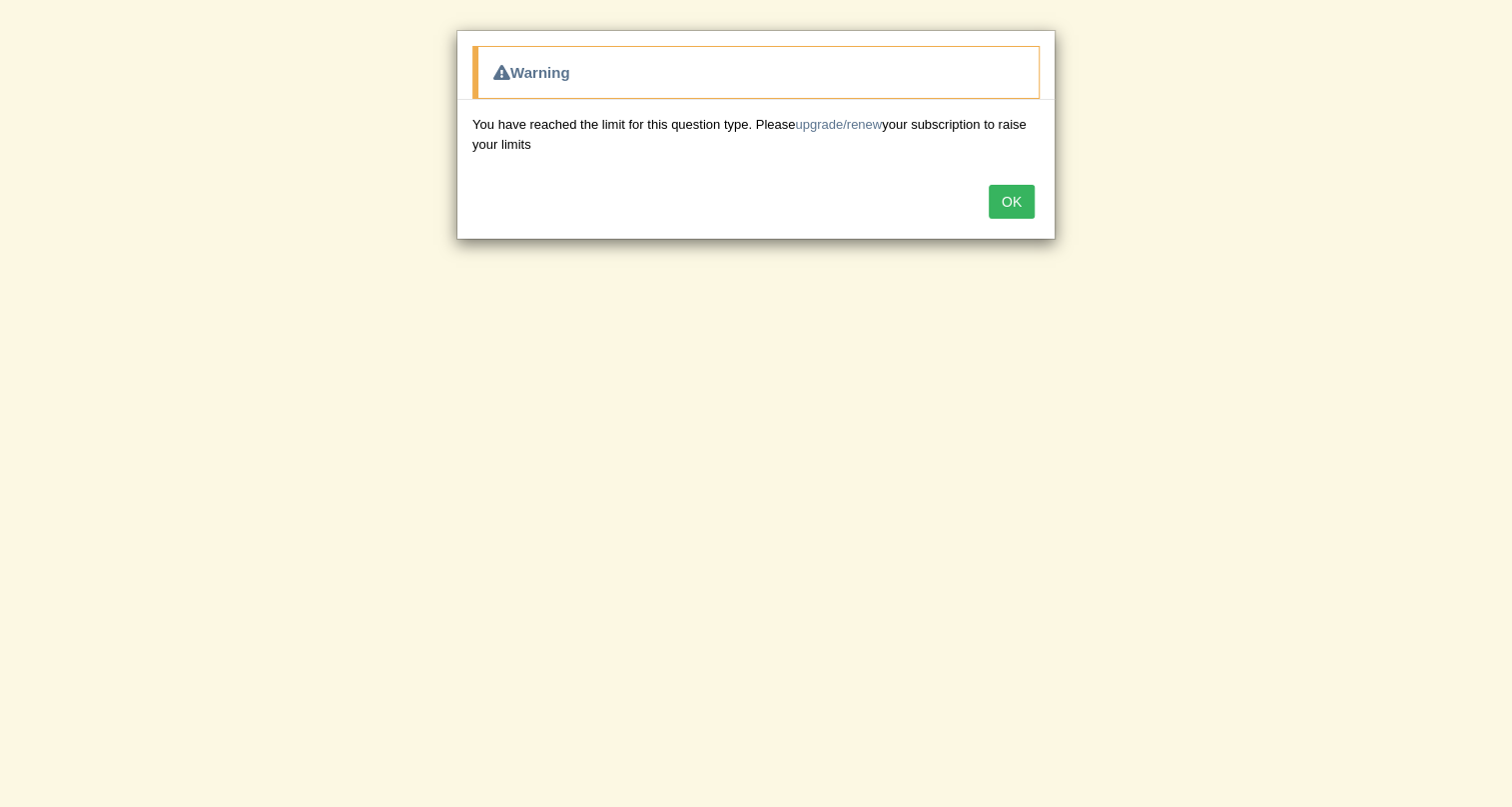 click on "OK" at bounding box center [1012, 202] 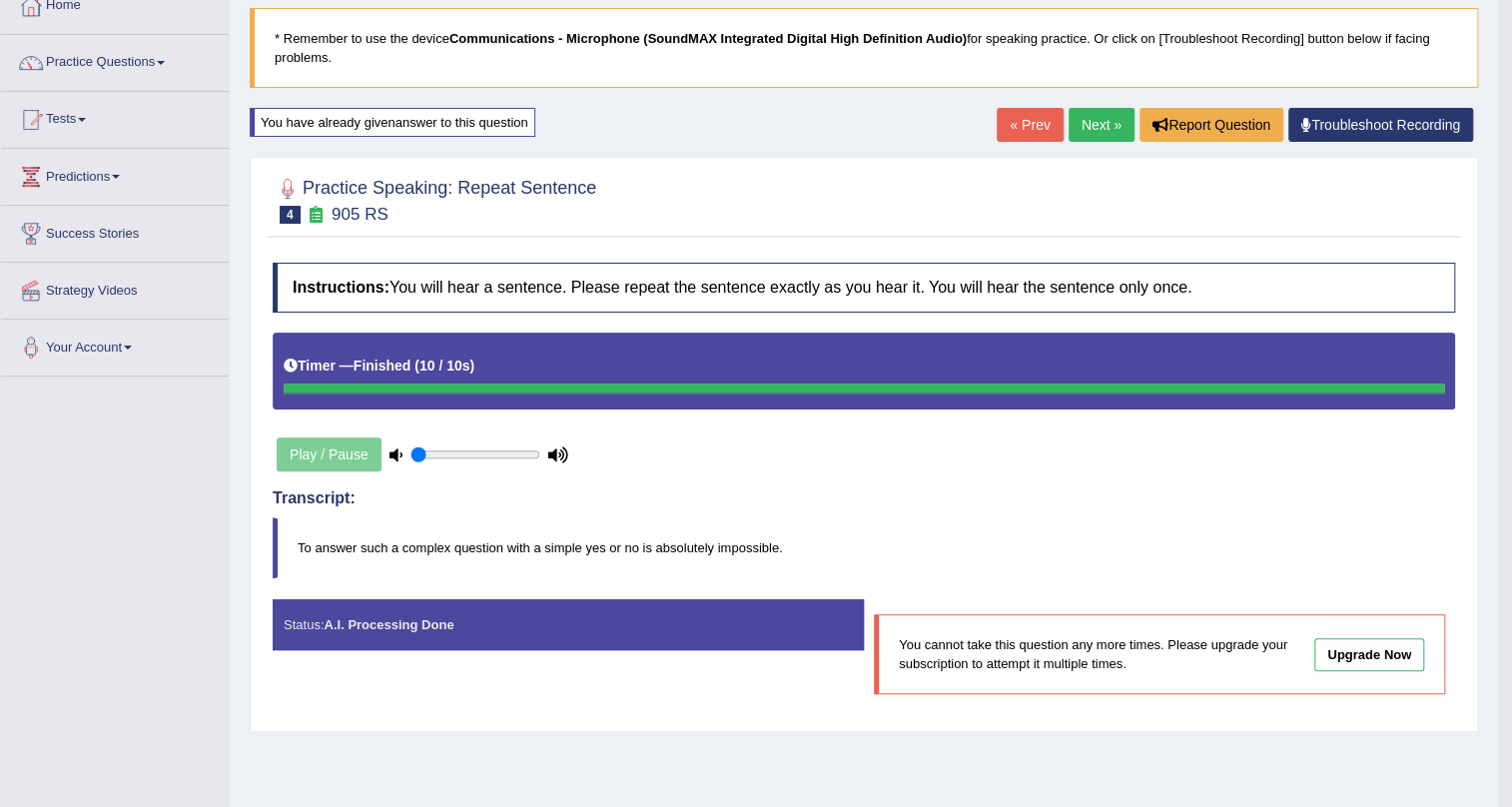 scroll, scrollTop: 60, scrollLeft: 0, axis: vertical 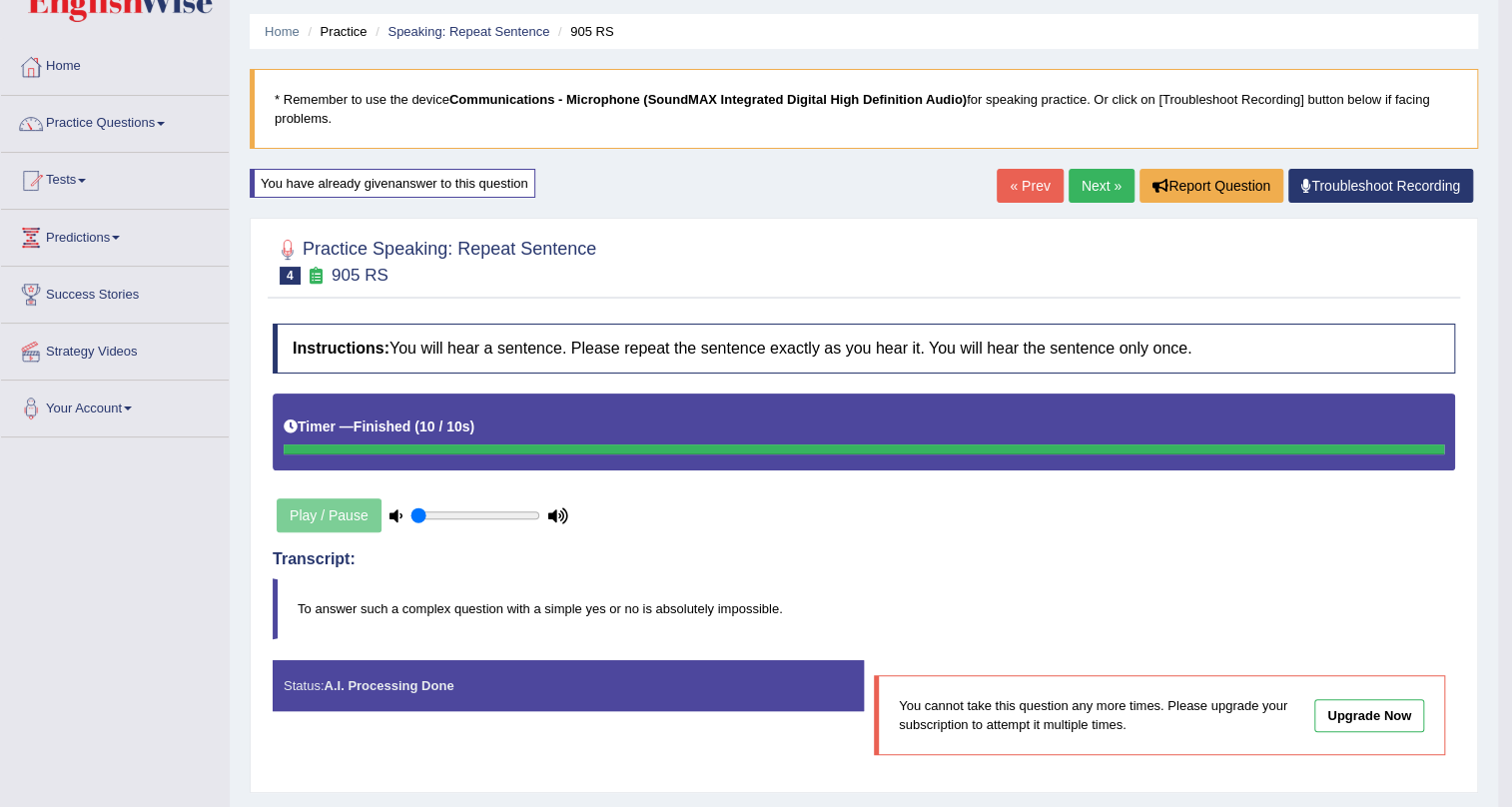 click on "Next »" at bounding box center [1102, 186] 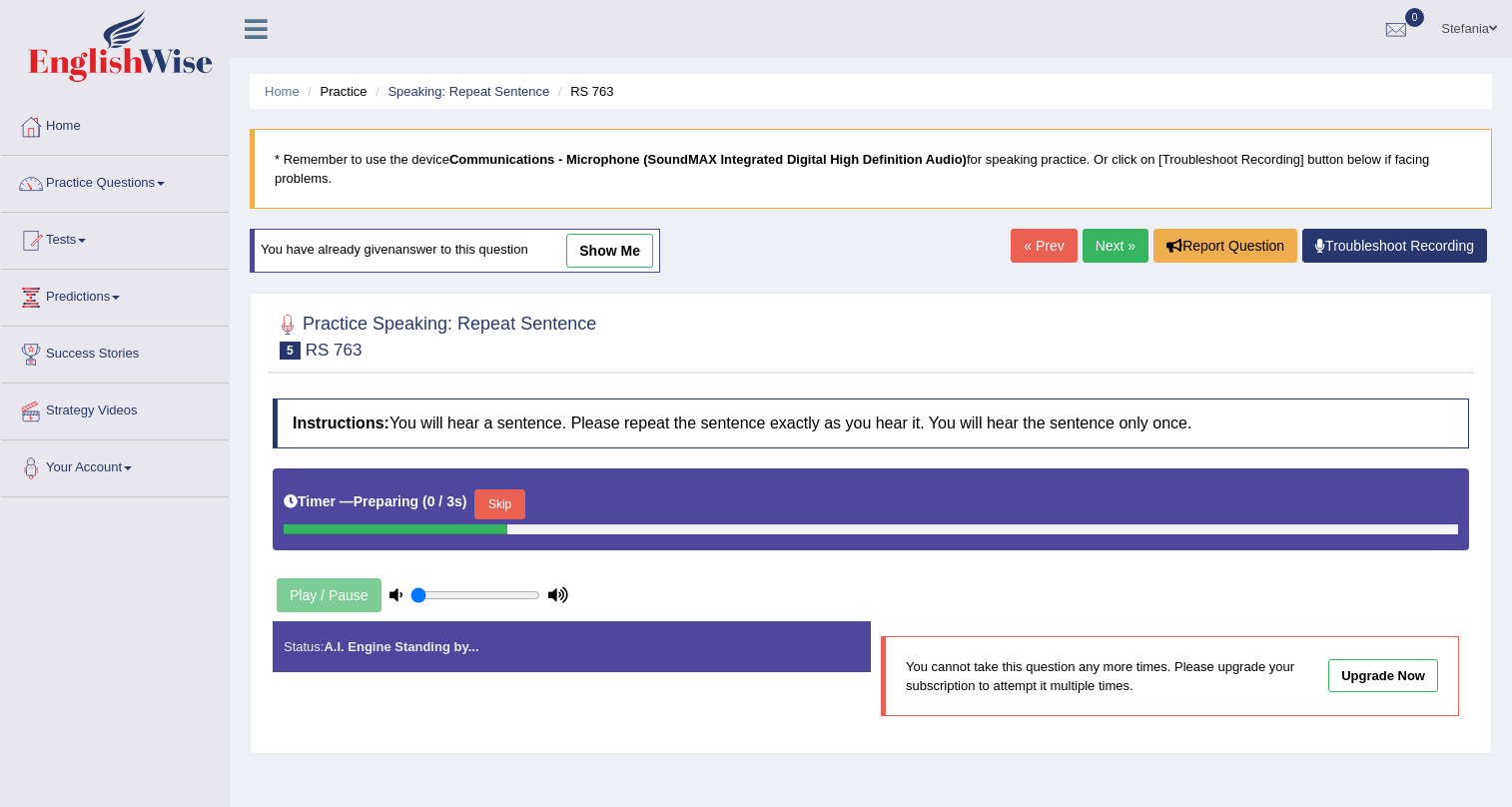 scroll, scrollTop: 0, scrollLeft: 0, axis: both 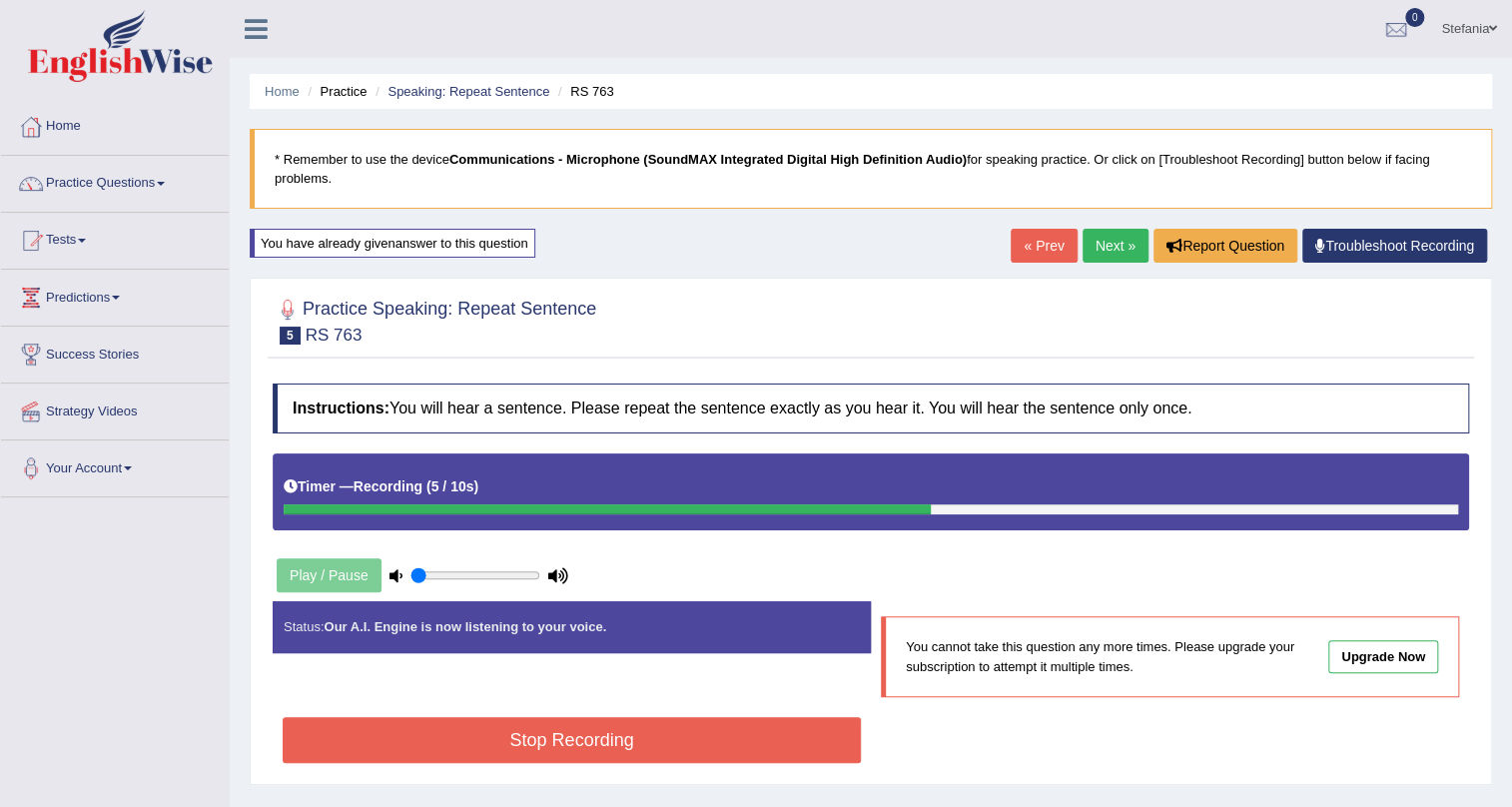 click on "Stop Recording" at bounding box center [571, 740] 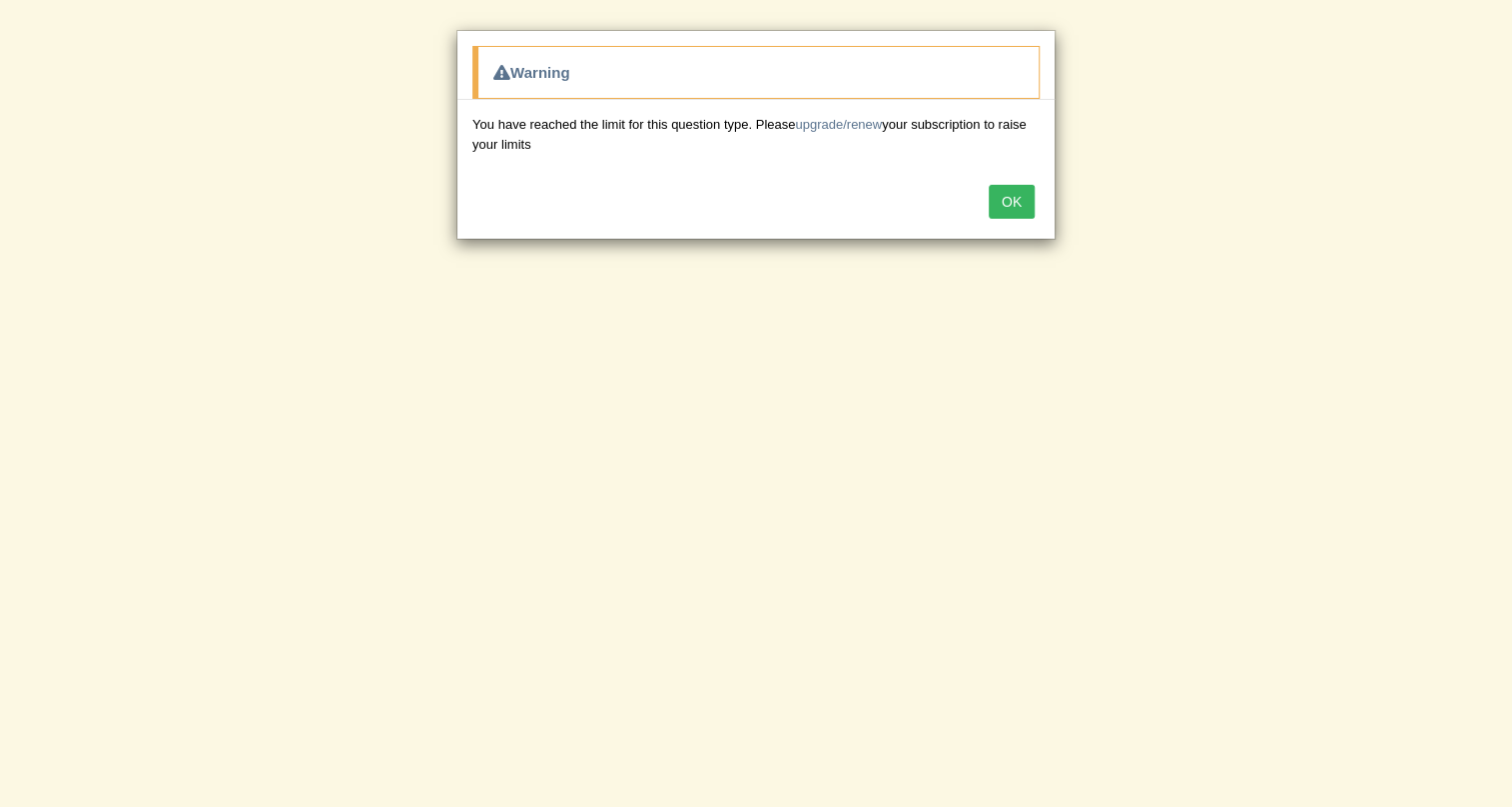 click on "OK" at bounding box center (1012, 202) 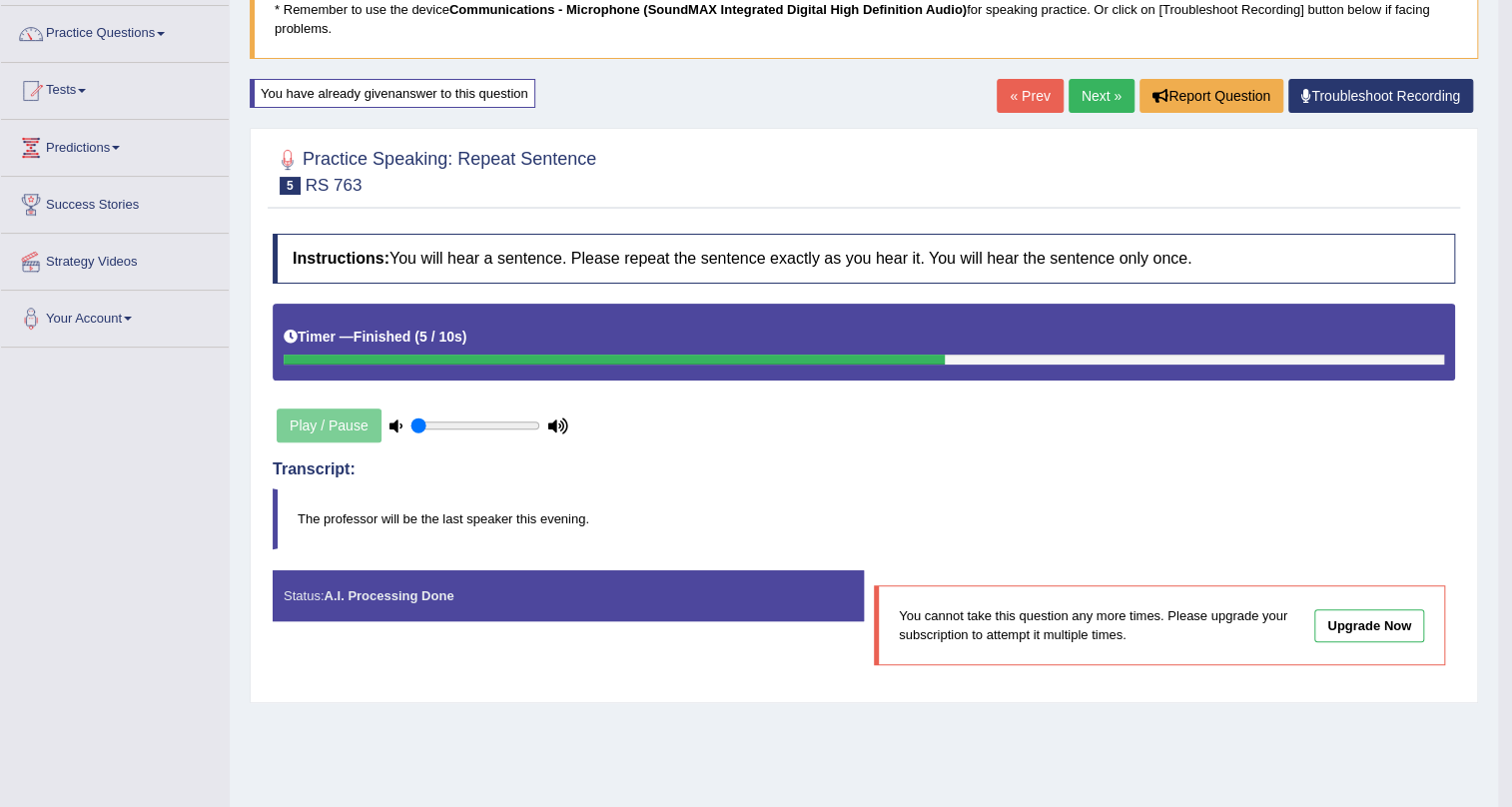 scroll, scrollTop: 60, scrollLeft: 0, axis: vertical 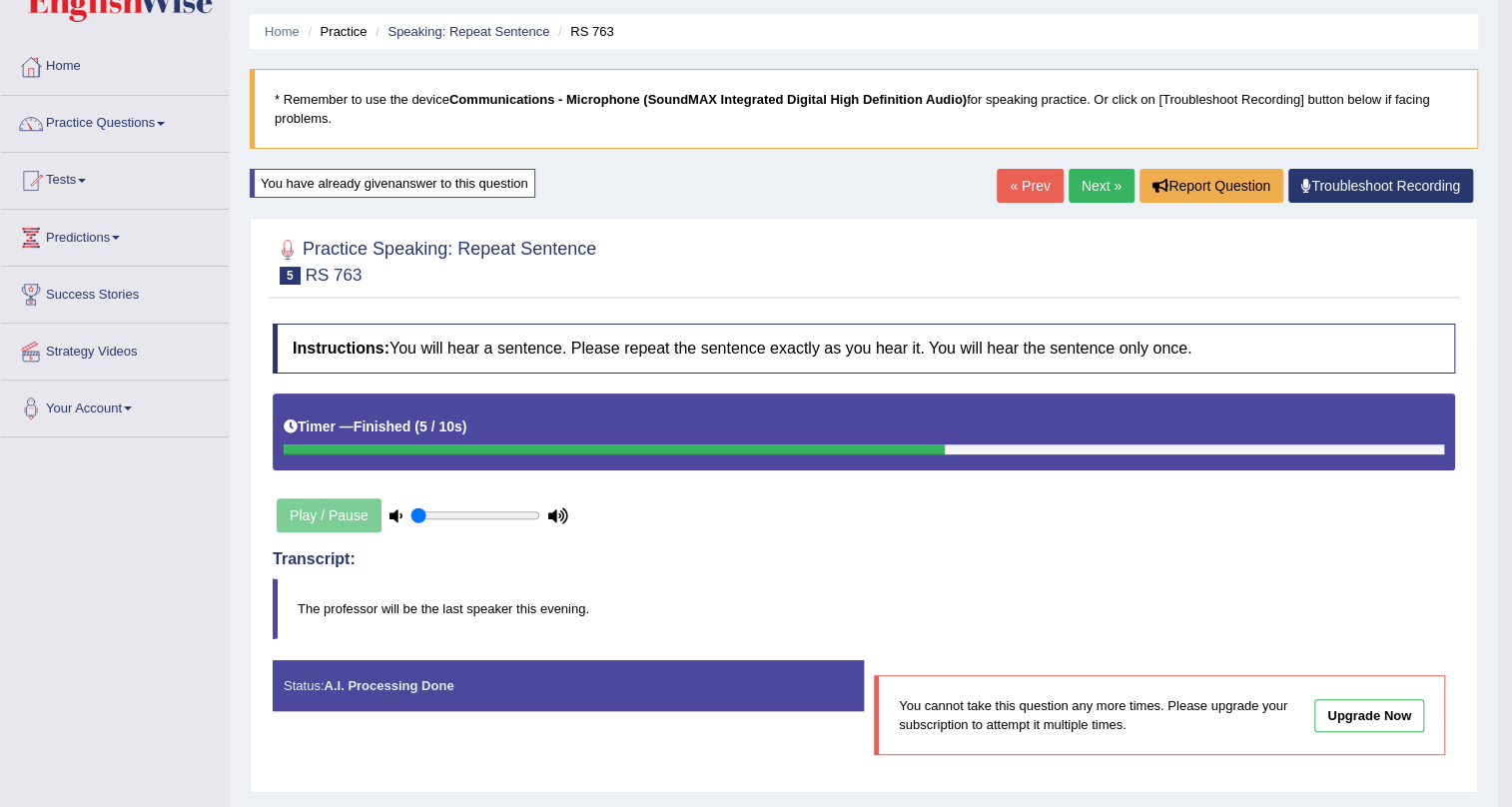 click on "Next »" at bounding box center (1102, 186) 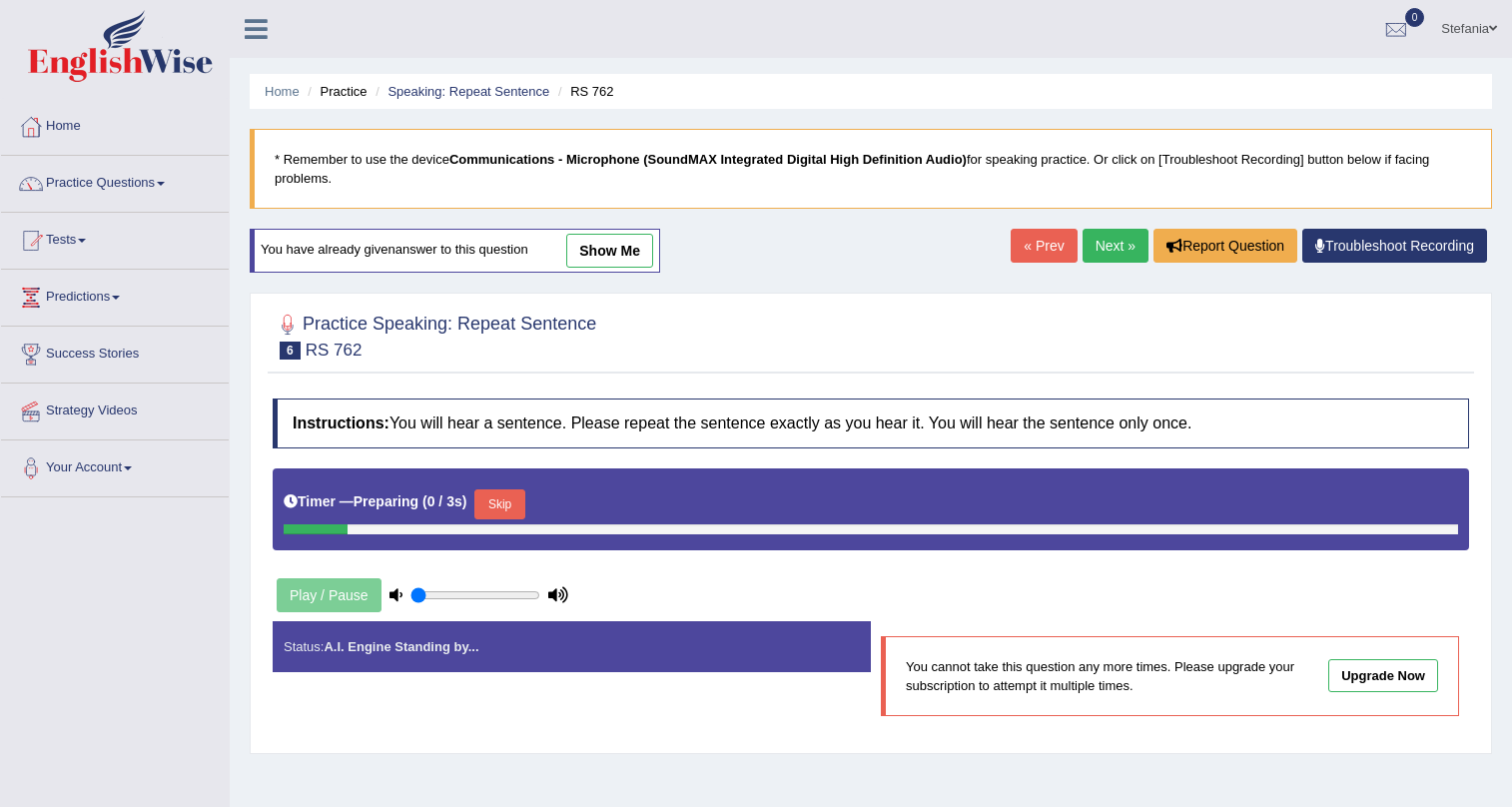 scroll, scrollTop: 0, scrollLeft: 0, axis: both 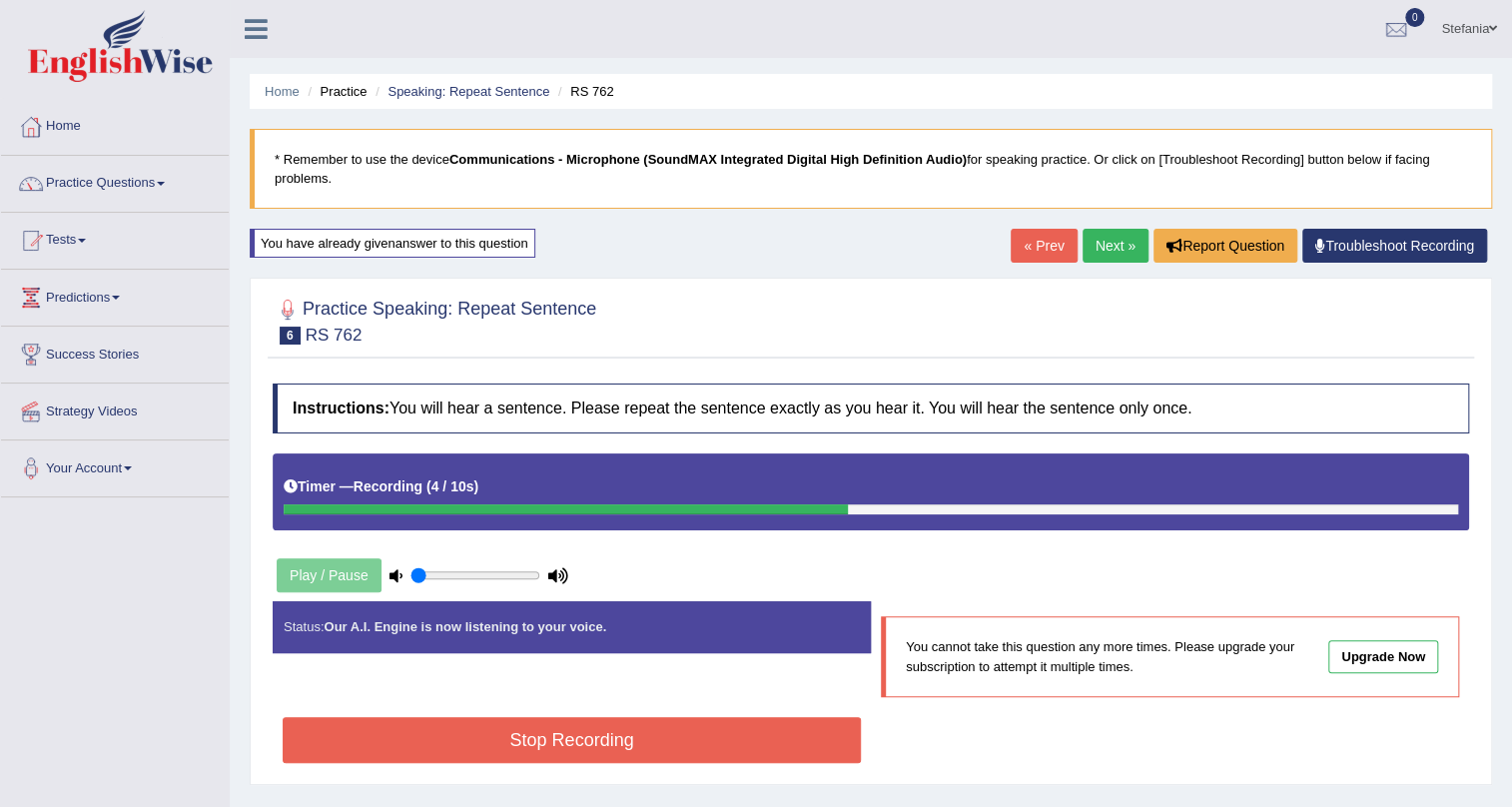 click on "Stop Recording" at bounding box center (571, 740) 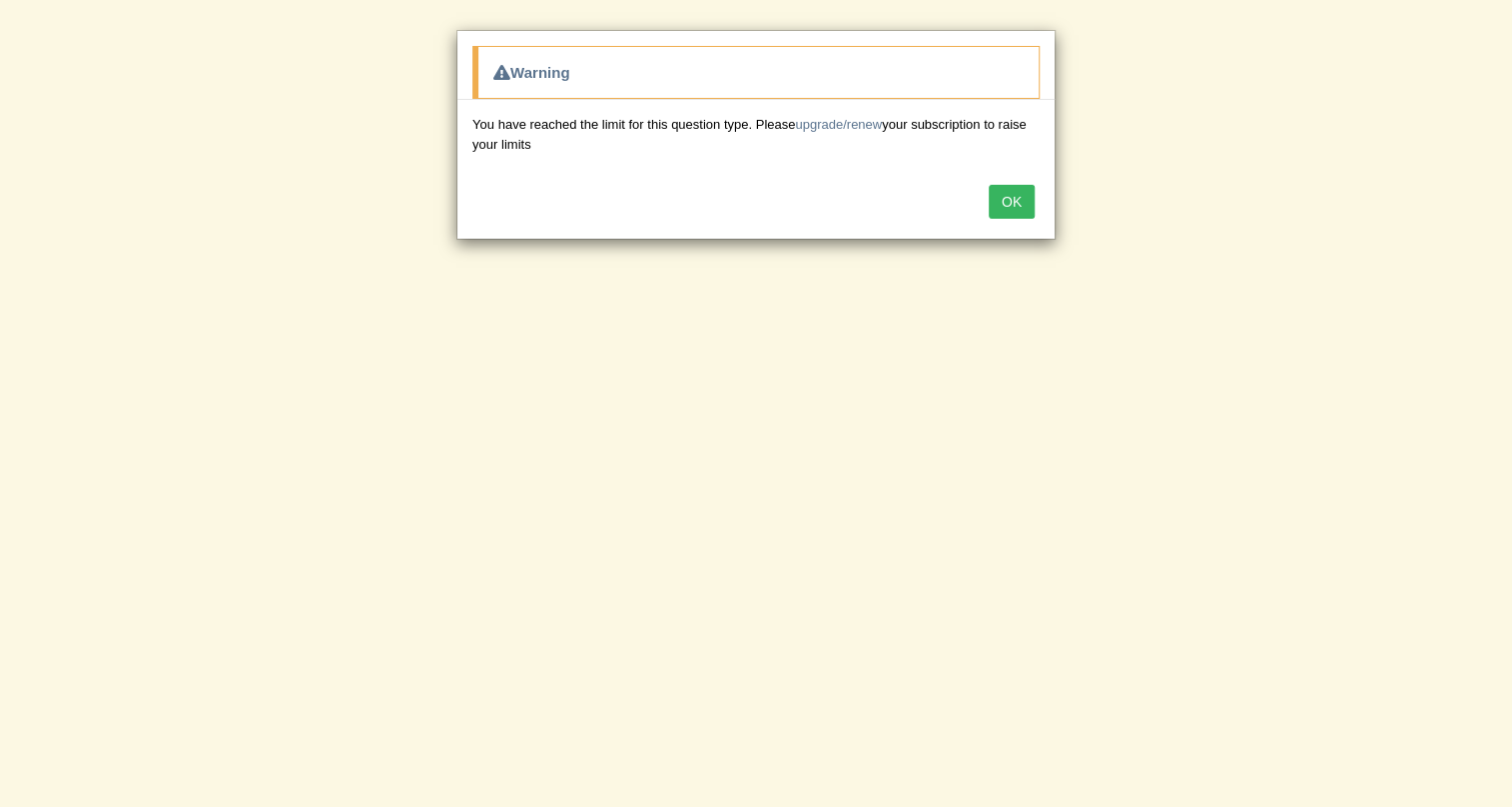 click on "OK" at bounding box center (1012, 202) 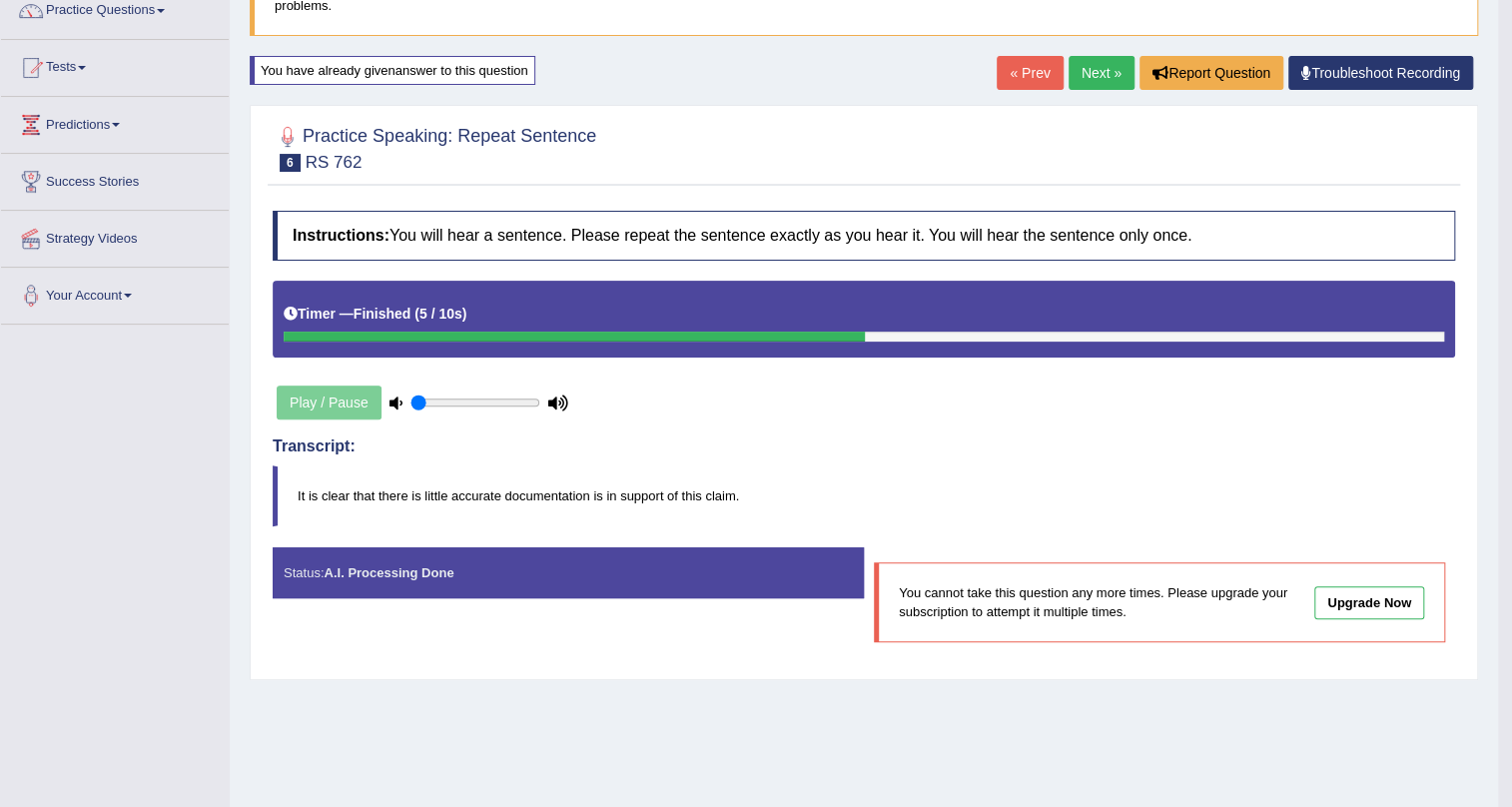 scroll, scrollTop: 181, scrollLeft: 0, axis: vertical 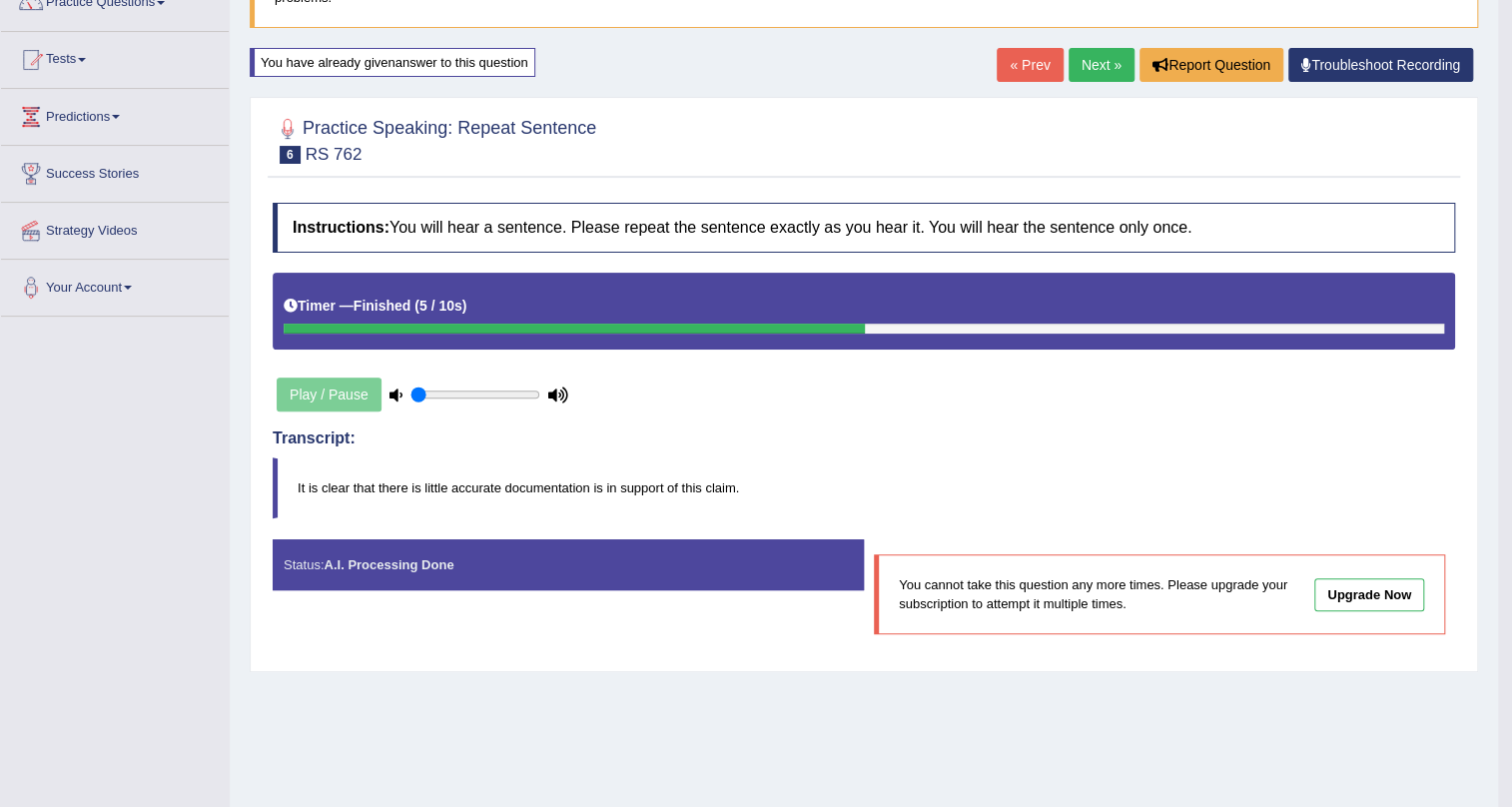 click on "Next »" at bounding box center (1102, 65) 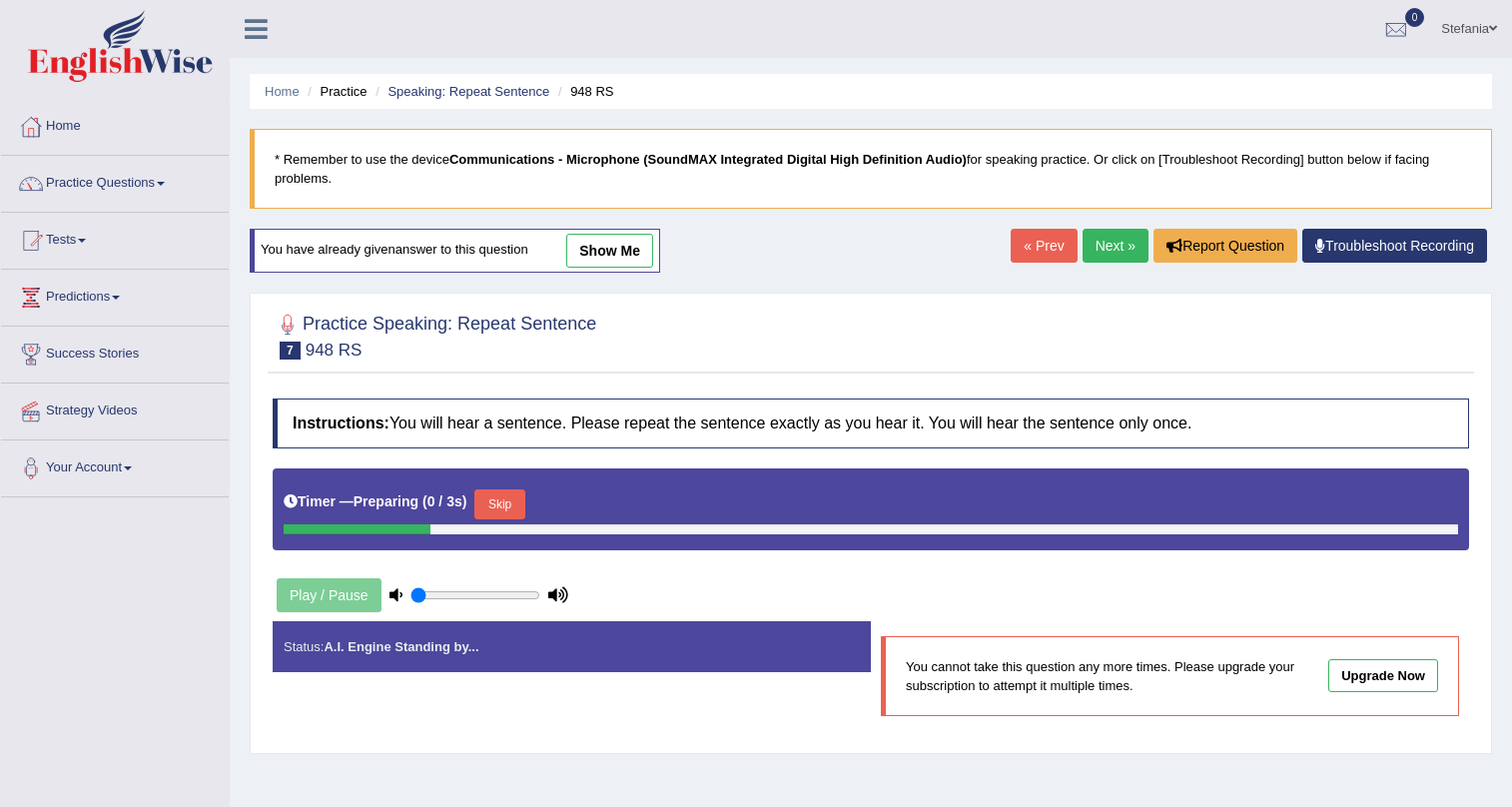 scroll, scrollTop: 0, scrollLeft: 0, axis: both 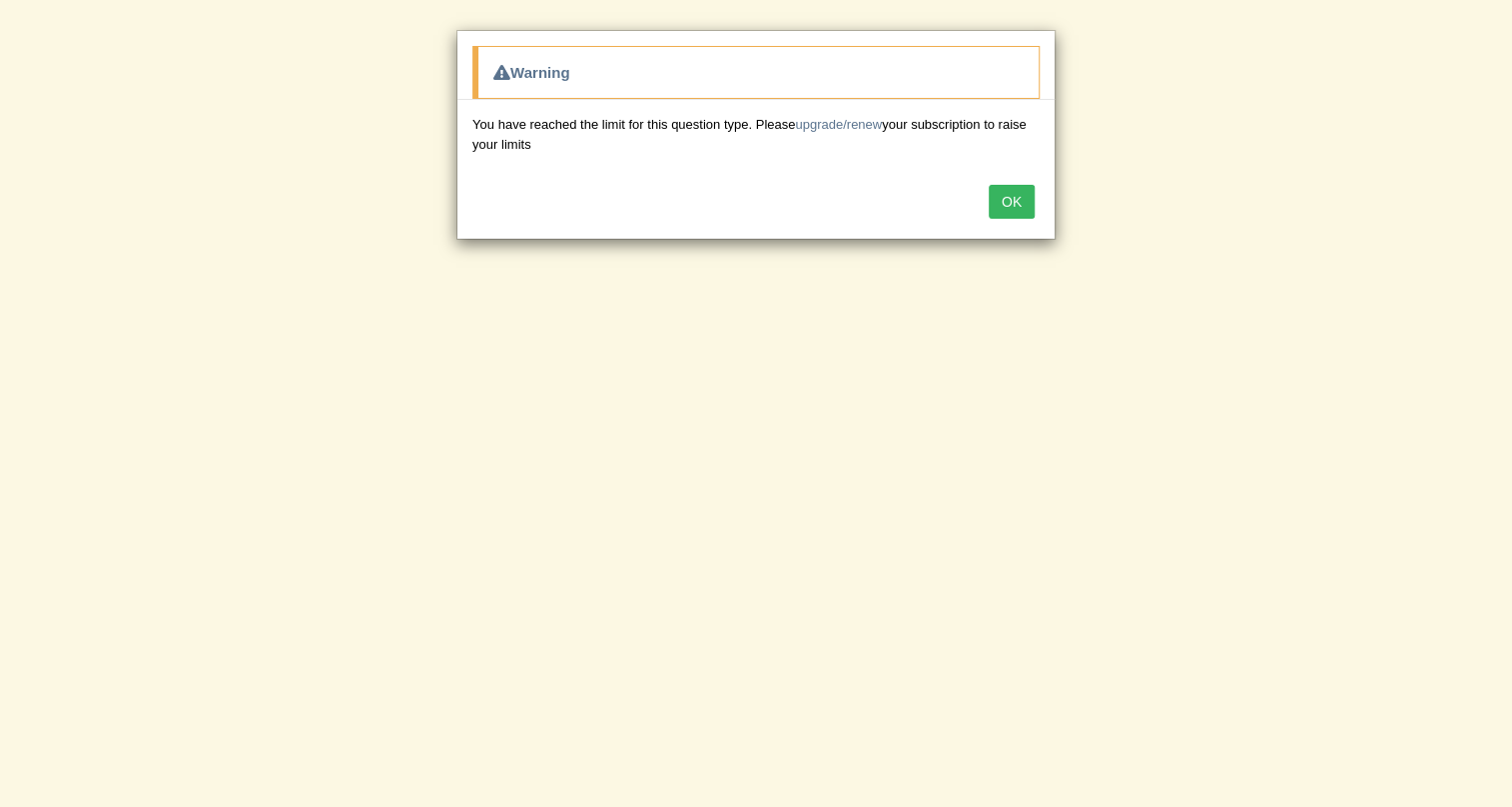 click on "OK" at bounding box center (1012, 202) 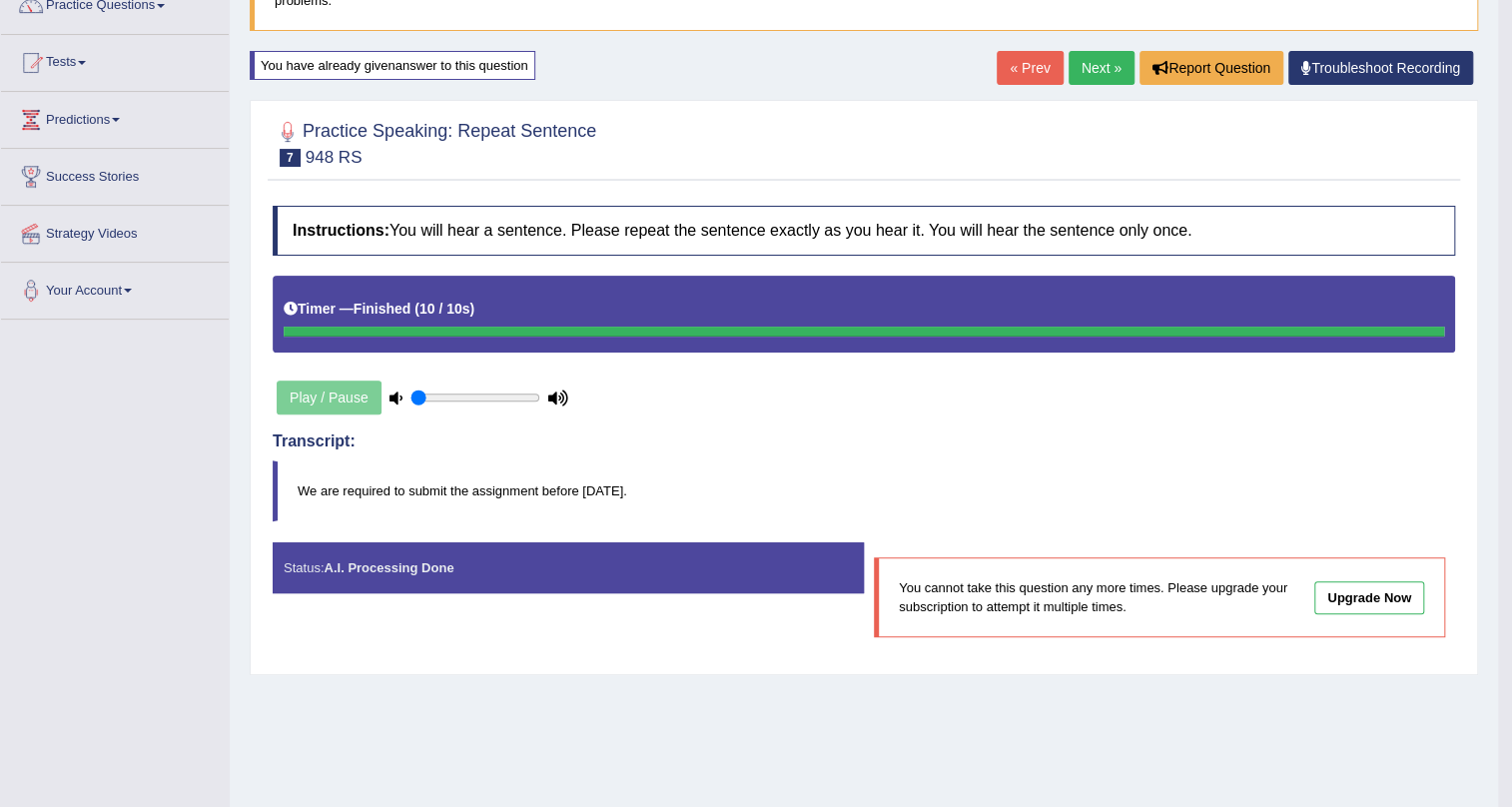 scroll, scrollTop: 181, scrollLeft: 0, axis: vertical 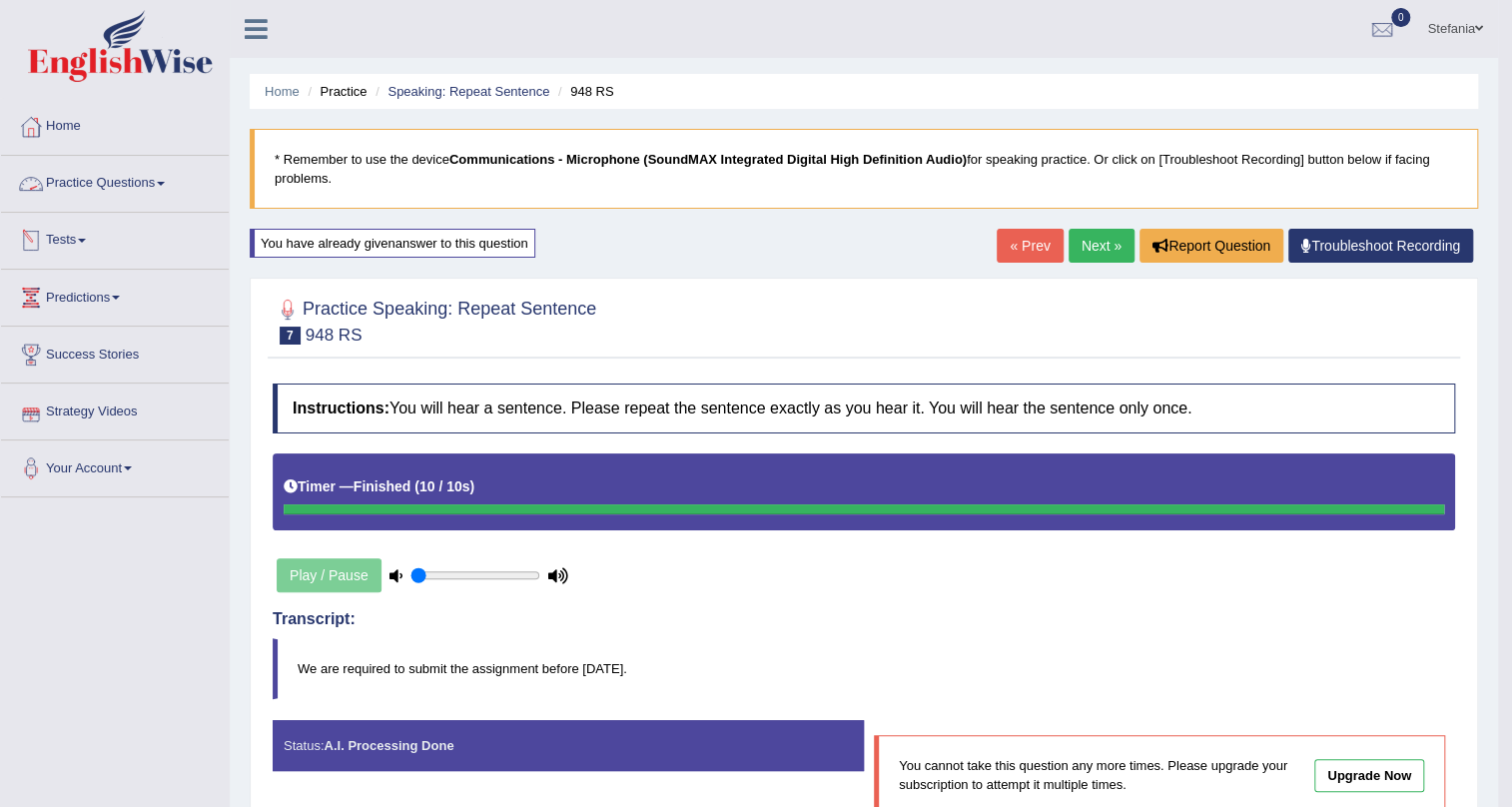 click on "Practice Questions" at bounding box center (115, 181) 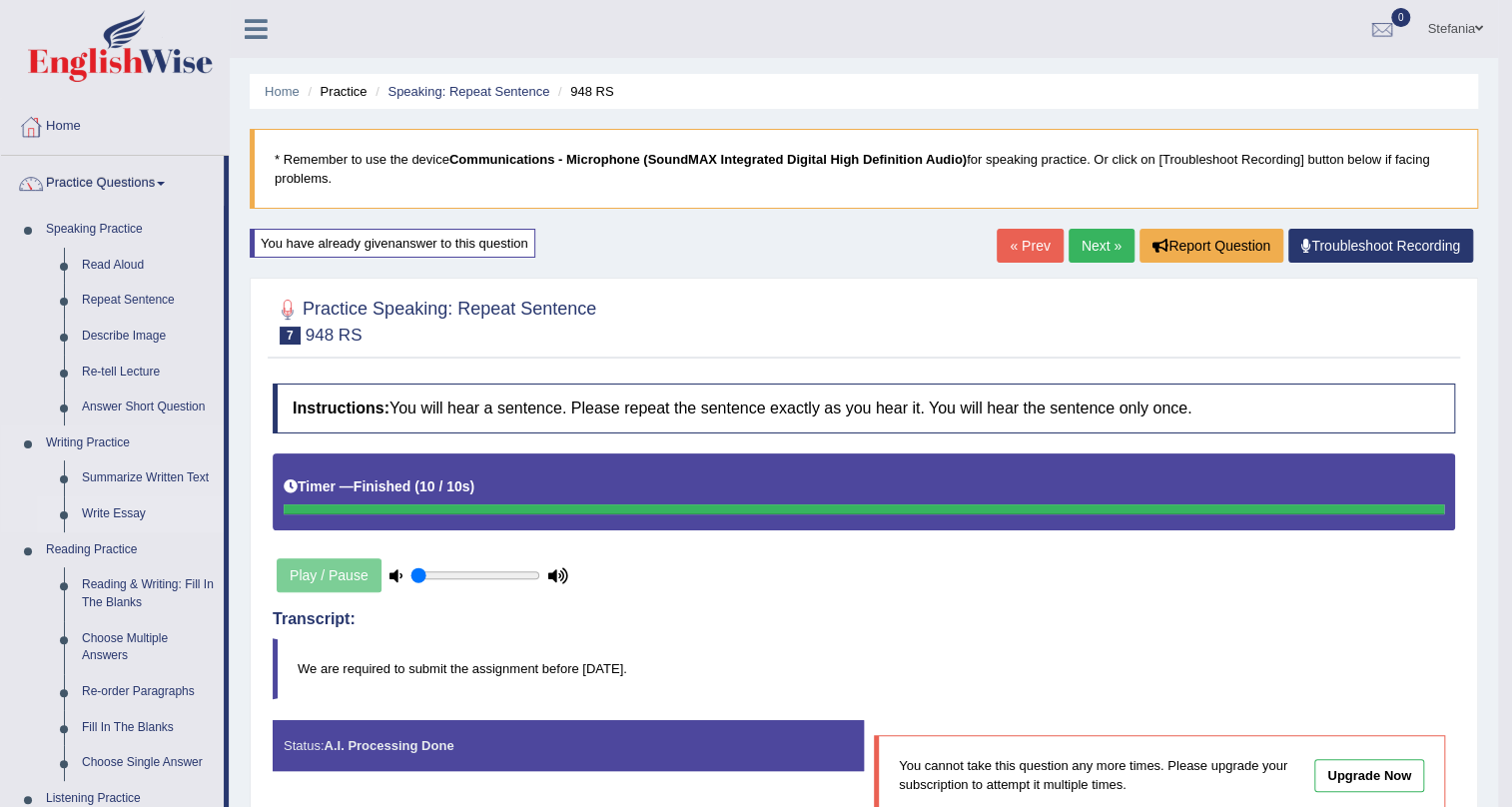 click on "Write Essay" at bounding box center [148, 514] 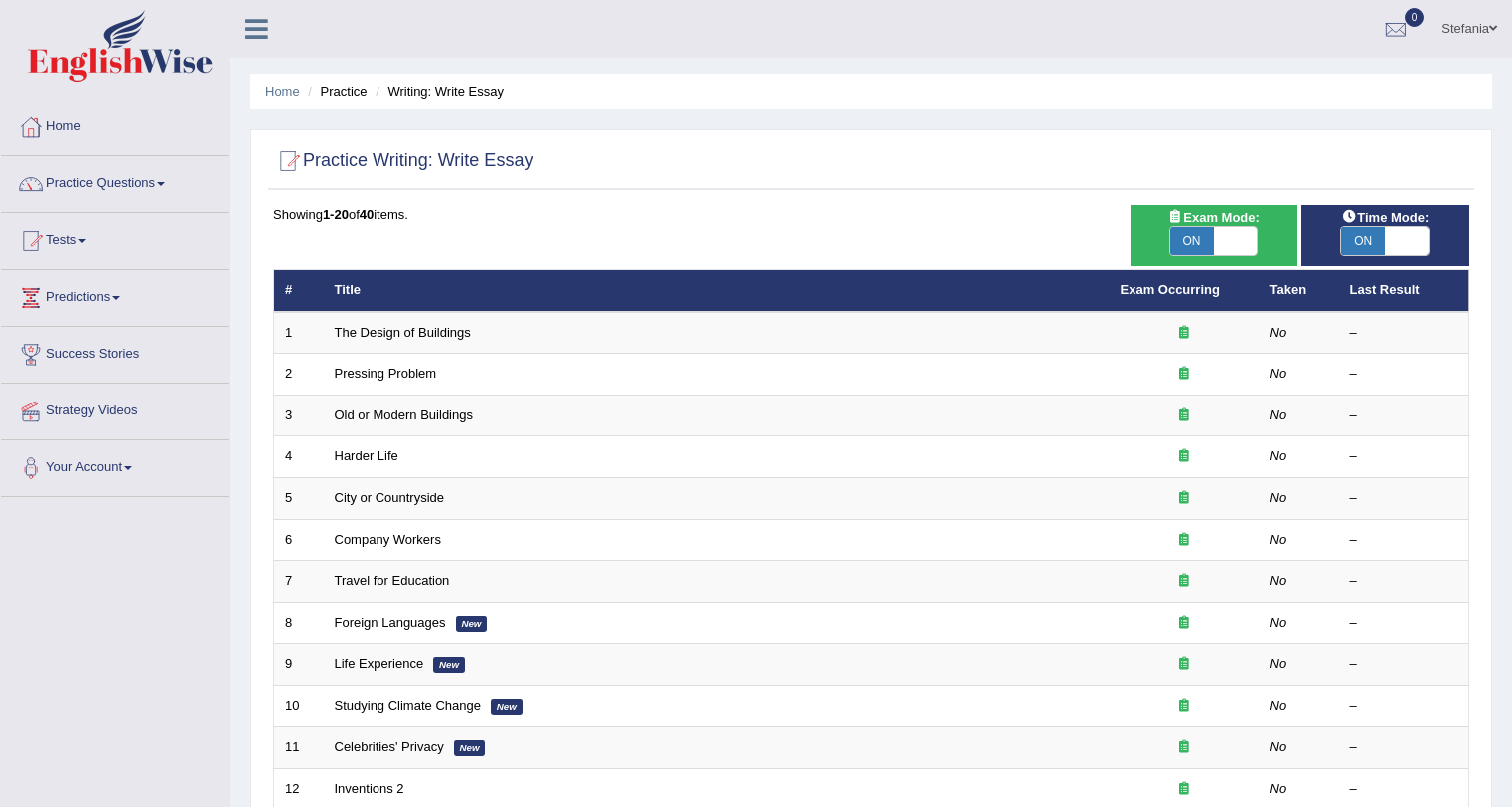 scroll, scrollTop: 0, scrollLeft: 0, axis: both 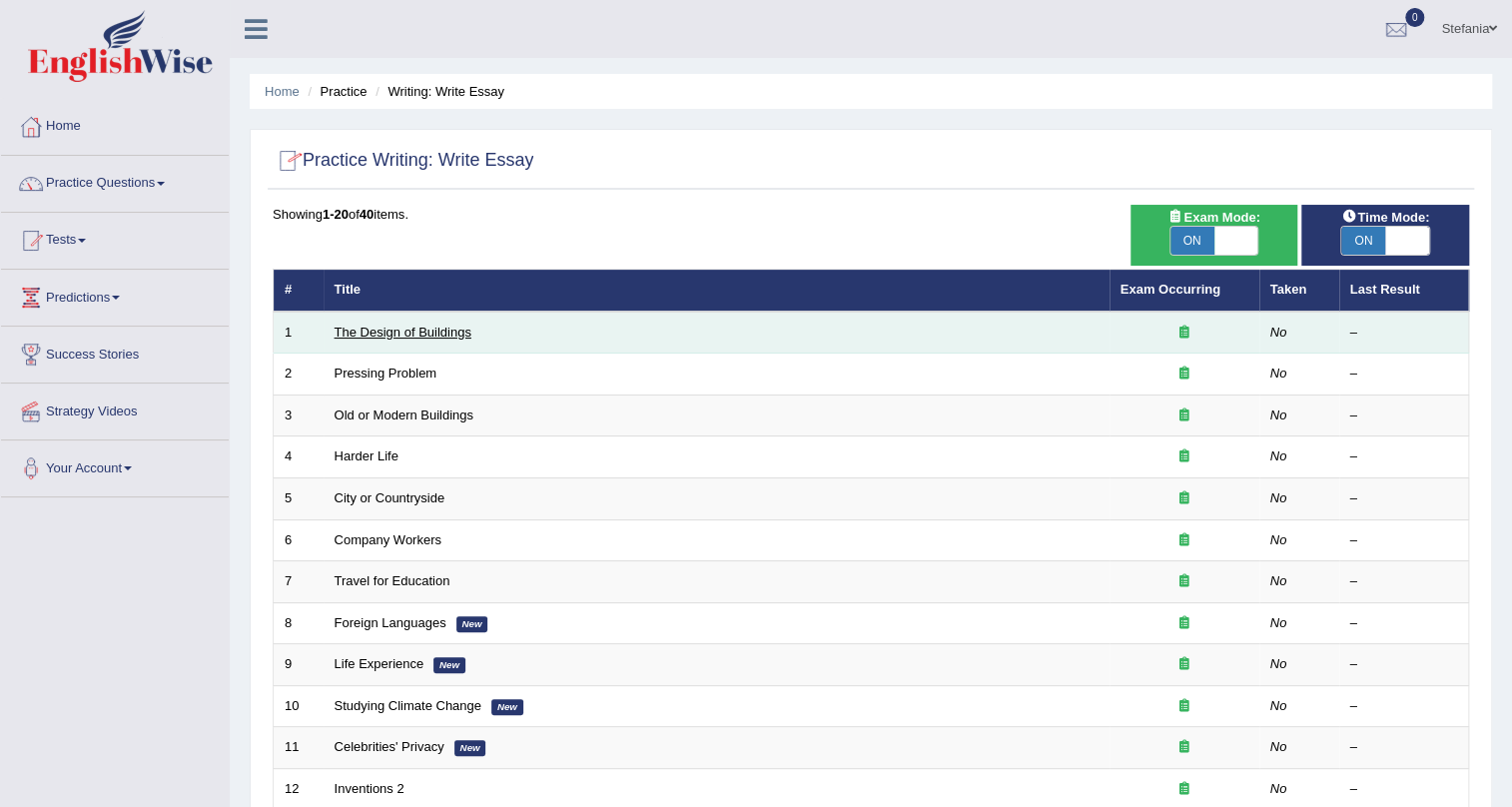 click on "The Design of Buildings" at bounding box center (402, 332) 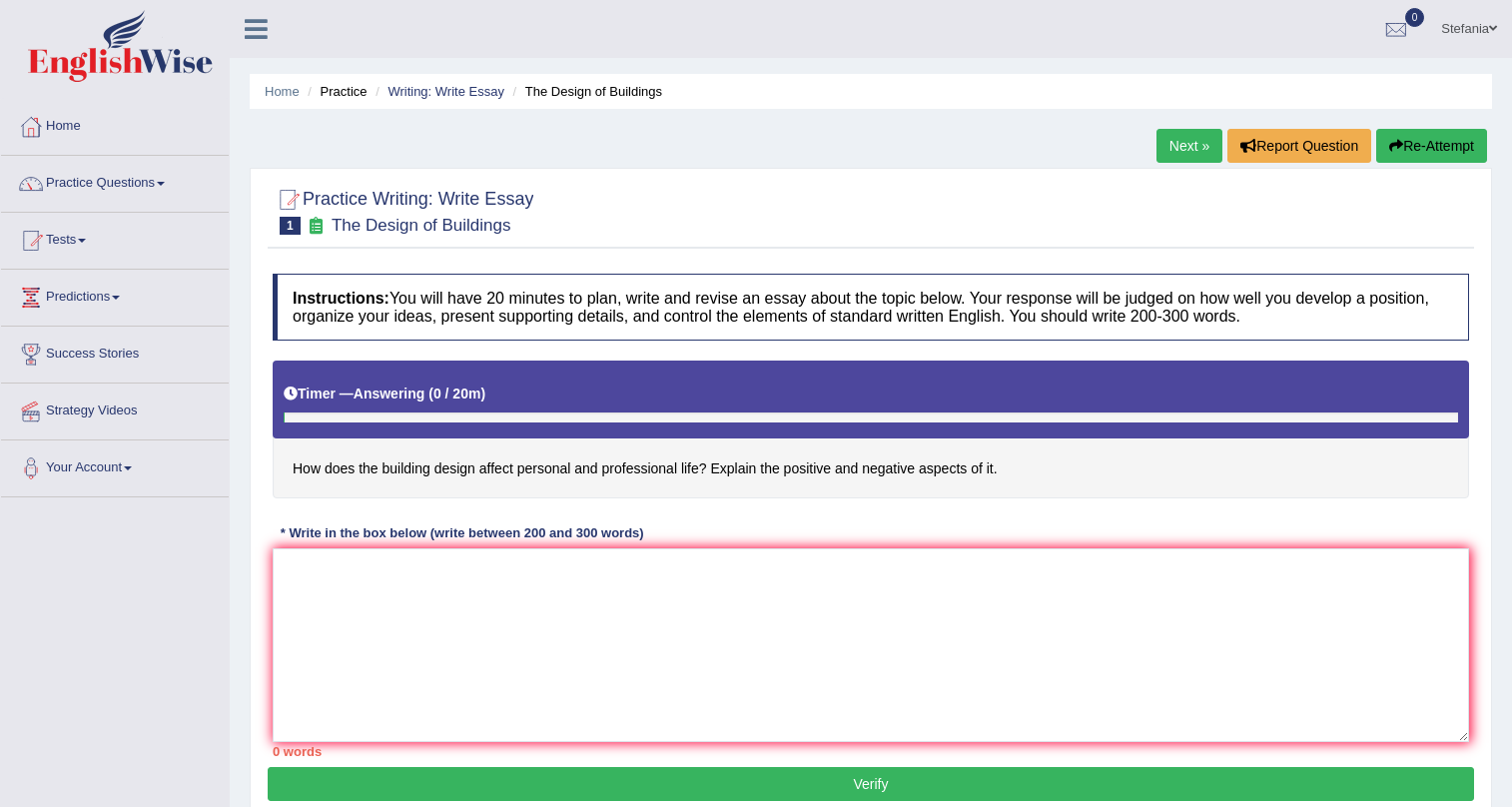 scroll, scrollTop: 0, scrollLeft: 0, axis: both 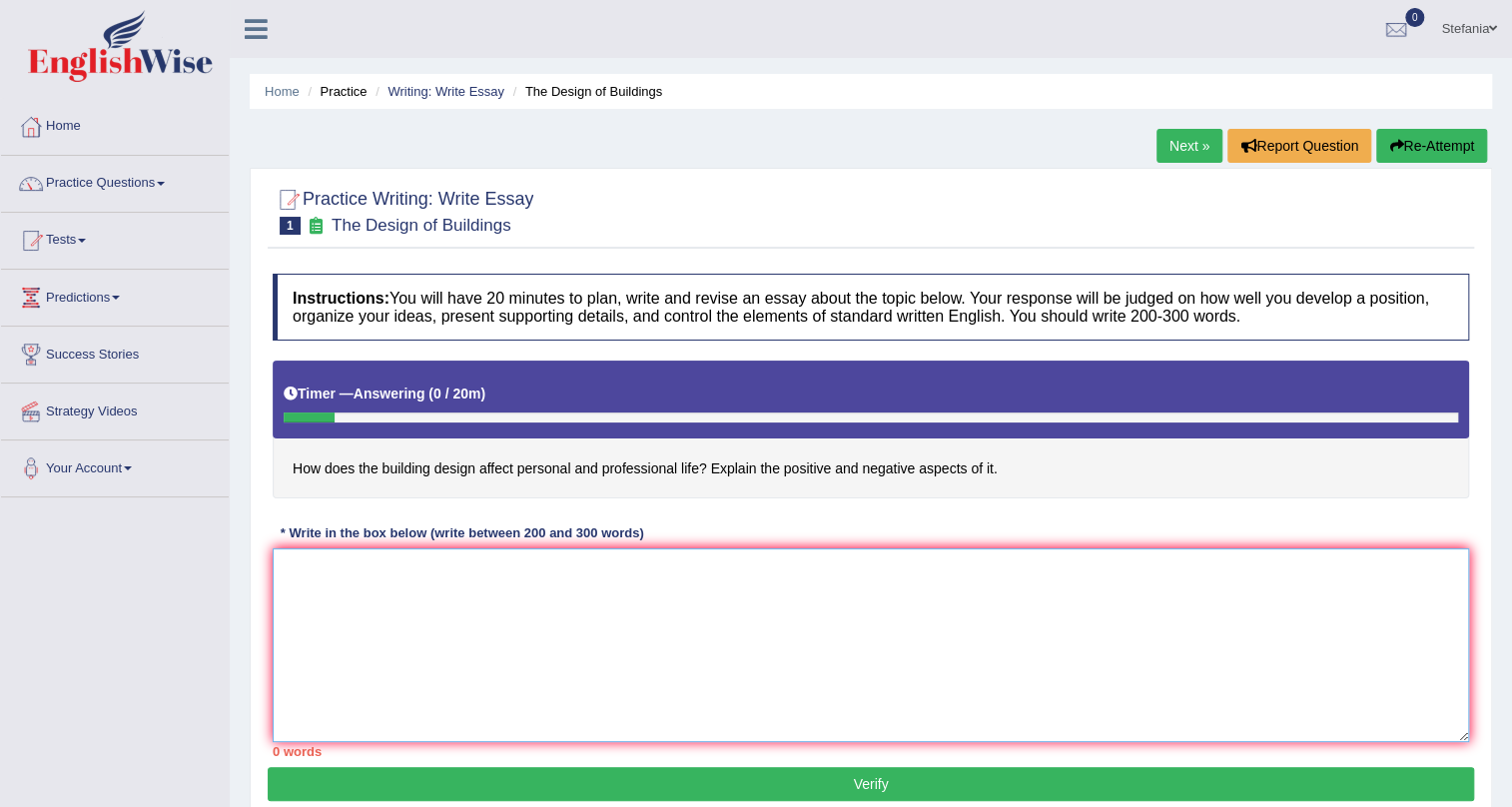 click at bounding box center [871, 645] 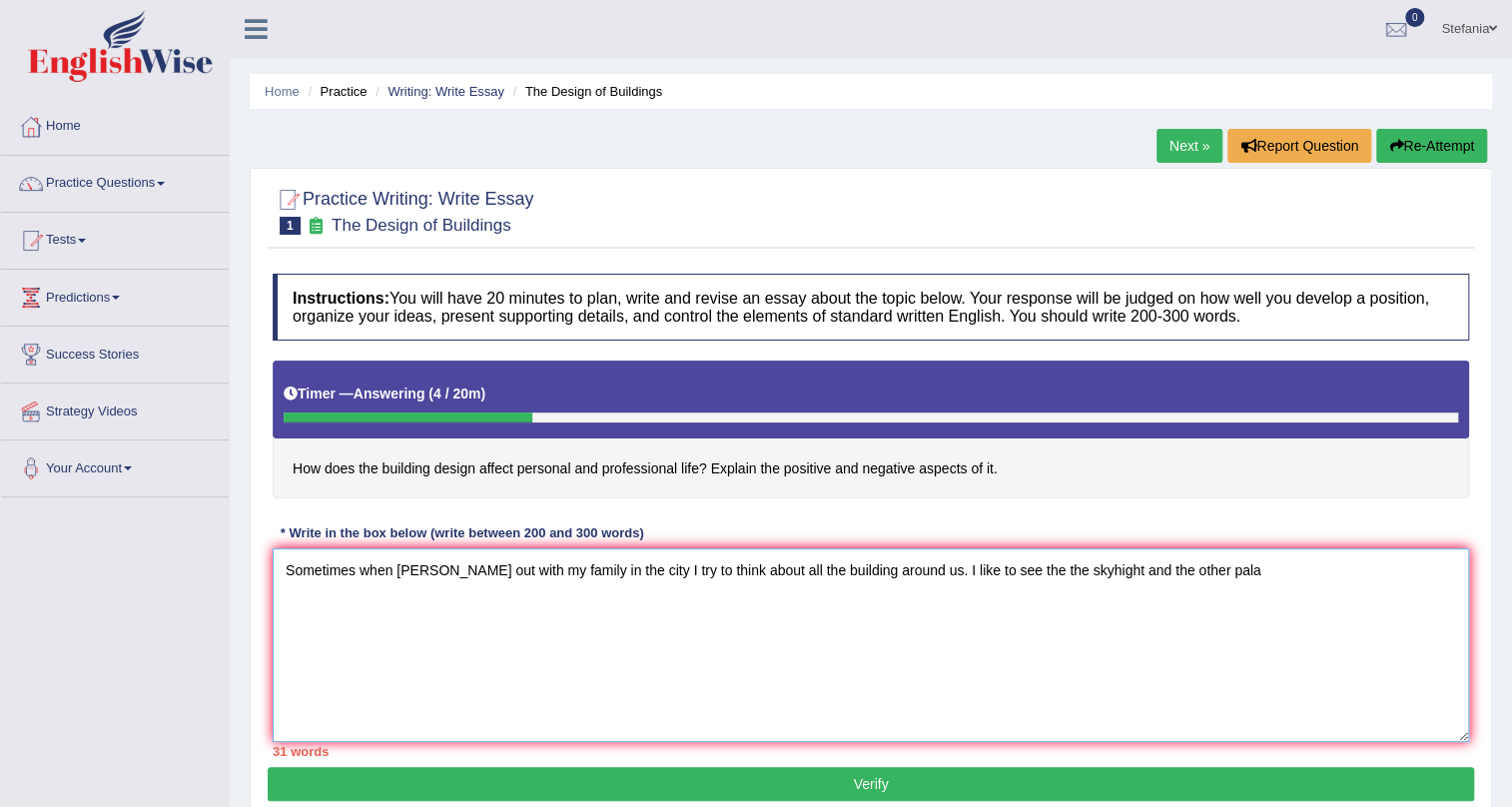 click on "Sometimes when [PERSON_NAME] out with my family in the city I try to think about all the building around us. I like to see the the skyhight and the other pala" at bounding box center (871, 645) 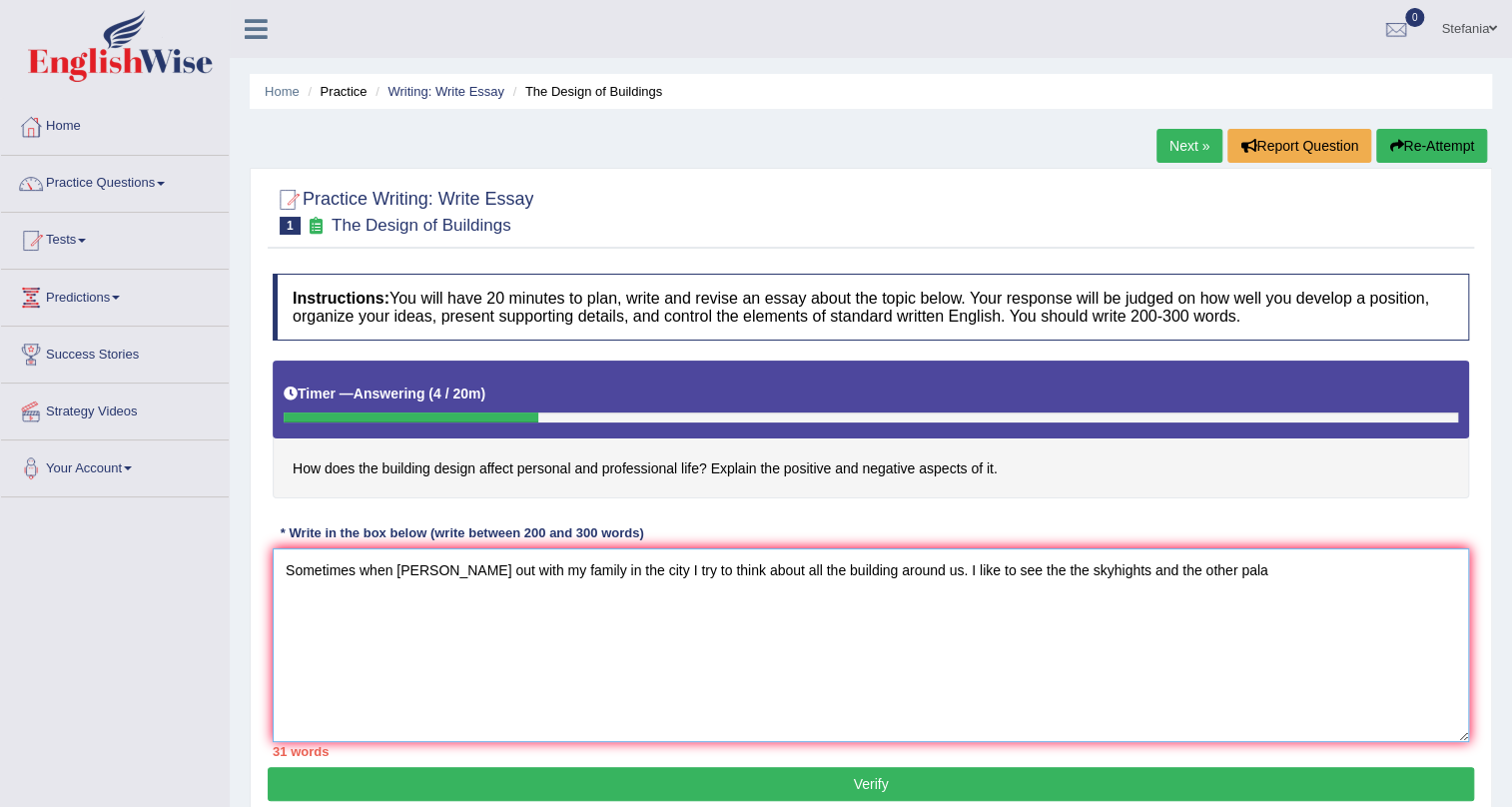 click on "Sometimes when [PERSON_NAME] out with my family in the city I try to think about all the building around us. I like to see the the skyhights and the other pala" at bounding box center (871, 645) 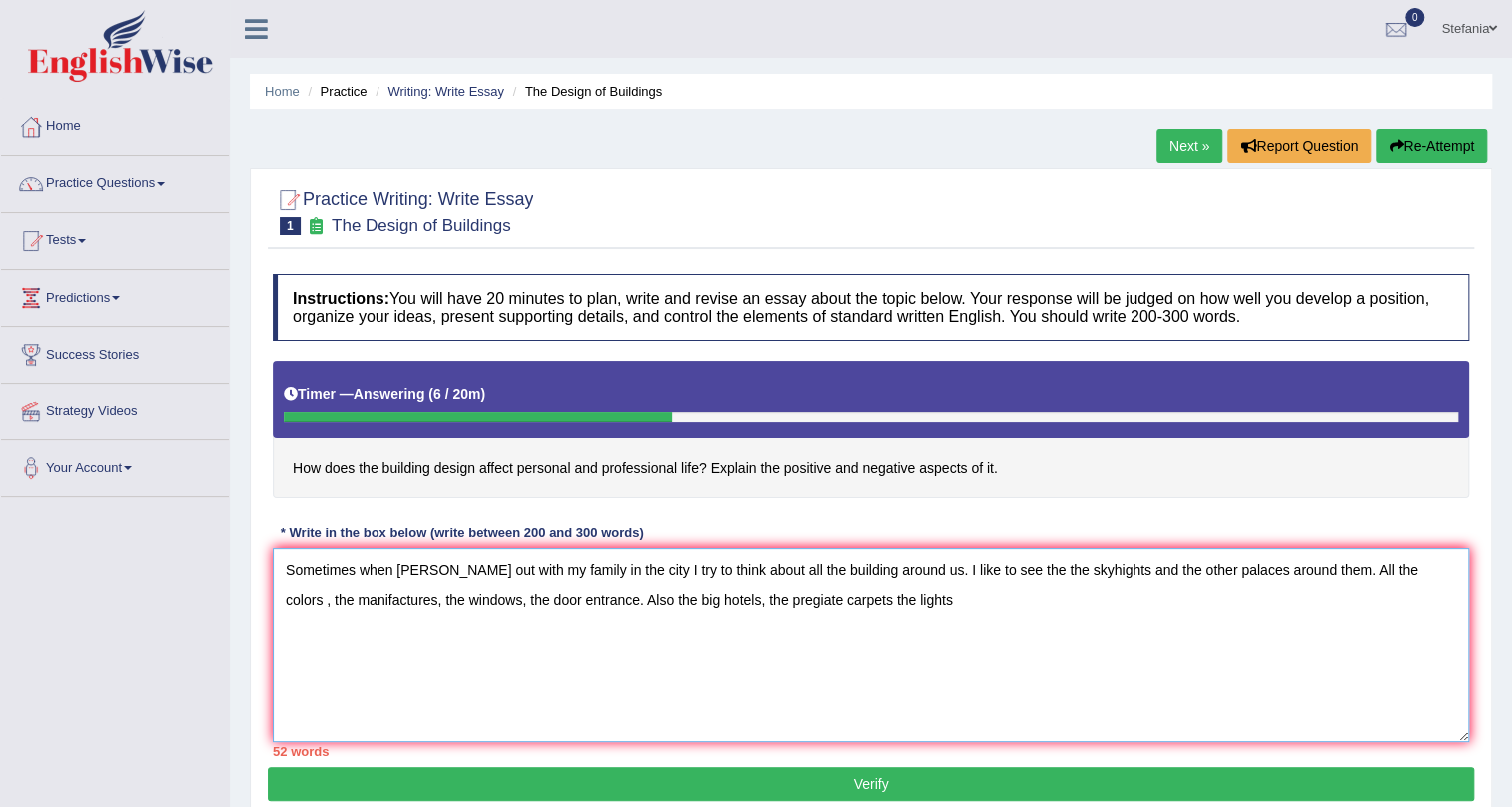 click on "Sometimes when [PERSON_NAME] out with my family in the city I try to think about all the building around us. I like to see the the skyhights and the other palaces around them. All the colors , the manifactures, the windows, the door entrance. Also the big hotels, the pregiate carpets the lights" at bounding box center [871, 645] 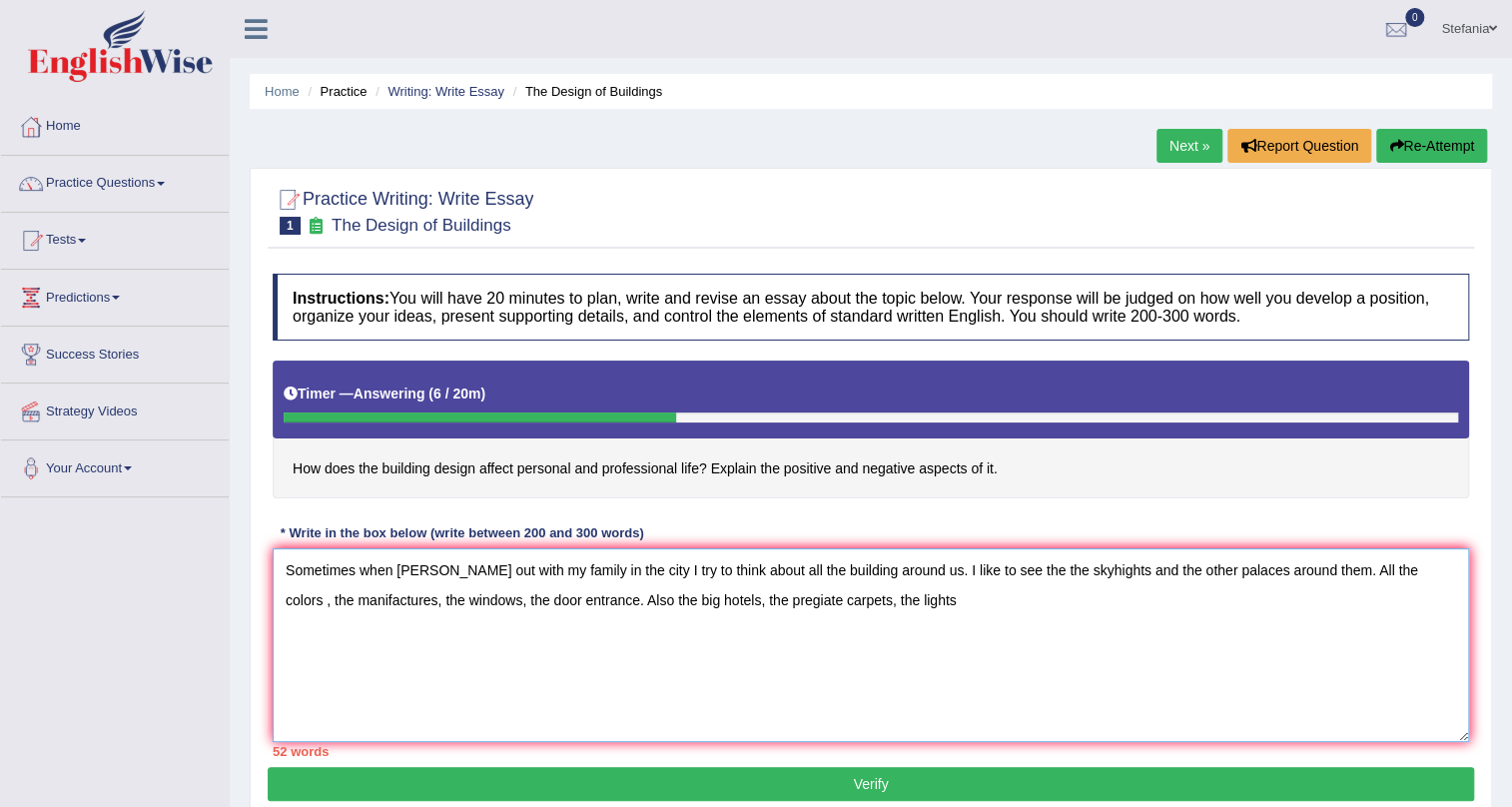 click on "Sometimes when [PERSON_NAME] out with my family in the city I try to think about all the building around us. I like to see the the skyhights and the other palaces around them. All the colors , the manifactures, the windows, the door entrance. Also the big hotels, the pregiate carpets, the lights" at bounding box center [871, 645] 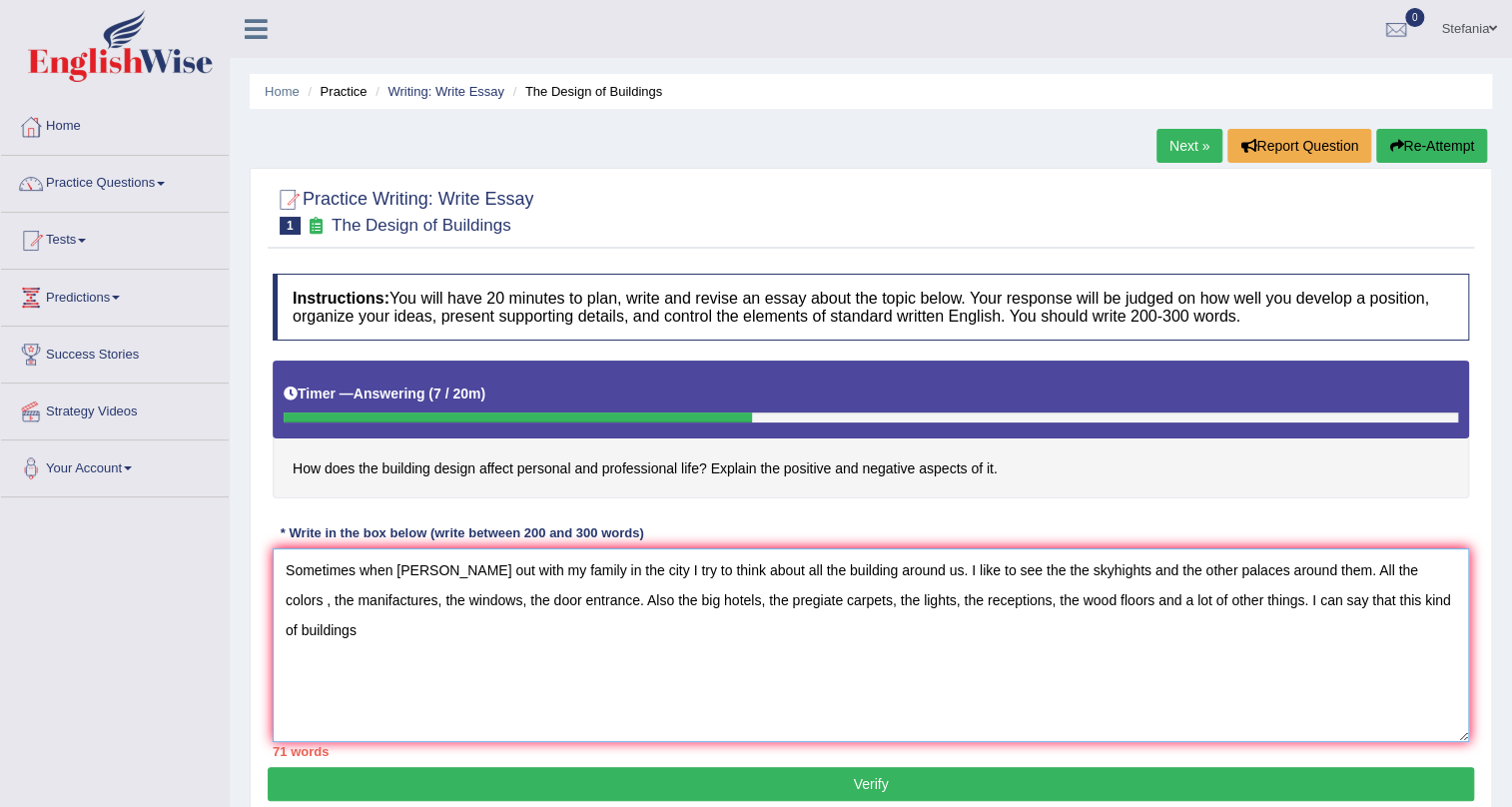 click on "Sometimes when [PERSON_NAME] out with my family in the city I try to think about all the building around us. I like to see the the skyhights and the other palaces around them. All the colors , the manifactures, the windows, the door entrance. Also the big hotels, the pregiate carpets, the lights, the receptions, the wood floors and a lot of other things. I can say that this kind of buildings" at bounding box center [871, 645] 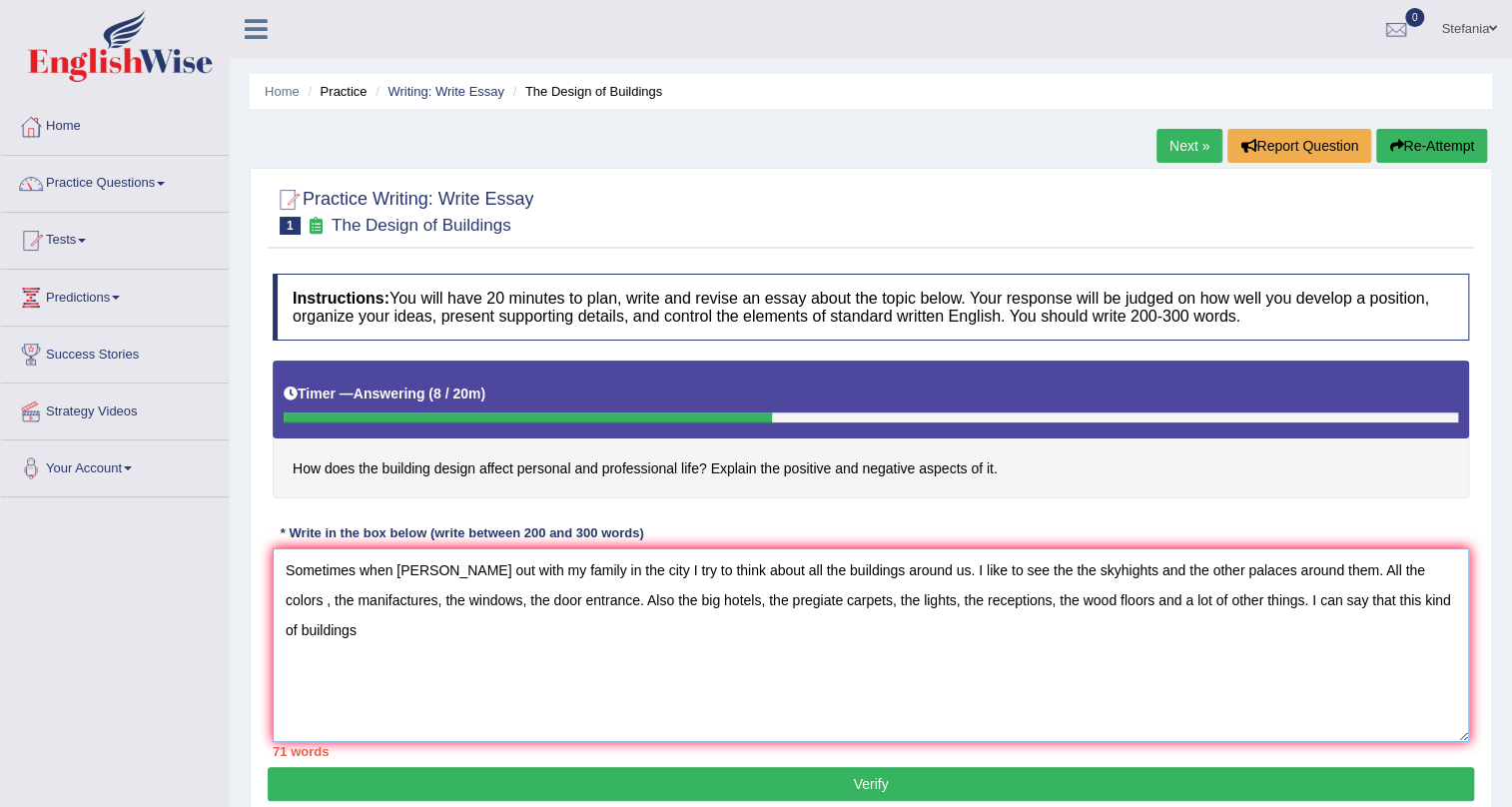 click on "Sometimes when [PERSON_NAME] out with my family in the city I try to think about all the buildings around us. I like to see the the skyhights and the other palaces around them. All the colors , the manifactures, the windows, the door entrance. Also the big hotels, the pregiate carpets, the lights, the receptions, the wood floors and a lot of other things. I can say that this kind of buildings" at bounding box center [871, 645] 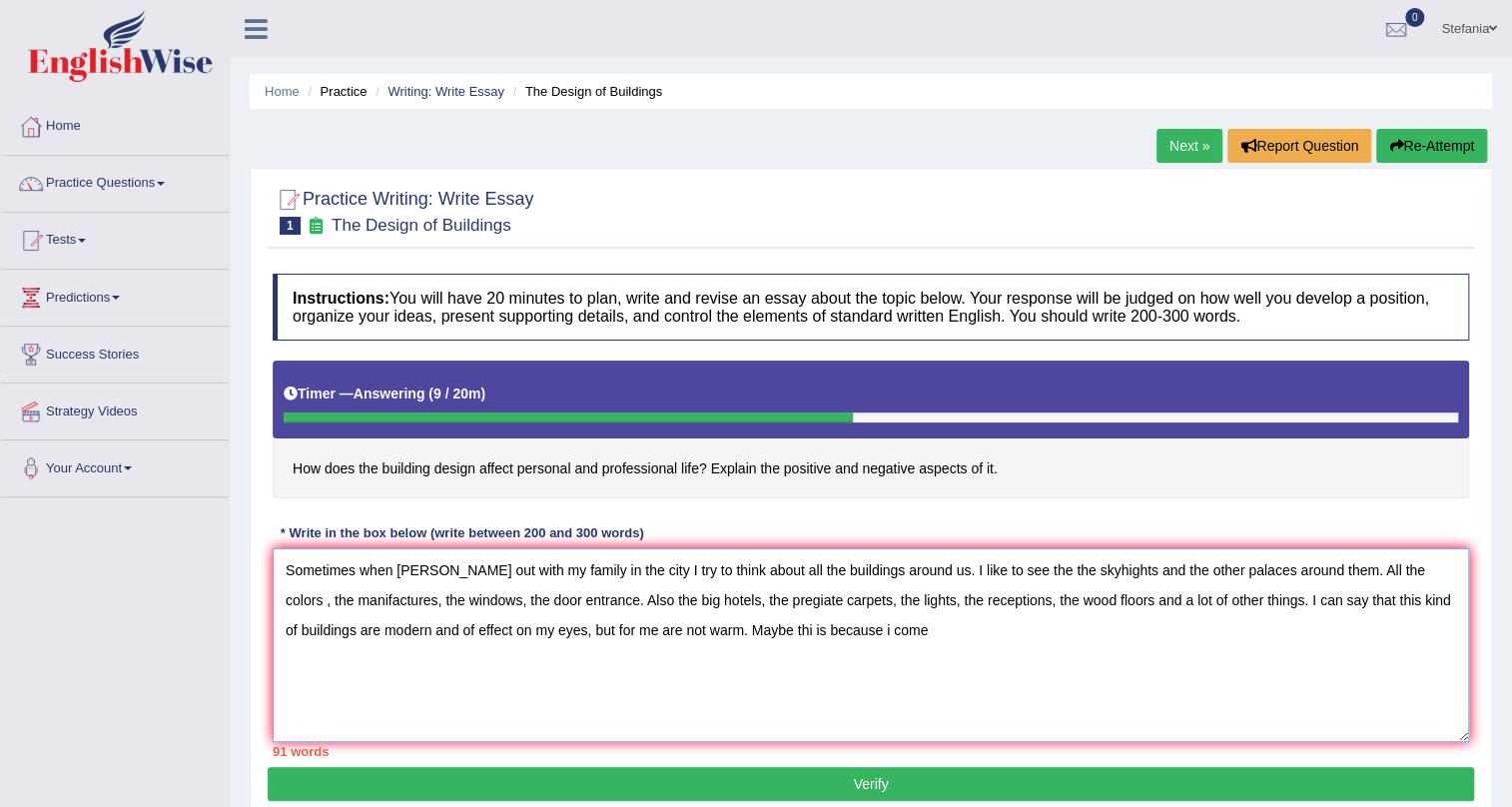 click on "Sometimes when [PERSON_NAME] out with my family in the city I try to think about all the buildings around us. I like to see the the skyhights and the other palaces around them. All the colors , the manifactures, the windows, the door entrance. Also the big hotels, the pregiate carpets, the lights, the receptions, the wood floors and a lot of other things. I can say that this kind of buildings are modern and of effect on my eyes, but for me are not warm. Maybe thi is because i come" at bounding box center (871, 645) 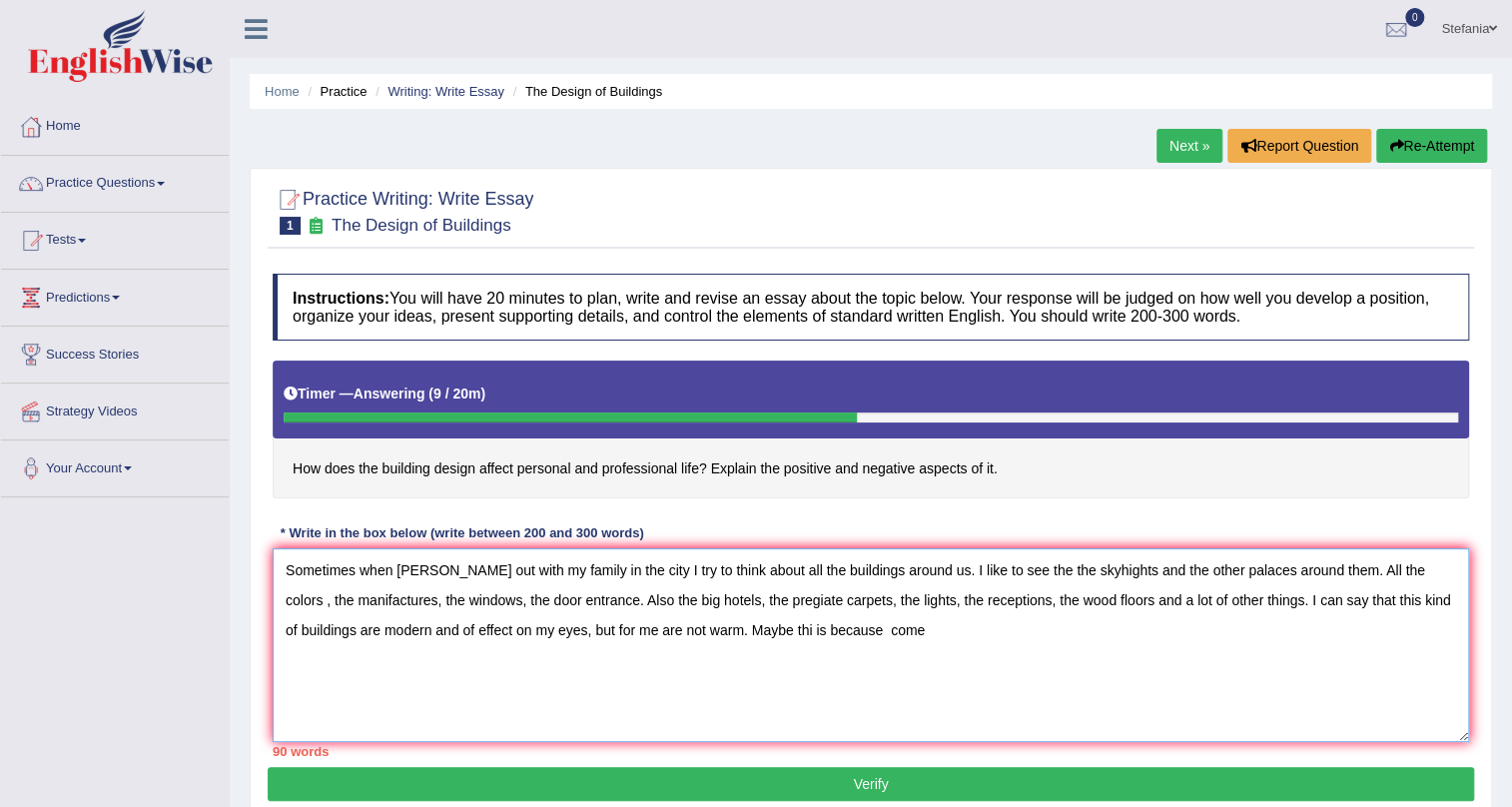 click on "Sometimes when [PERSON_NAME] out with my family in the city I try to think about all the buildings around us. I like to see the the skyhights and the other palaces around them. All the colors , the manifactures, the windows, the door entrance. Also the big hotels, the pregiate carpets, the lights, the receptions, the wood floors and a lot of other things. I can say that this kind of buildings are modern and of effect on my eyes, but for me are not warm. Maybe thi is because  come" at bounding box center (871, 645) 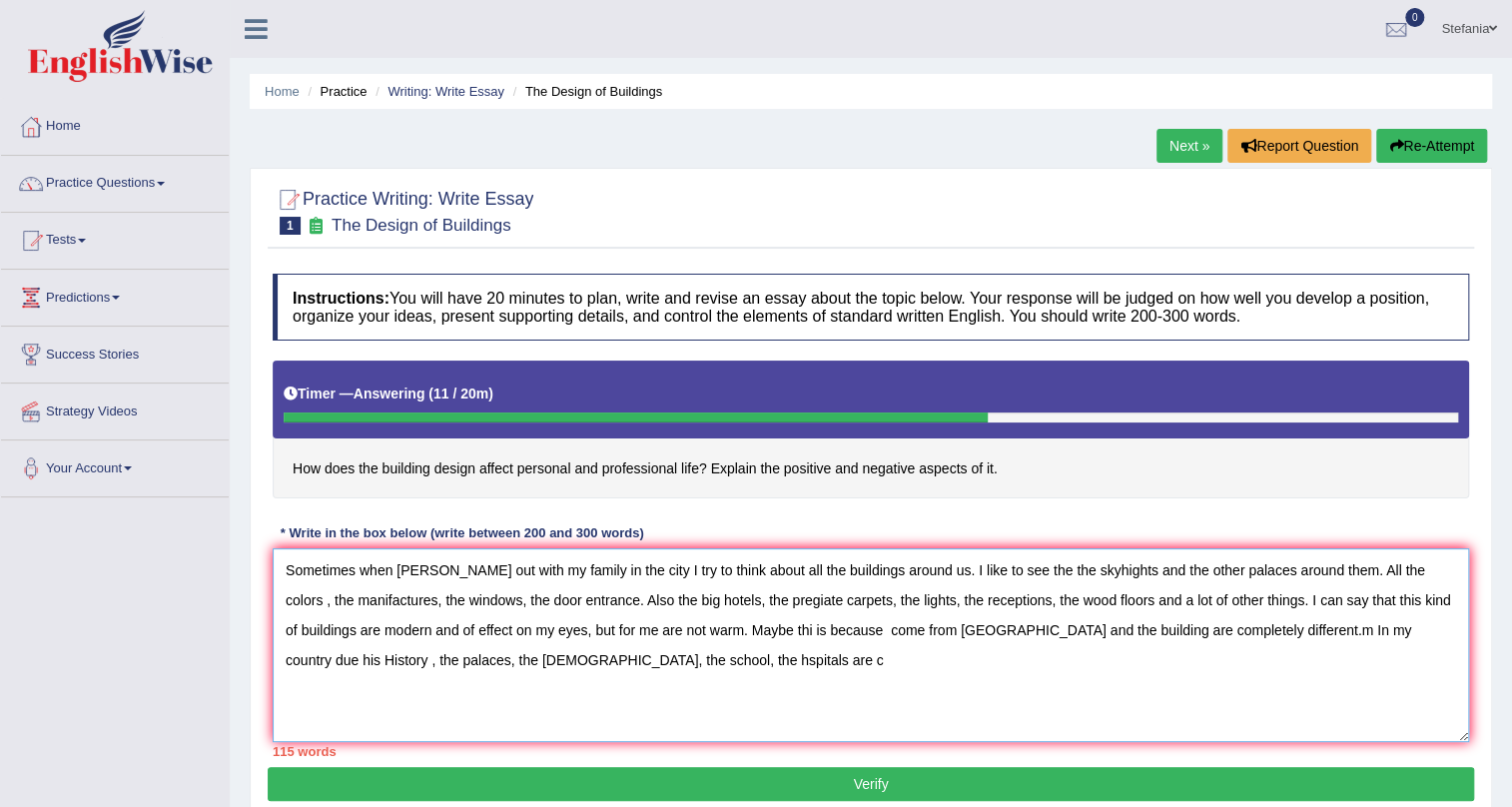click on "Sometimes when [PERSON_NAME] out with my family in the city I try to think about all the buildings around us. I like to see the the skyhights and the other palaces around them. All the colors , the manifactures, the windows, the door entrance. Also the big hotels, the pregiate carpets, the lights, the receptions, the wood floors and a lot of other things. I can say that this kind of buildings are modern and of effect on my eyes, but for me are not warm. Maybe thi is because  come from [GEOGRAPHIC_DATA] and the building are completely different.m In my country due his History , the palaces, the [DEMOGRAPHIC_DATA], the school, the hspitals are c" at bounding box center (871, 645) 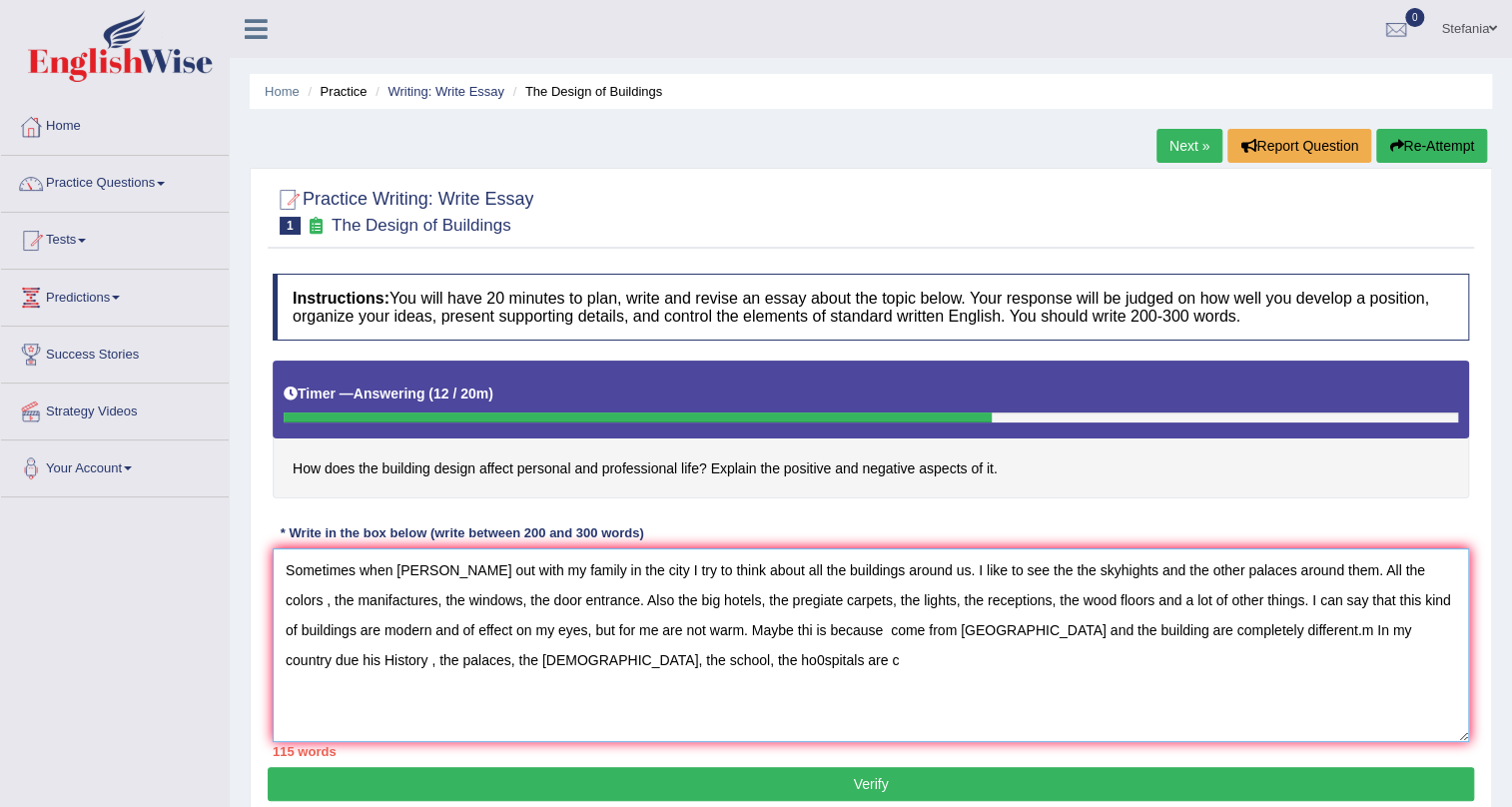 click on "Sometimes when [PERSON_NAME] out with my family in the city I try to think about all the buildings around us. I like to see the the skyhights and the other palaces around them. All the colors , the manifactures, the windows, the door entrance. Also the big hotels, the pregiate carpets, the lights, the receptions, the wood floors and a lot of other things. I can say that this kind of buildings are modern and of effect on my eyes, but for me are not warm. Maybe thi is because  come from [GEOGRAPHIC_DATA] and the building are completely different.m In my country due his History , the palaces, the [DEMOGRAPHIC_DATA], the school, the ho0spitals are c" at bounding box center [871, 645] 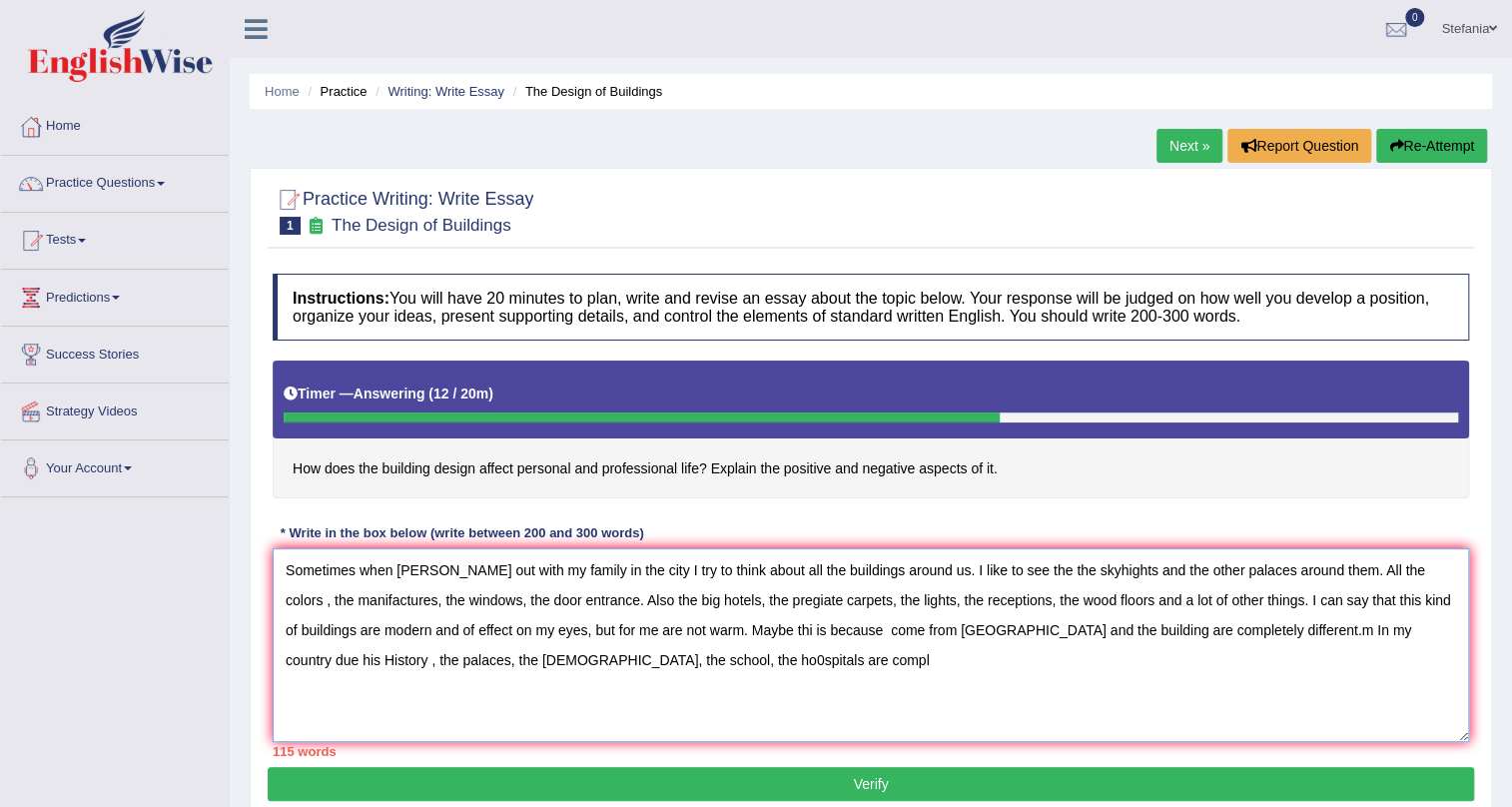 click on "Sometimes when [PERSON_NAME] out with my family in the city I try to think about all the buildings around us. I like to see the the skyhights and the other palaces around them. All the colors , the manifactures, the windows, the door entrance. Also the big hotels, the pregiate carpets, the lights, the receptions, the wood floors and a lot of other things. I can say that this kind of buildings are modern and of effect on my eyes, but for me are not warm. Maybe thi is because  come from [GEOGRAPHIC_DATA] and the building are completely different.m In my country due his History , the palaces, the [DEMOGRAPHIC_DATA], the school, the ho0spitals are compl" at bounding box center [871, 645] 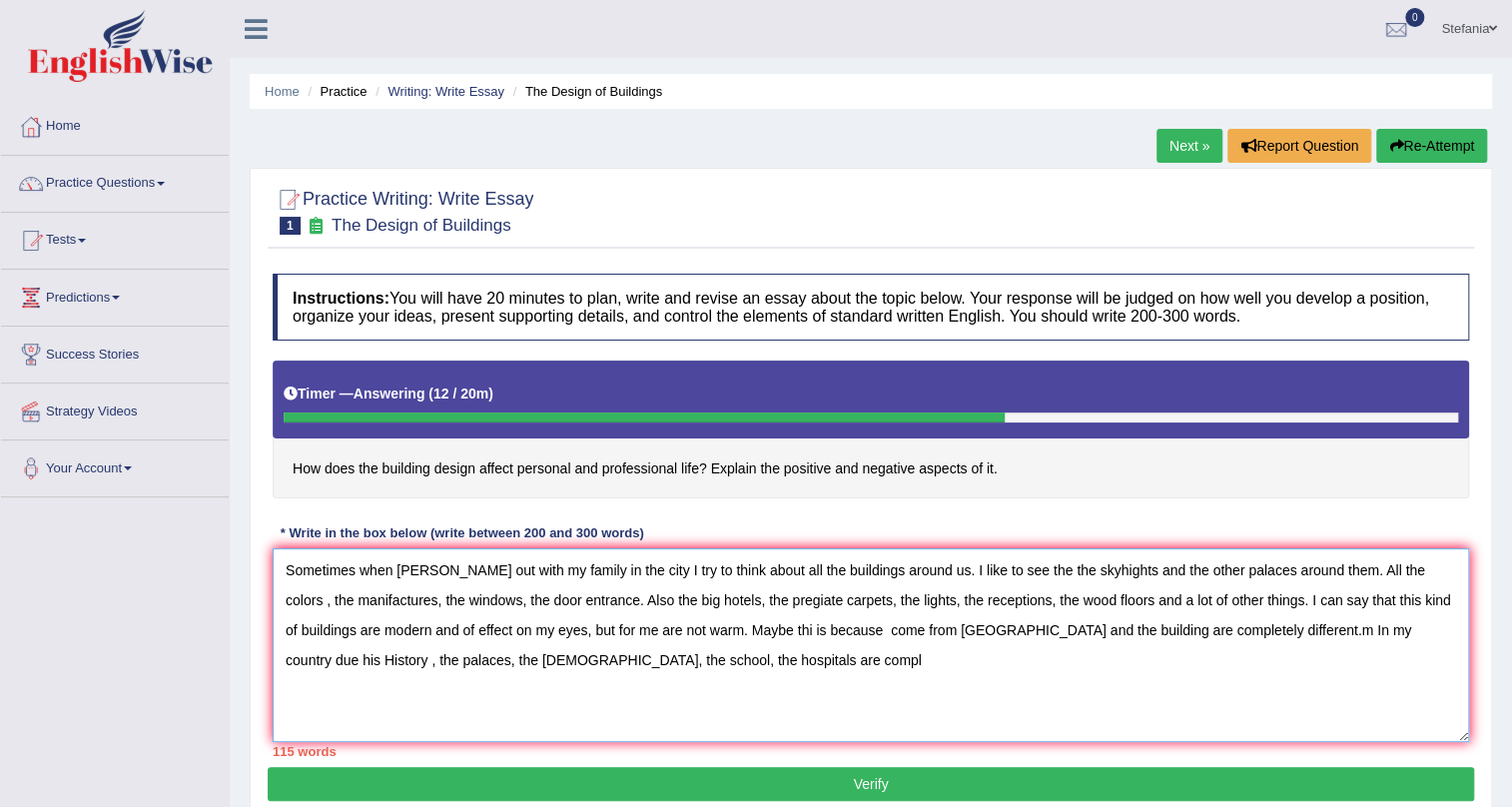 click on "Sometimes when [PERSON_NAME] out with my family in the city I try to think about all the buildings around us. I like to see the the skyhights and the other palaces around them. All the colors , the manifactures, the windows, the door entrance. Also the big hotels, the pregiate carpets, the lights, the receptions, the wood floors and a lot of other things. I can say that this kind of buildings are modern and of effect on my eyes, but for me are not warm. Maybe thi is because  come from [GEOGRAPHIC_DATA] and the building are completely different.m In my country due his History , the palaces, the [DEMOGRAPHIC_DATA], the school, the hospitals are compl" at bounding box center [871, 645] 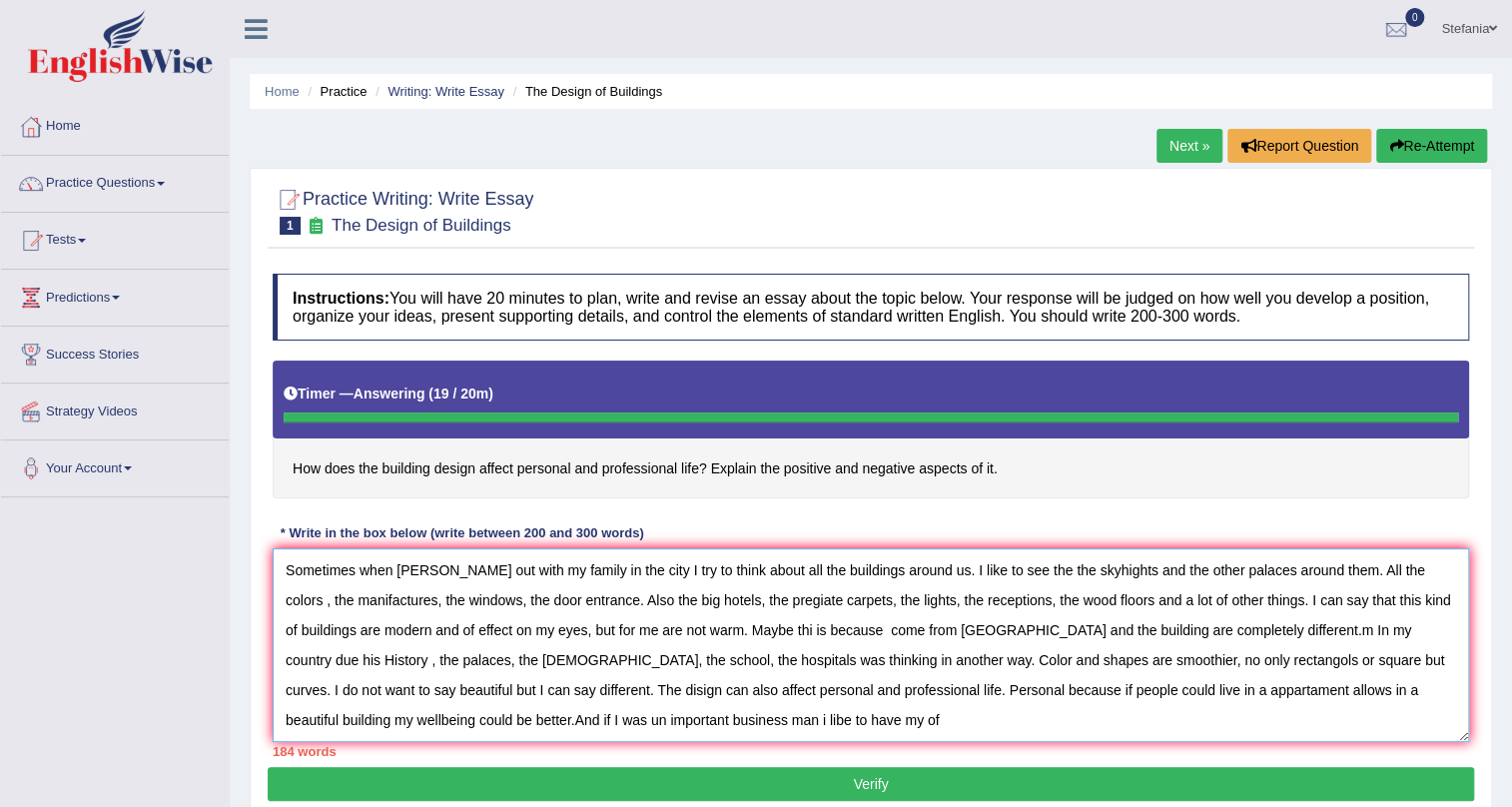 type on "Sometimes when [PERSON_NAME] out with my family in the city I try to think about all the buildings around us. I like to see the the skyhights and the other palaces around them. All the colors , the manifactures, the windows, the door entrance. Also the big hotels, the pregiate carpets, the lights, the receptions, the wood floors and a lot of other things. I can say that this kind of buildings are modern and of effect on my eyes, but for me are not warm. Maybe thi is because  come from [GEOGRAPHIC_DATA] and the building are completely different.m In my country due his History , the palaces, the [DEMOGRAPHIC_DATA], the school, the hospitals was thinking in another way. Color and shapes are smoothier, no only rectangols or square but curves. I do not want to say beautiful but I can say different. The disign can also affect personal and professional life. Personal because if people could live in a appartament allows in a beautiful building my wellbeing could be better.And if I was un important business man i libe to have my of" 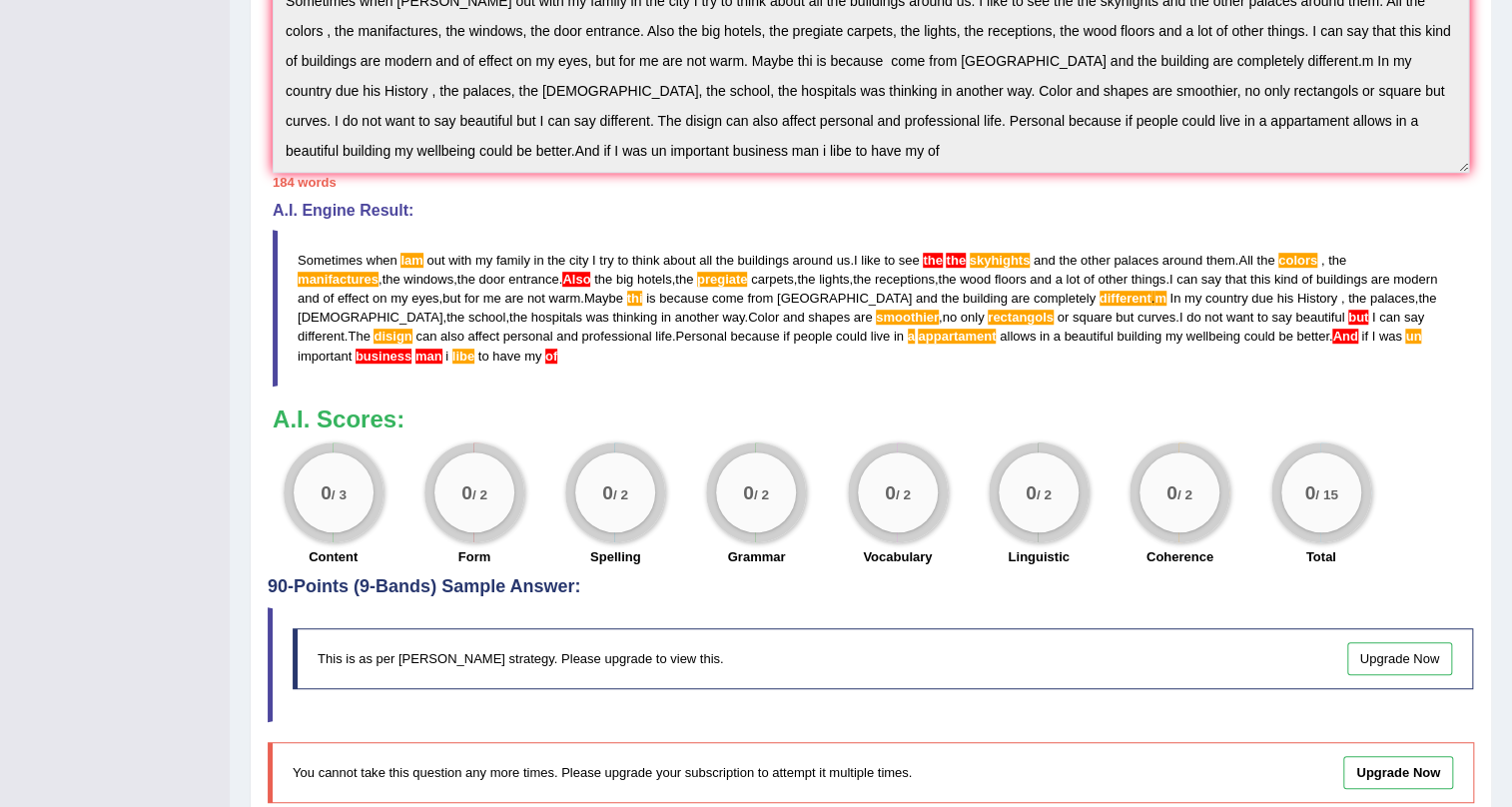 scroll, scrollTop: 629, scrollLeft: 0, axis: vertical 